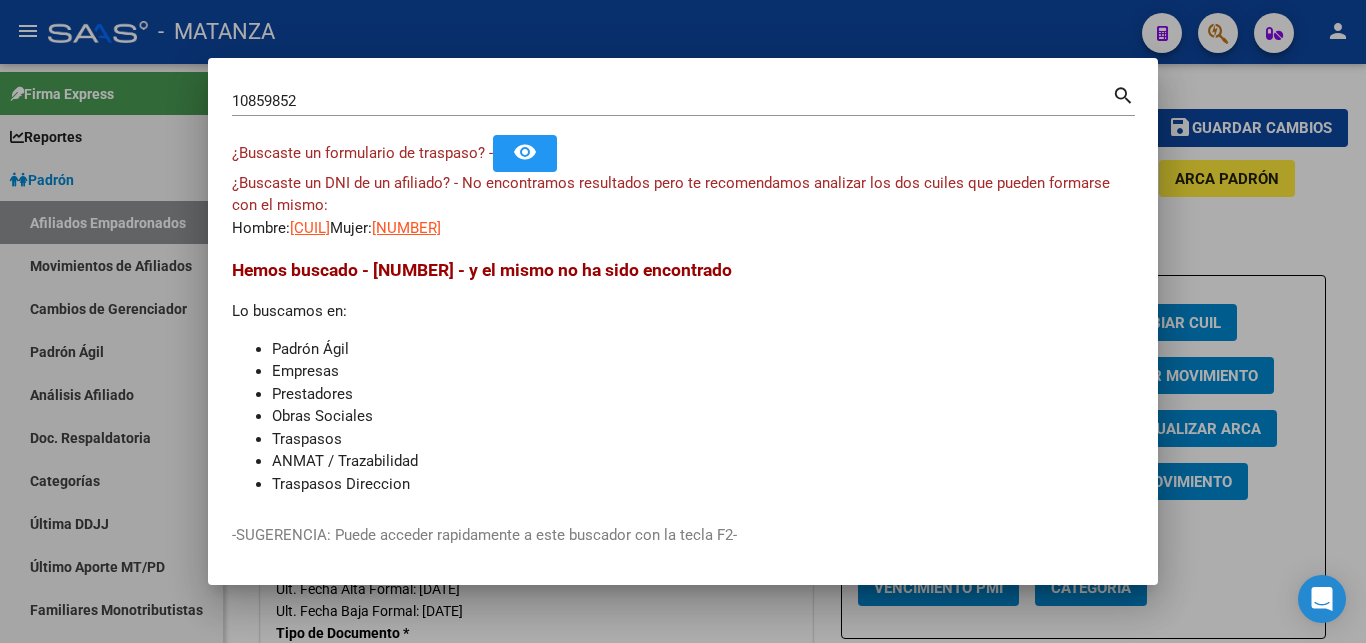 scroll, scrollTop: 0, scrollLeft: 0, axis: both 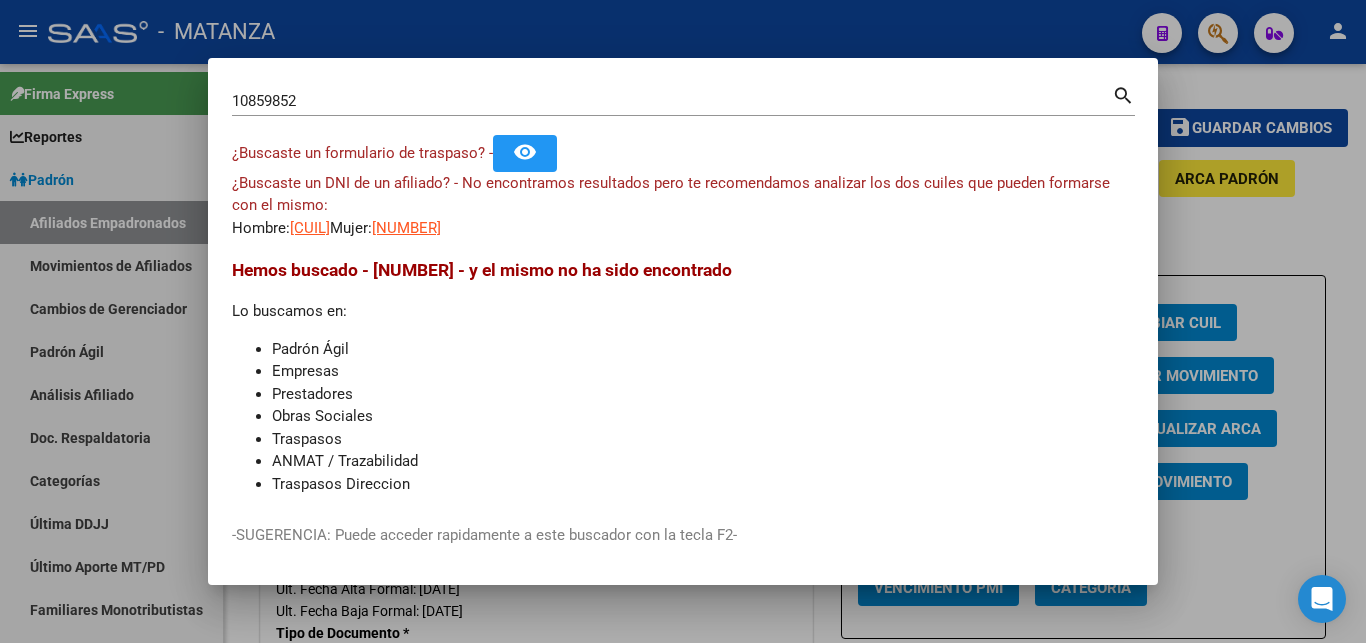click at bounding box center (683, 321) 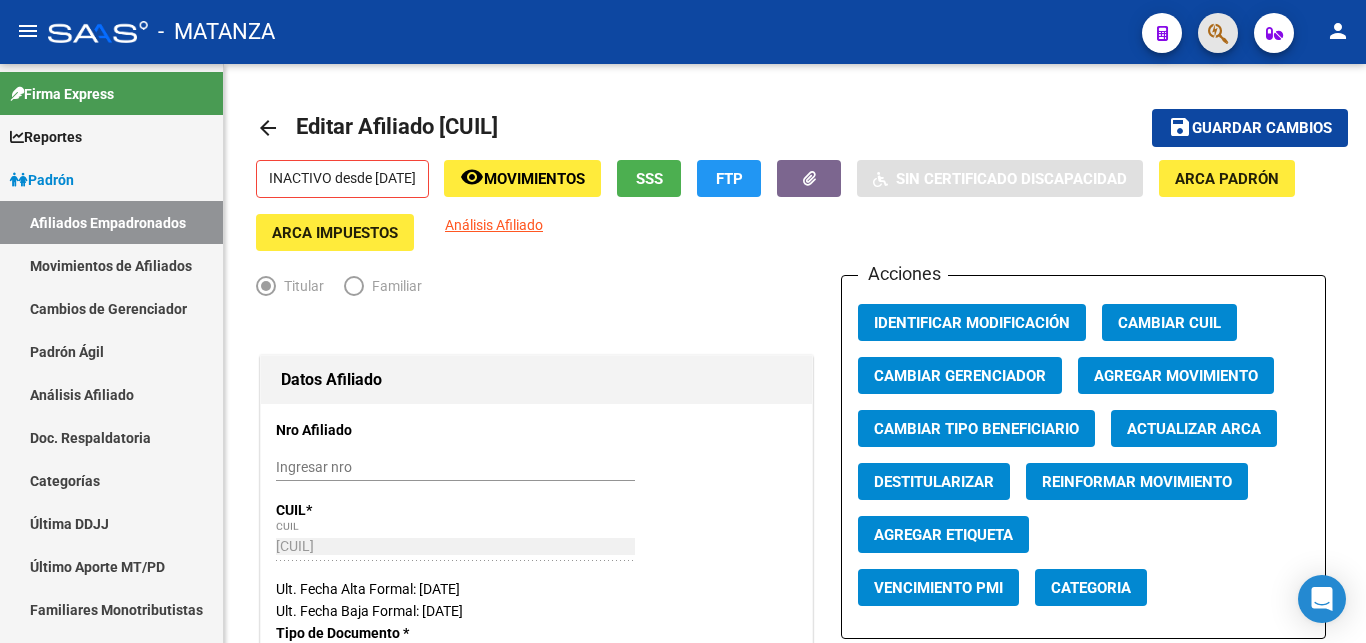 click 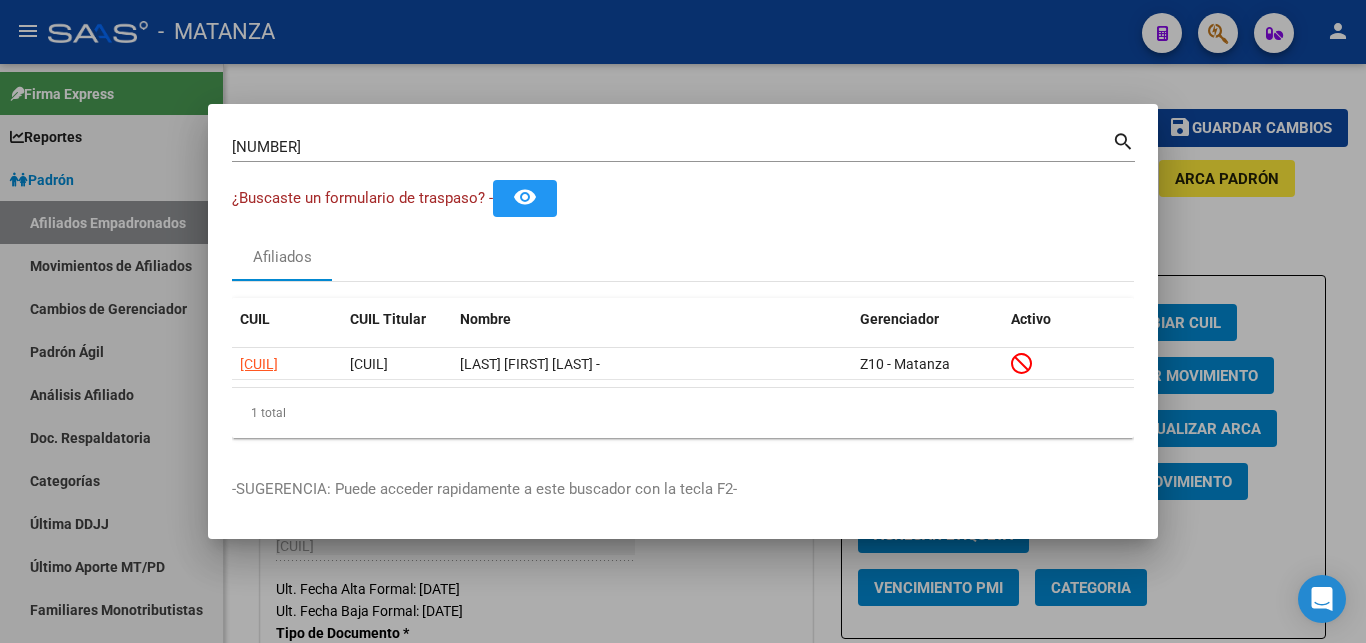 drag, startPoint x: 1111, startPoint y: 136, endPoint x: 1122, endPoint y: 136, distance: 11 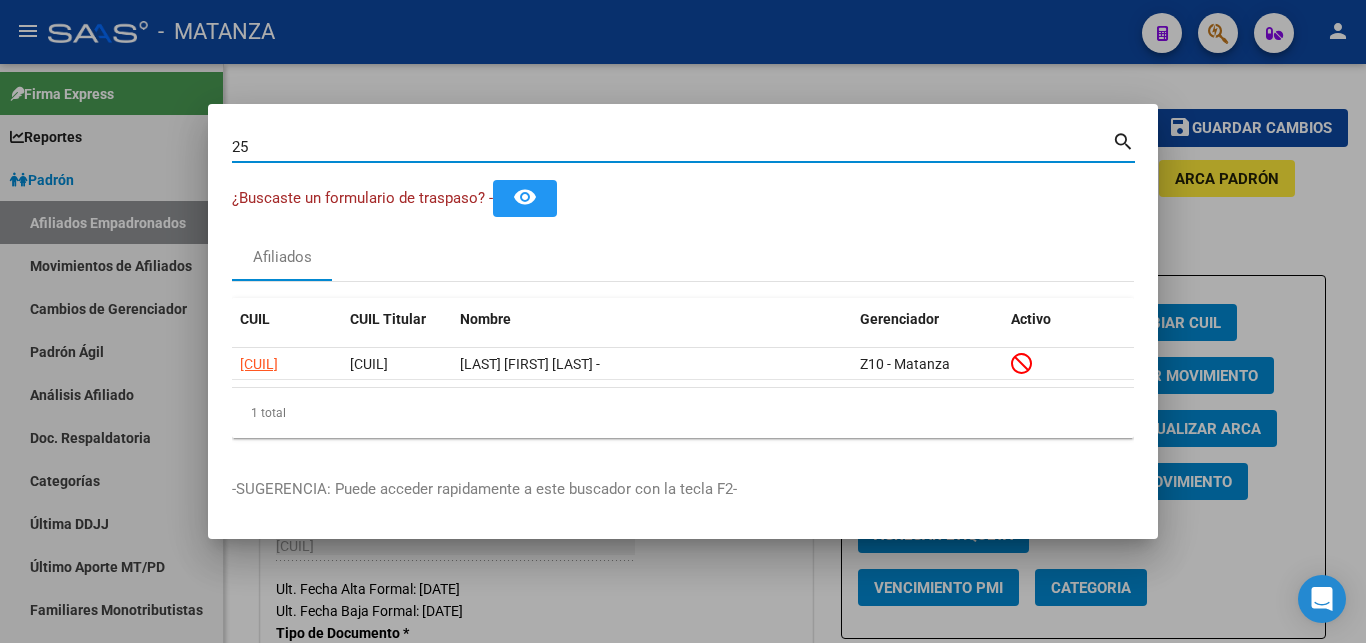 type on "2" 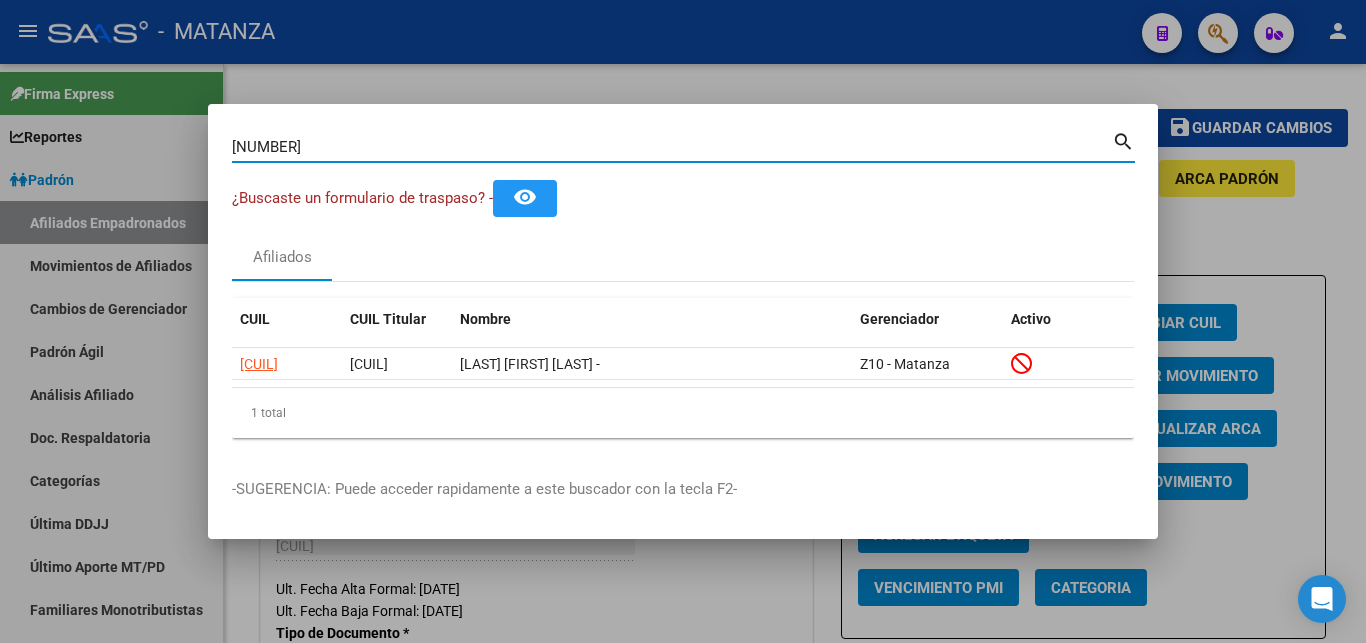 type on "[NUMBER]" 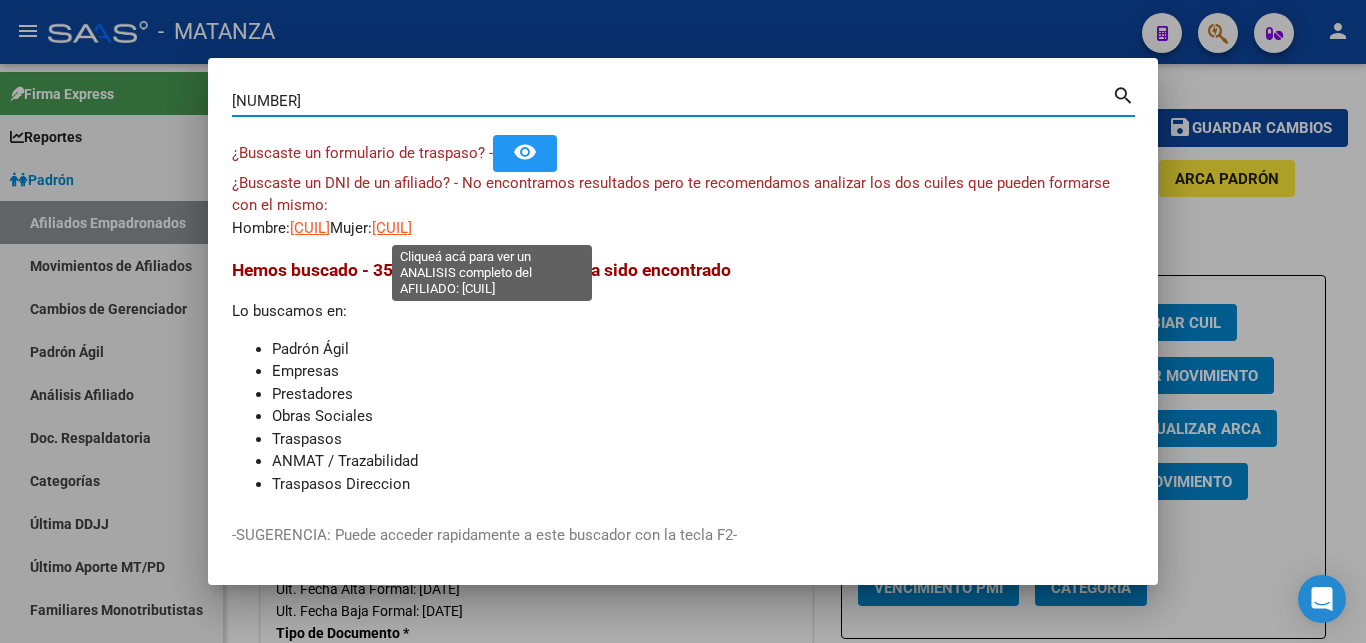 click on "[CUIL]" at bounding box center [392, 228] 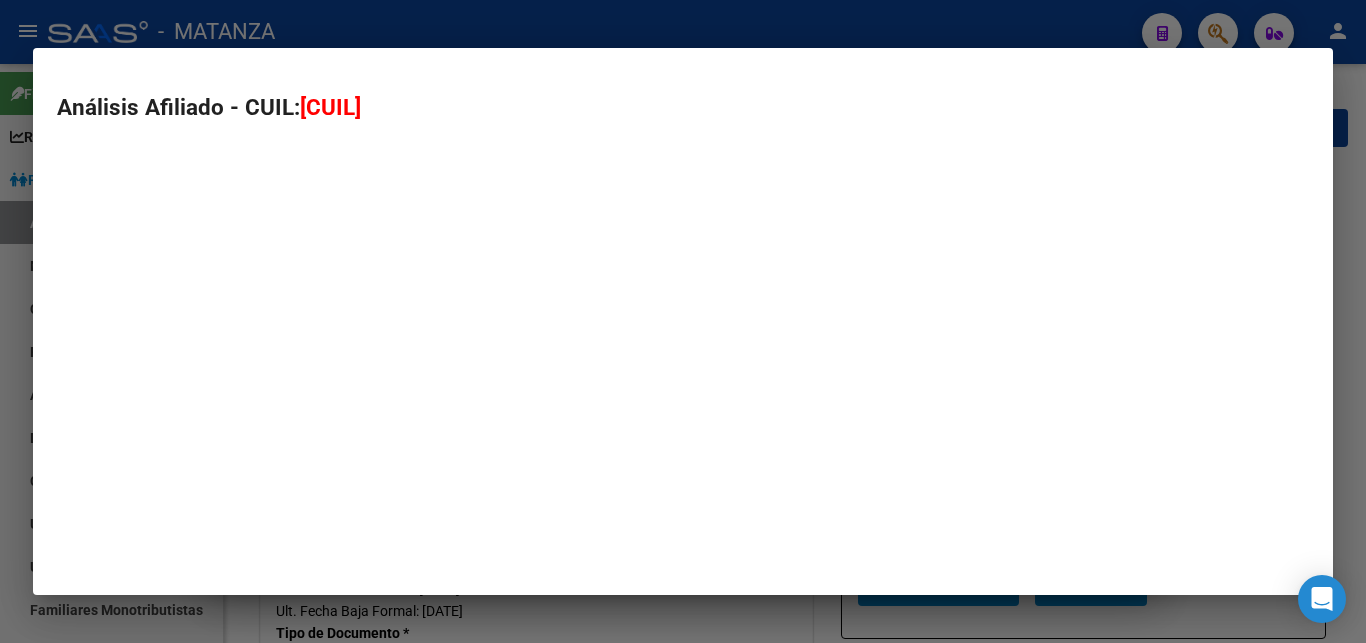 type on "[CUIL]" 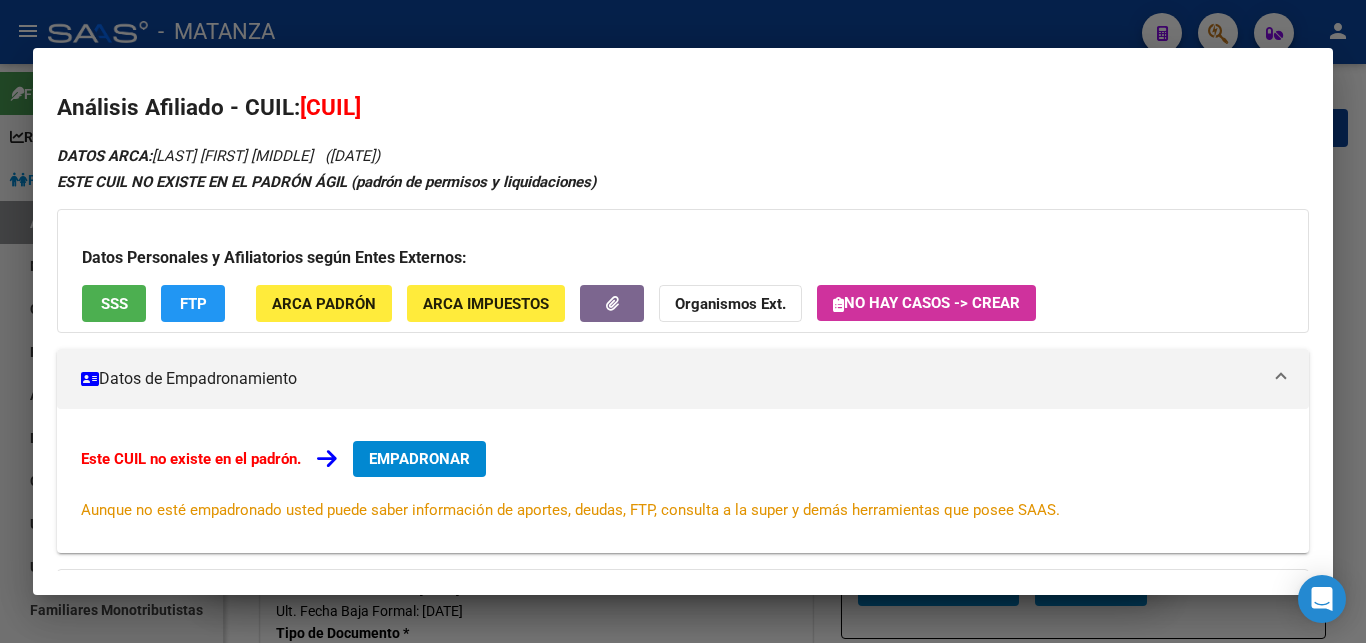 drag, startPoint x: 931, startPoint y: 37, endPoint x: 1262, endPoint y: 10, distance: 332.0994 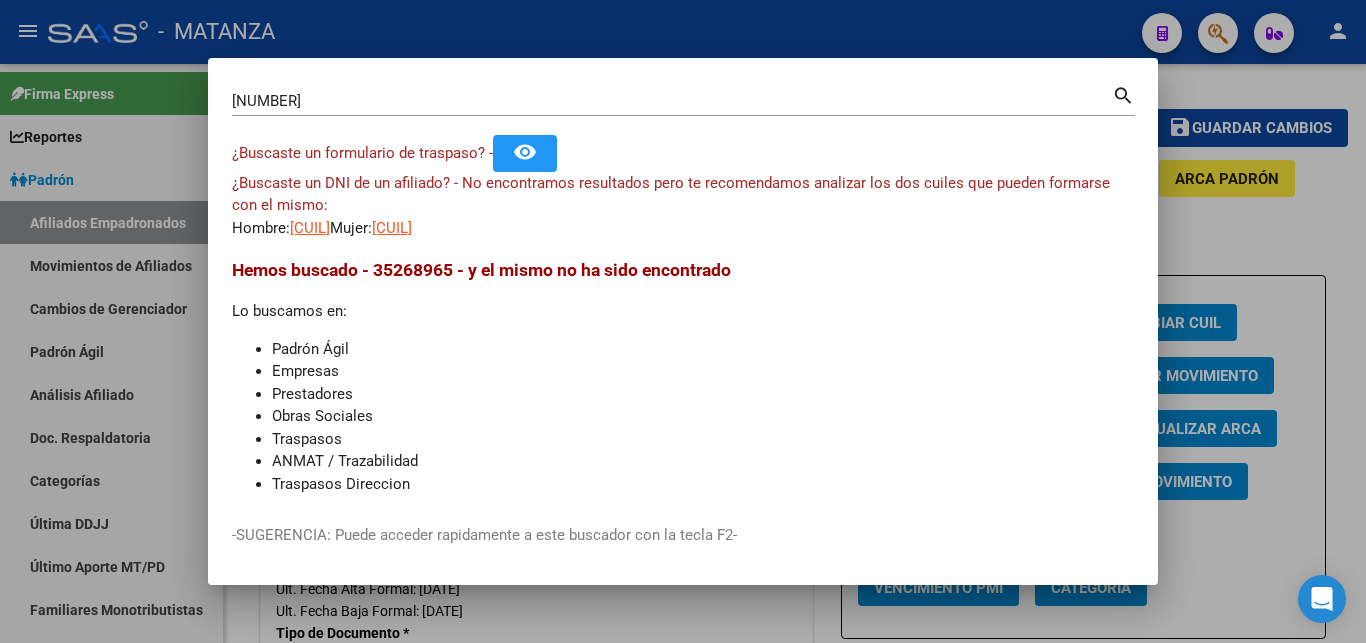 click on "search" at bounding box center [1123, 94] 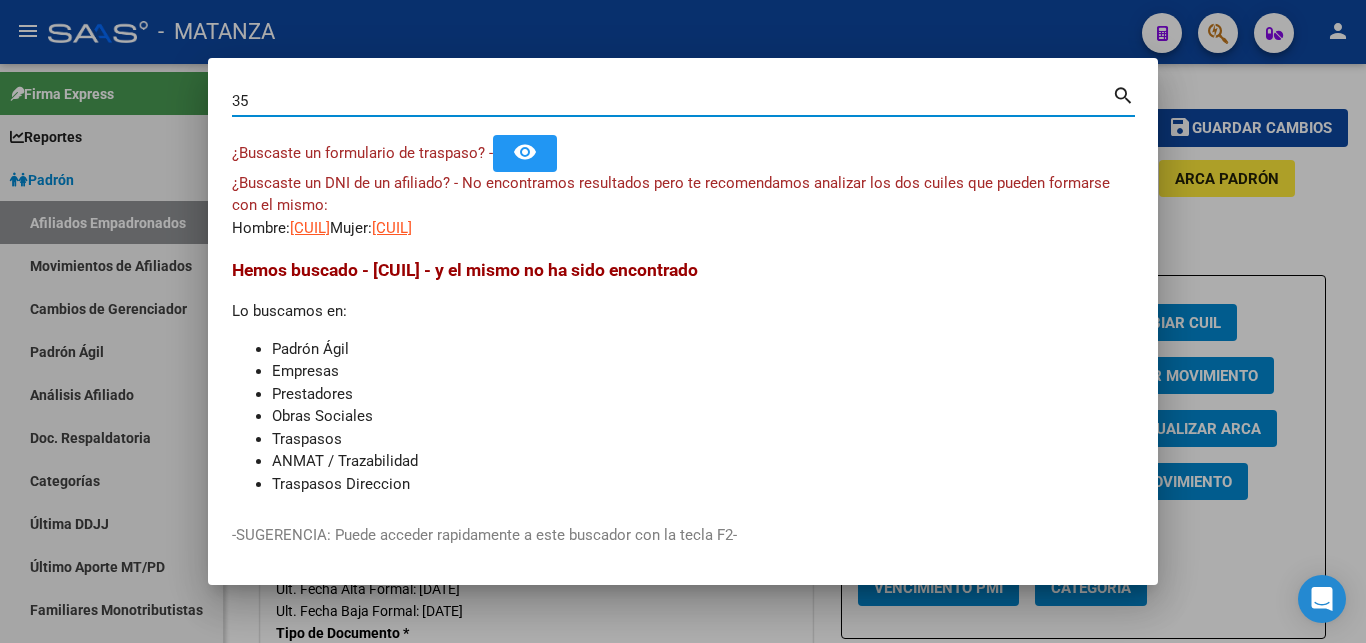 type on "3" 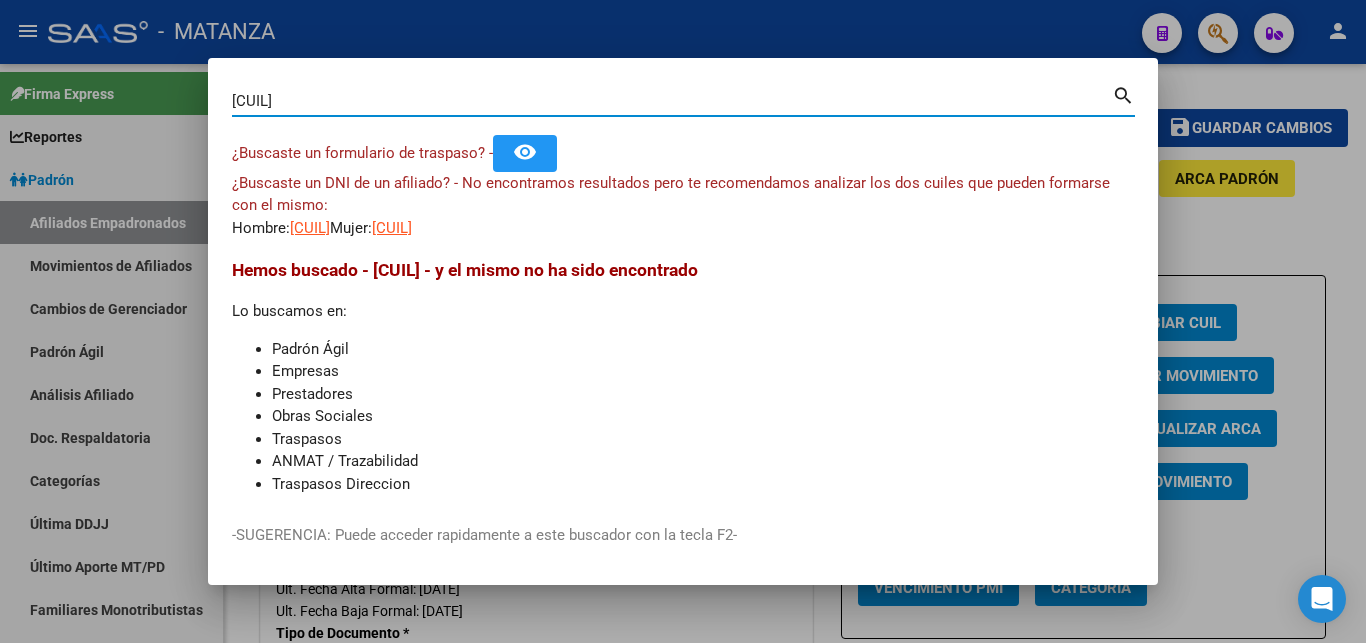 type on "[CUIL]" 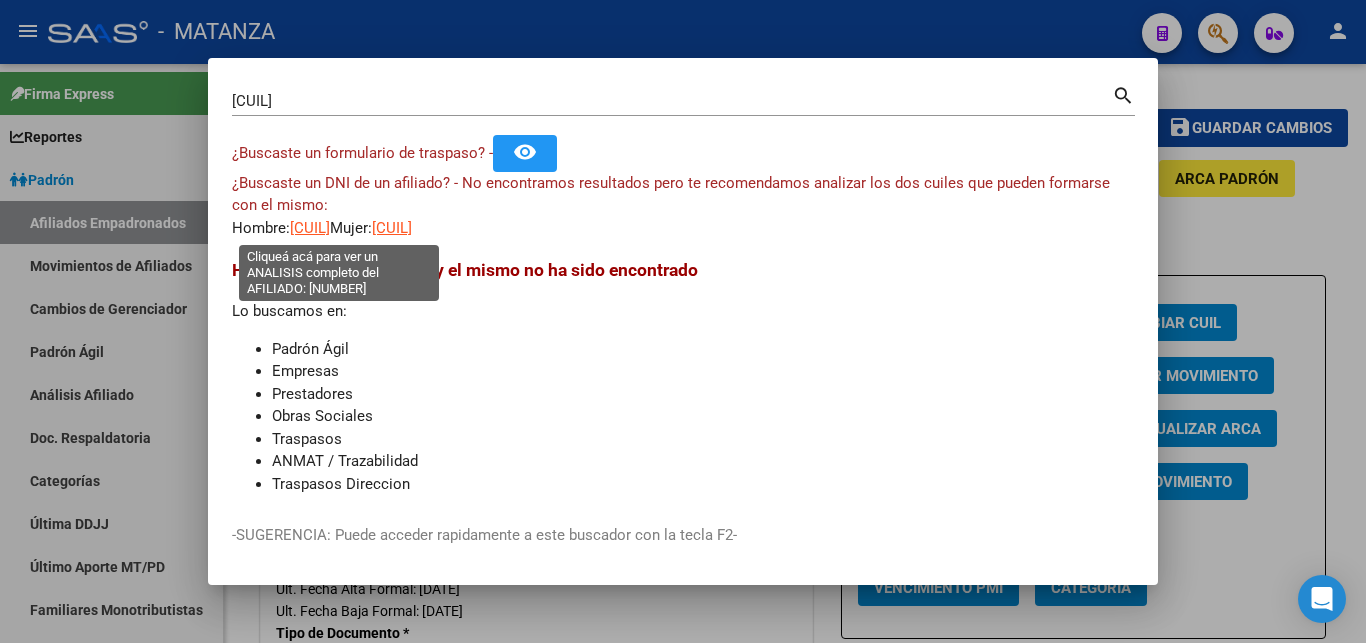 click on "[CUIL]" at bounding box center (310, 228) 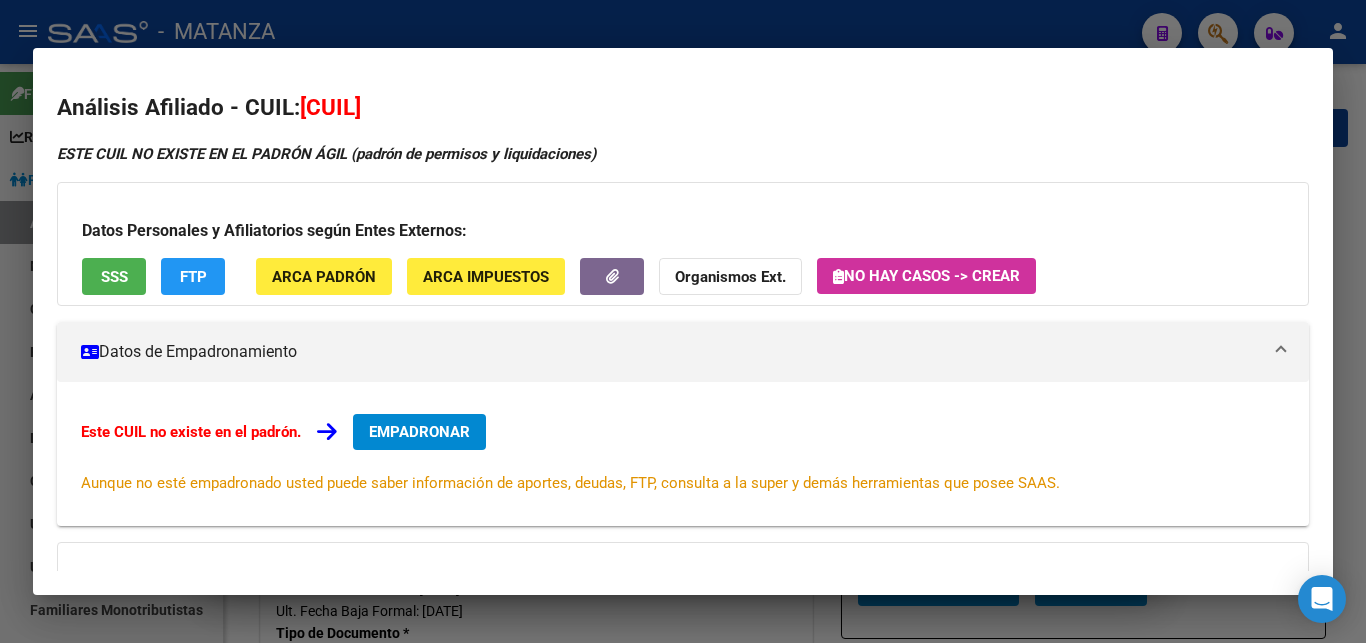 click at bounding box center [683, 321] 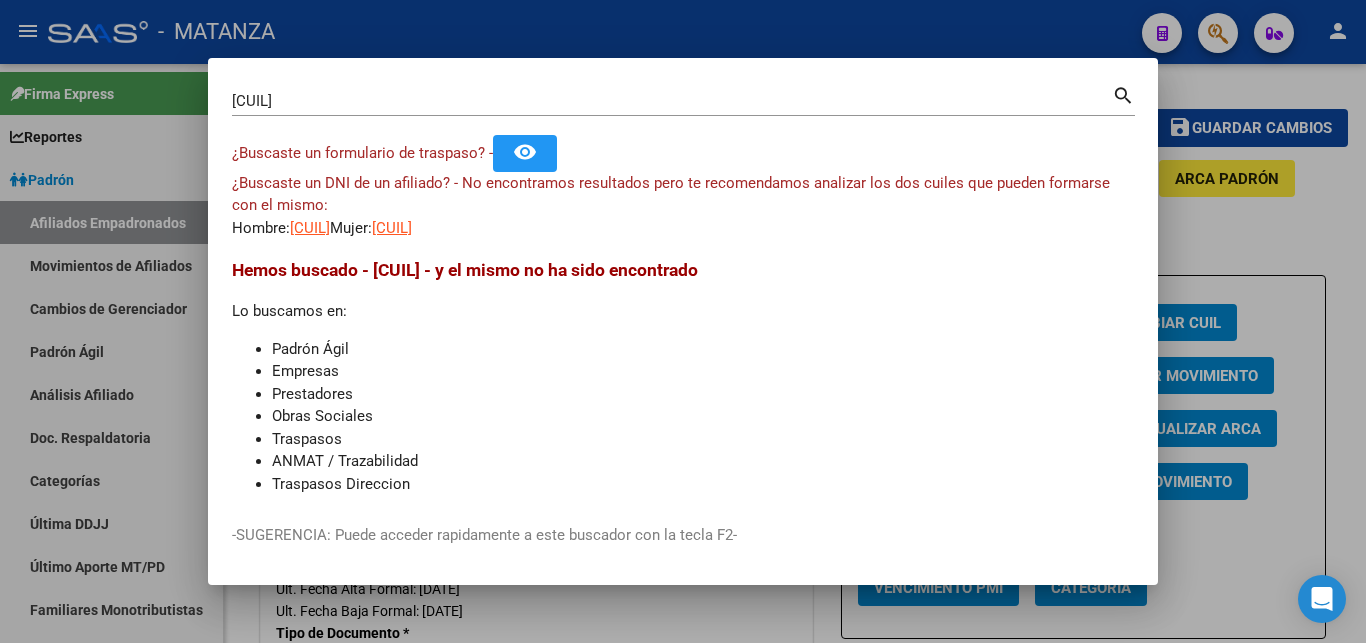 click on "search" at bounding box center [1123, 94] 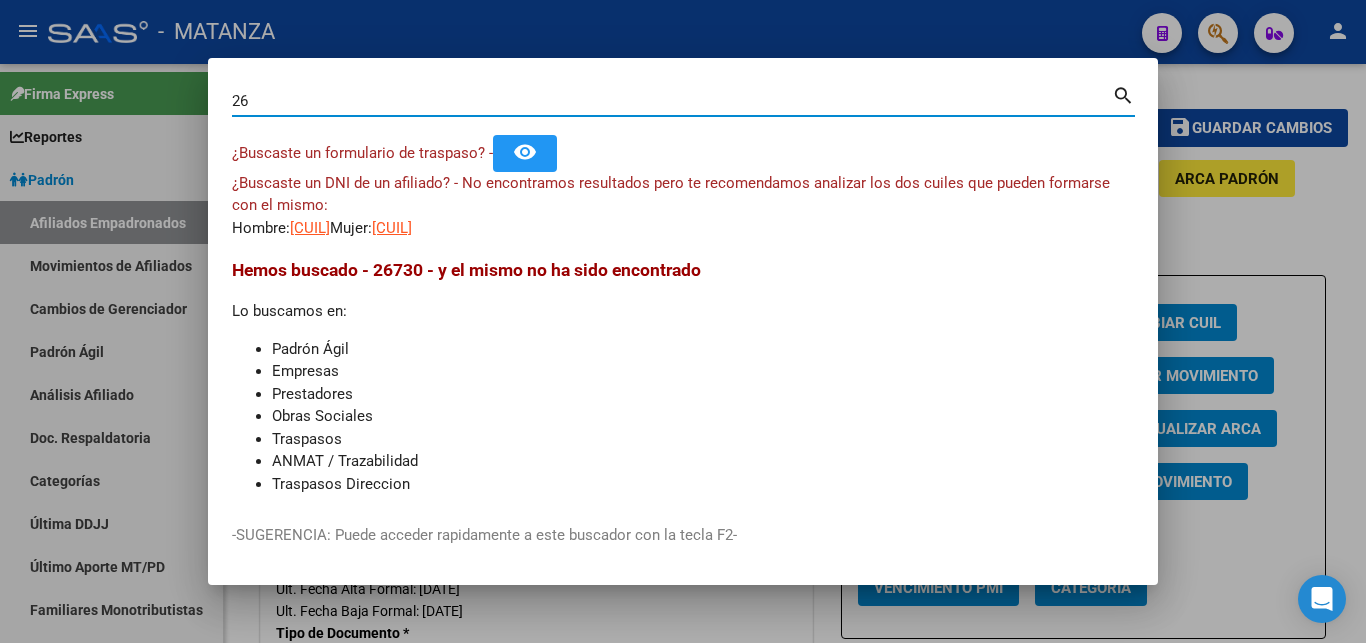 type on "2" 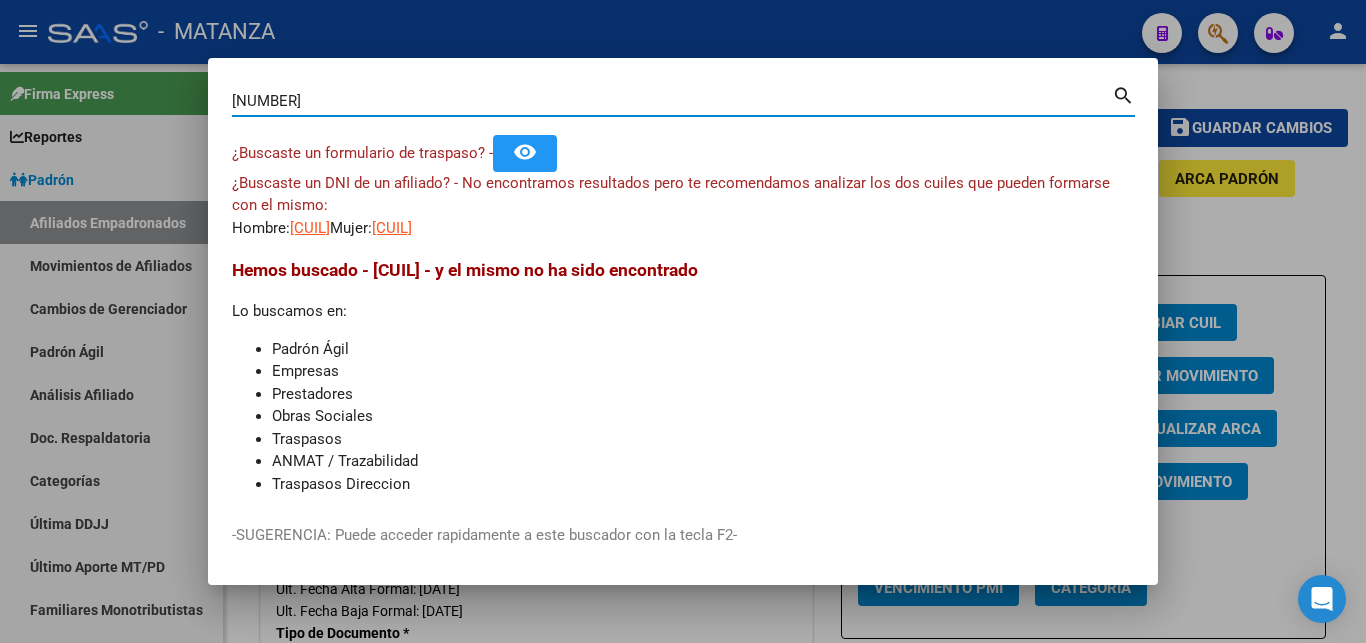 type on "[NUMBER]" 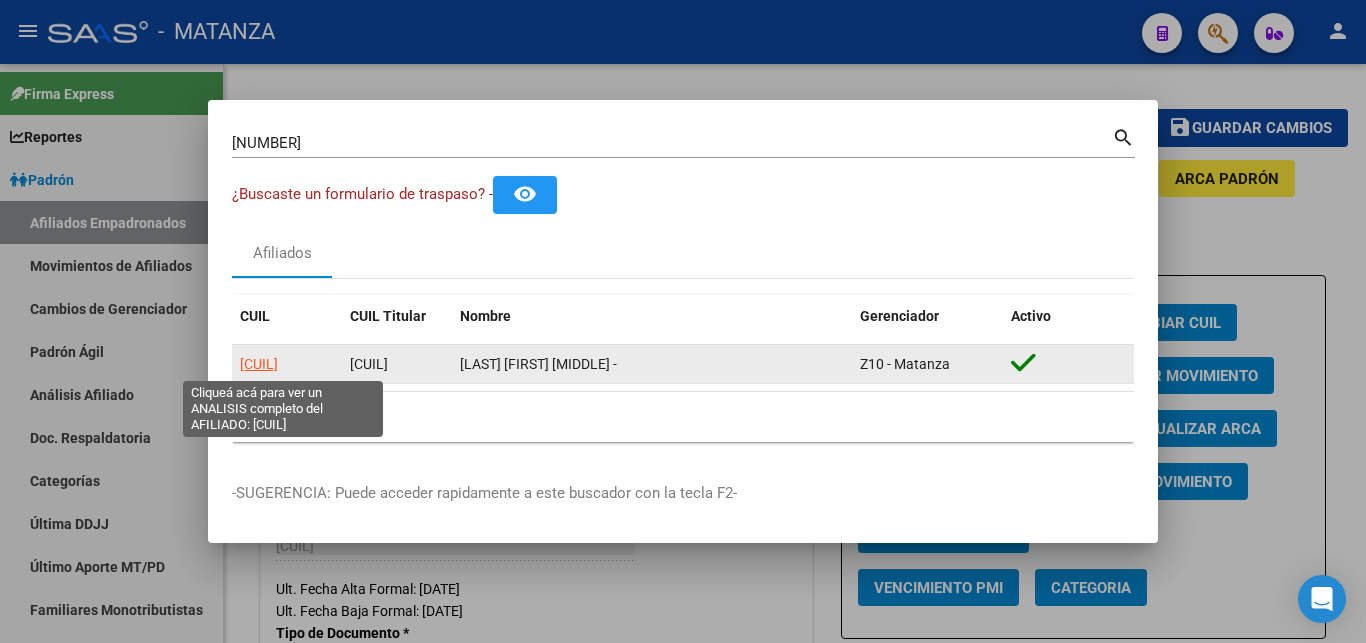 click on "[CUIL]" 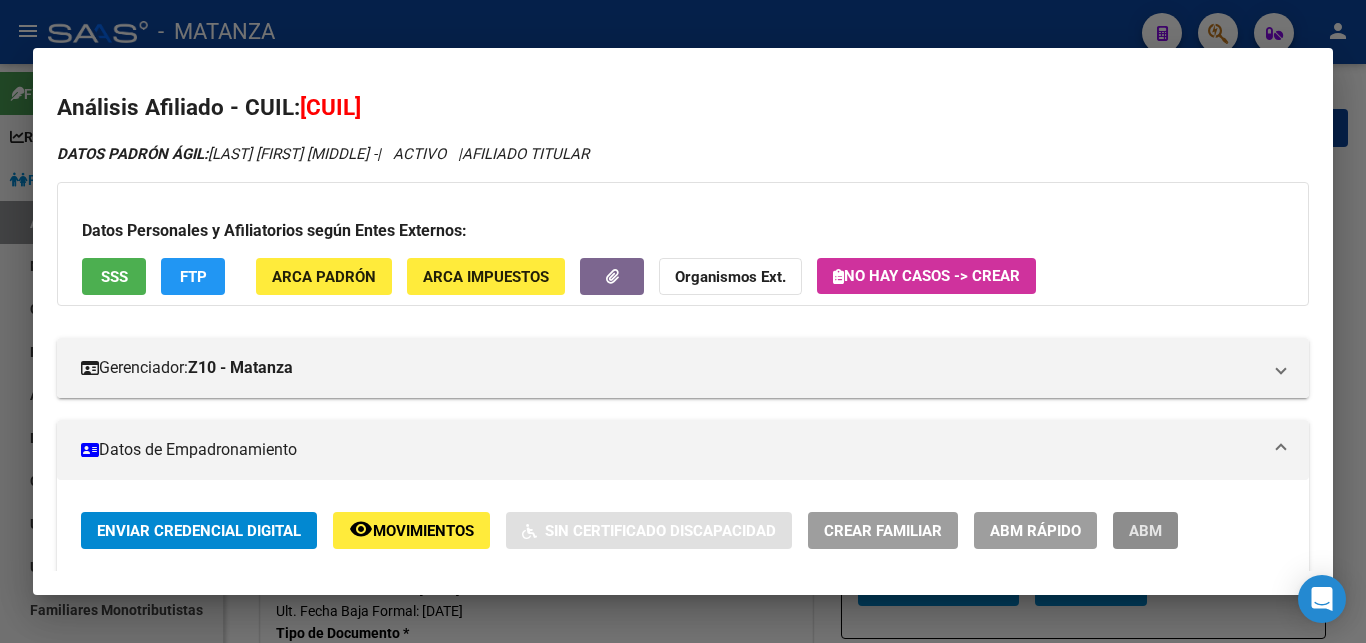 click on "ABM" at bounding box center (1145, 531) 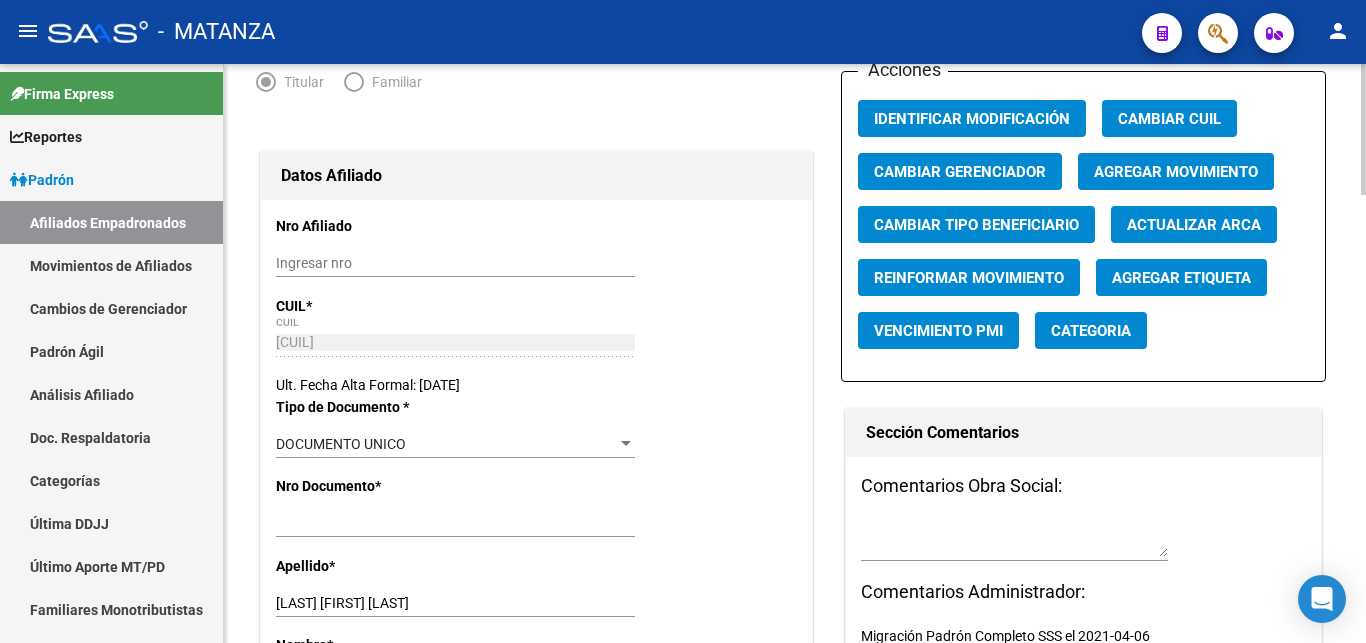 scroll, scrollTop: 408, scrollLeft: 0, axis: vertical 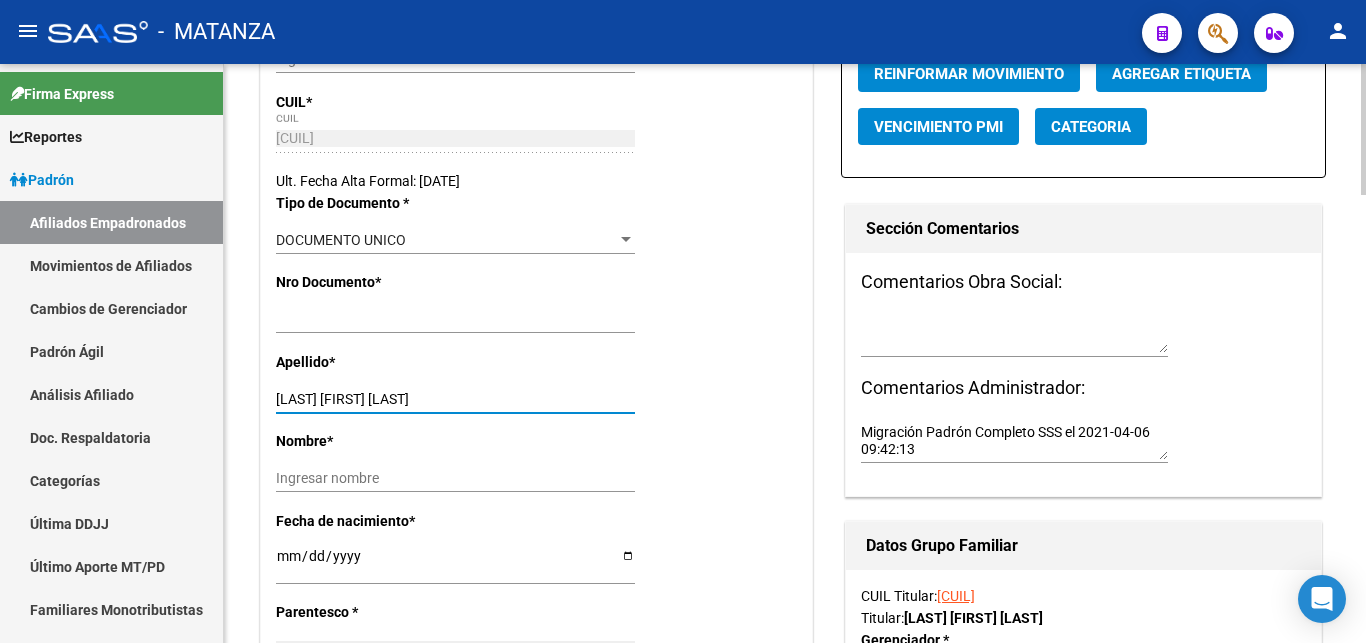drag, startPoint x: 351, startPoint y: 396, endPoint x: 507, endPoint y: 399, distance: 156.02884 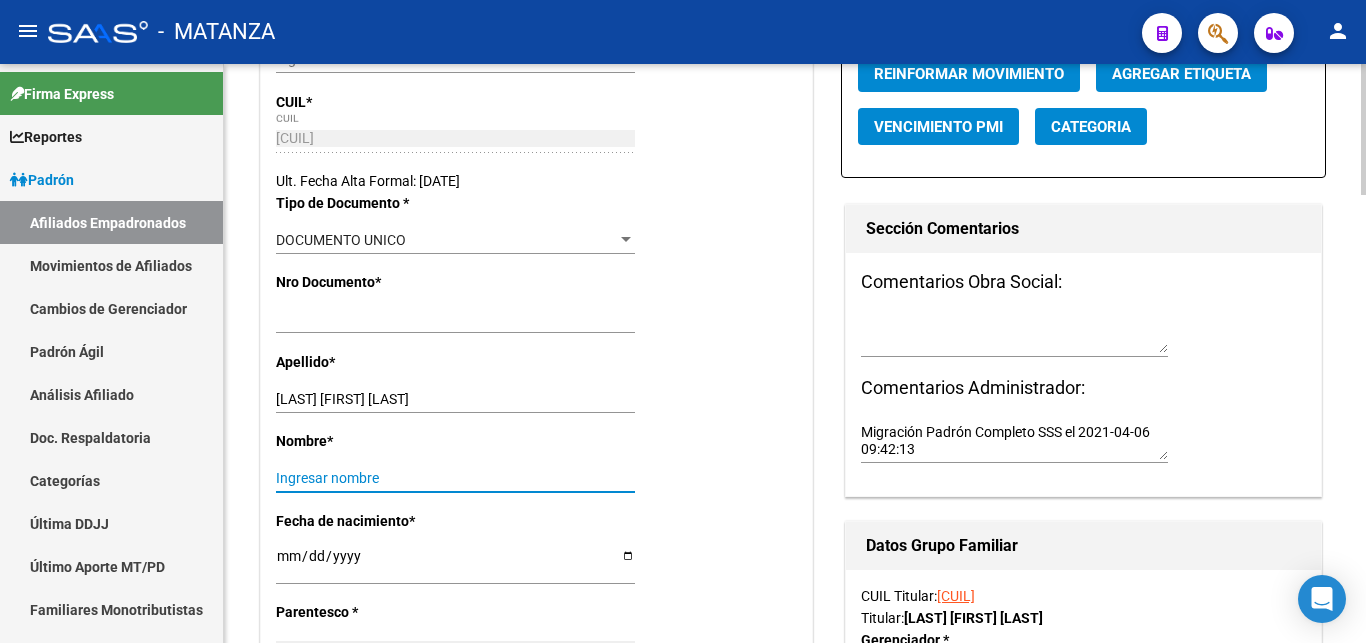 click on "Ingresar nombre" at bounding box center (455, 478) 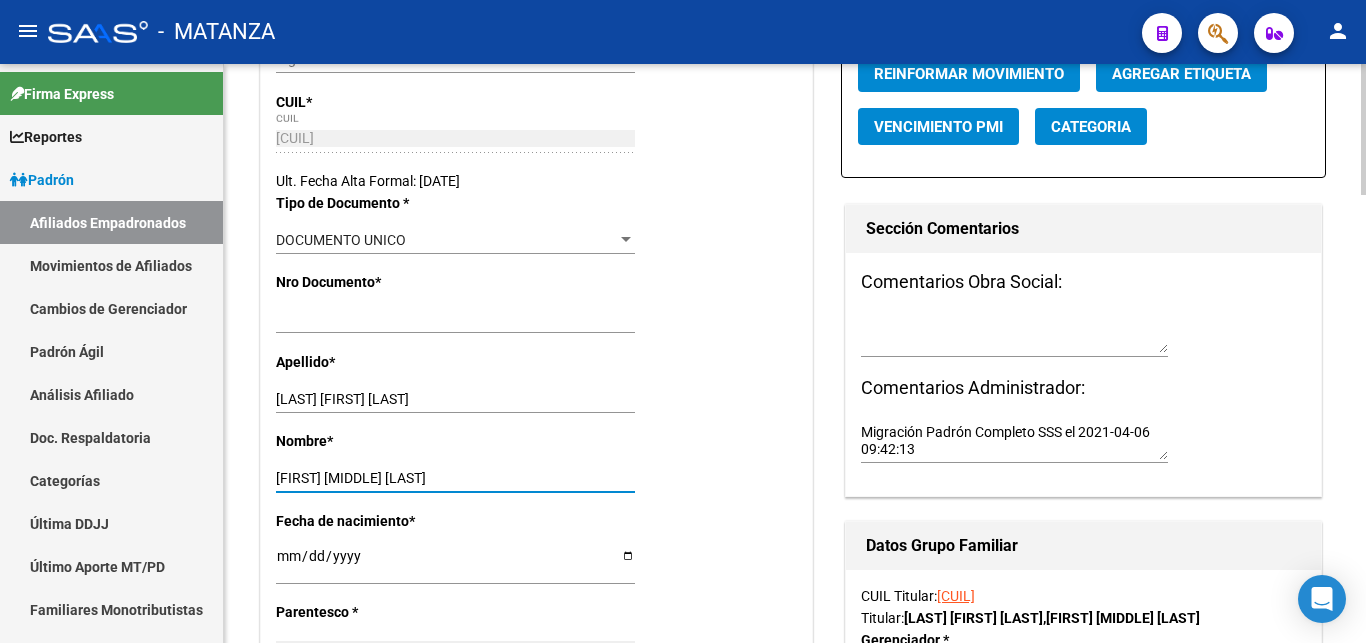 type on "[FIRST] [MIDDLE] [LAST]" 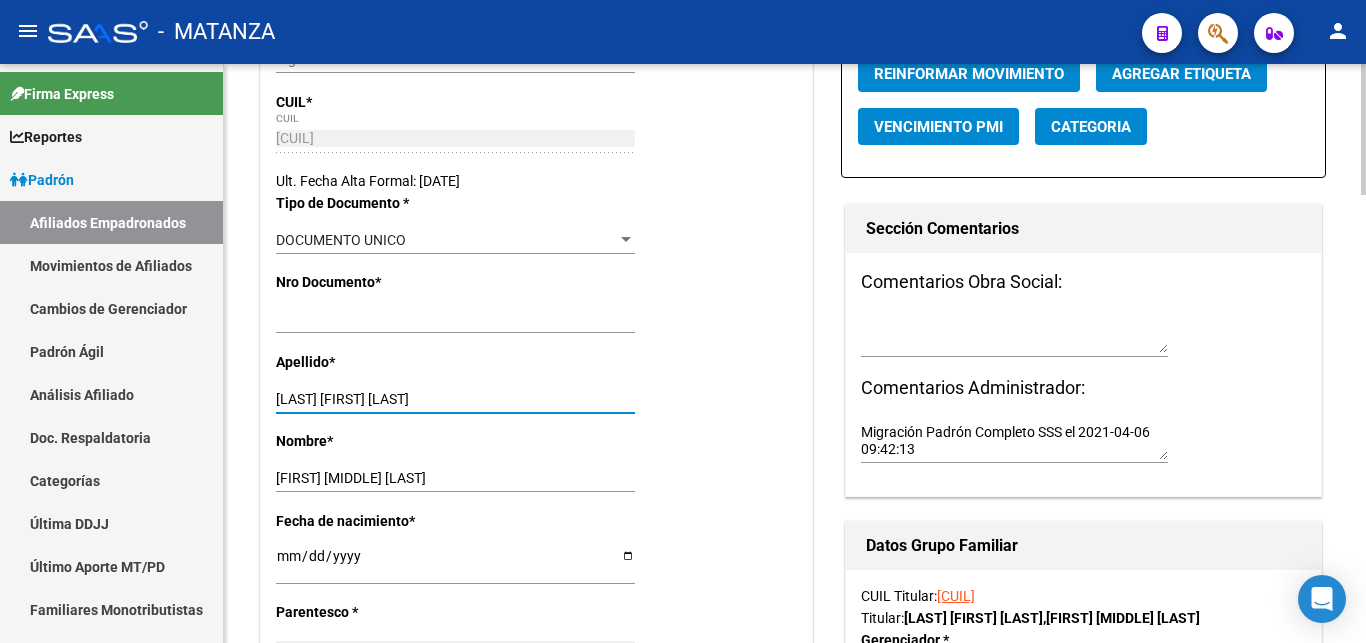 drag, startPoint x: 349, startPoint y: 393, endPoint x: 509, endPoint y: 399, distance: 160.11246 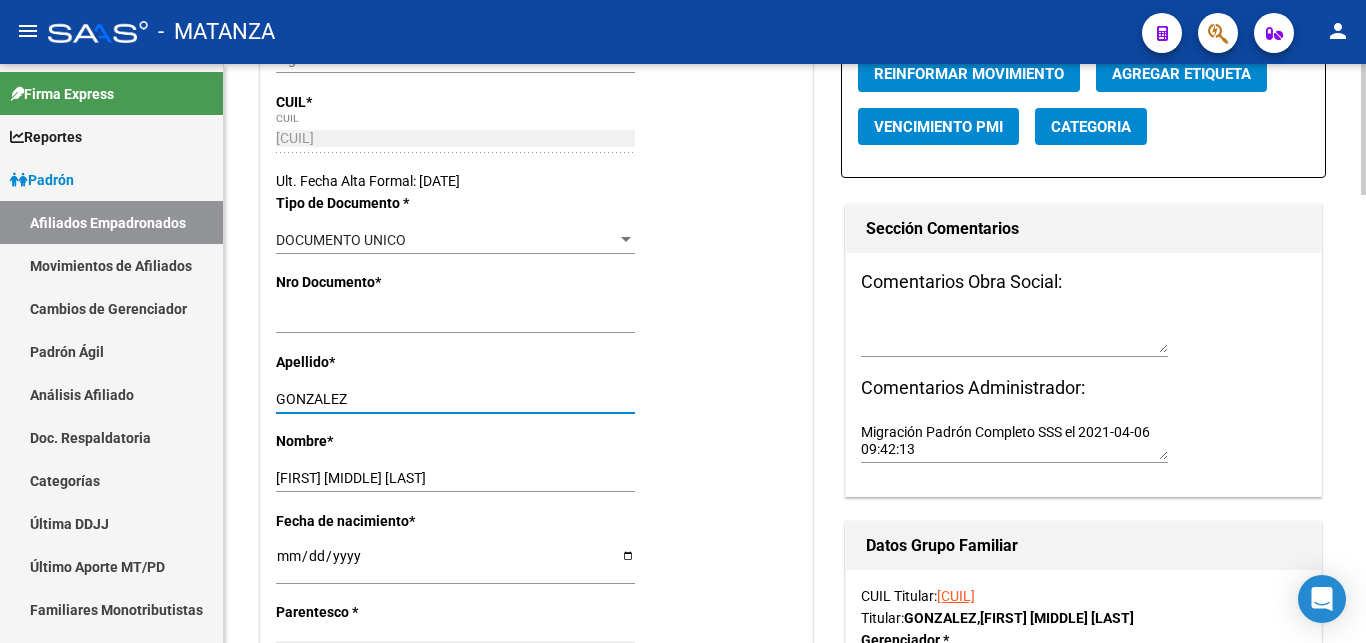 type on "GONZALEZ" 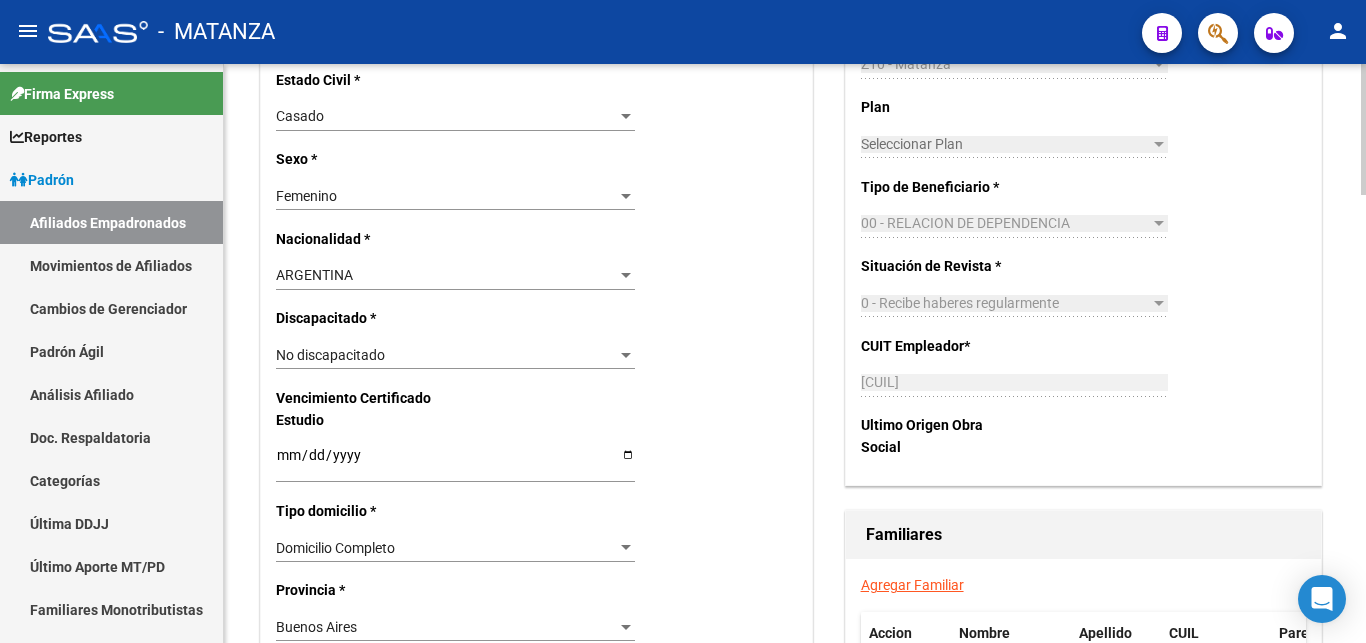 scroll, scrollTop: 1224, scrollLeft: 0, axis: vertical 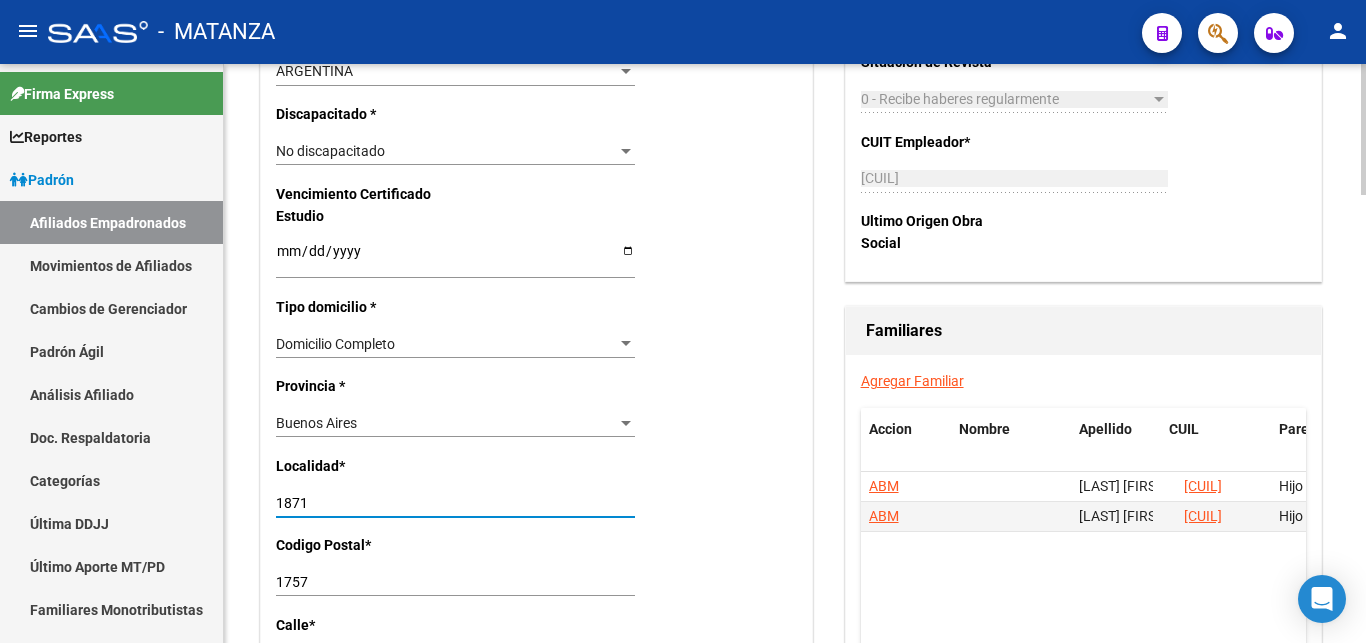 drag, startPoint x: 312, startPoint y: 480, endPoint x: 183, endPoint y: 489, distance: 129.31357 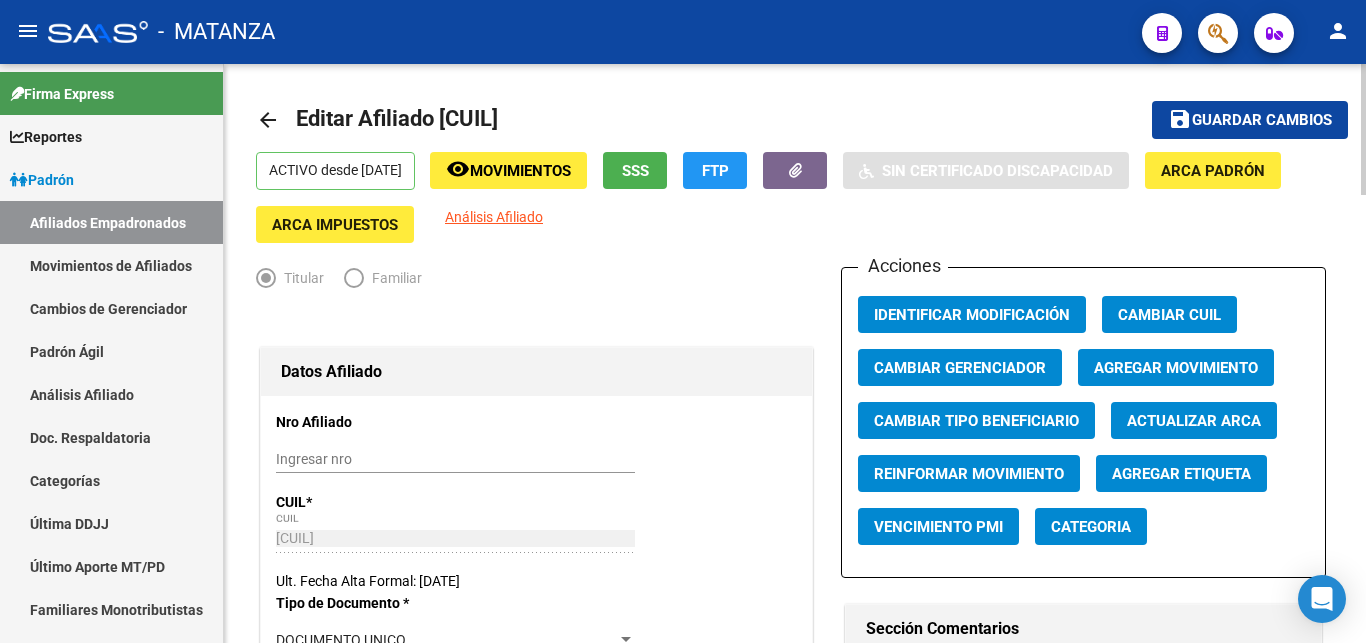 scroll, scrollTop: 0, scrollLeft: 0, axis: both 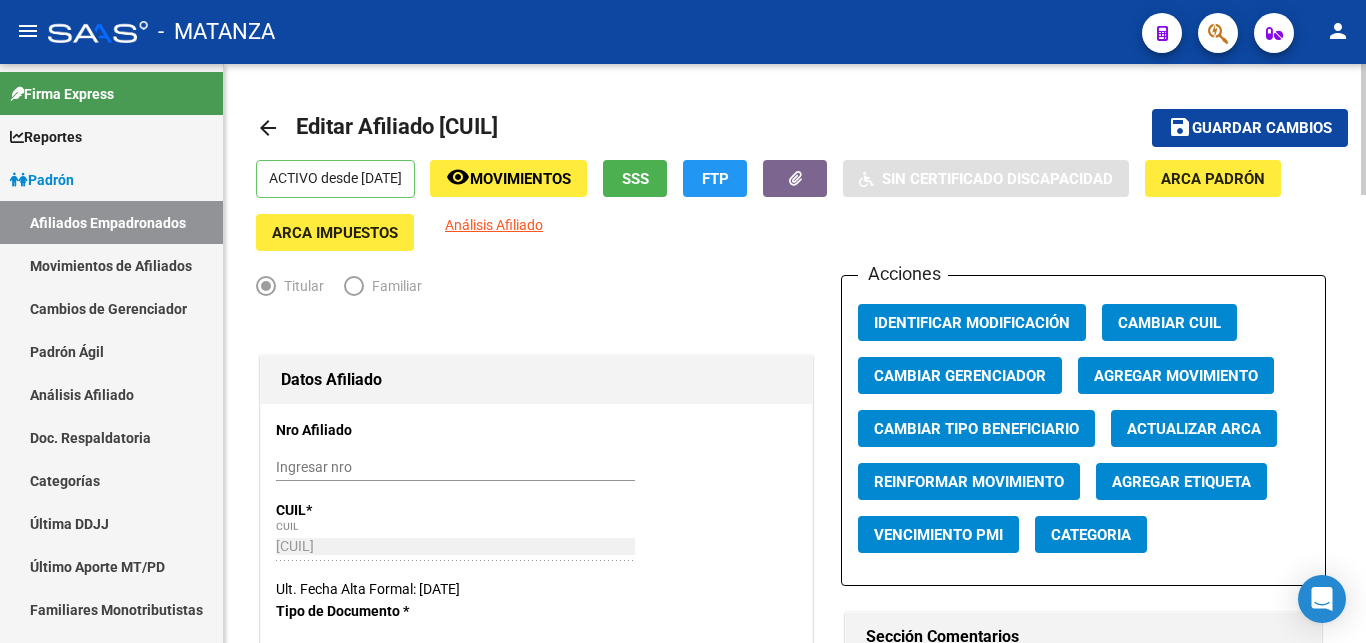 type on "LAFERRERRE" 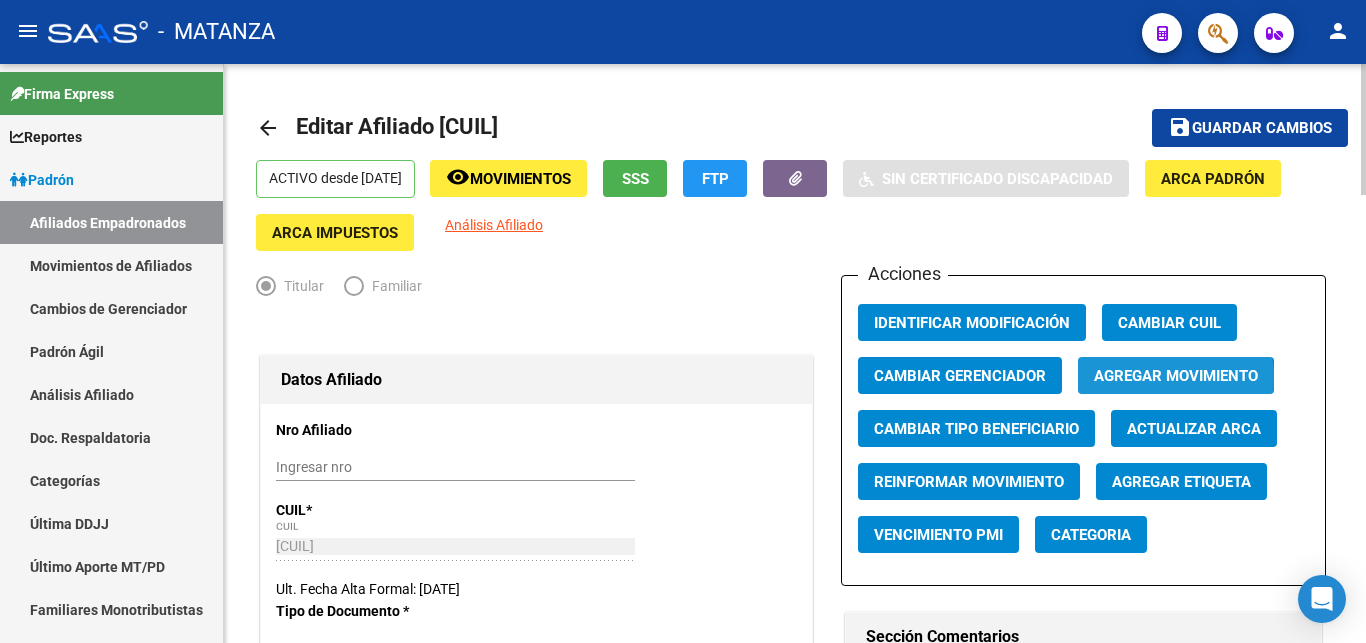 click on "Agregar Movimiento" 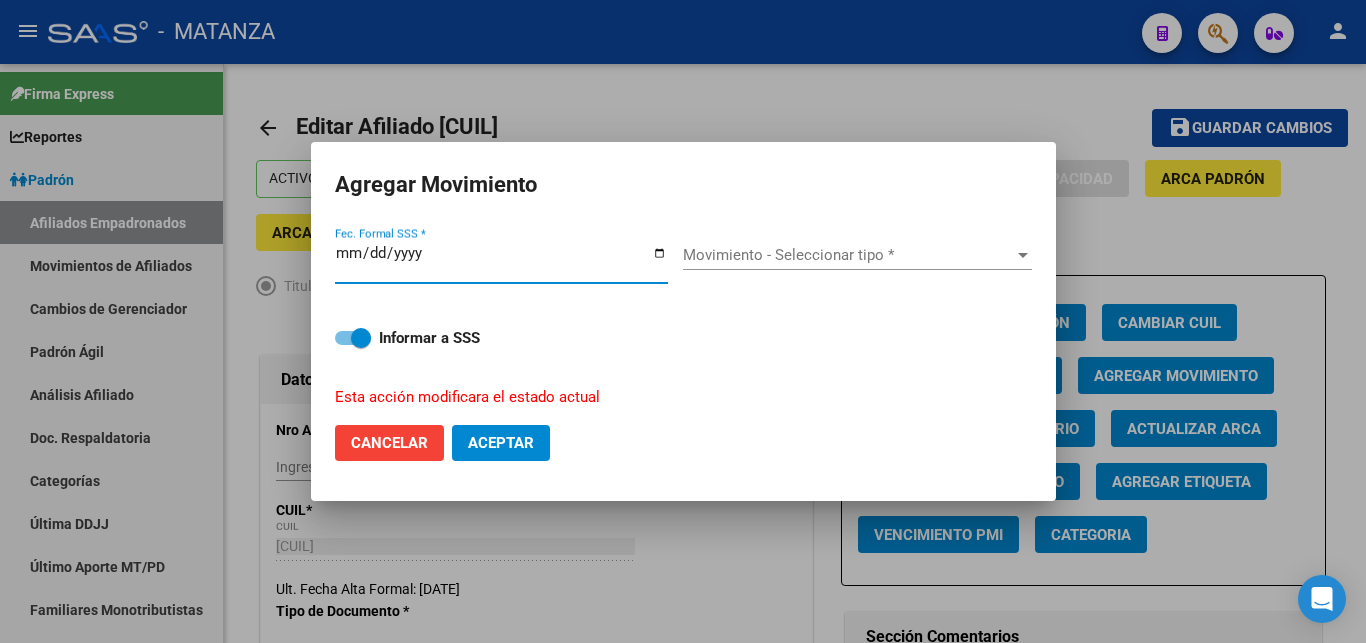 type on "[DATE]" 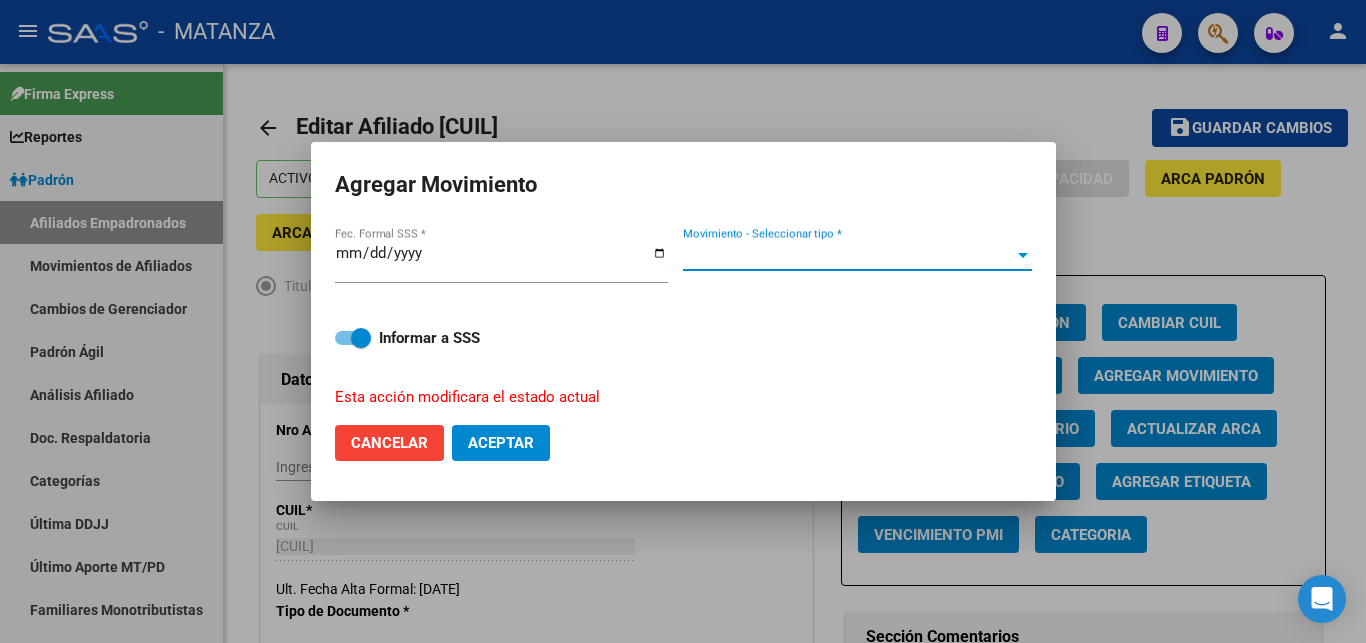 click at bounding box center [1023, 255] 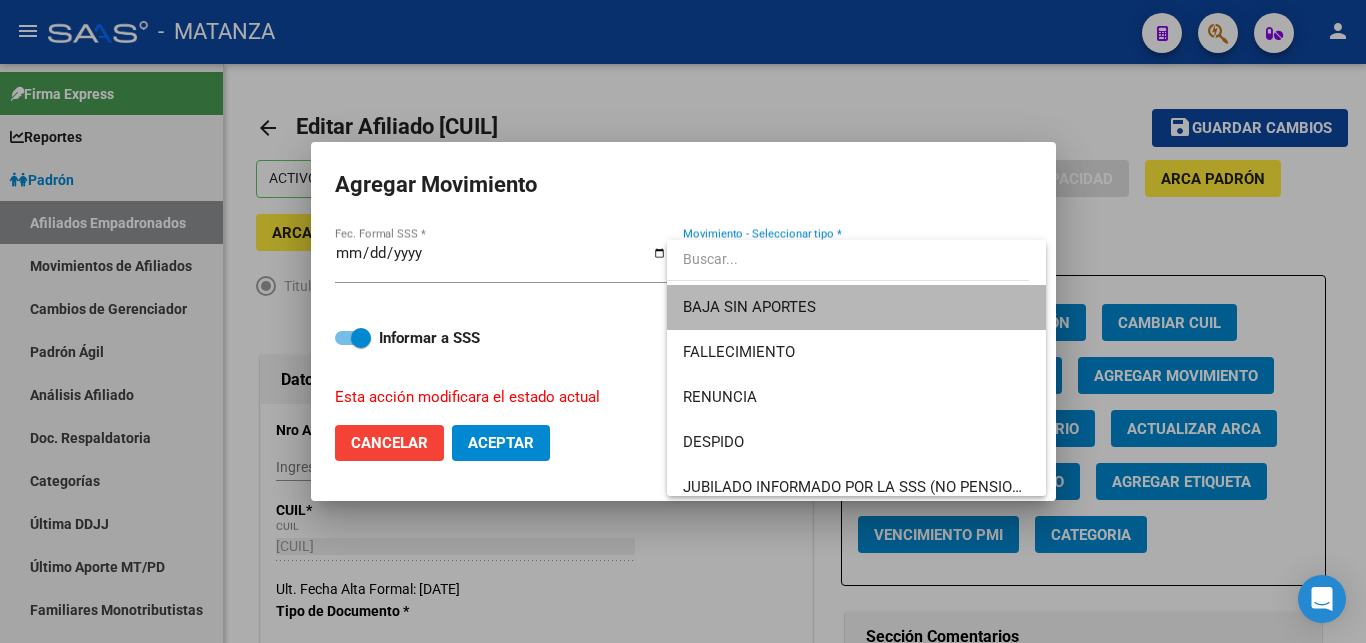click on "BAJA SIN APORTES" at bounding box center [856, 307] 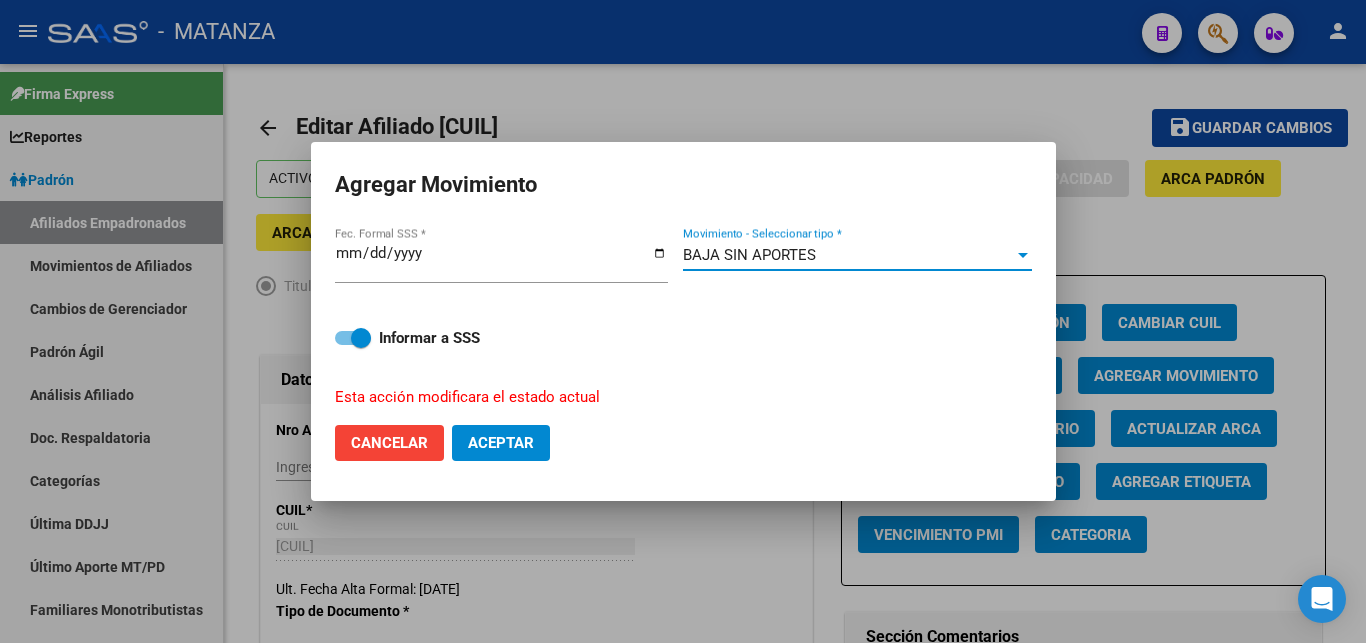 click on "Aceptar" 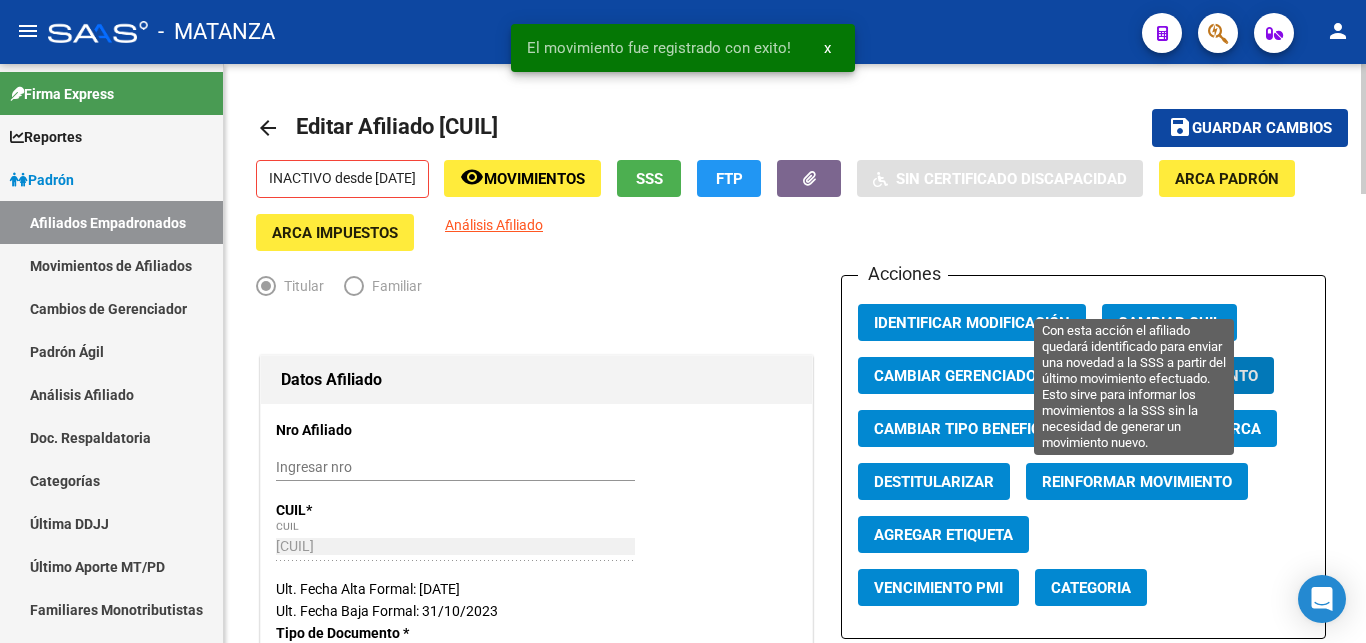 click on "Reinformar Movimiento" 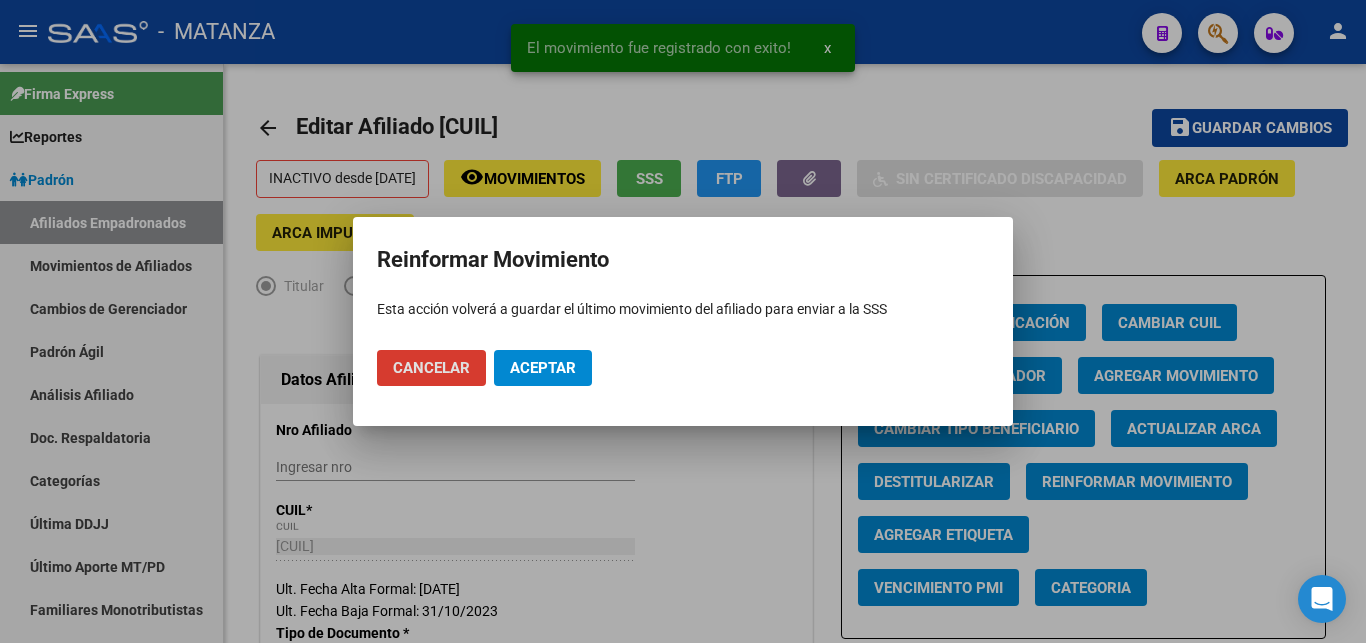 click on "Aceptar" at bounding box center [543, 368] 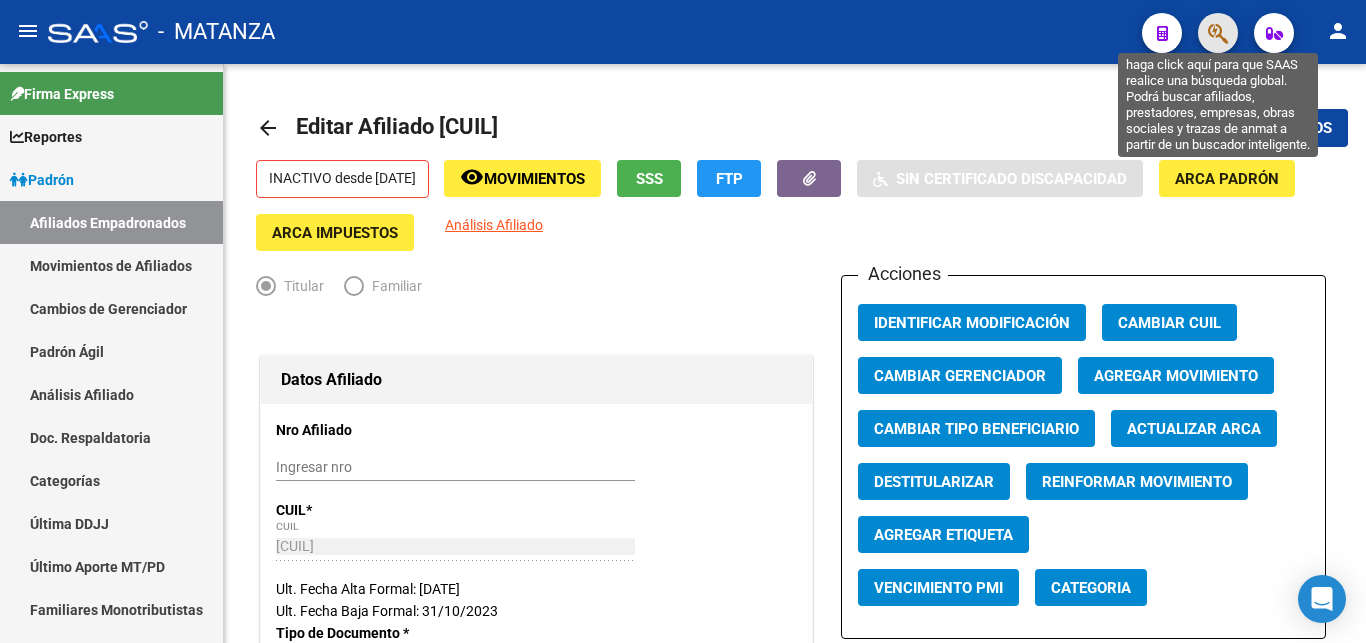 click 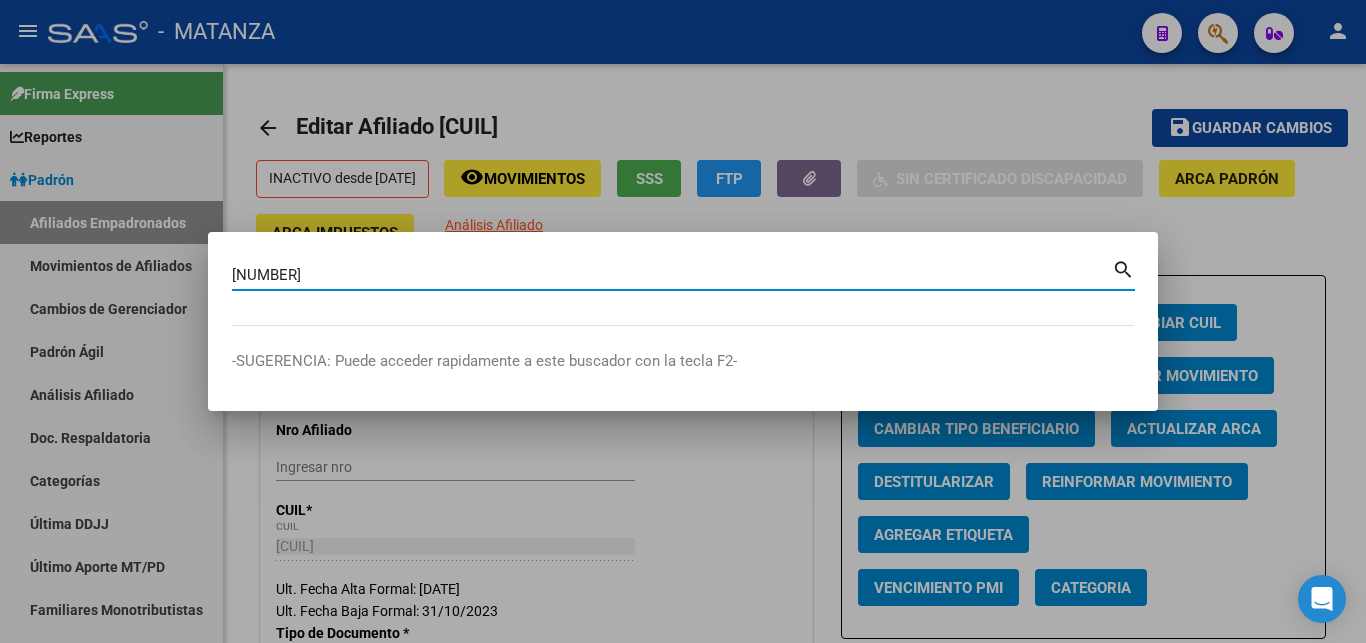 type on "[NUMBER]" 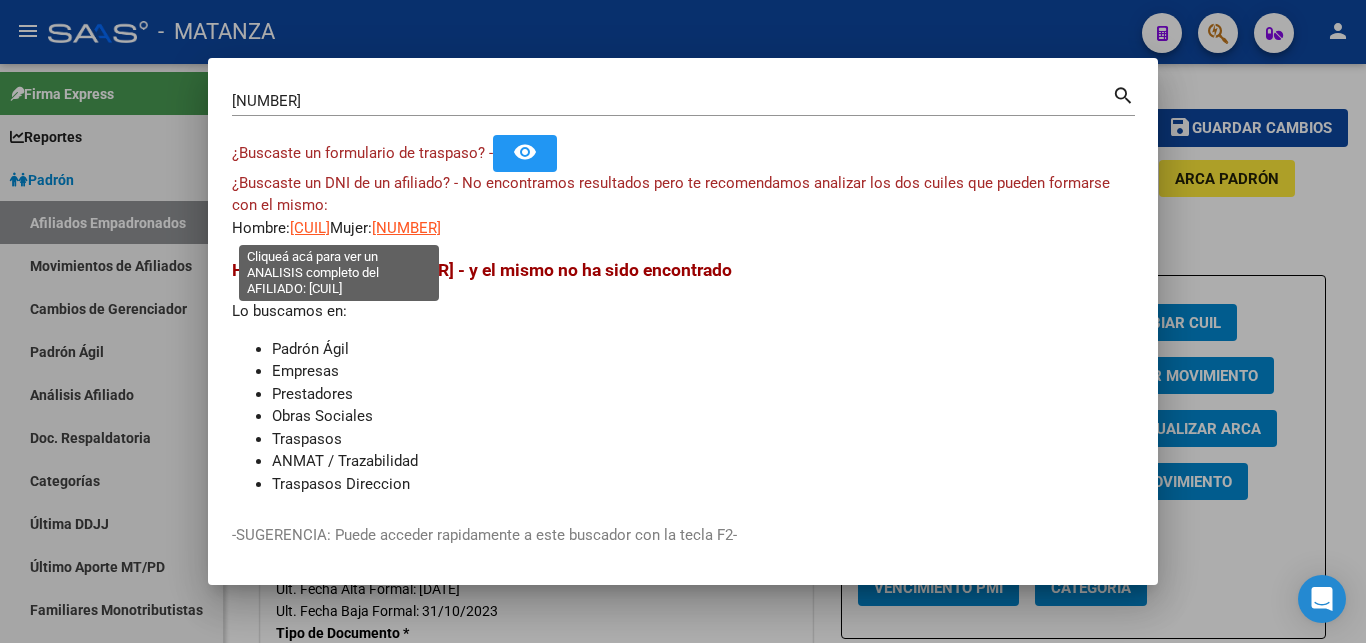 click on "[CUIL]" at bounding box center [310, 228] 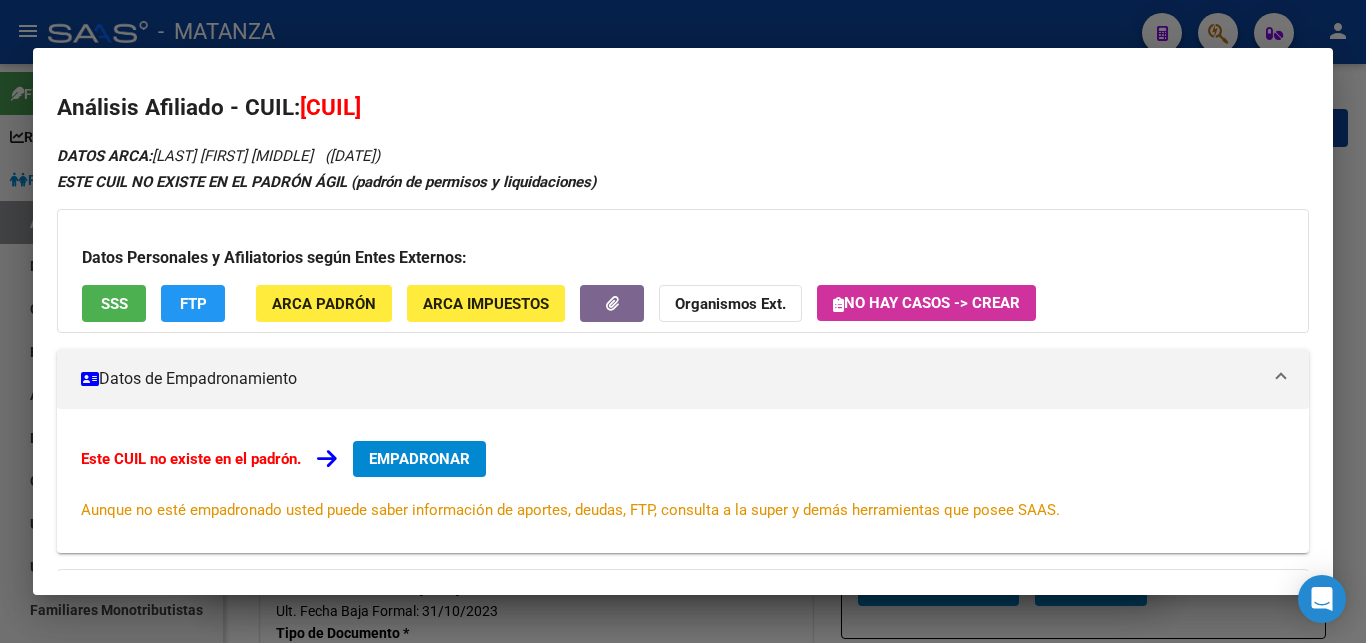 click at bounding box center [683, 321] 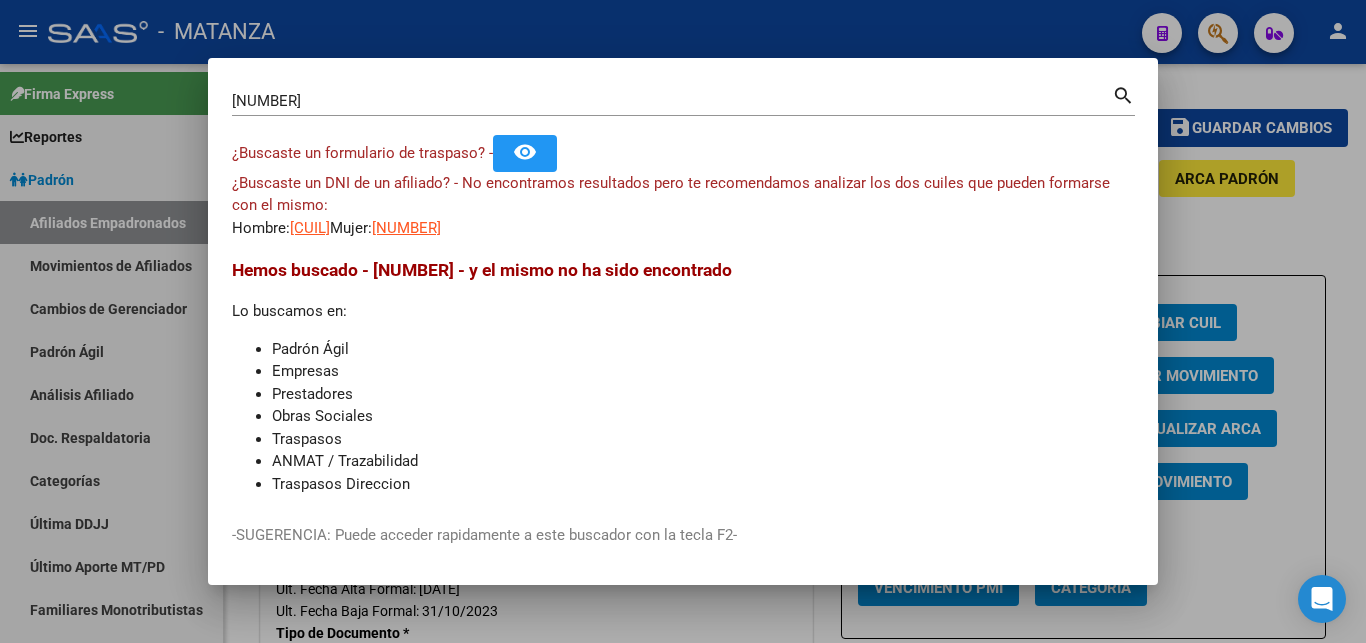 click at bounding box center [683, 321] 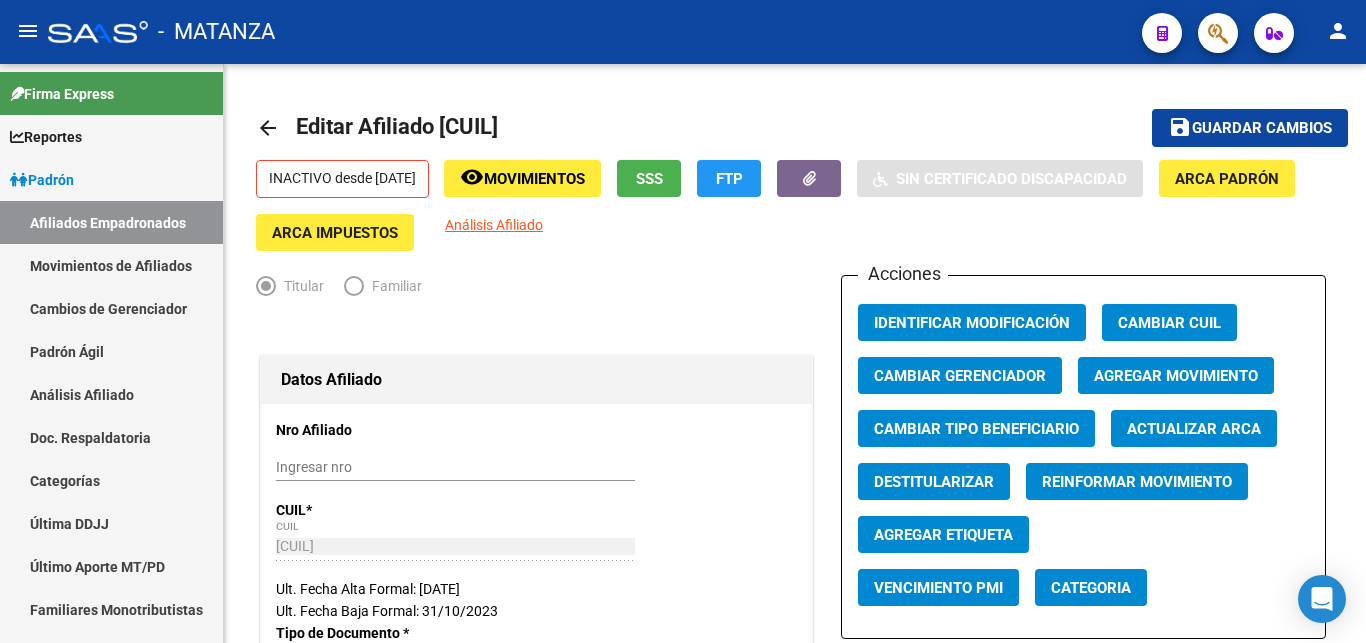 click 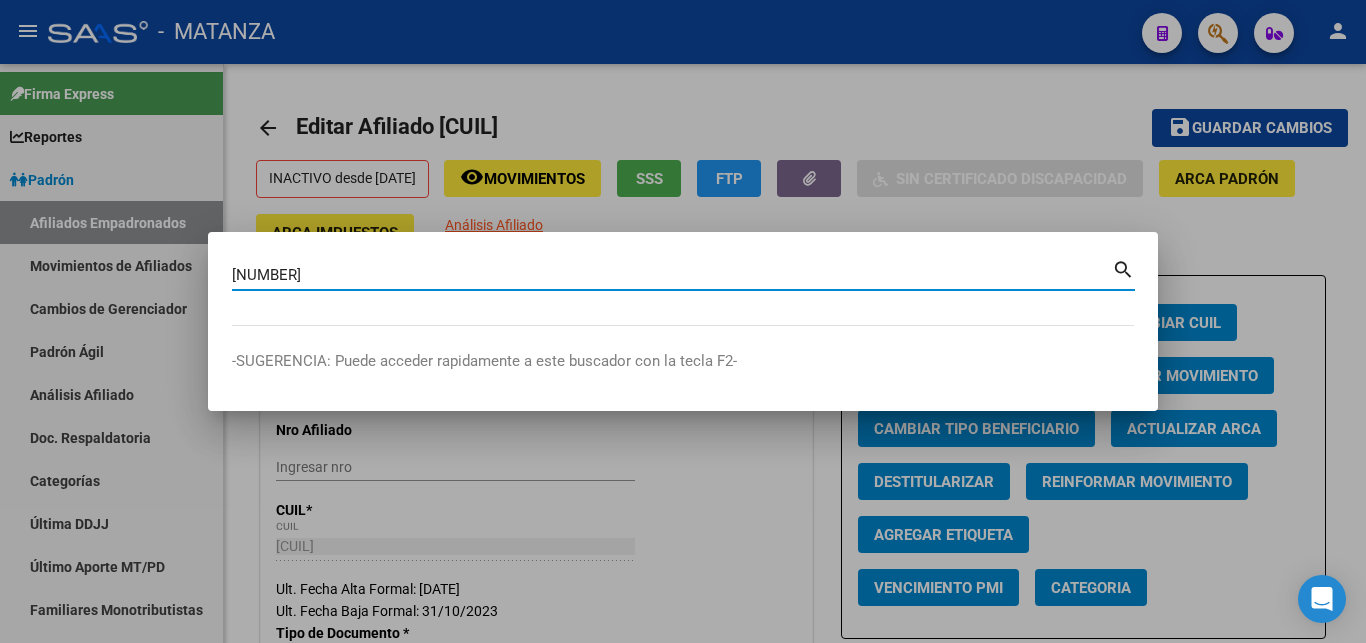 type on "[NUMBER]" 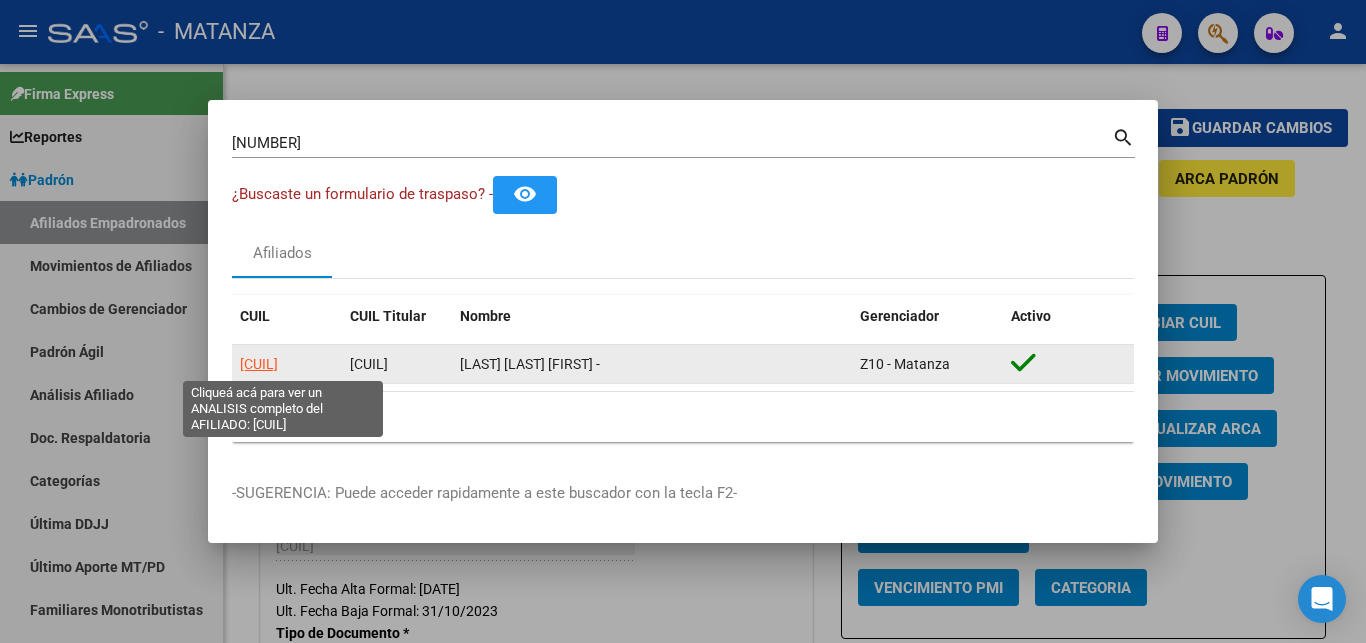 click on "[CUIL]" 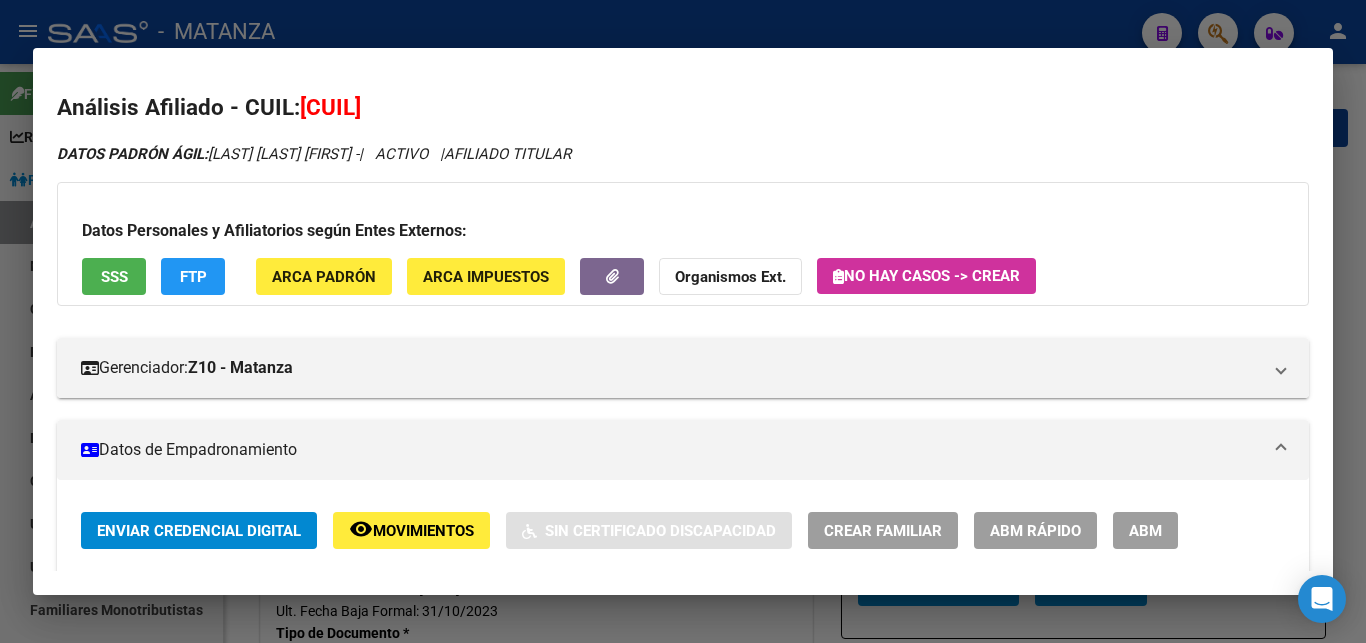 click on "ABM" at bounding box center (1145, 531) 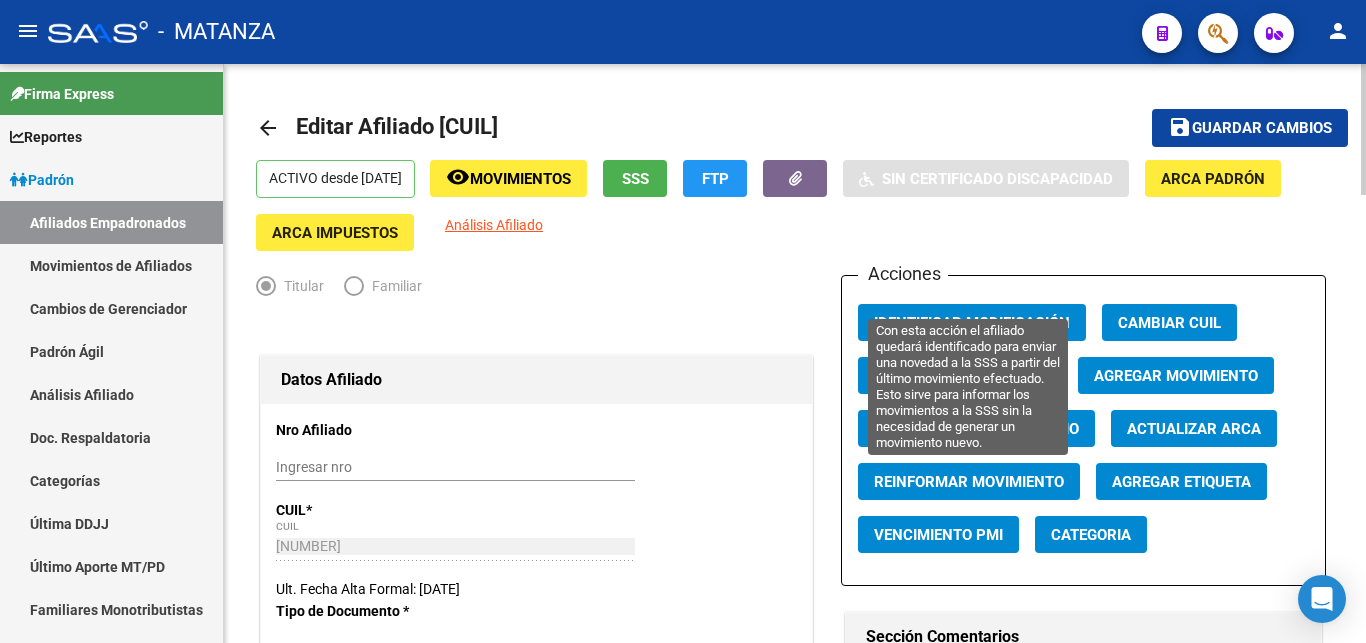 scroll, scrollTop: 408, scrollLeft: 0, axis: vertical 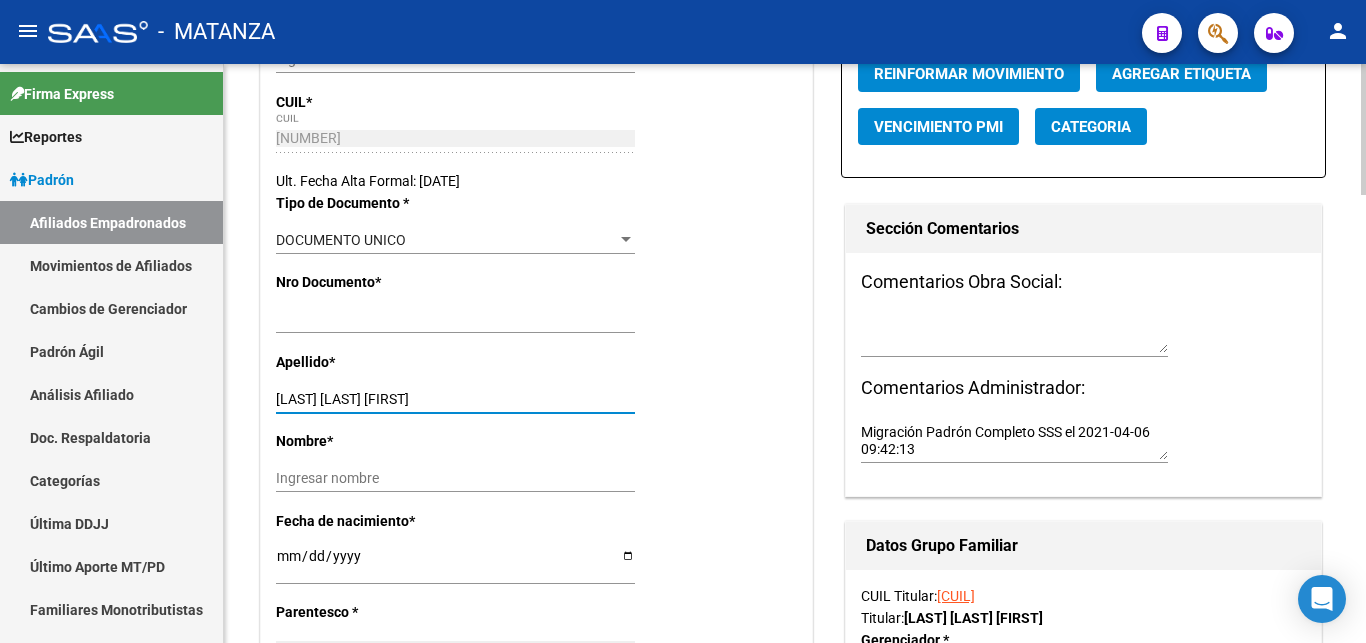 drag, startPoint x: 311, startPoint y: 397, endPoint x: 467, endPoint y: 396, distance: 156.0032 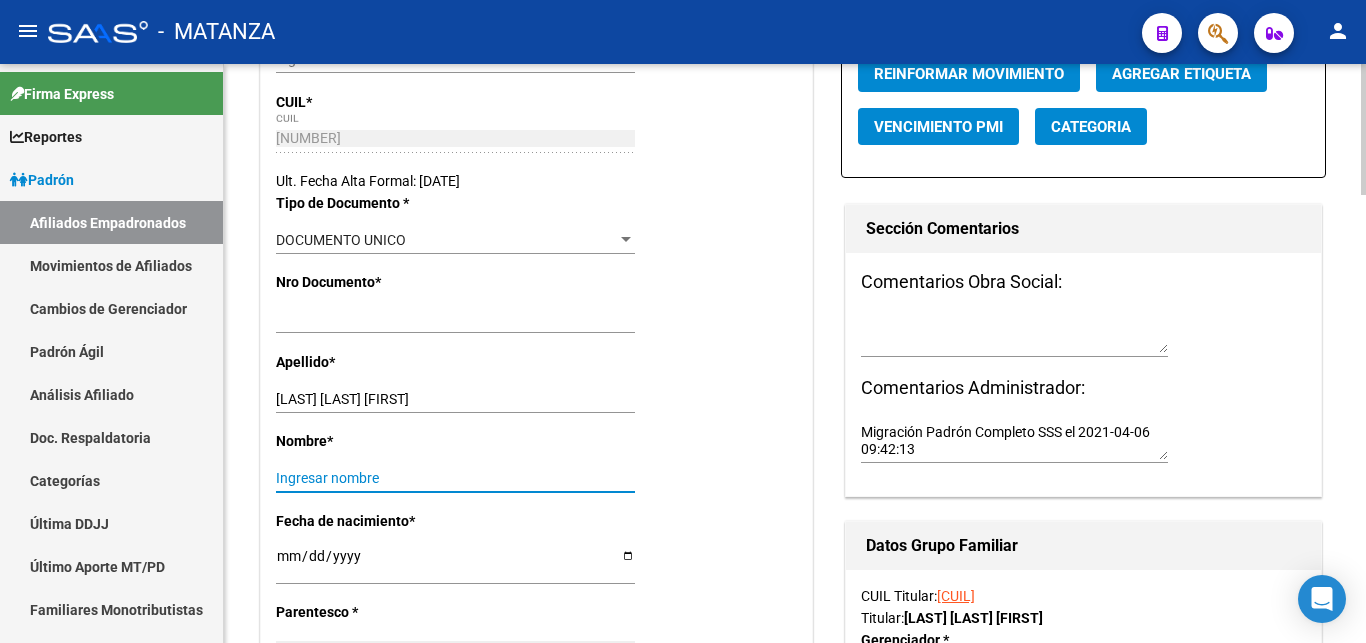 paste on "[LAST] [LAST]" 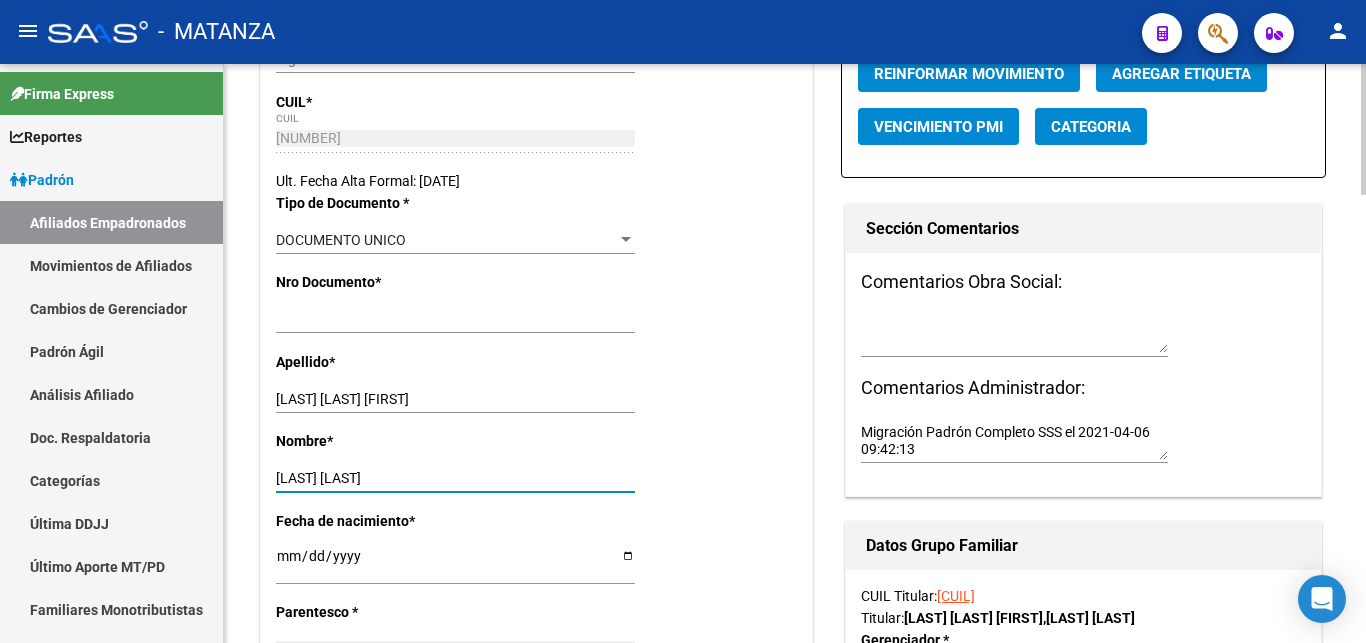 type on "[LAST] [LAST]" 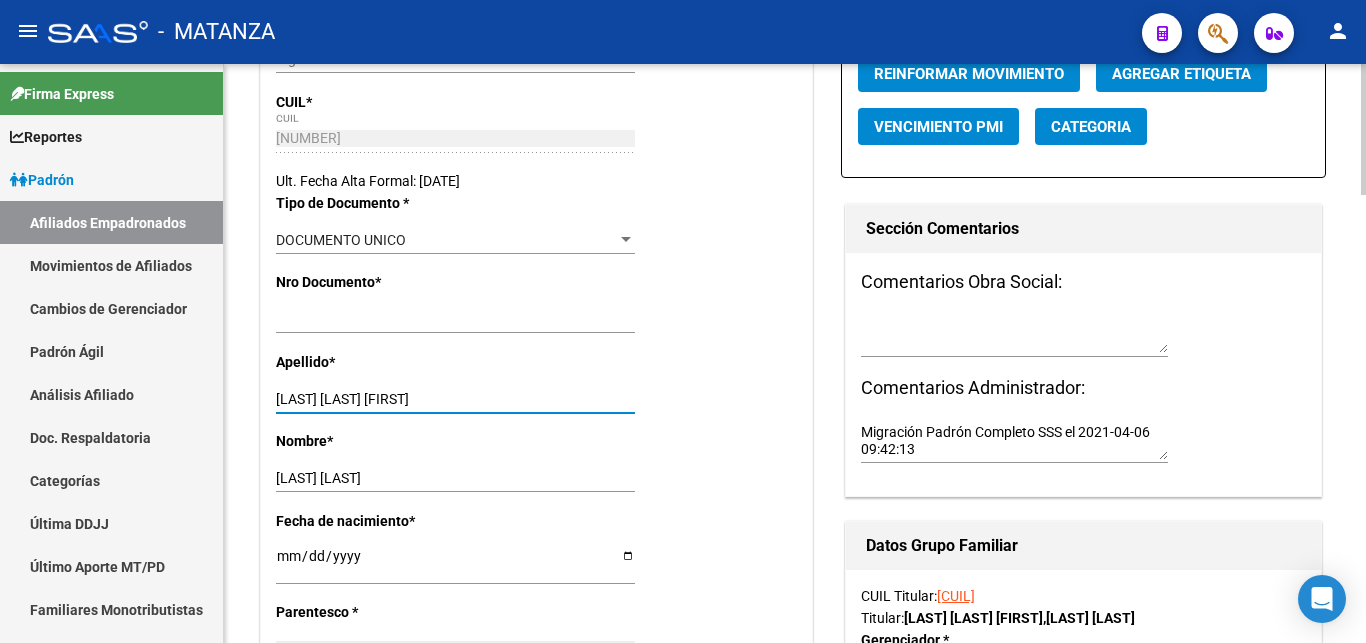 drag, startPoint x: 308, startPoint y: 395, endPoint x: 532, endPoint y: 395, distance: 224 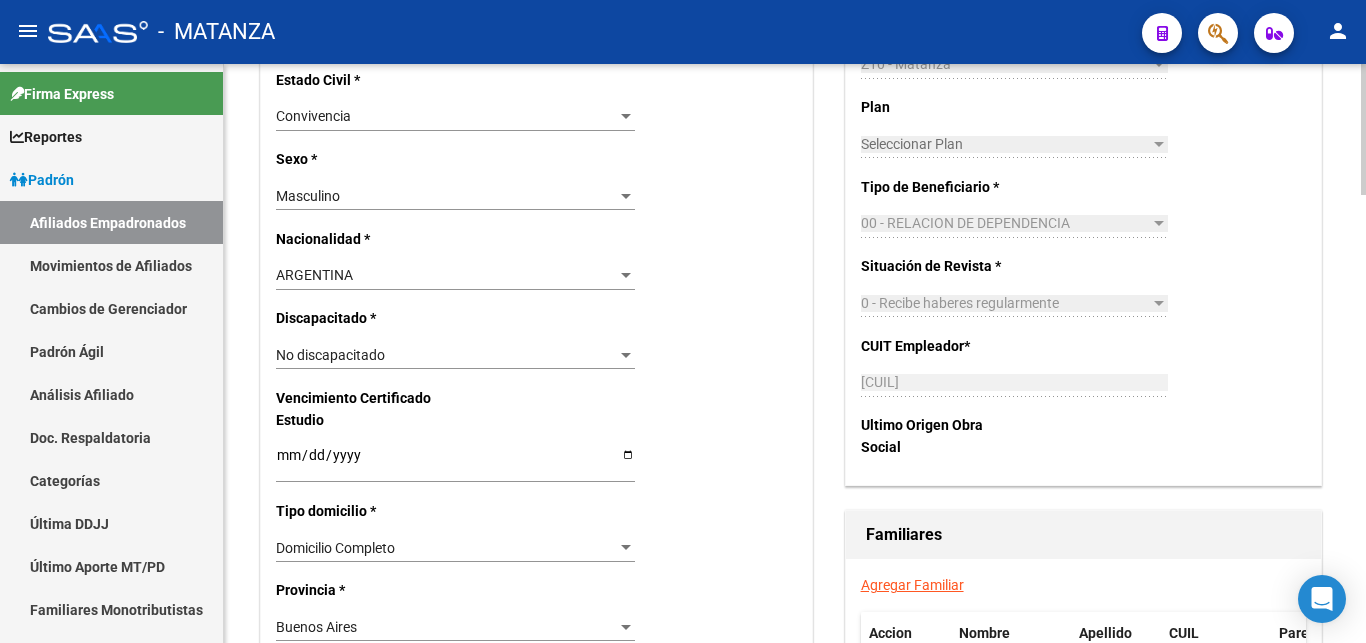 scroll, scrollTop: 1326, scrollLeft: 0, axis: vertical 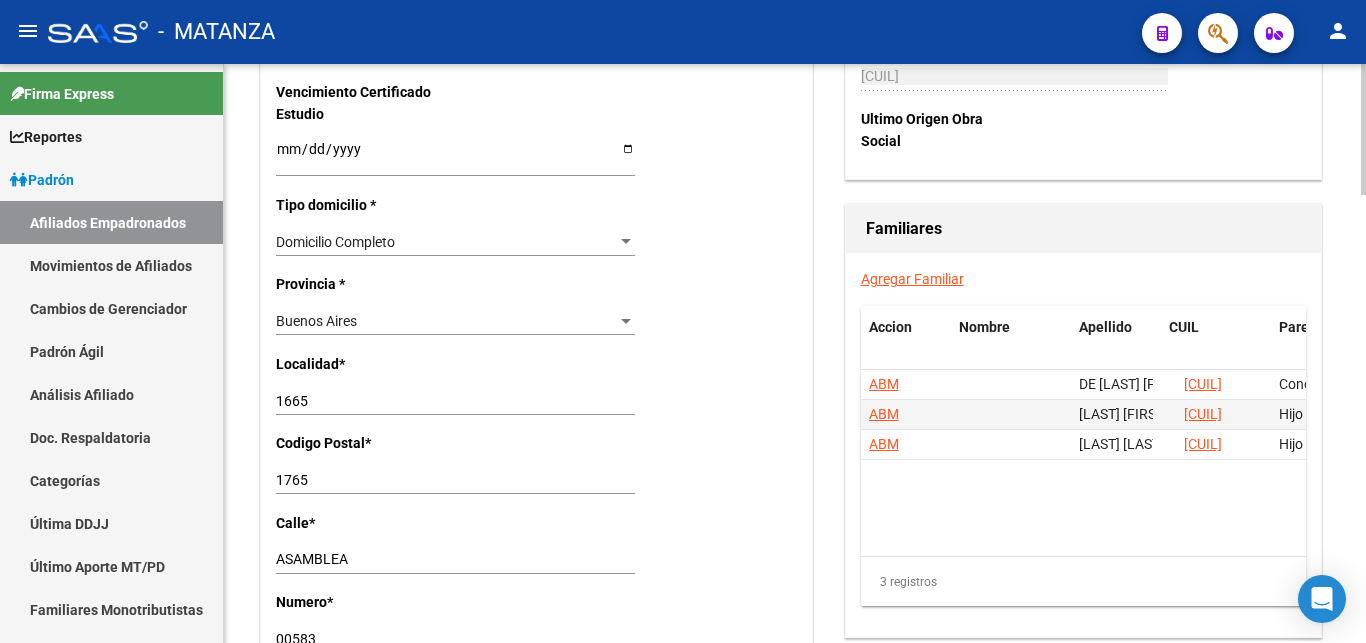 type on "DIAZ" 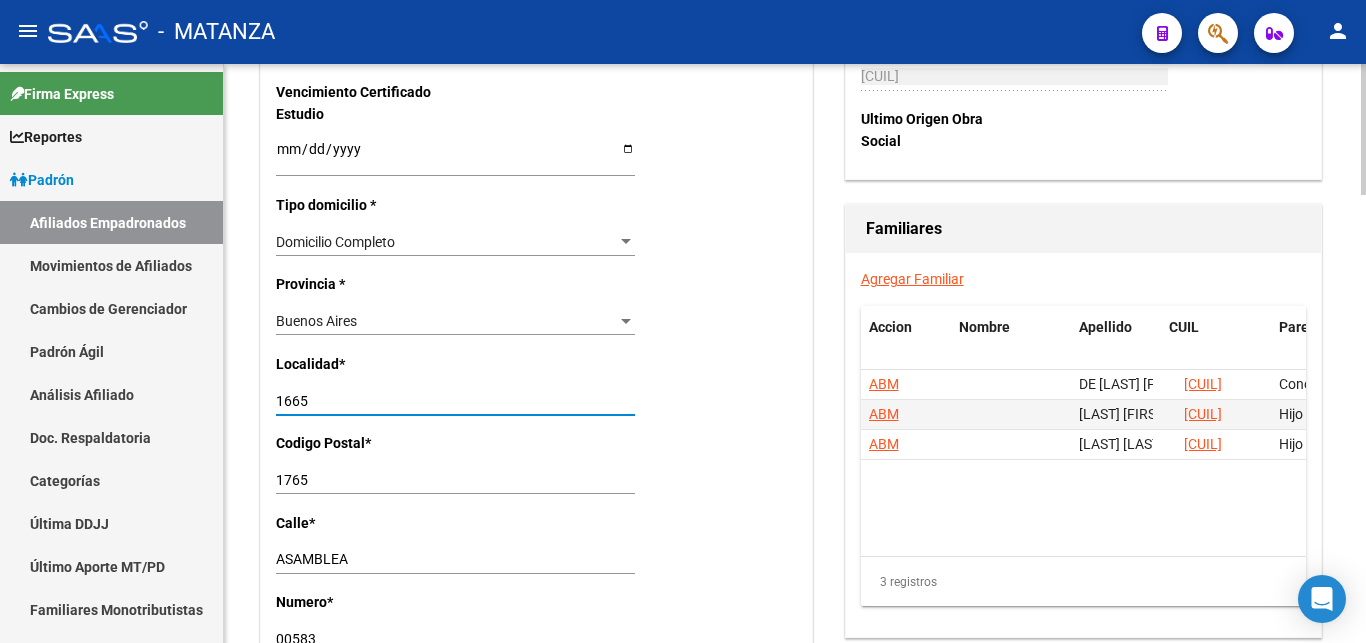 drag, startPoint x: 309, startPoint y: 377, endPoint x: 198, endPoint y: 377, distance: 111 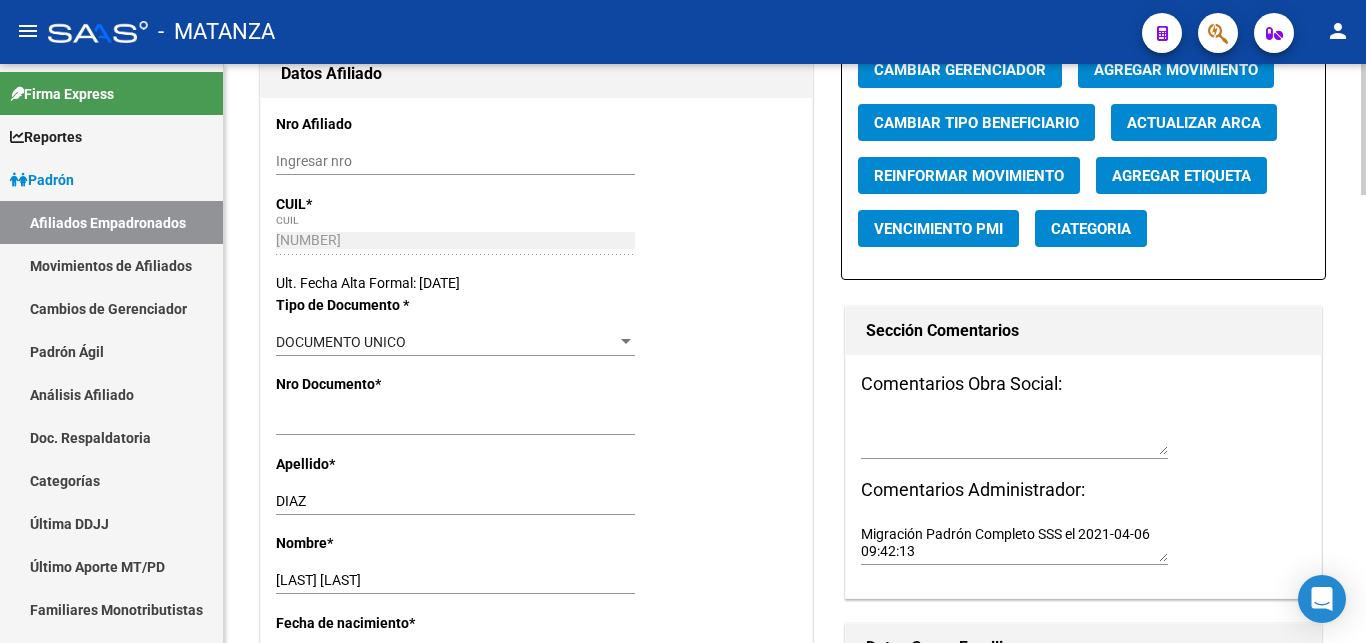 scroll, scrollTop: 0, scrollLeft: 0, axis: both 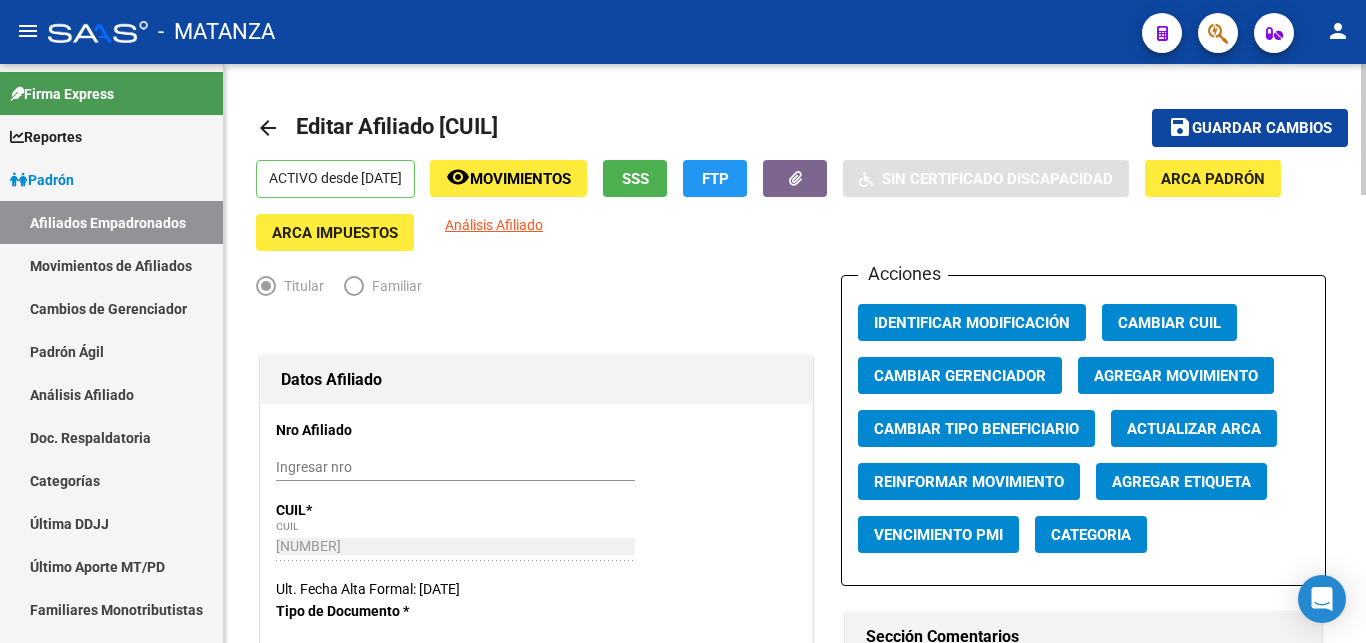 type on "CASANOVA" 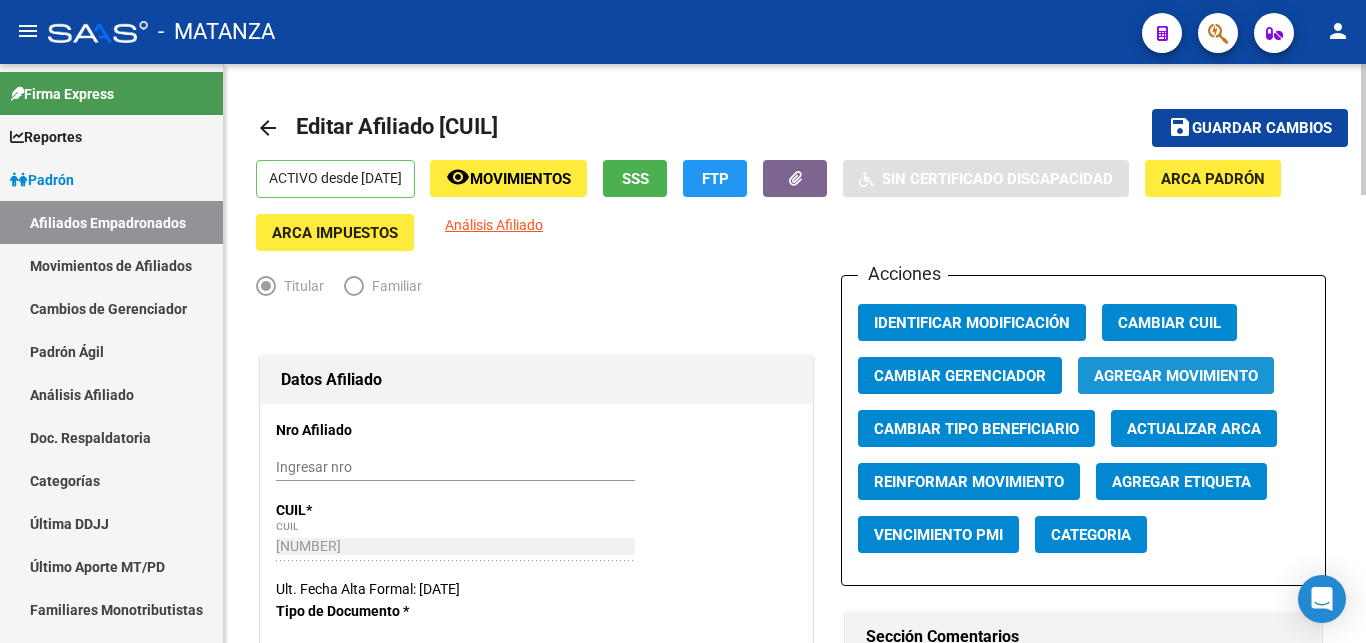 click on "Agregar Movimiento" 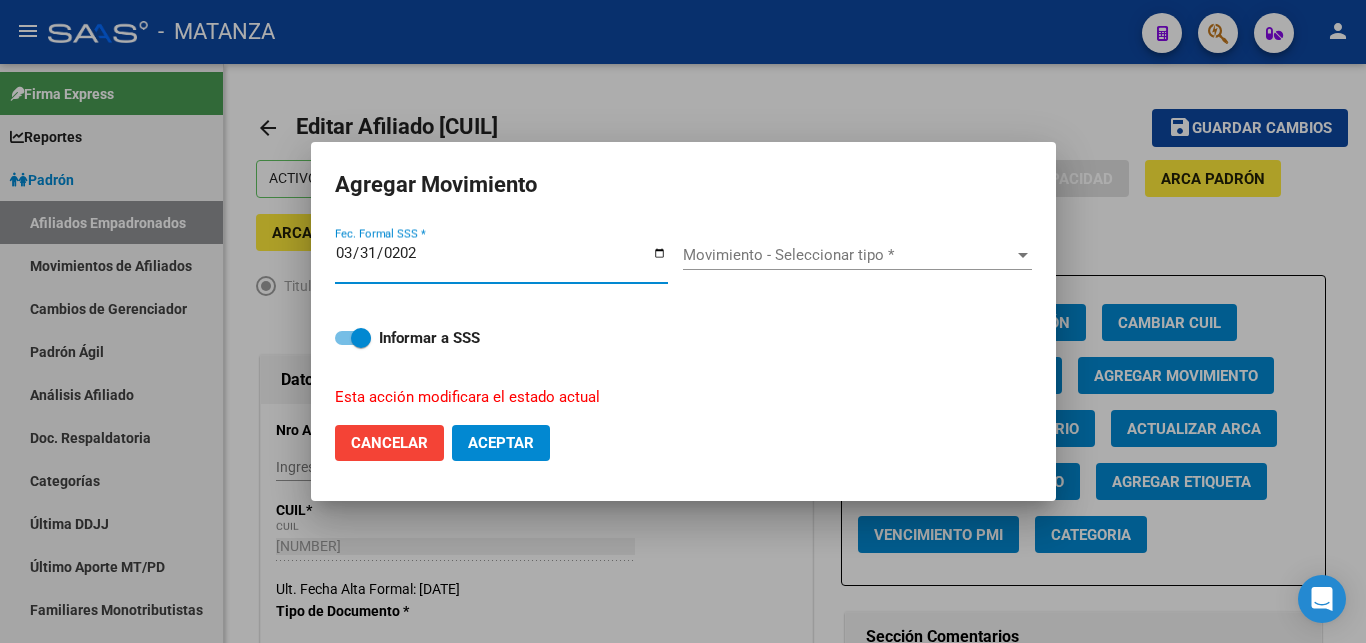 type on "2025-03-31" 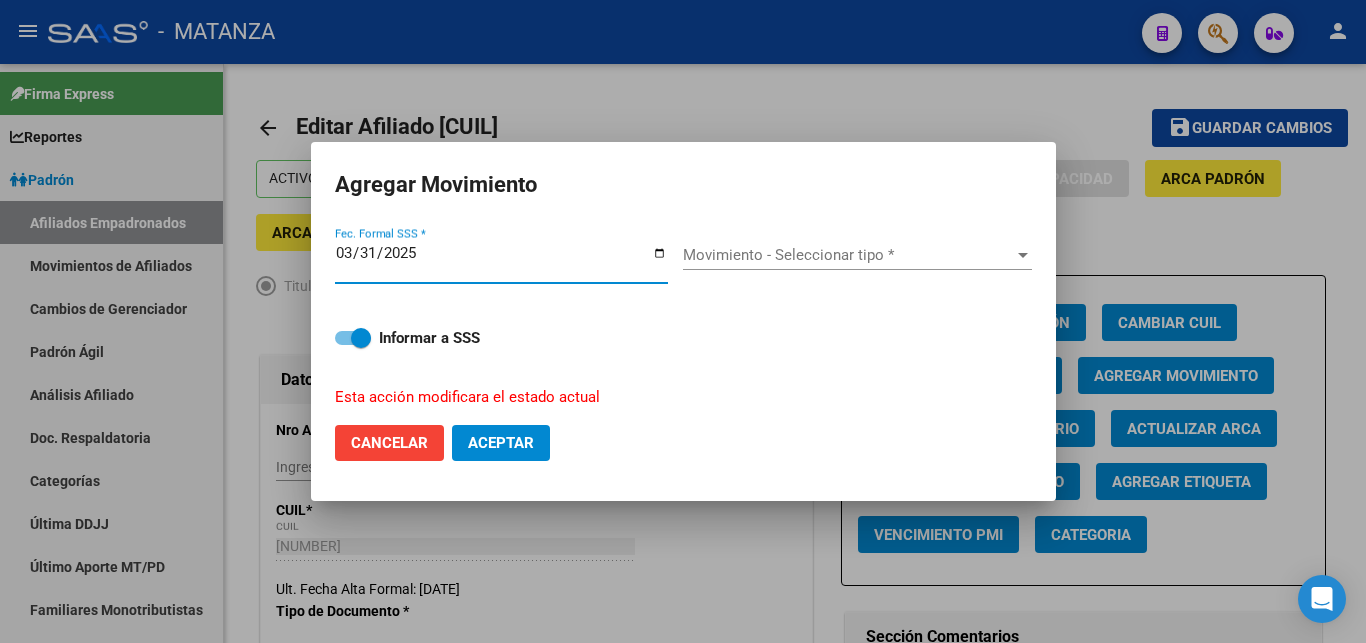 click on "Movimiento - Seleccionar tipo *" at bounding box center [848, 255] 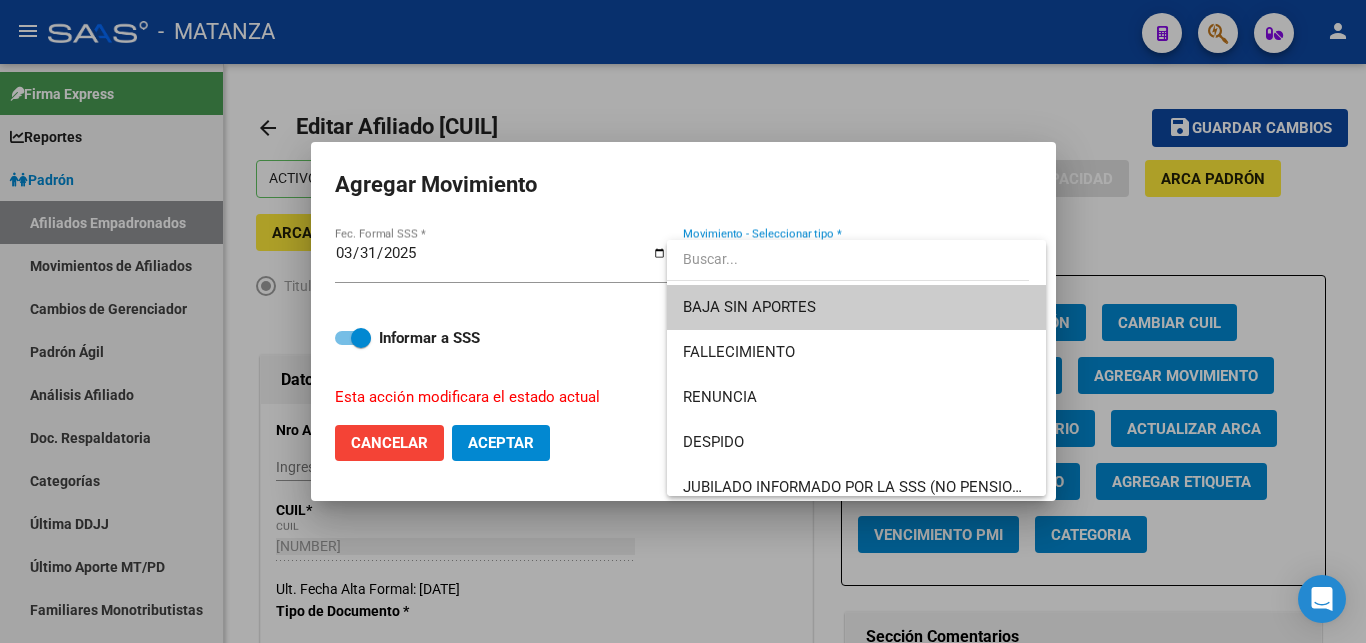 click on "BAJA SIN APORTES" at bounding box center (856, 307) 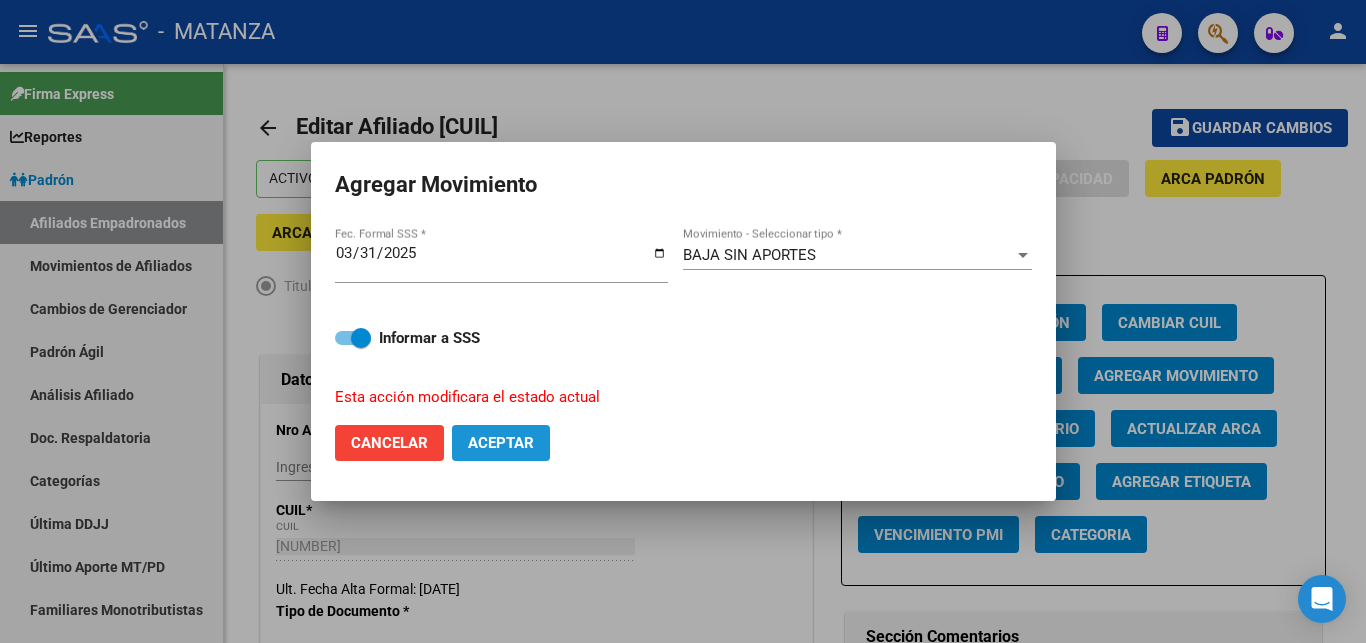 drag, startPoint x: 505, startPoint y: 439, endPoint x: 648, endPoint y: 426, distance: 143.58969 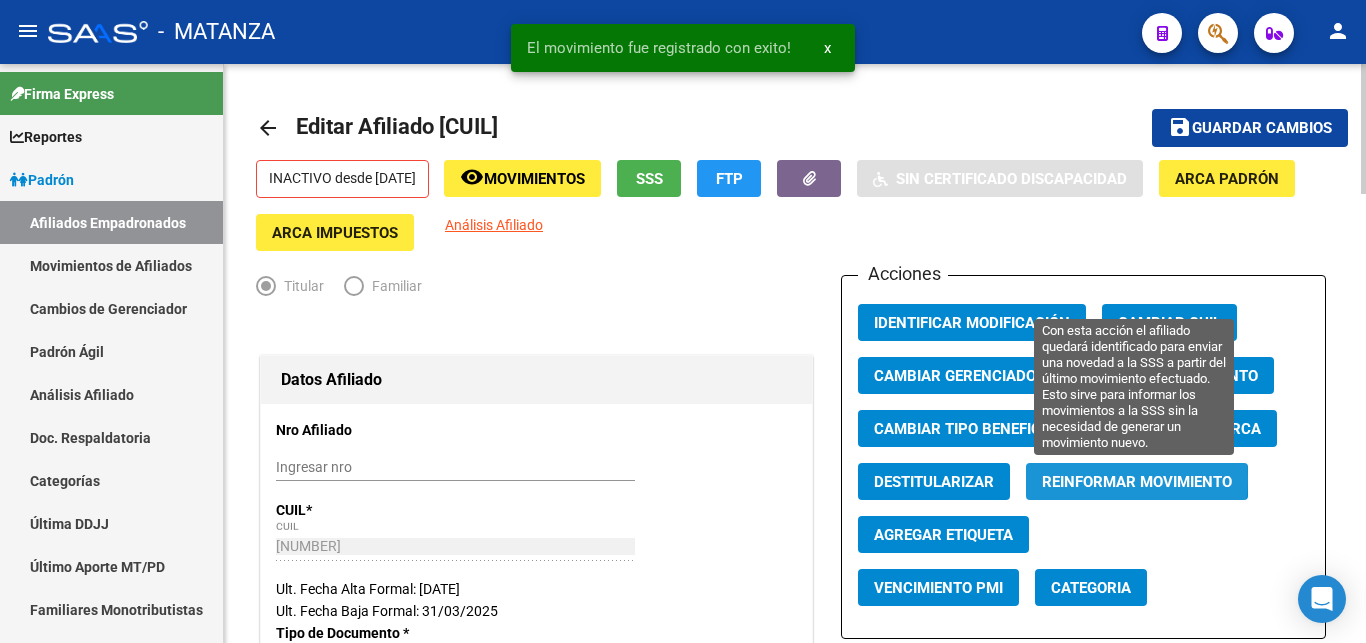 click on "Reinformar Movimiento" 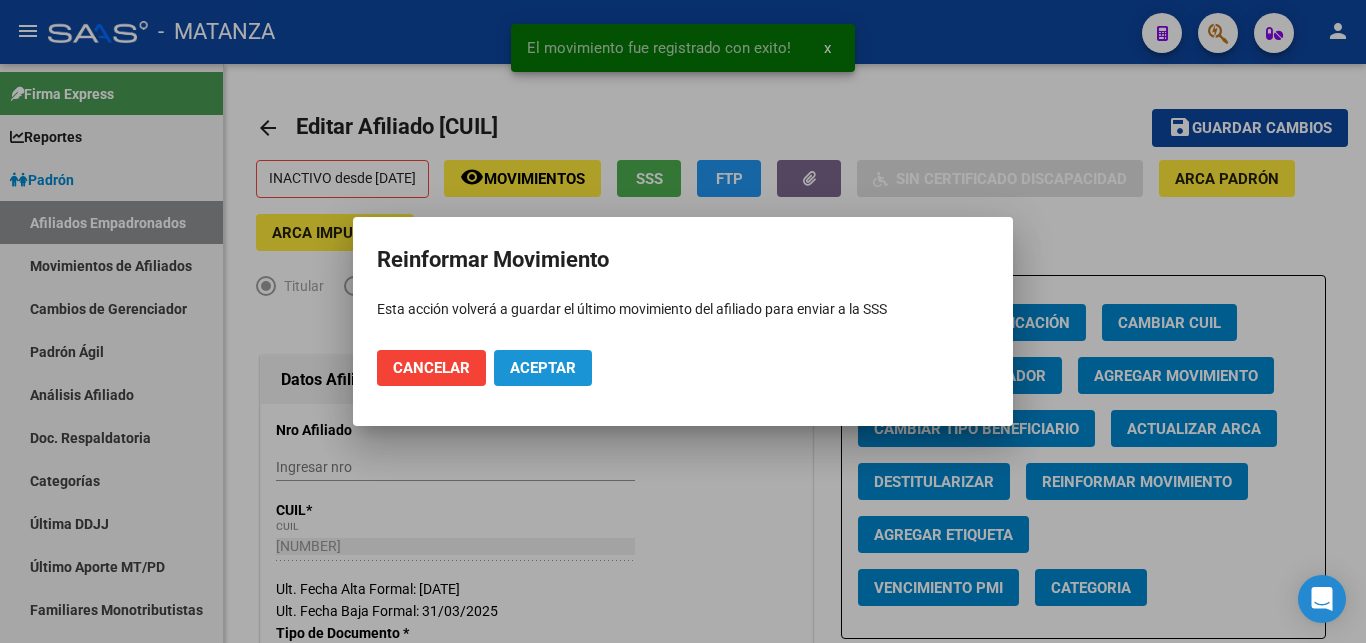 click on "Aceptar" at bounding box center (543, 368) 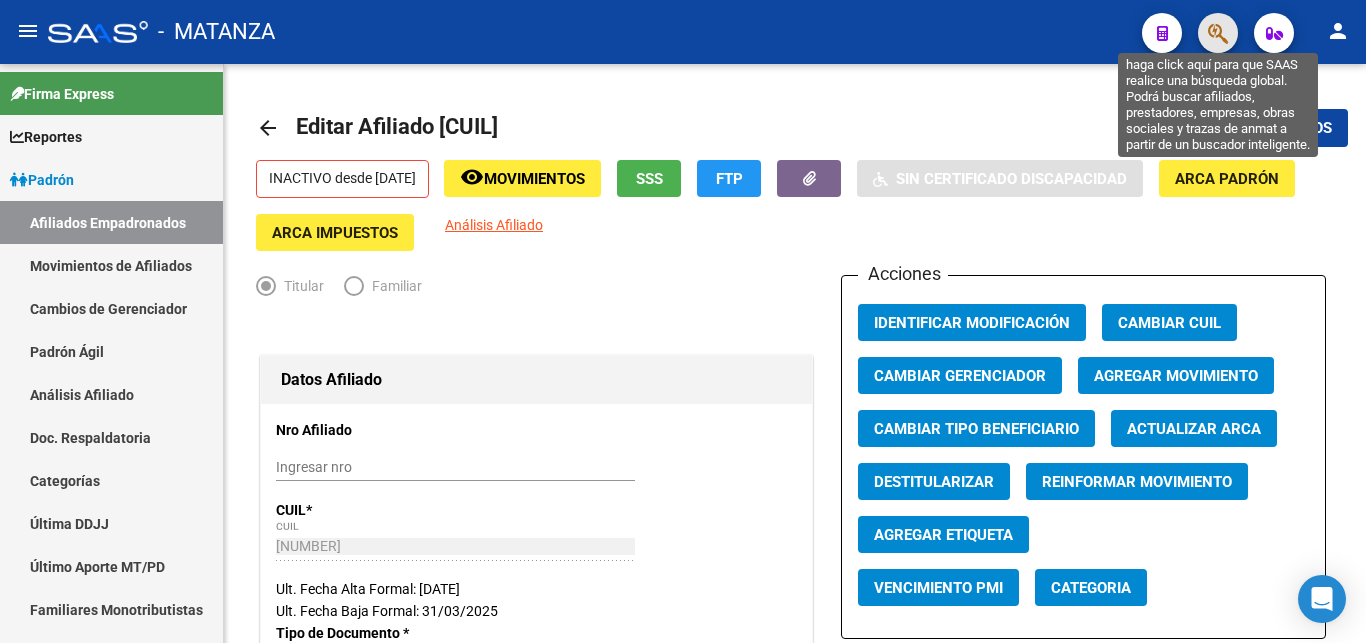 click 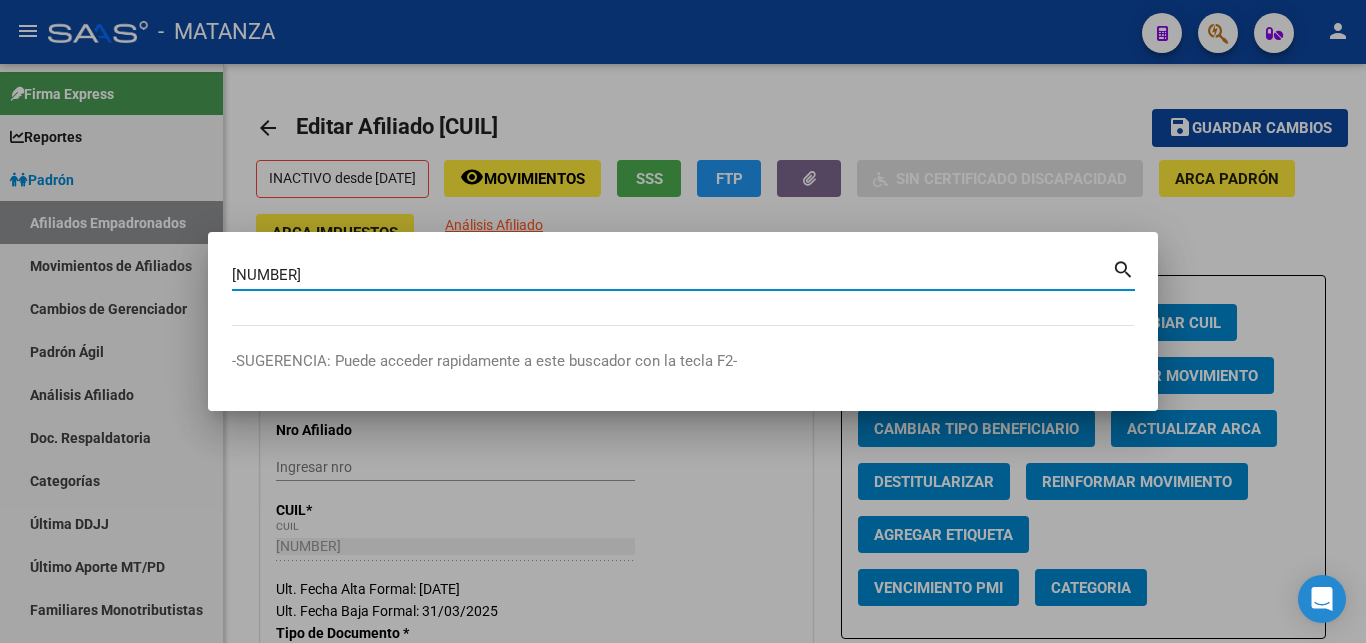 type on "[NUMBER]" 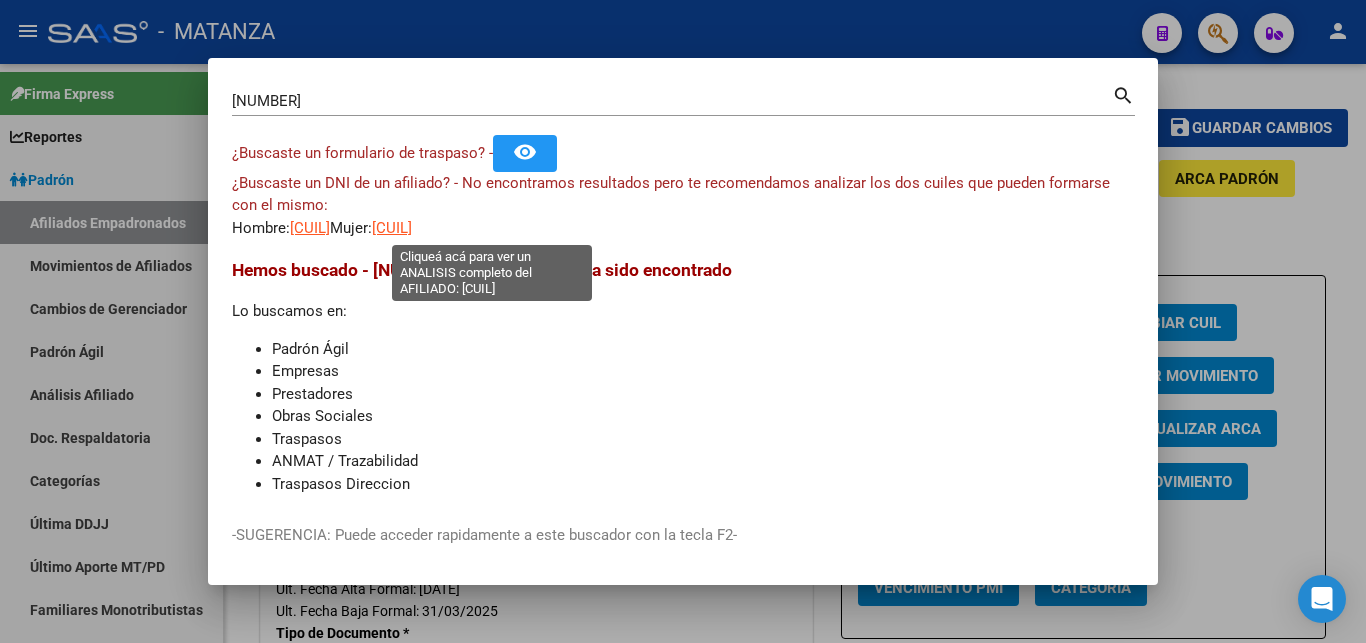 click on "[CUIL]" at bounding box center [392, 228] 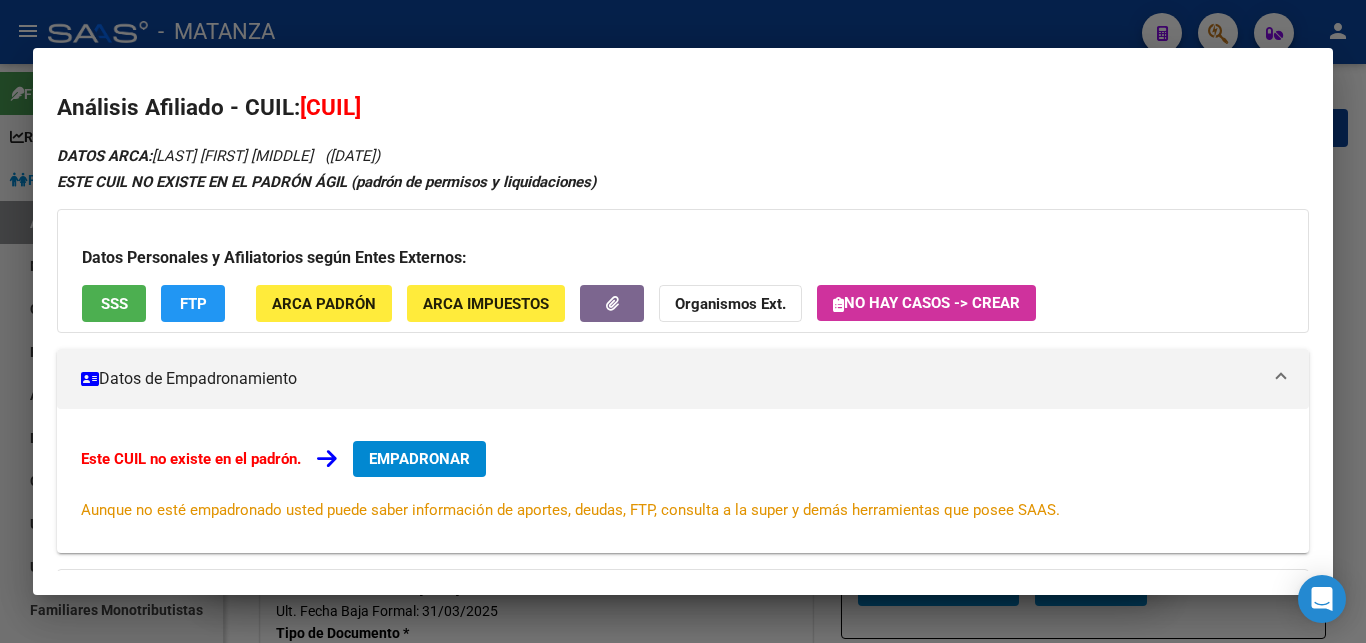 click at bounding box center (683, 321) 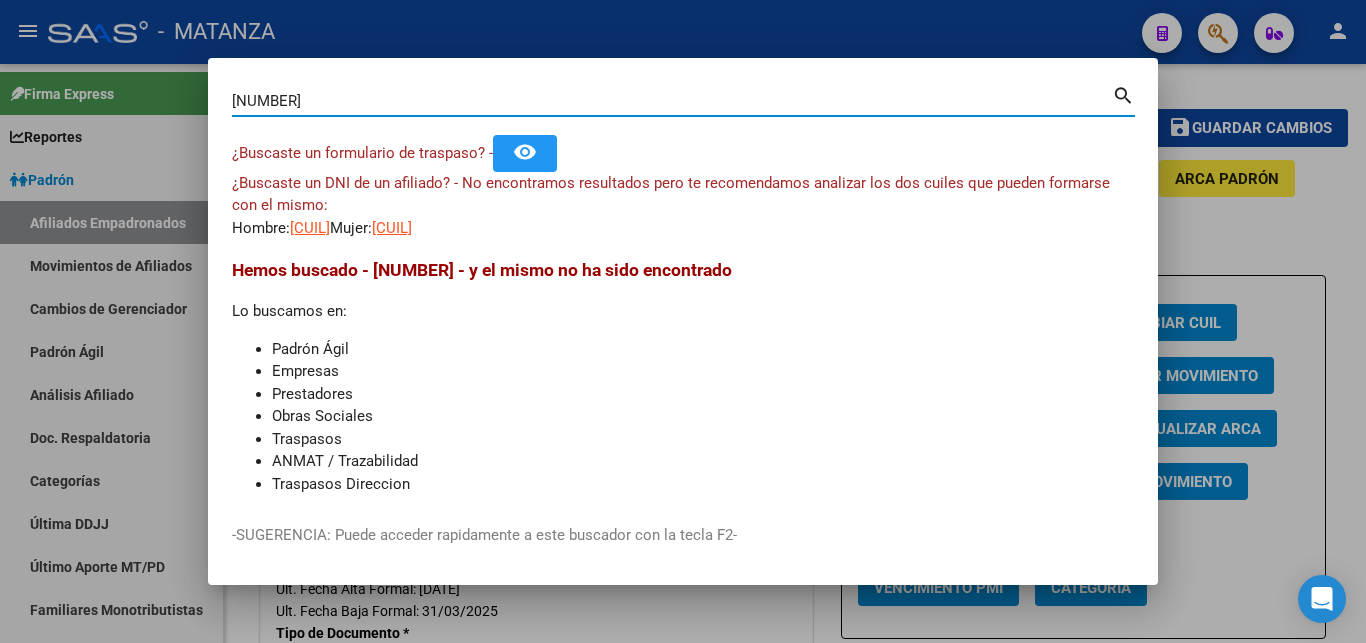 drag, startPoint x: 312, startPoint y: 92, endPoint x: 146, endPoint y: 108, distance: 166.7693 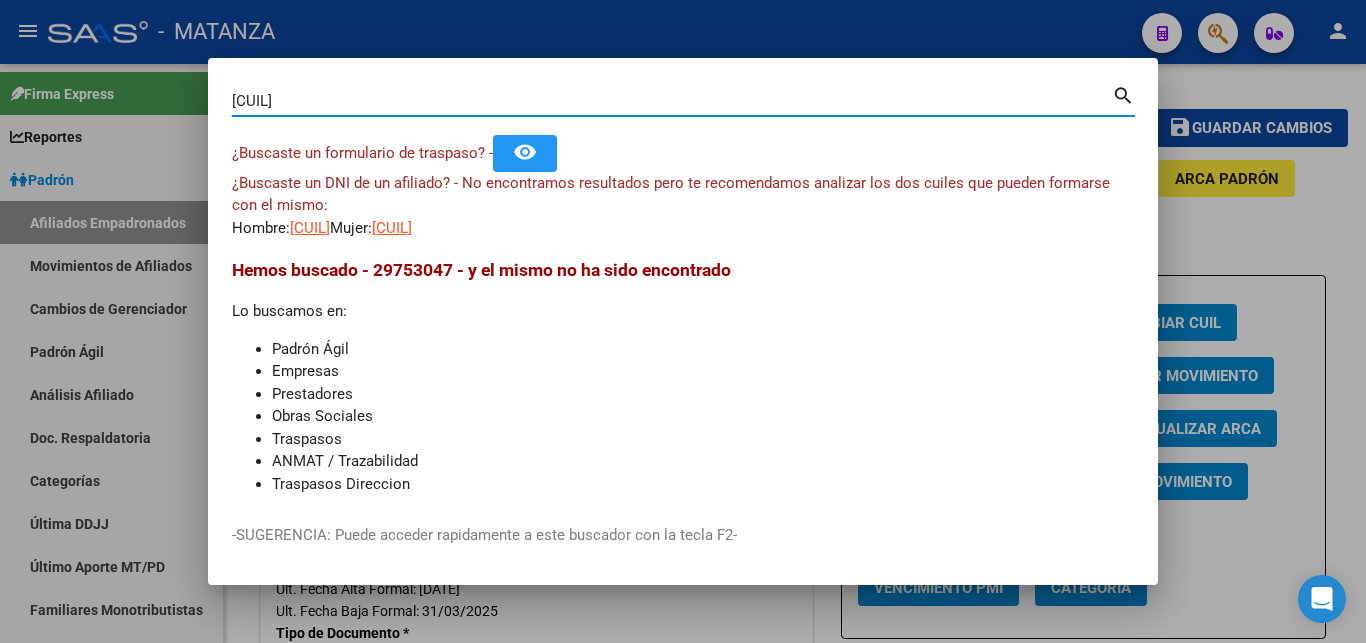 type on "[CUIL]" 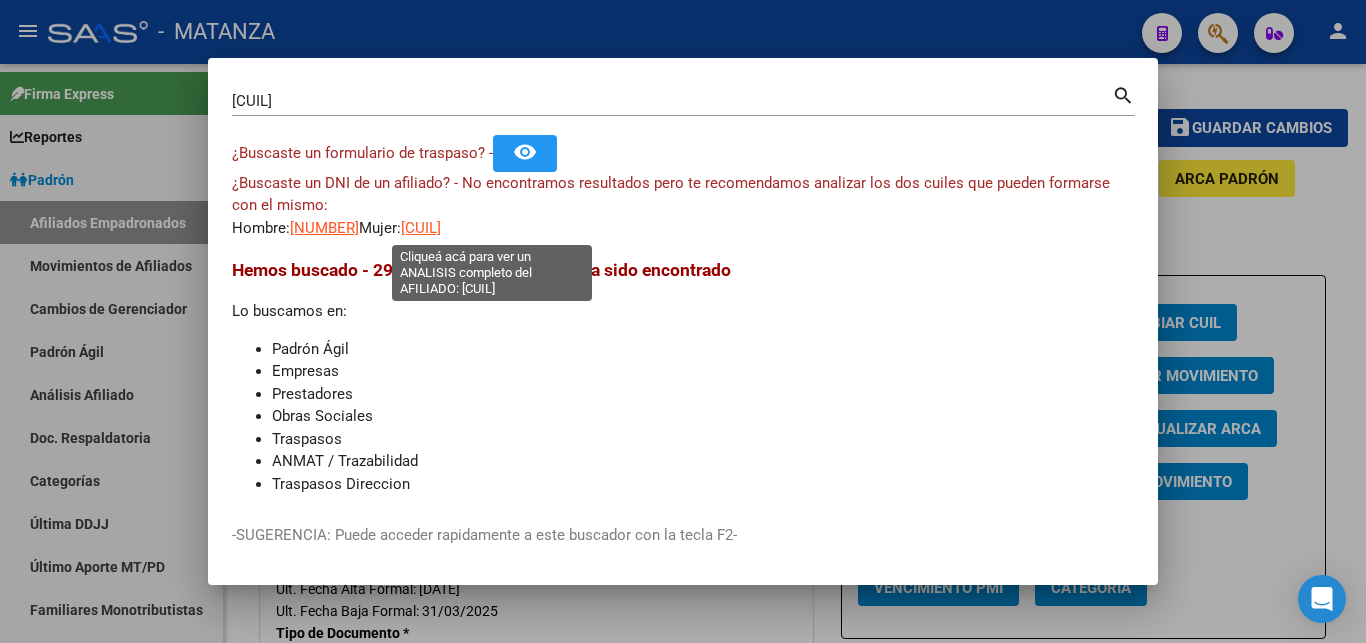click on "[CUIL]" at bounding box center [421, 228] 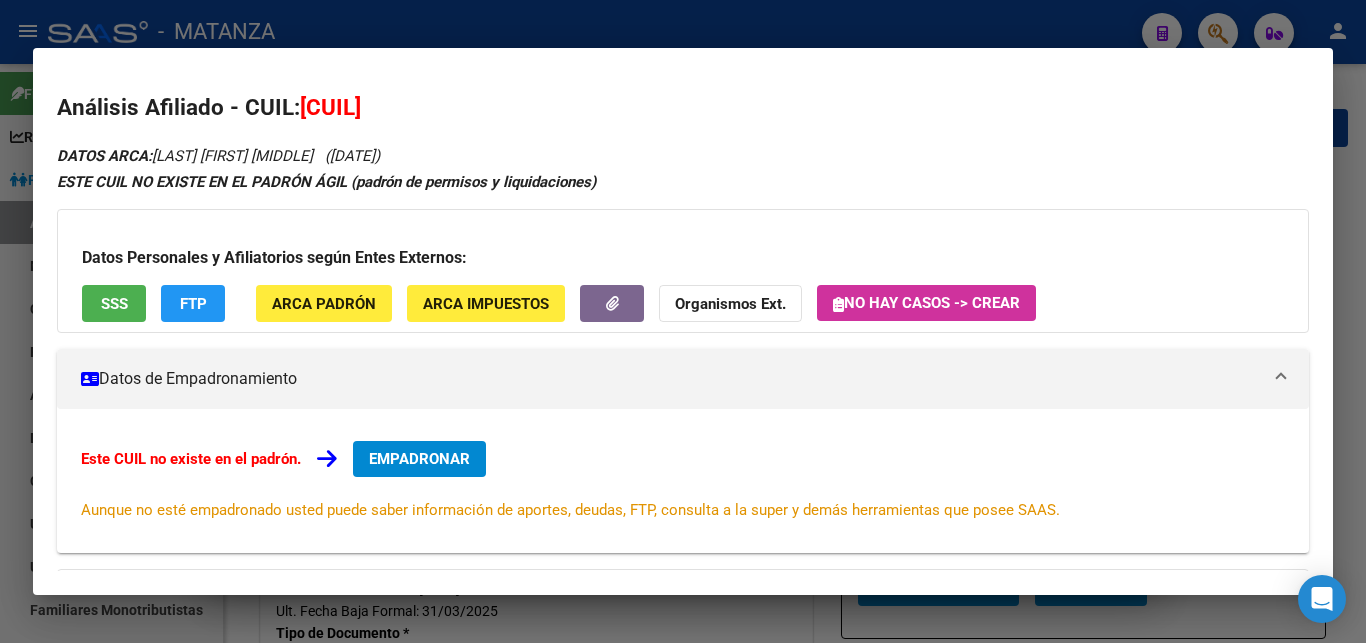 drag, startPoint x: 627, startPoint y: 30, endPoint x: 981, endPoint y: 65, distance: 355.726 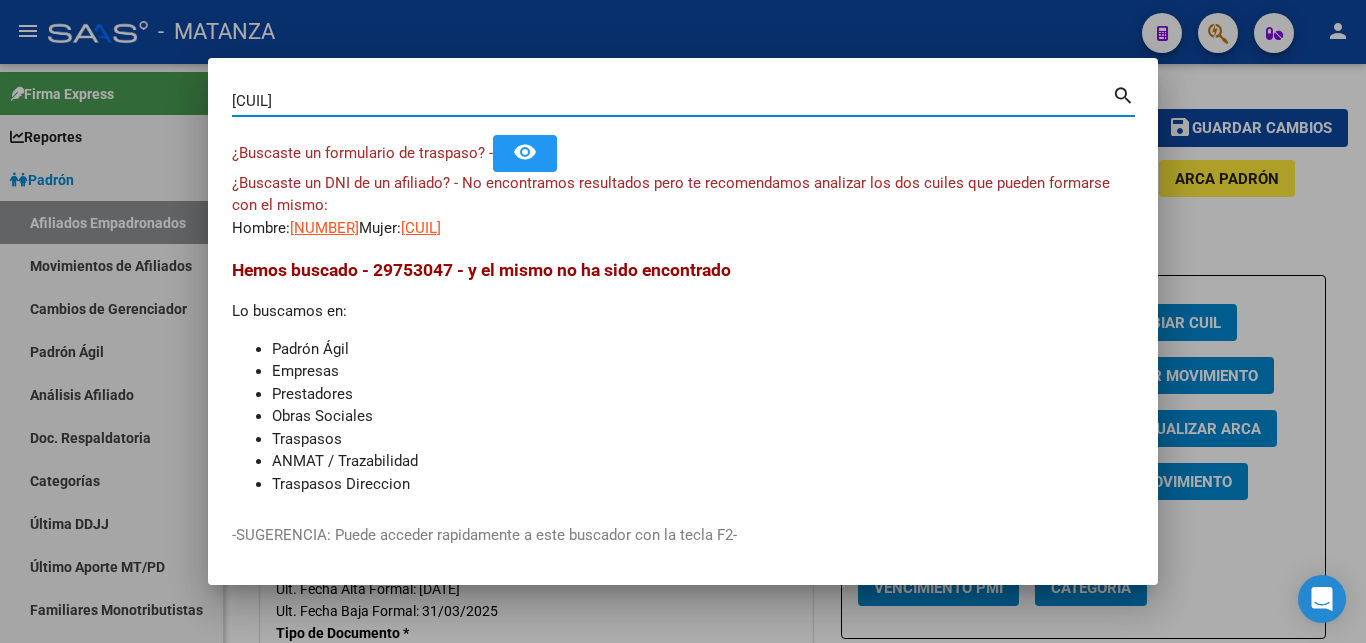drag, startPoint x: 324, startPoint y: 101, endPoint x: 53, endPoint y: 106, distance: 271.0461 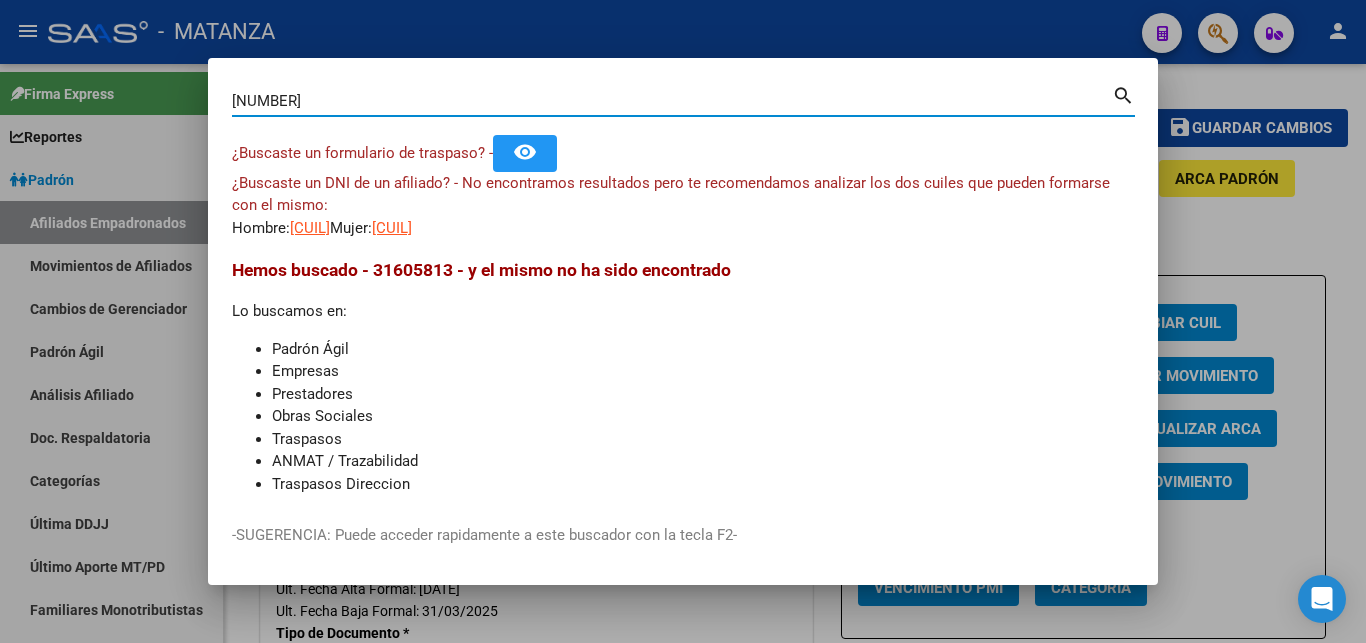 type on "[NUMBER]" 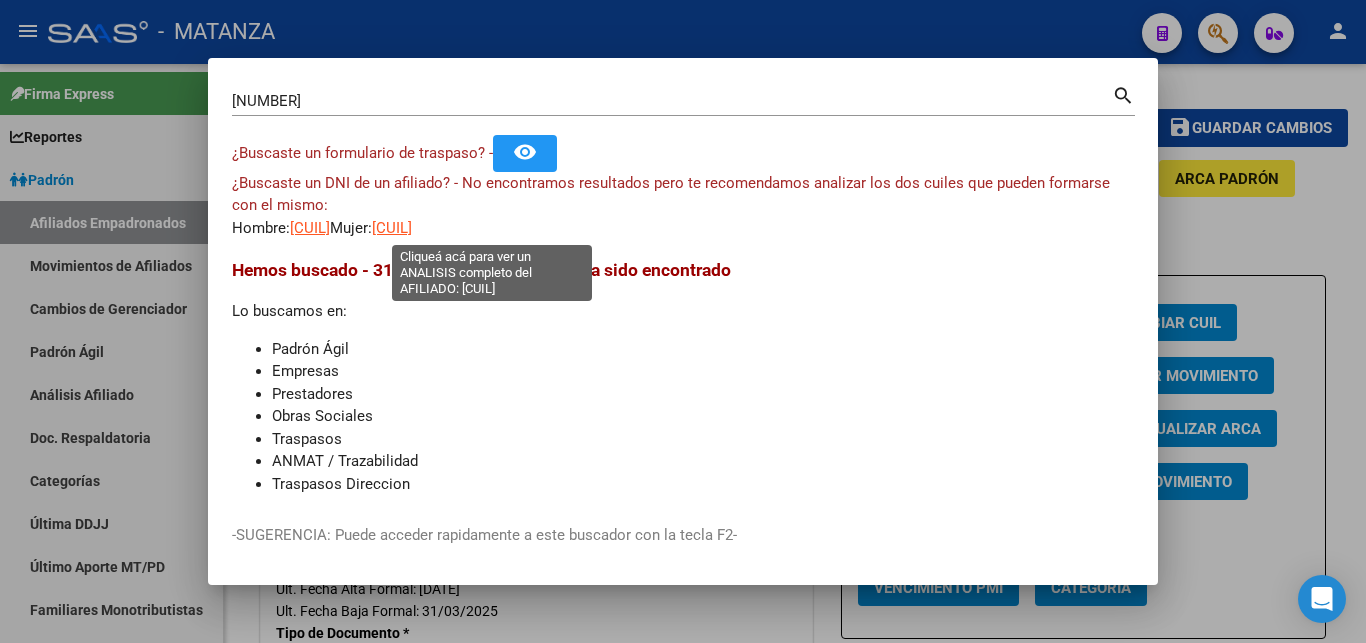 click on "[CUIL]" at bounding box center (392, 228) 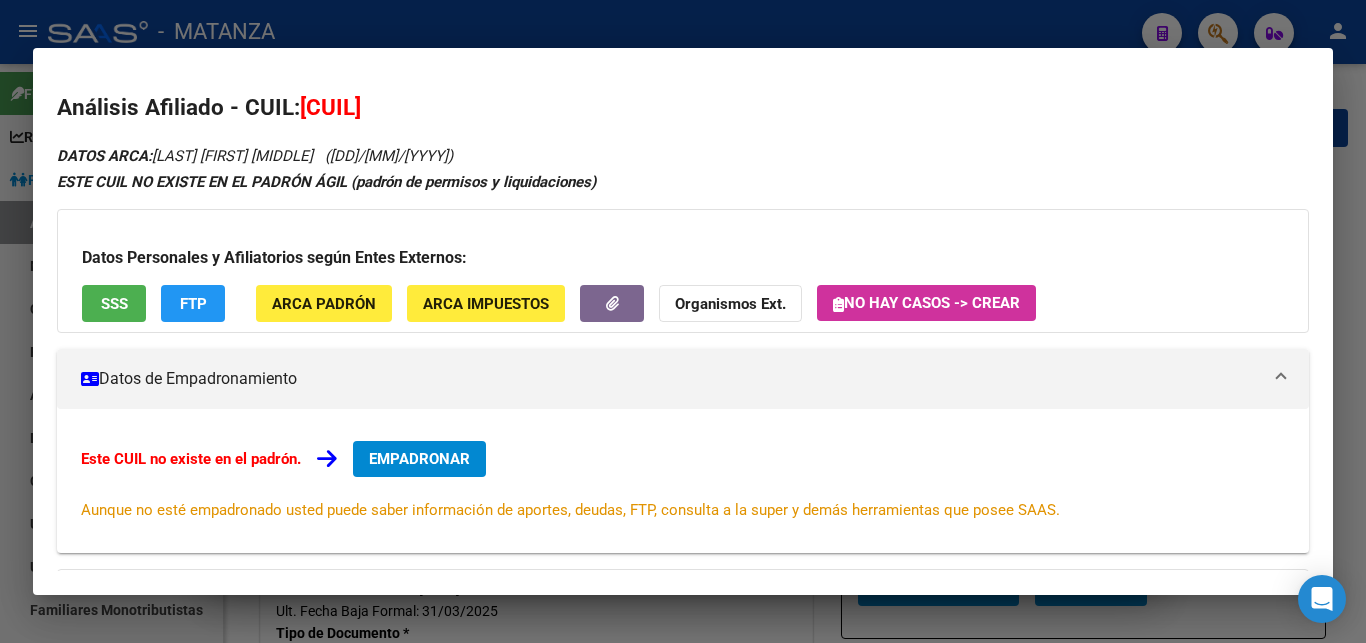 click at bounding box center [683, 321] 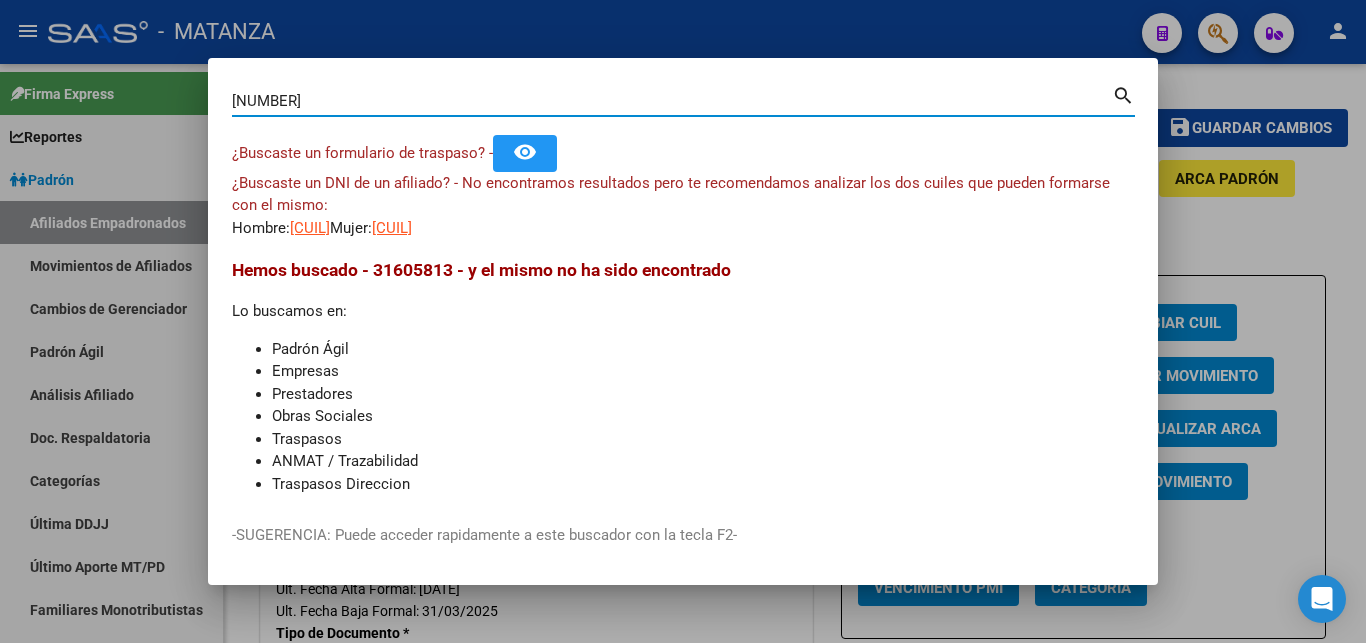 drag, startPoint x: 314, startPoint y: 98, endPoint x: 80, endPoint y: 102, distance: 234.03418 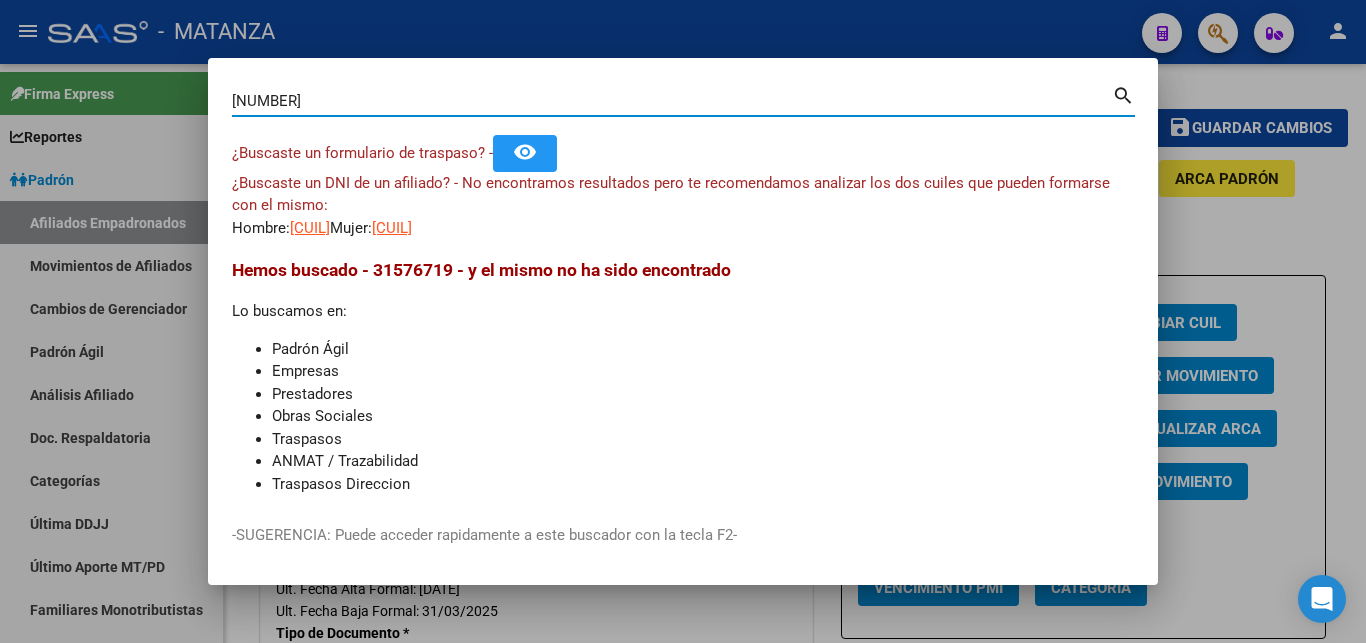type on "[NUMBER]" 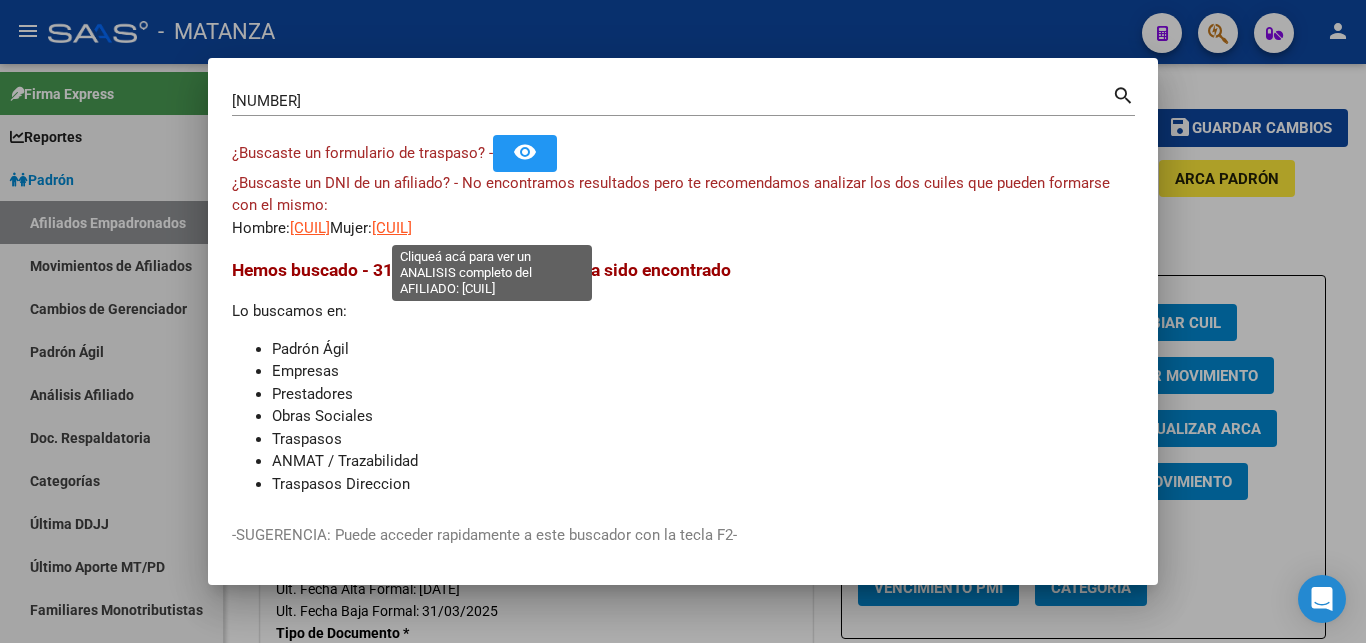click on "[CUIL]" at bounding box center (392, 228) 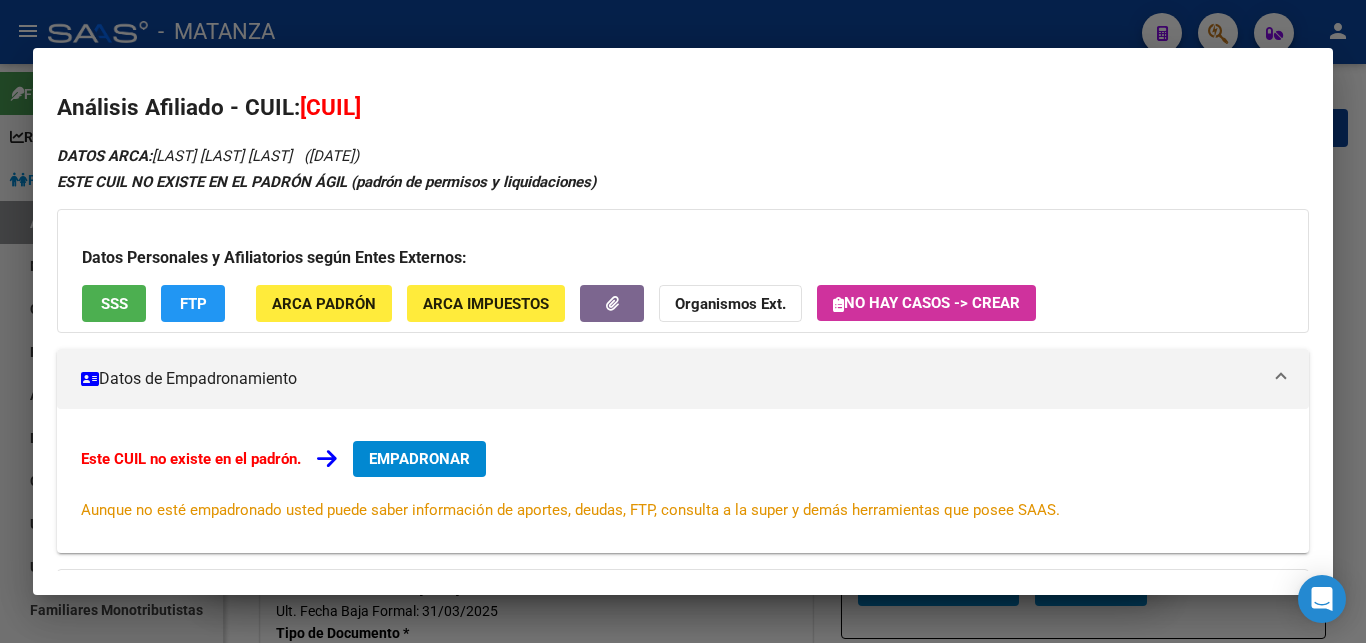 click at bounding box center (683, 321) 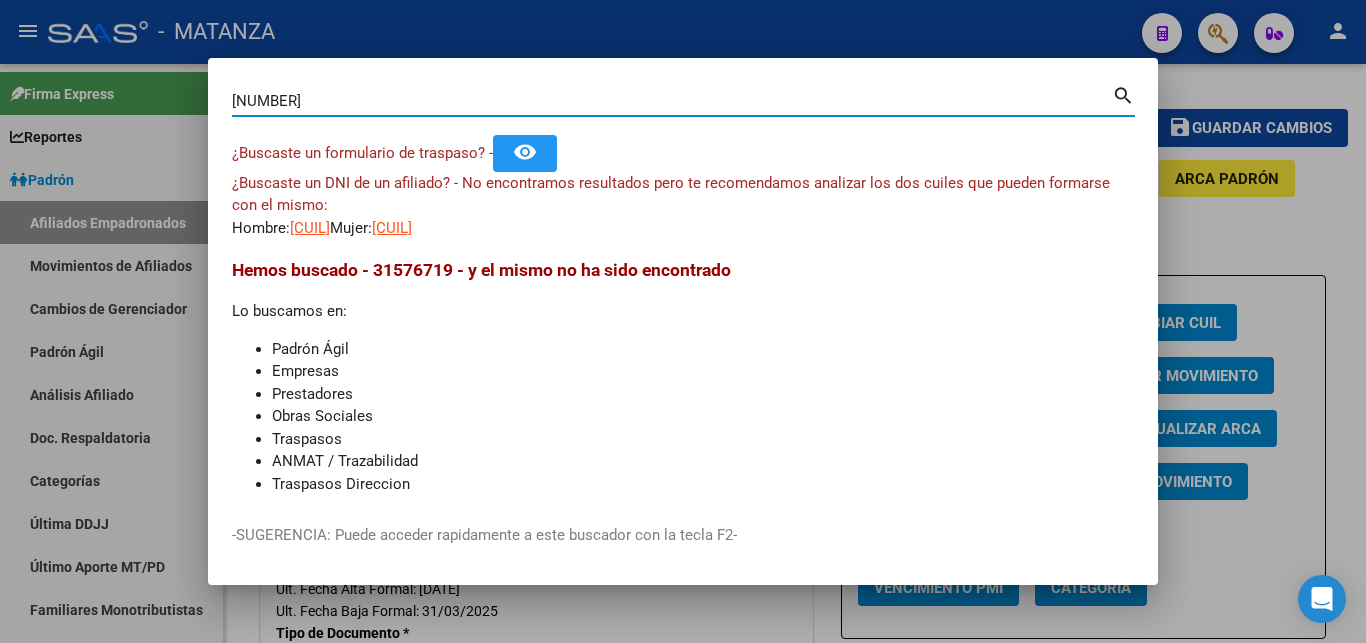 drag, startPoint x: 338, startPoint y: 102, endPoint x: 142, endPoint y: 96, distance: 196.09181 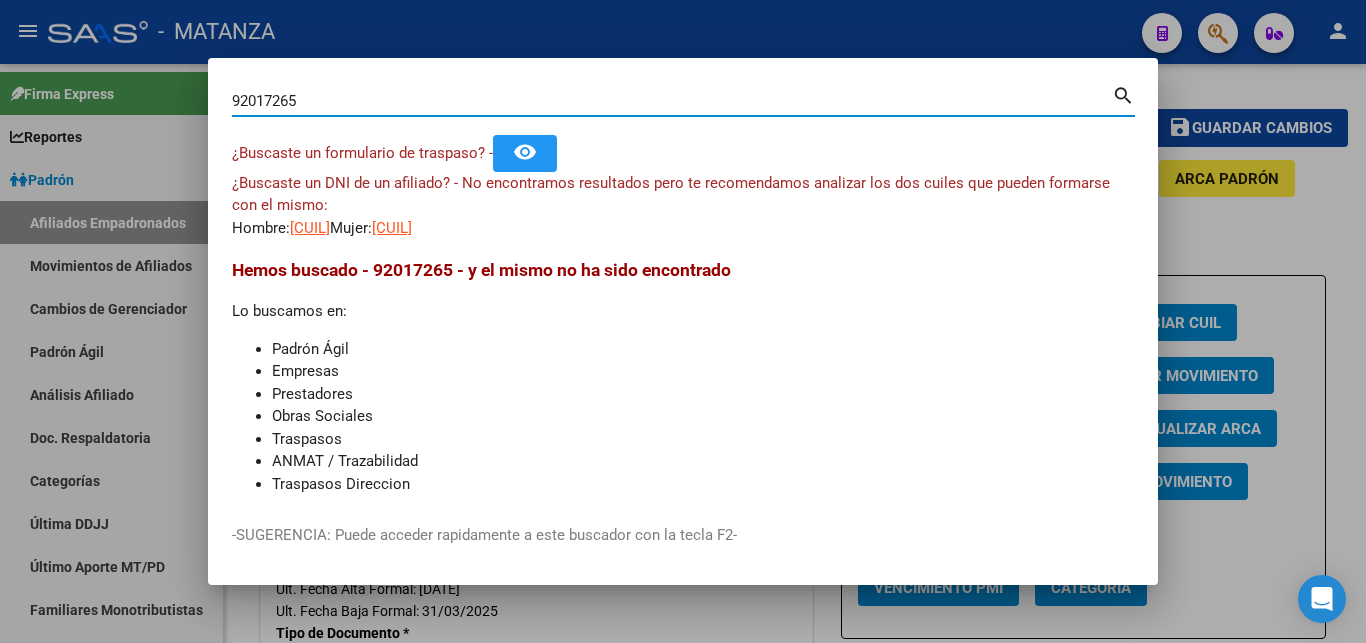 type on "92017265" 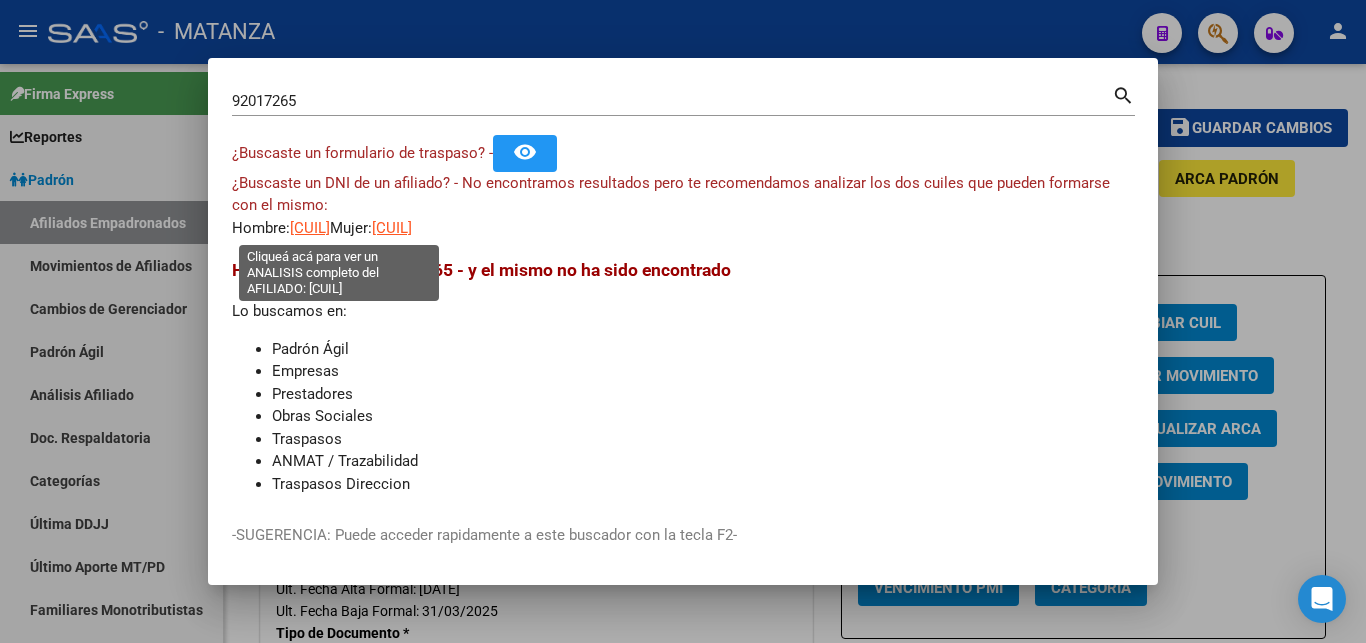 click on "[CUIL]" at bounding box center [310, 228] 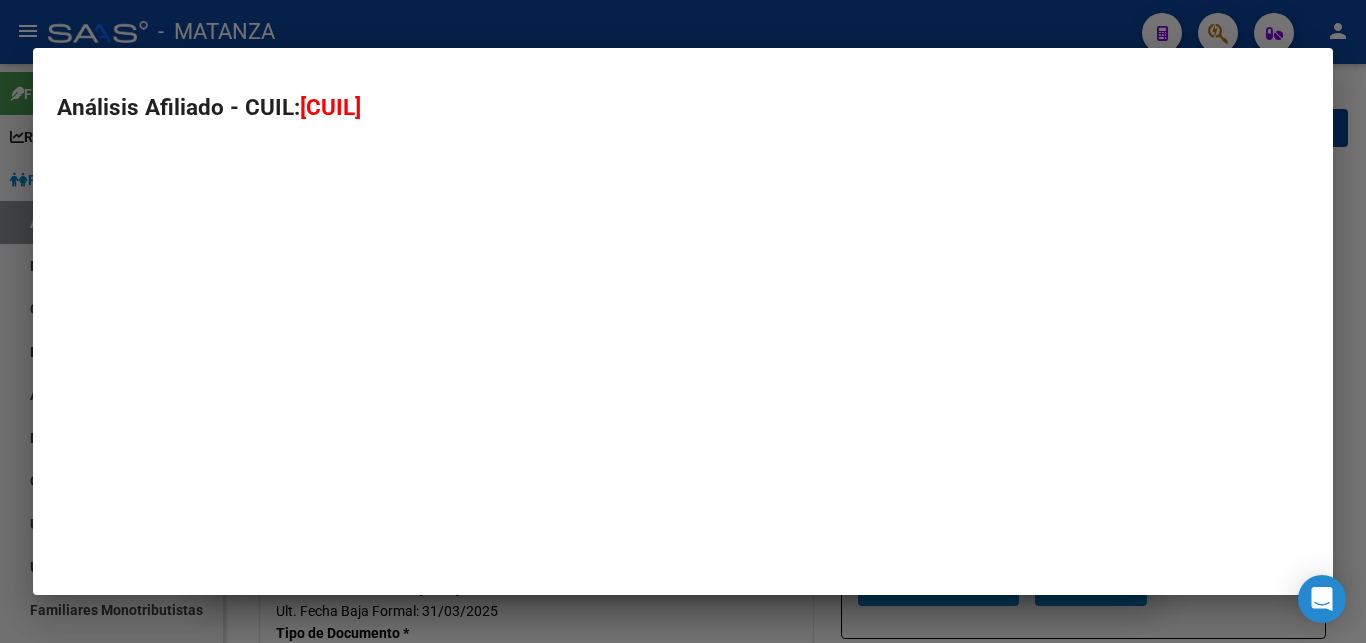 type on "[CUIL]" 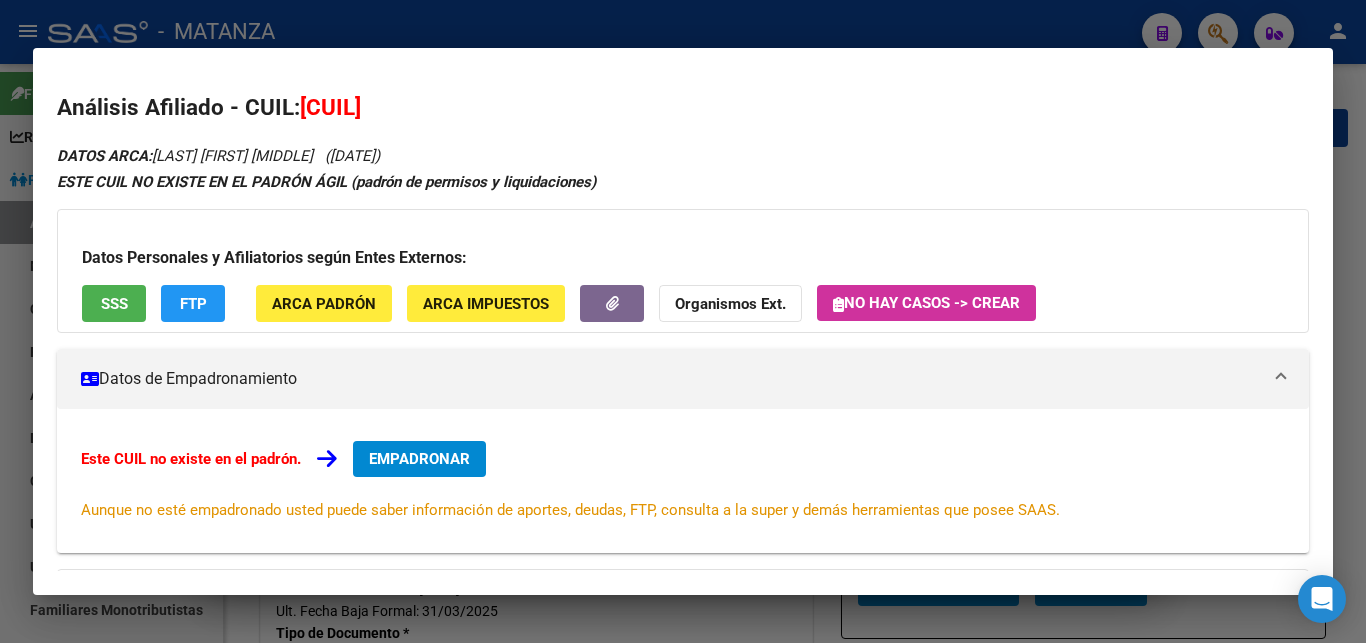 click at bounding box center [683, 321] 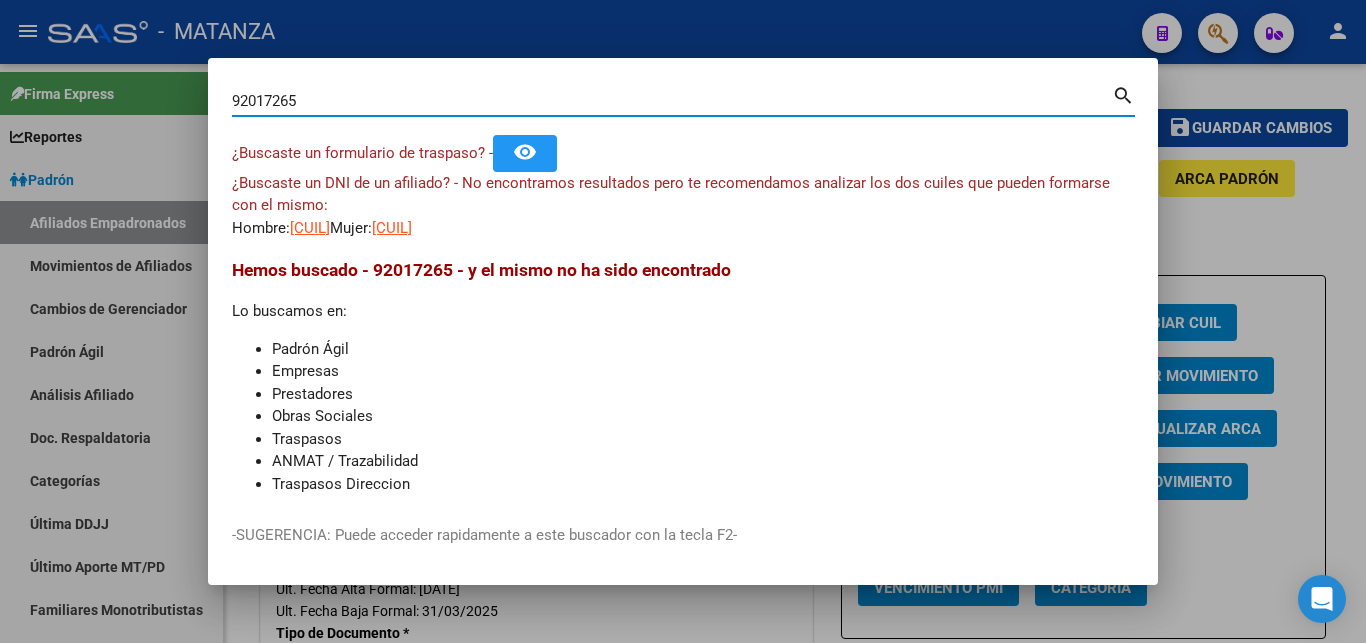 drag, startPoint x: 311, startPoint y: 98, endPoint x: 69, endPoint y: 109, distance: 242.24988 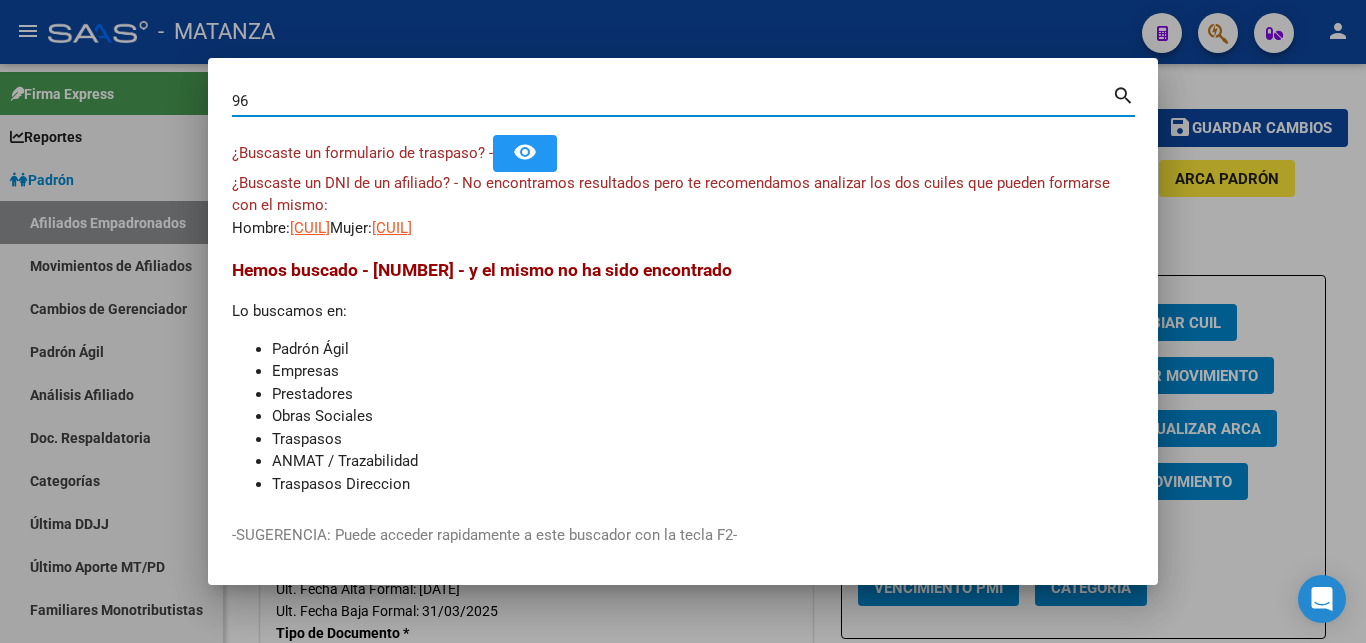type on "9" 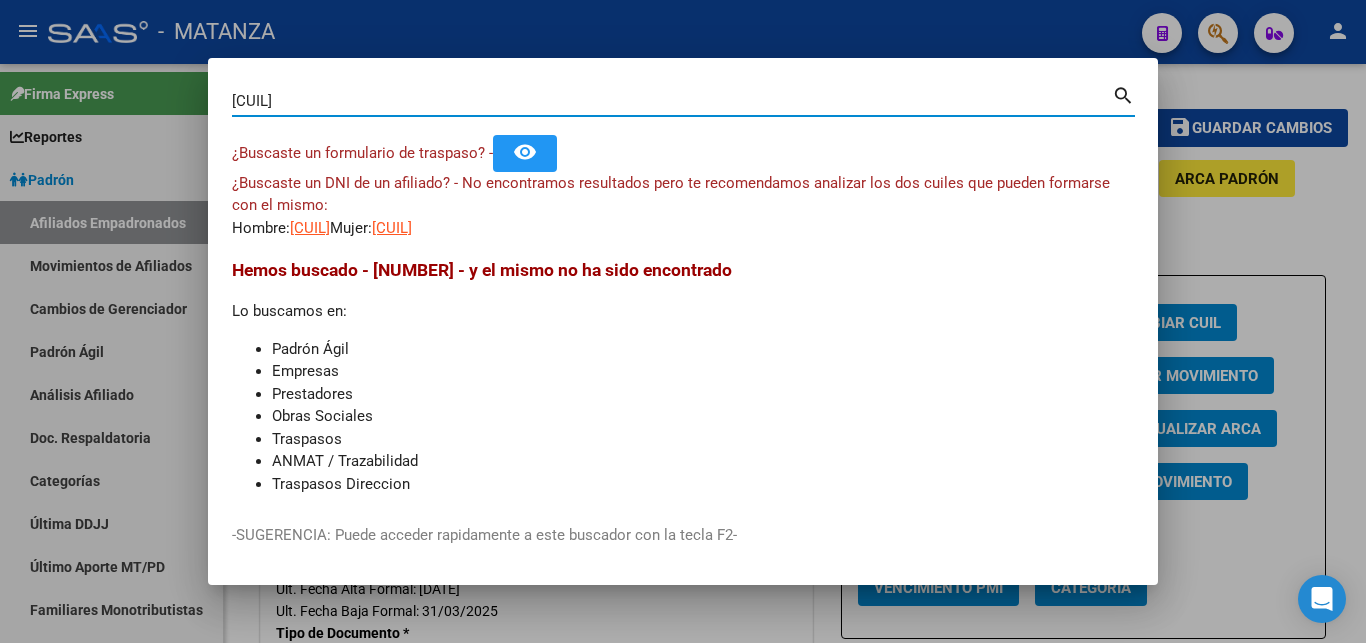 type on "[CUIL]" 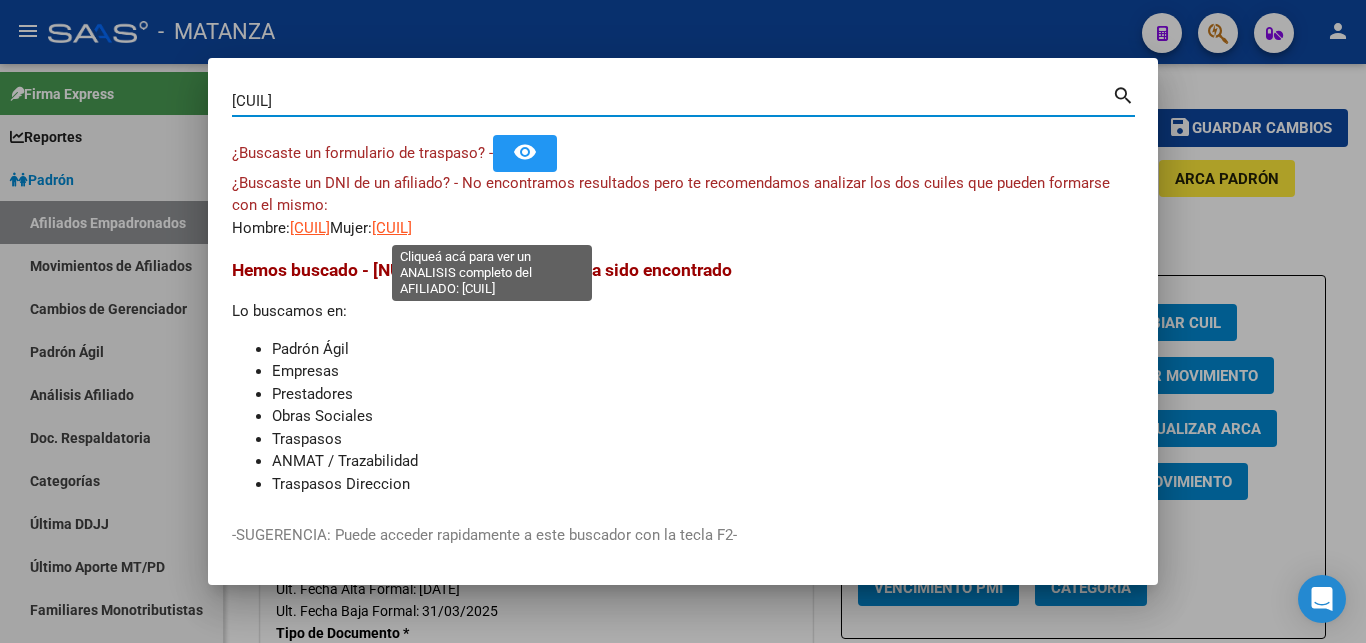 click on "[CUIL]" at bounding box center [392, 228] 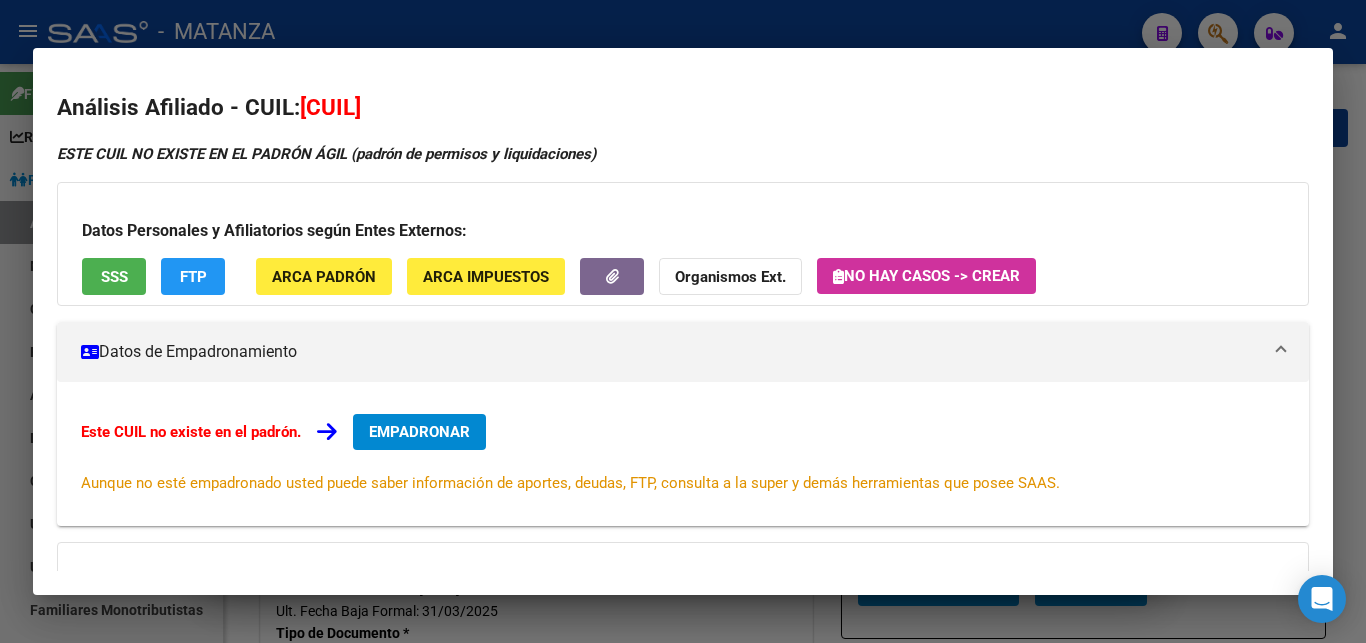 click at bounding box center [683, 321] 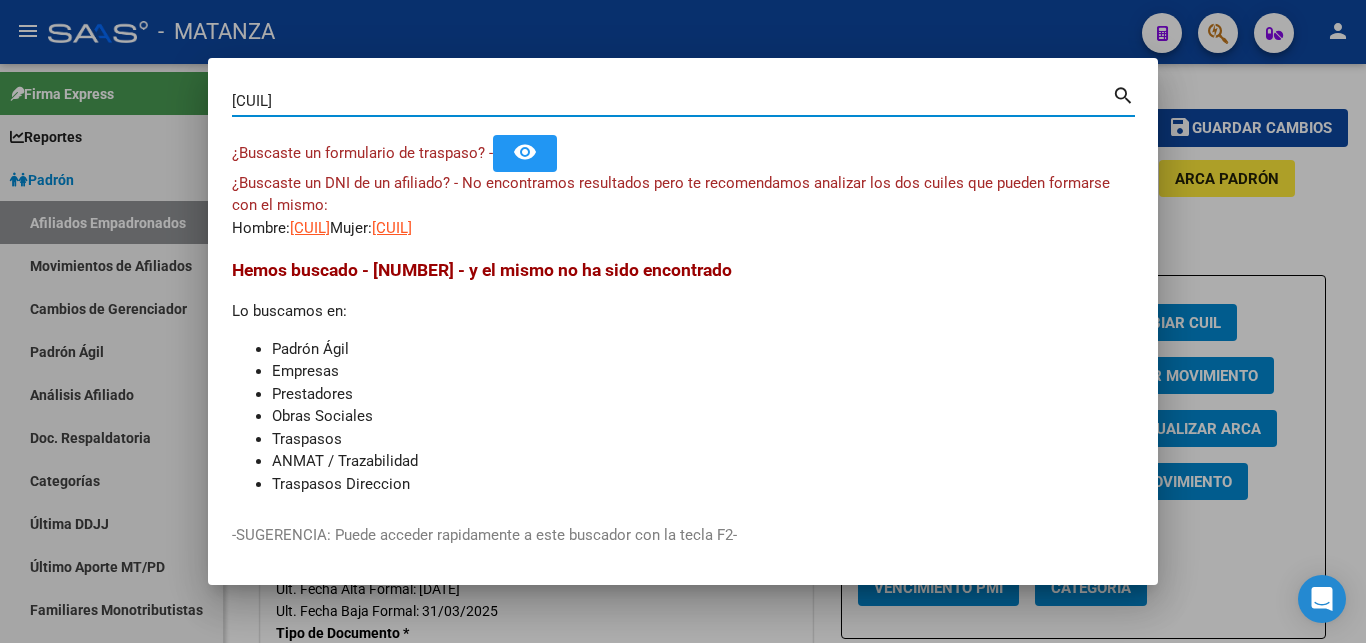 drag, startPoint x: 337, startPoint y: 102, endPoint x: 42, endPoint y: 104, distance: 295.00677 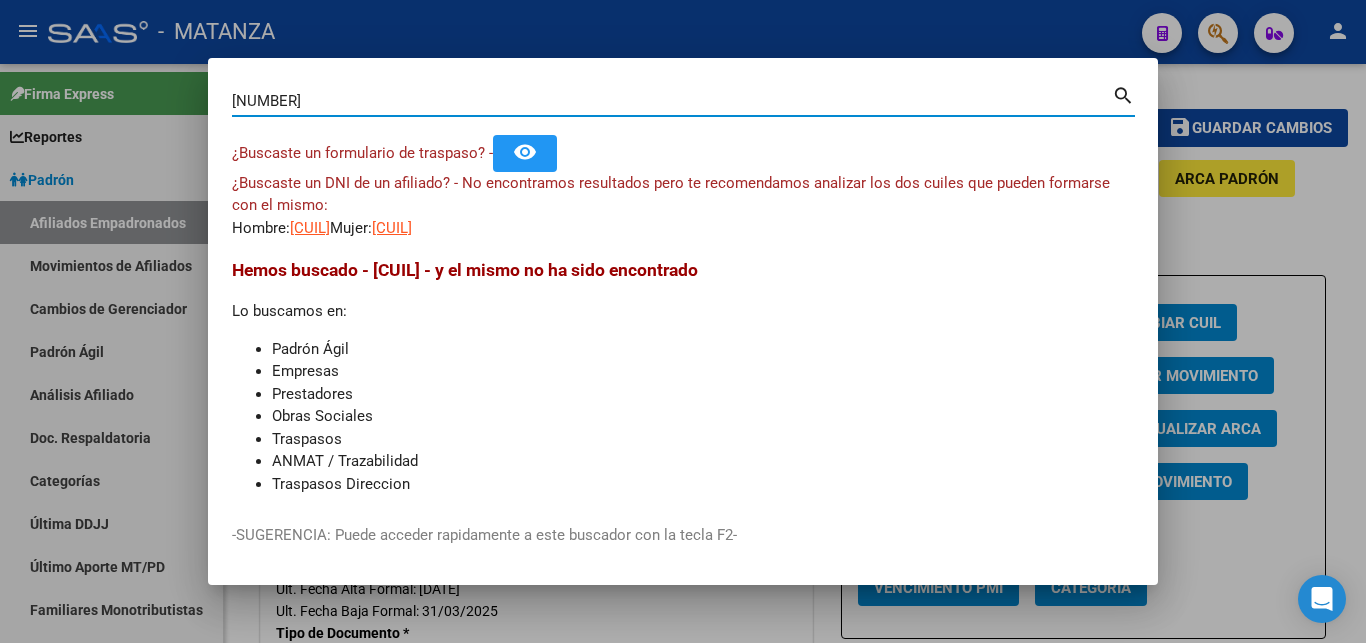 type on "[NUMBER]" 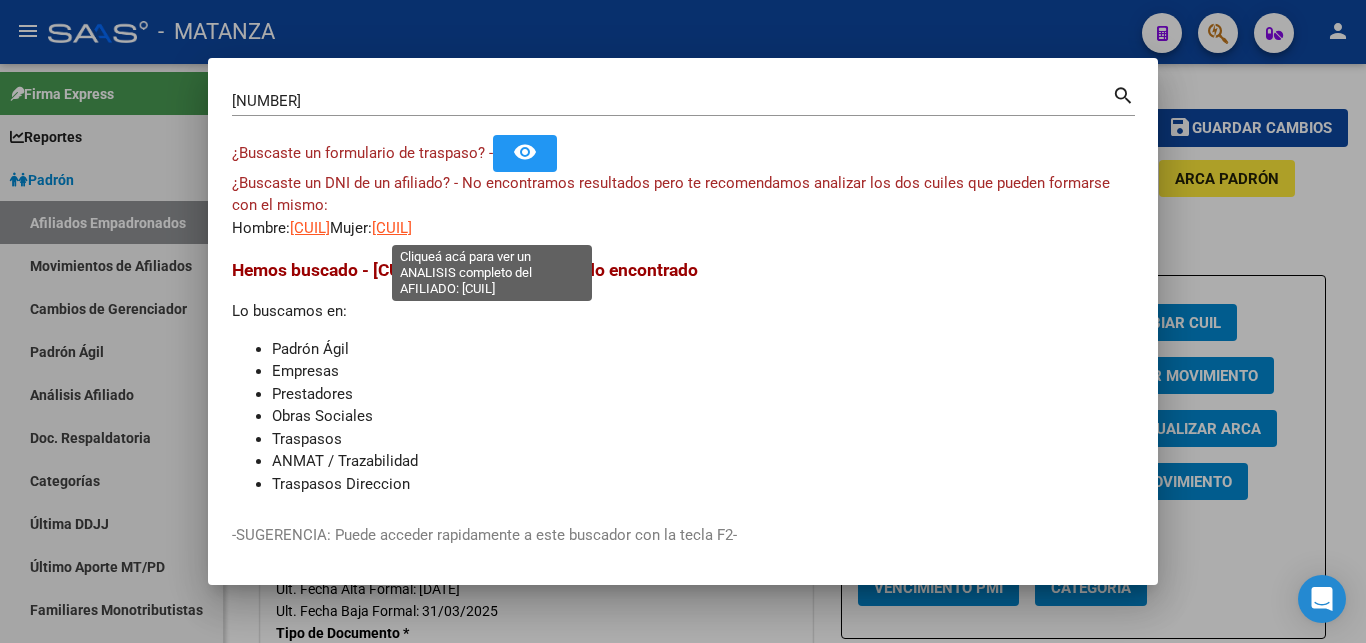 click on "[CUIL]" at bounding box center (392, 228) 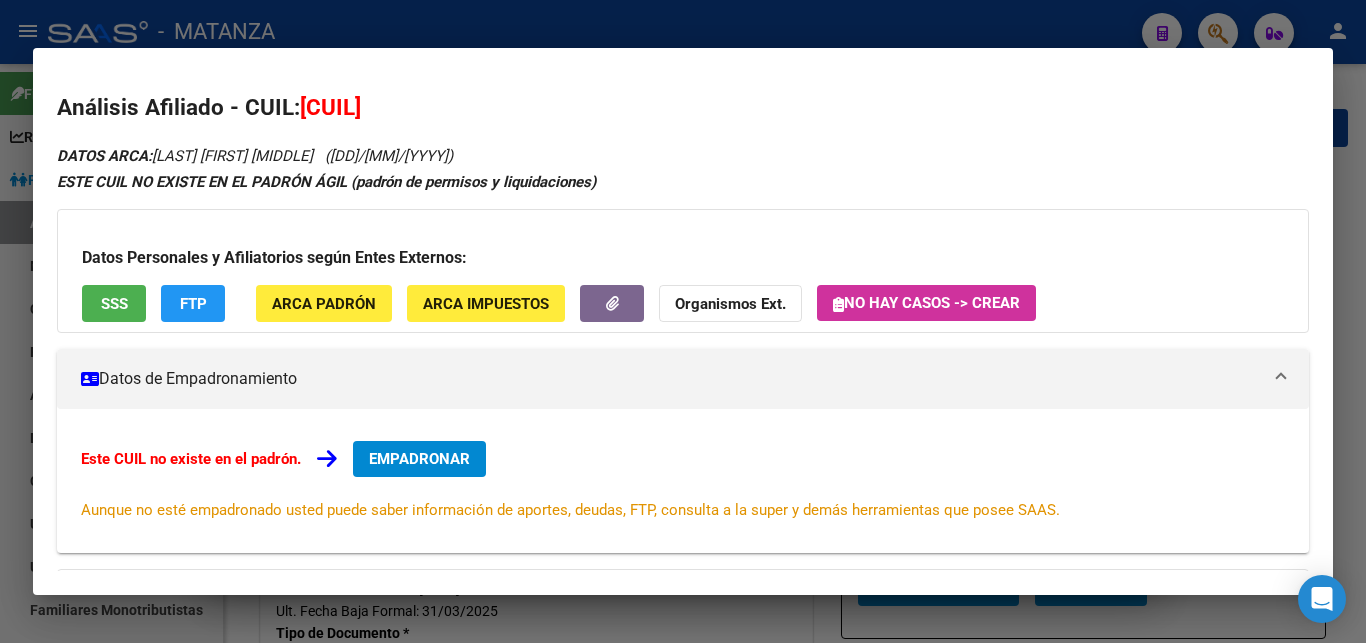 click at bounding box center (683, 321) 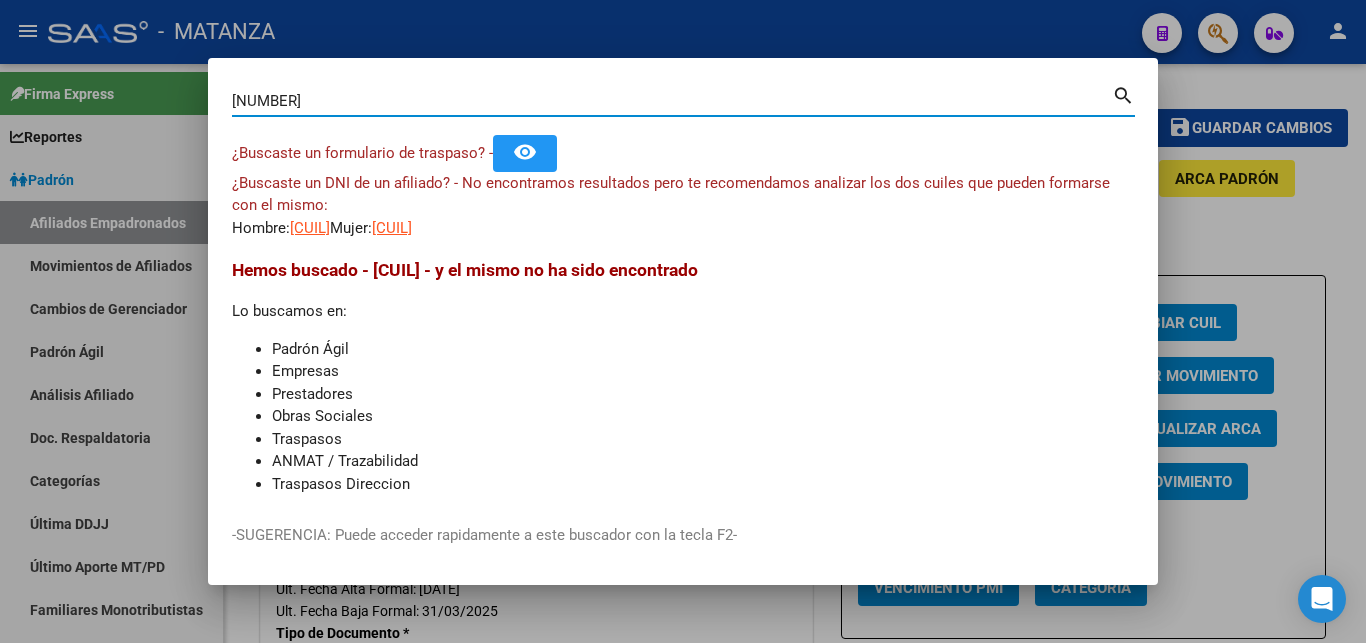drag, startPoint x: 327, startPoint y: 98, endPoint x: 108, endPoint y: 94, distance: 219.03653 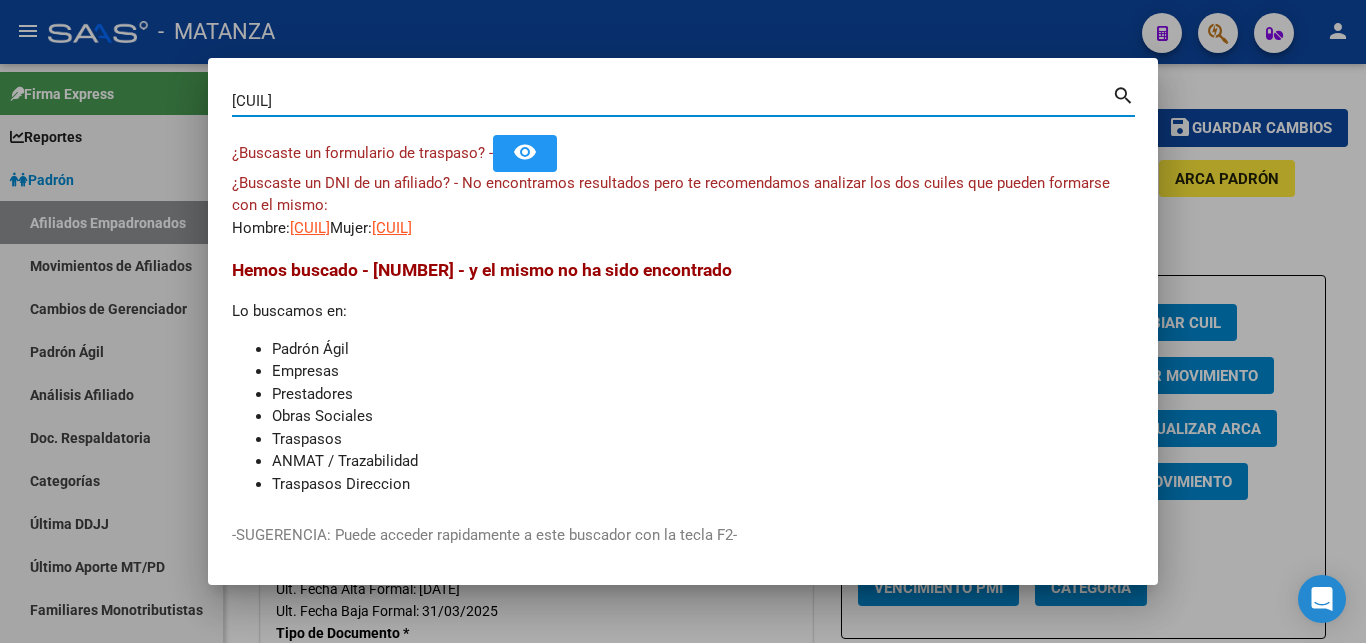 type on "[CUIL]" 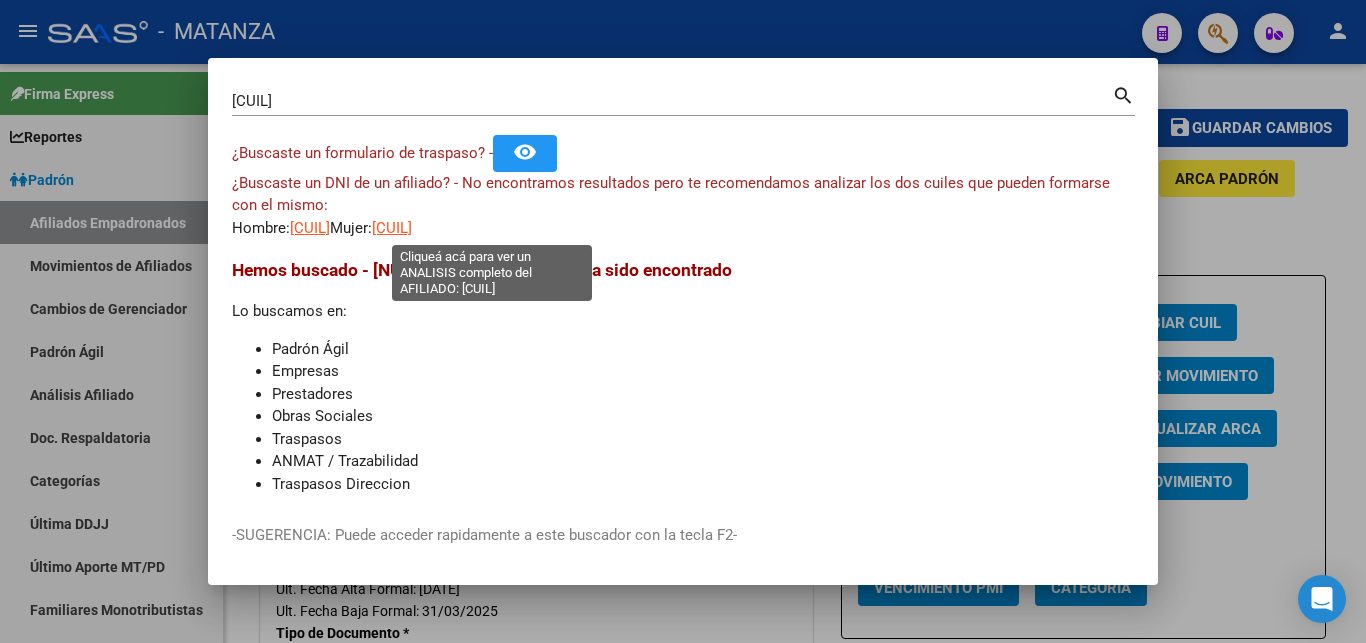 click on "[CUIL]" at bounding box center (392, 228) 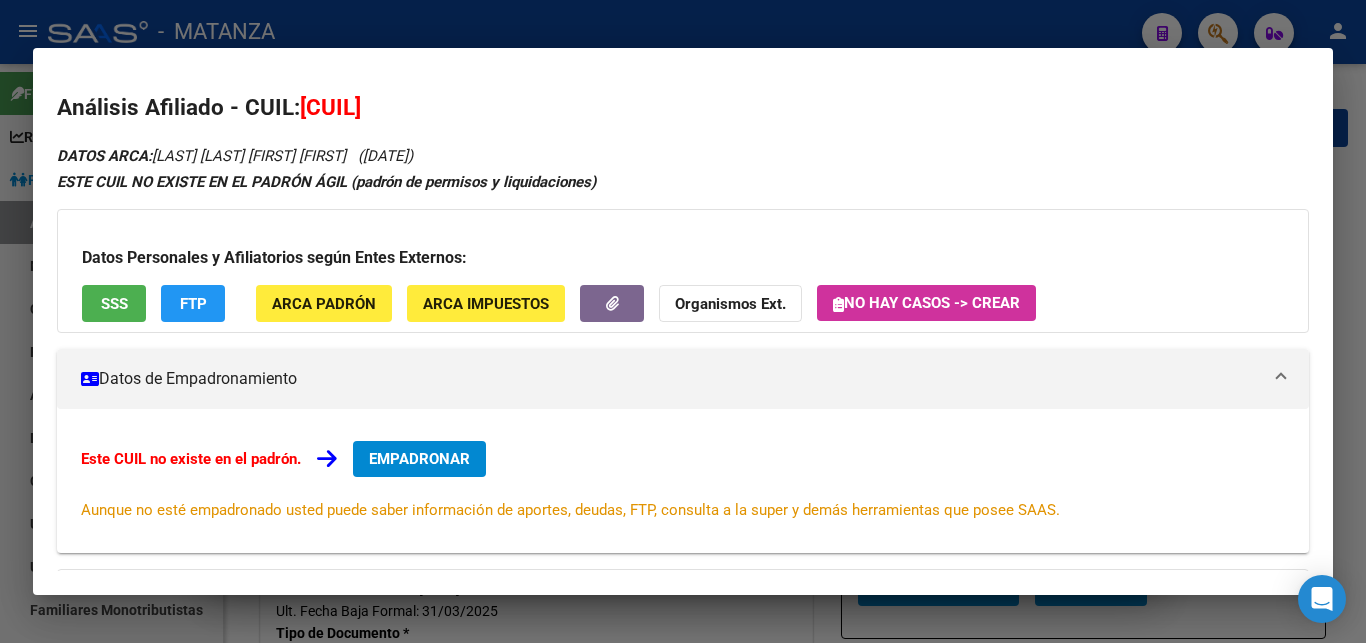 click at bounding box center (683, 321) 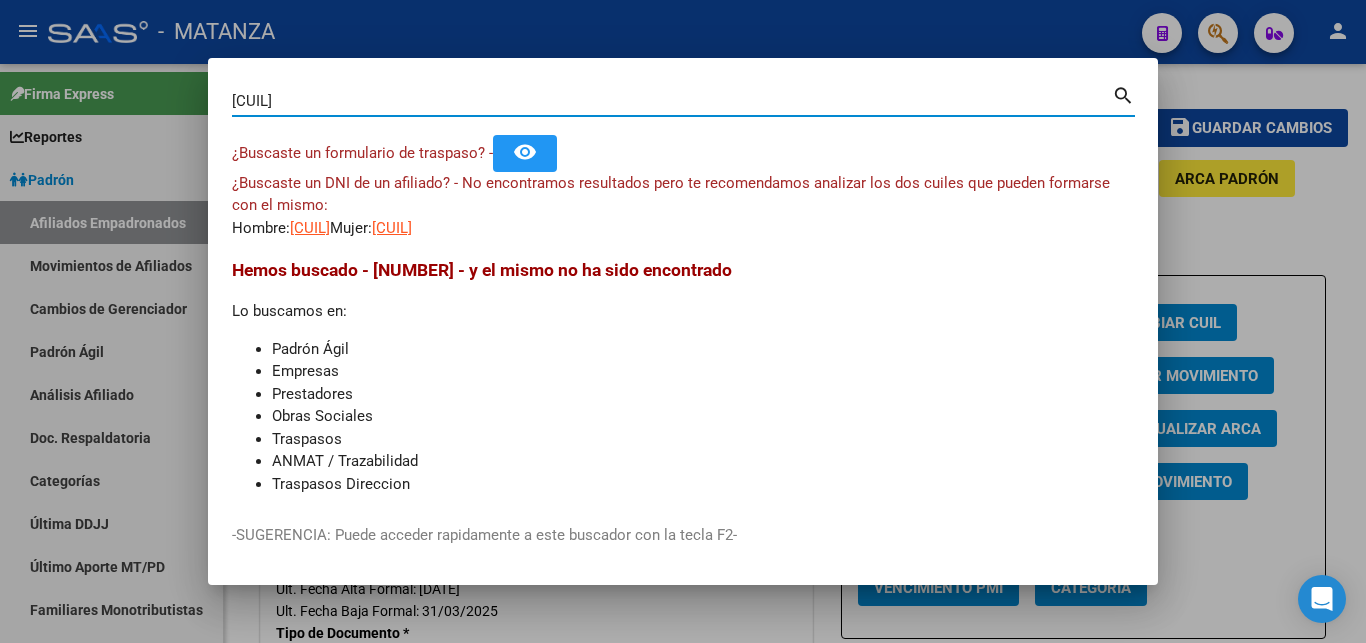 drag, startPoint x: 358, startPoint y: 100, endPoint x: 0, endPoint y: 117, distance: 358.4034 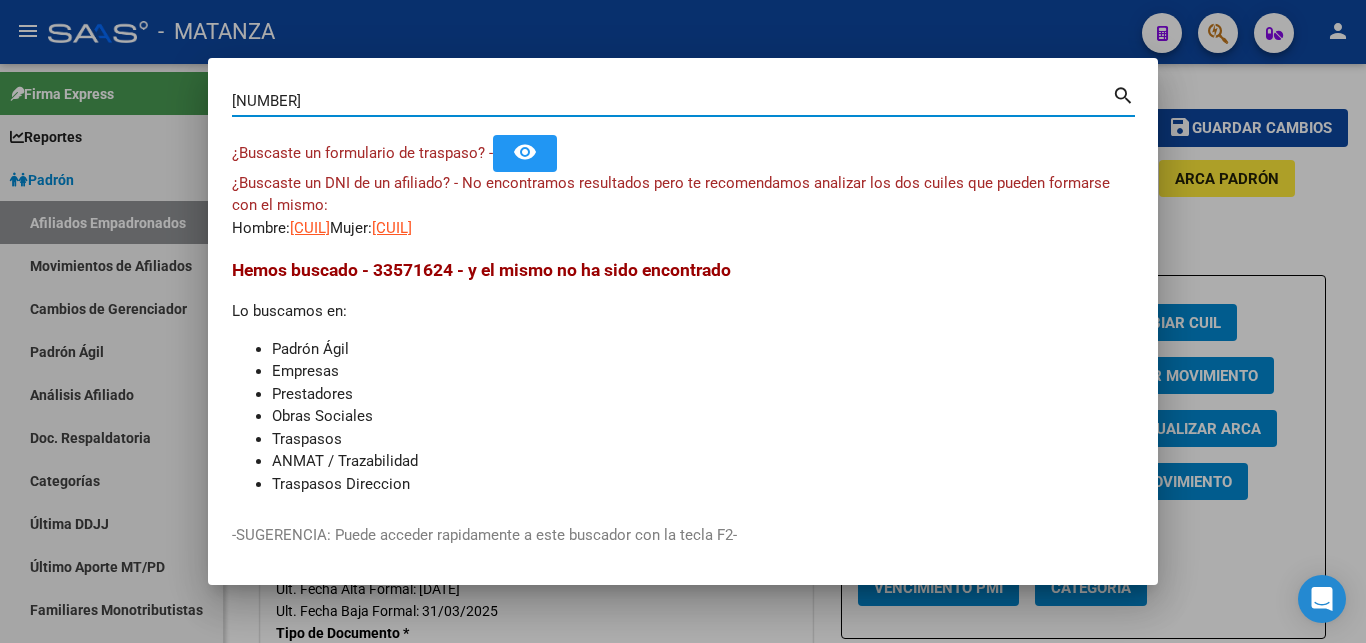 type on "[NUMBER]" 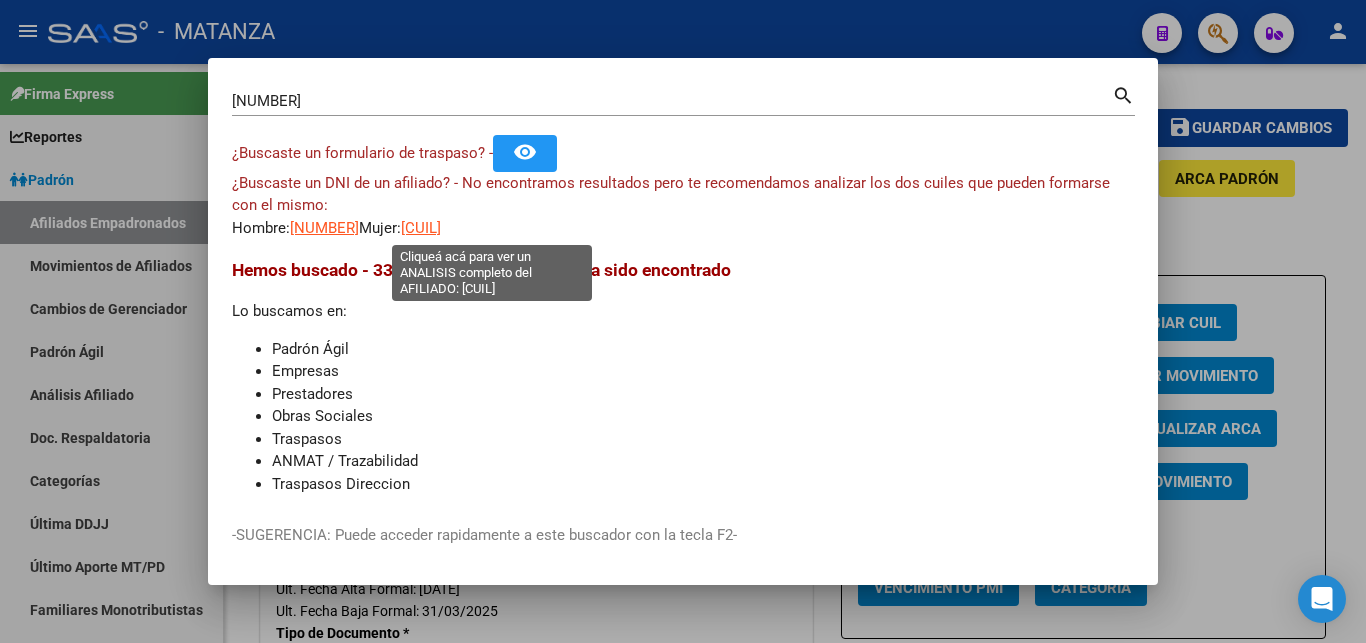 click on "[CUIL]" at bounding box center [421, 228] 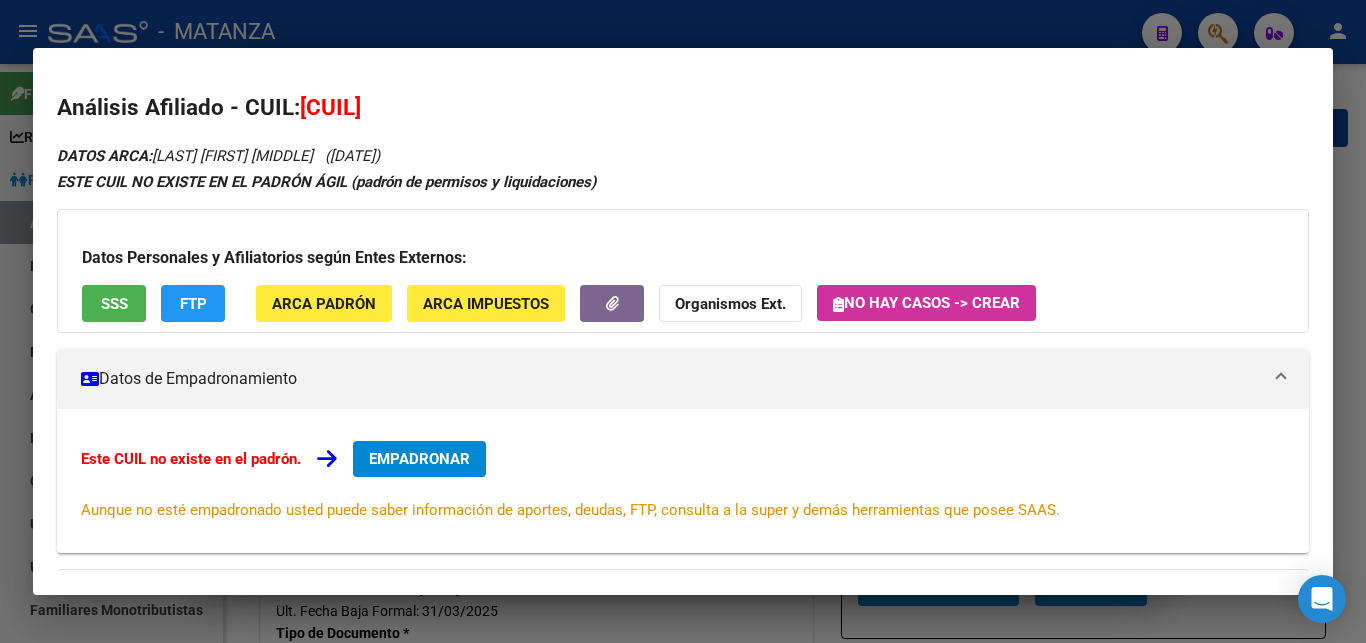 click at bounding box center (683, 321) 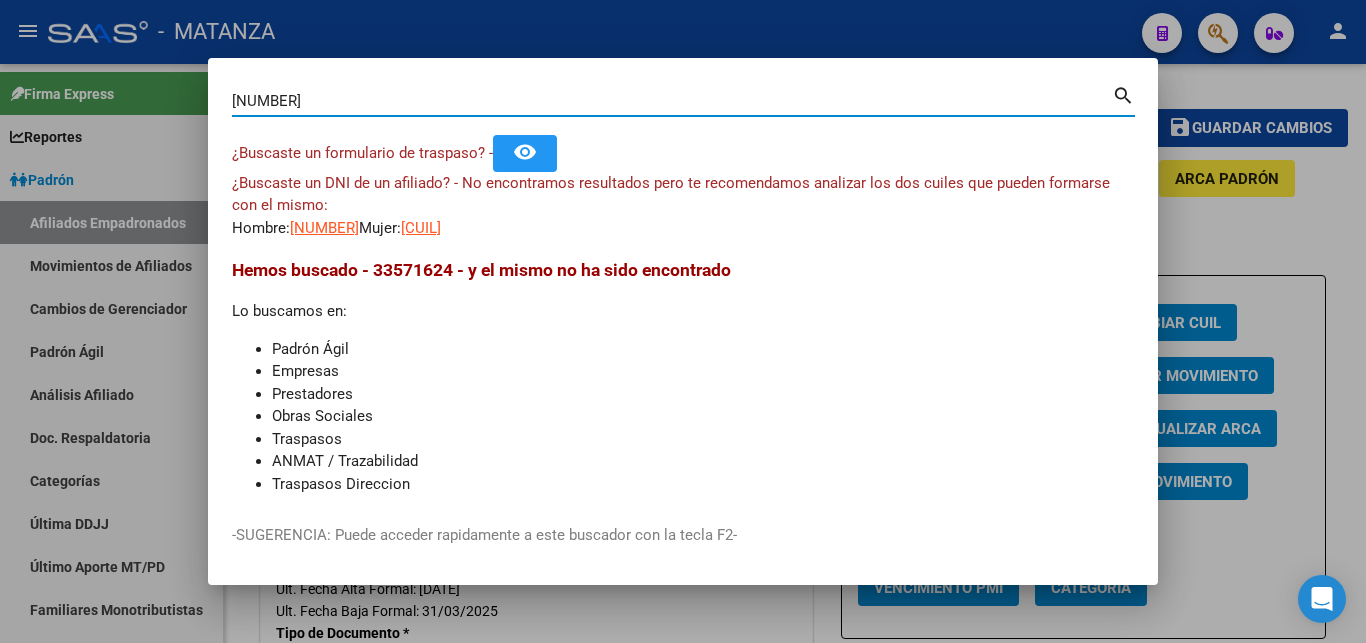 drag, startPoint x: 407, startPoint y: 97, endPoint x: 146, endPoint y: 98, distance: 261.00192 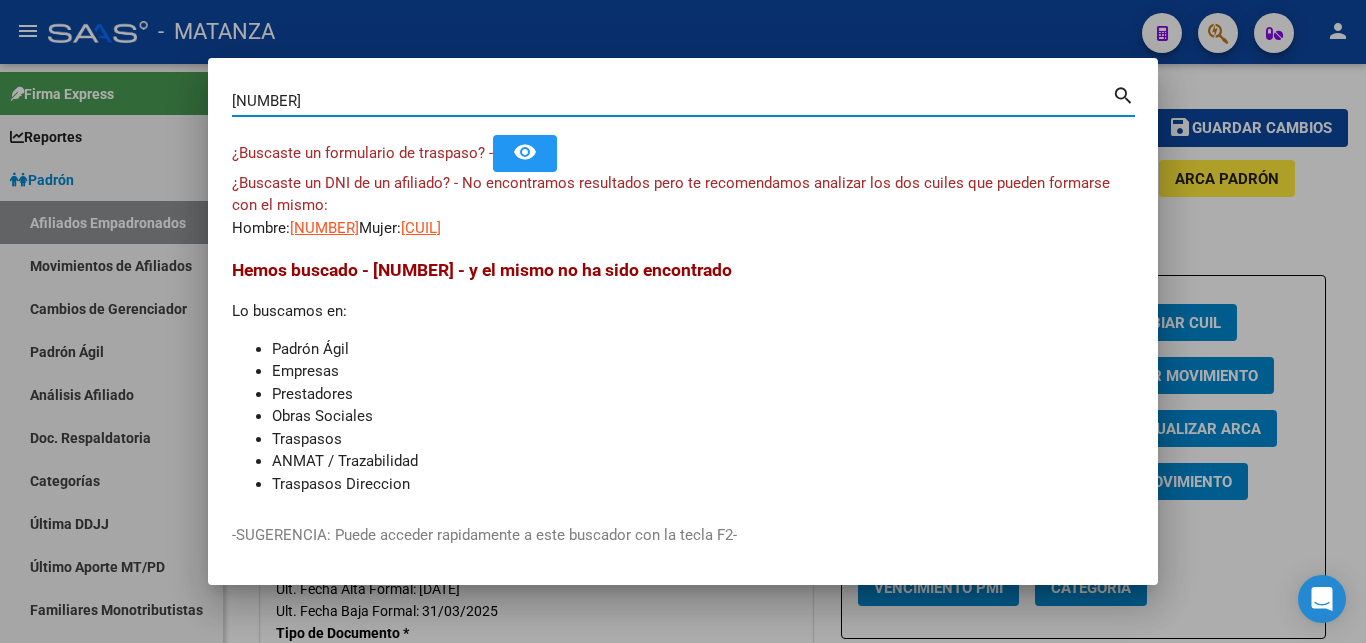 type on "[NUMBER]" 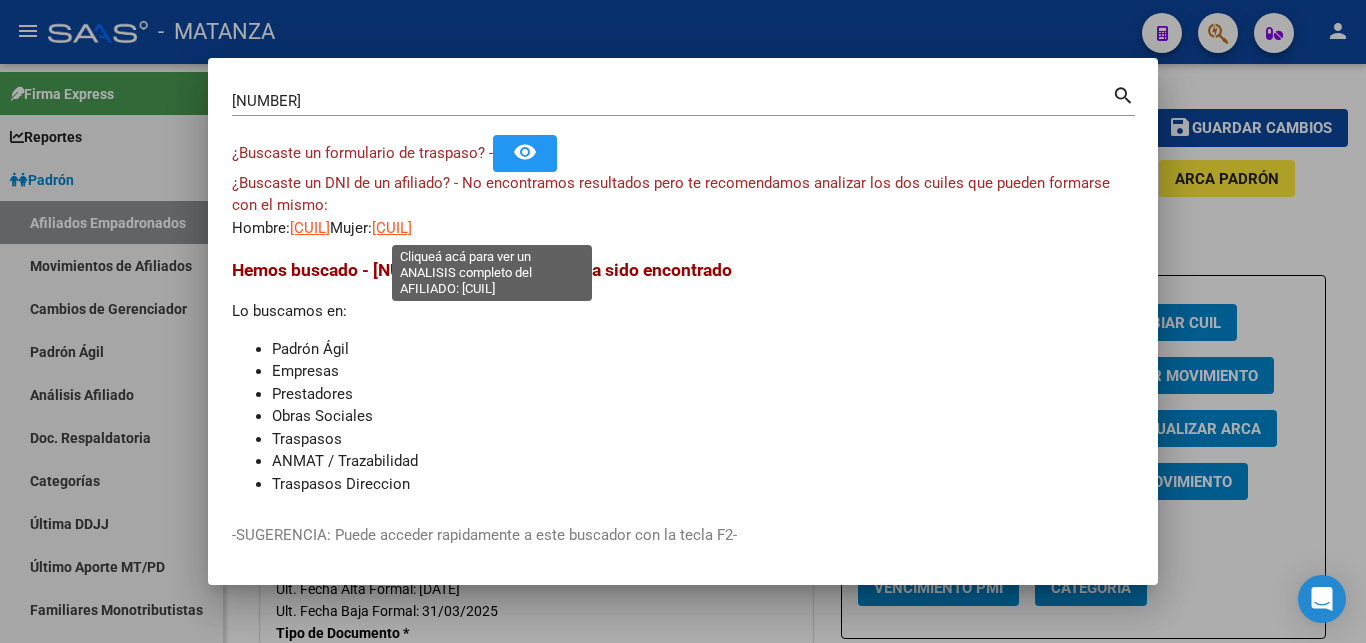 click on "[CUIL]" at bounding box center [392, 228] 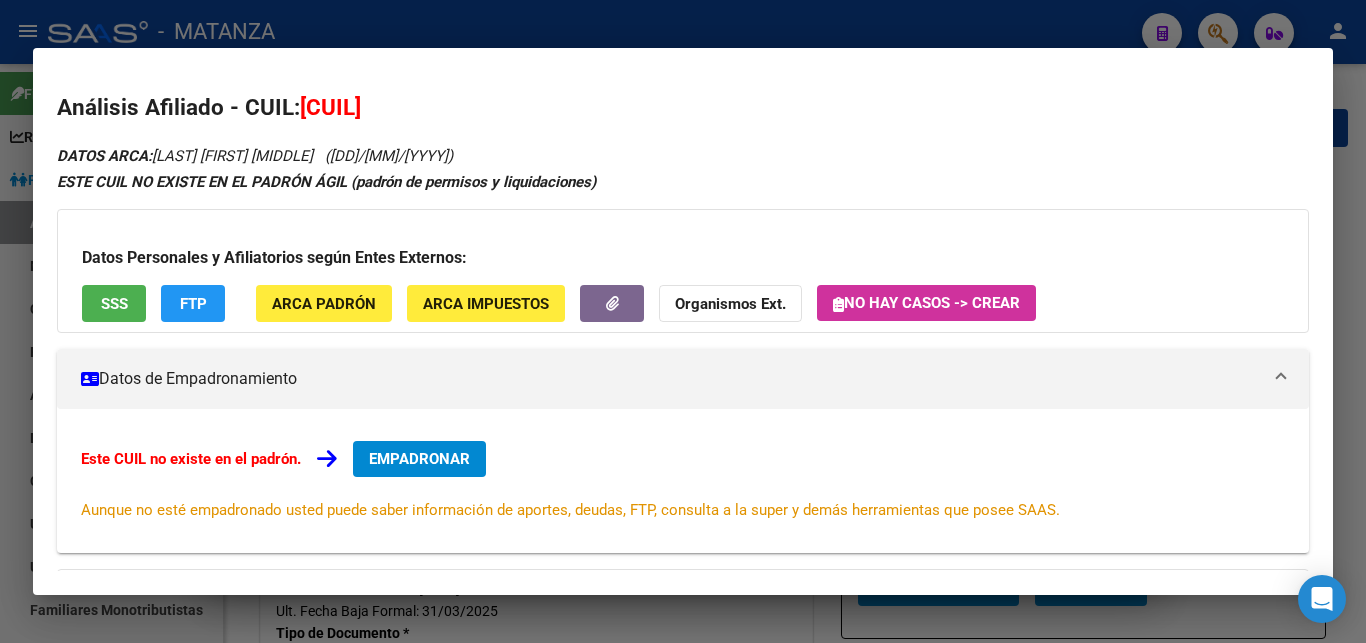 click at bounding box center [683, 321] 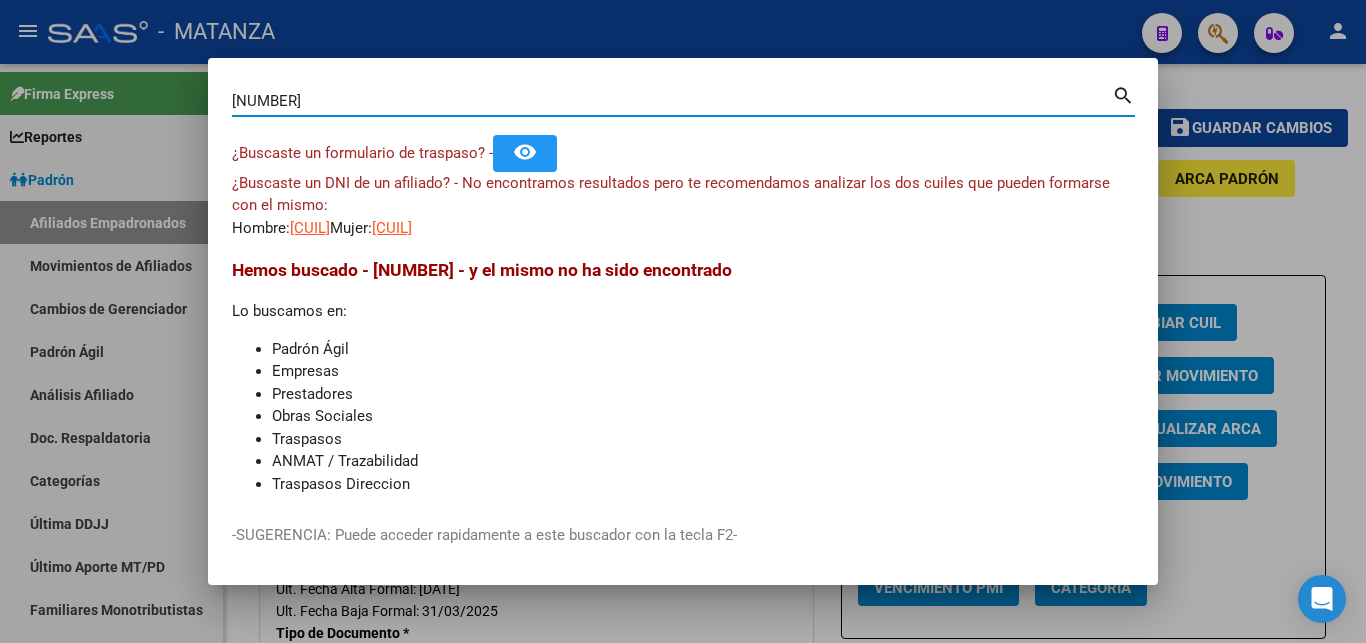 drag, startPoint x: 348, startPoint y: 100, endPoint x: 1, endPoint y: 97, distance: 347.01297 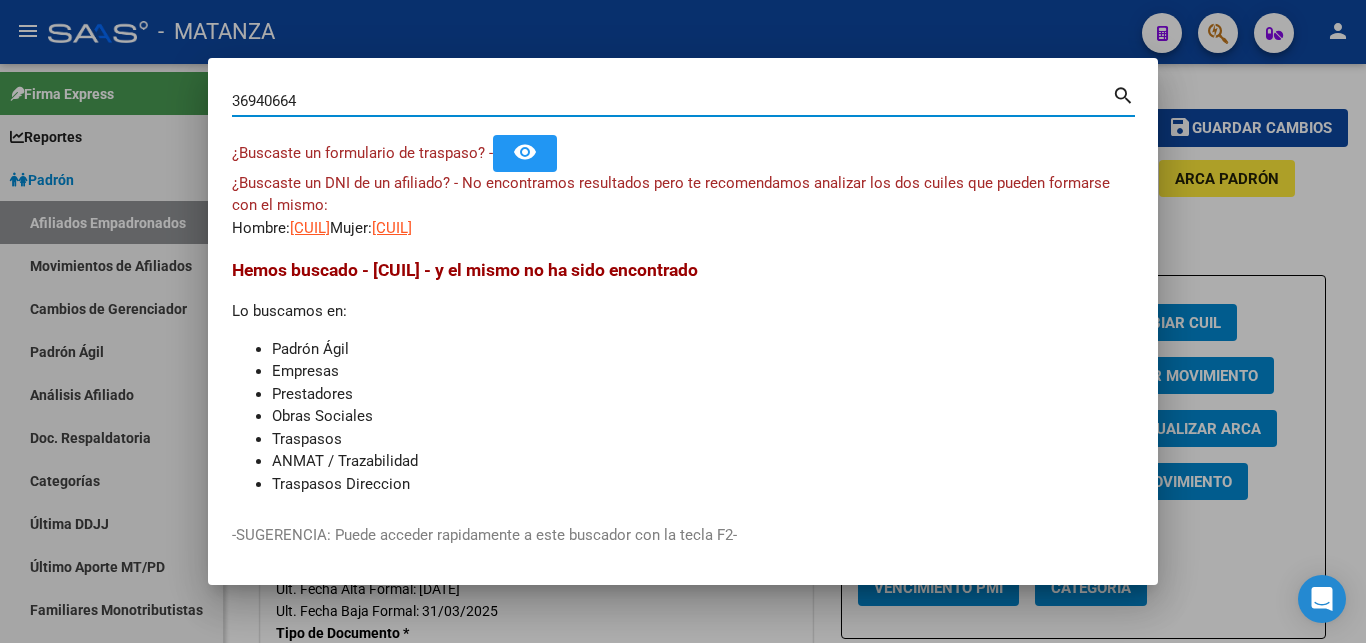 type on "36940664" 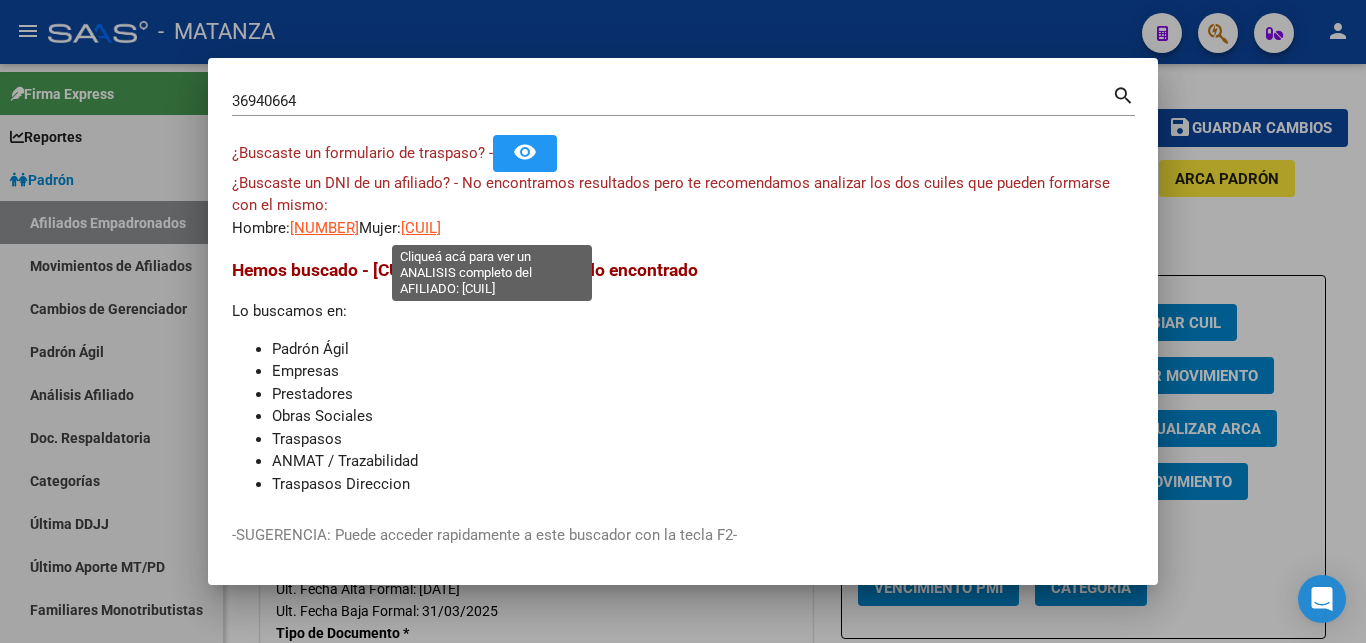click on "[CUIL]" at bounding box center (421, 228) 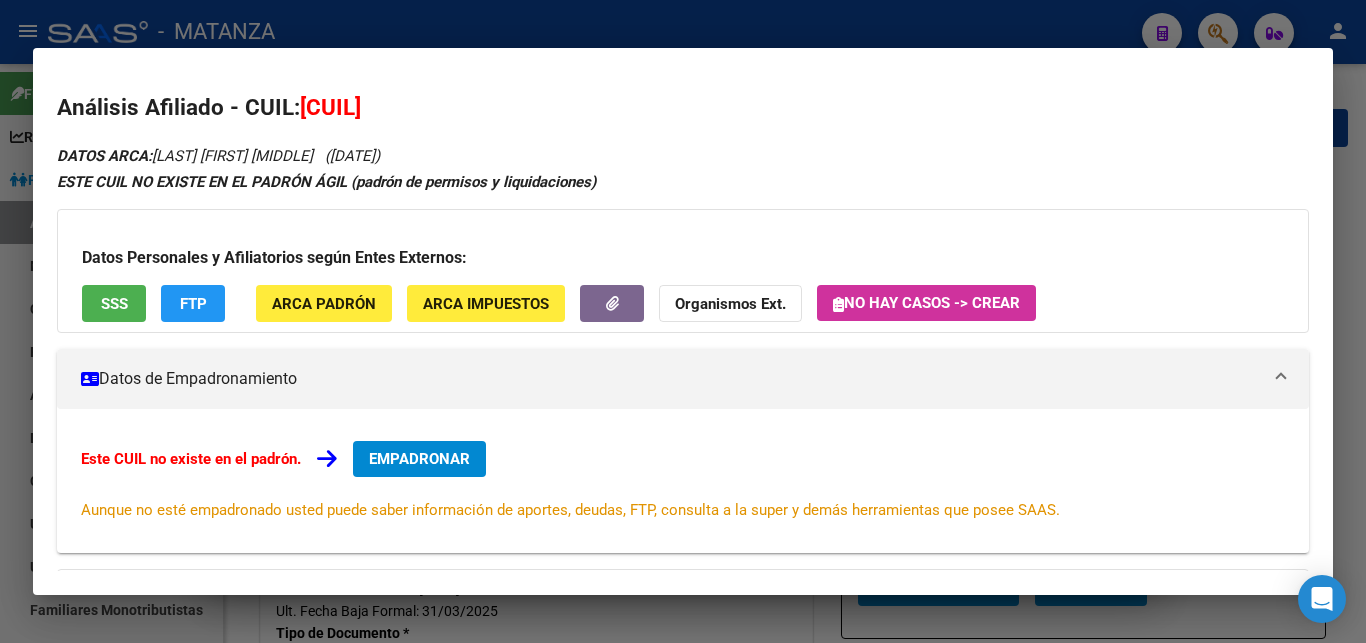 drag, startPoint x: 413, startPoint y: 34, endPoint x: 406, endPoint y: 87, distance: 53.460266 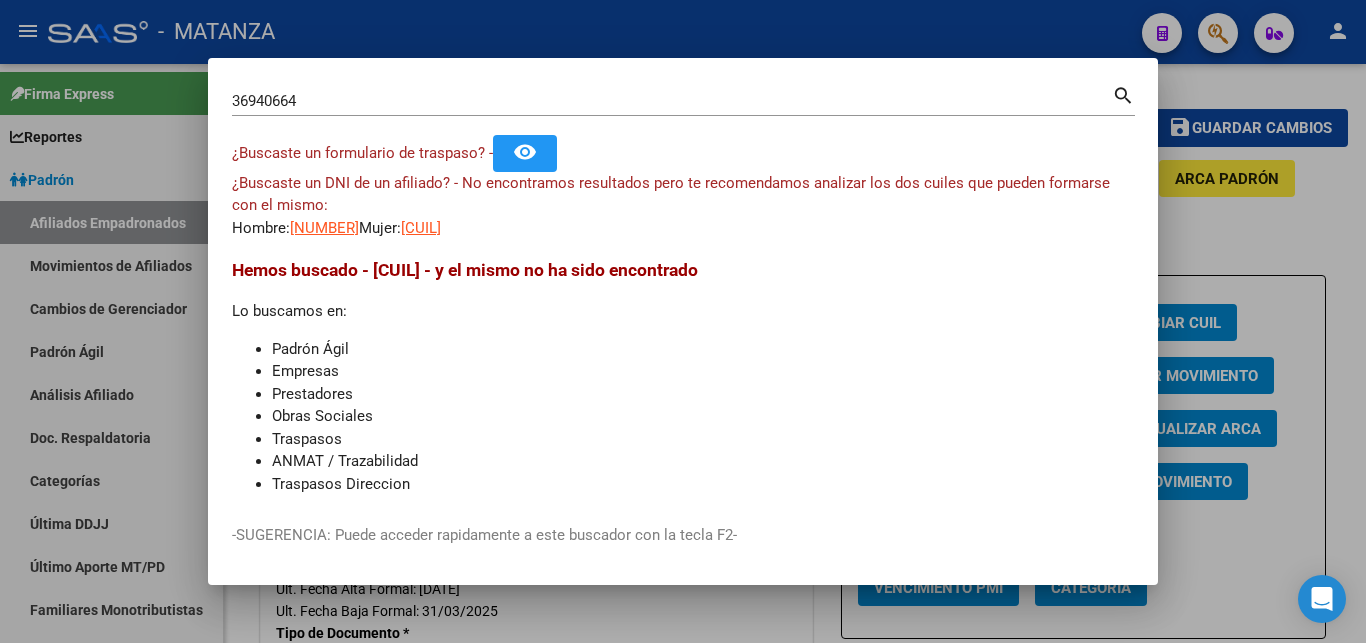 drag, startPoint x: 335, startPoint y: 110, endPoint x: 230, endPoint y: 105, distance: 105.11898 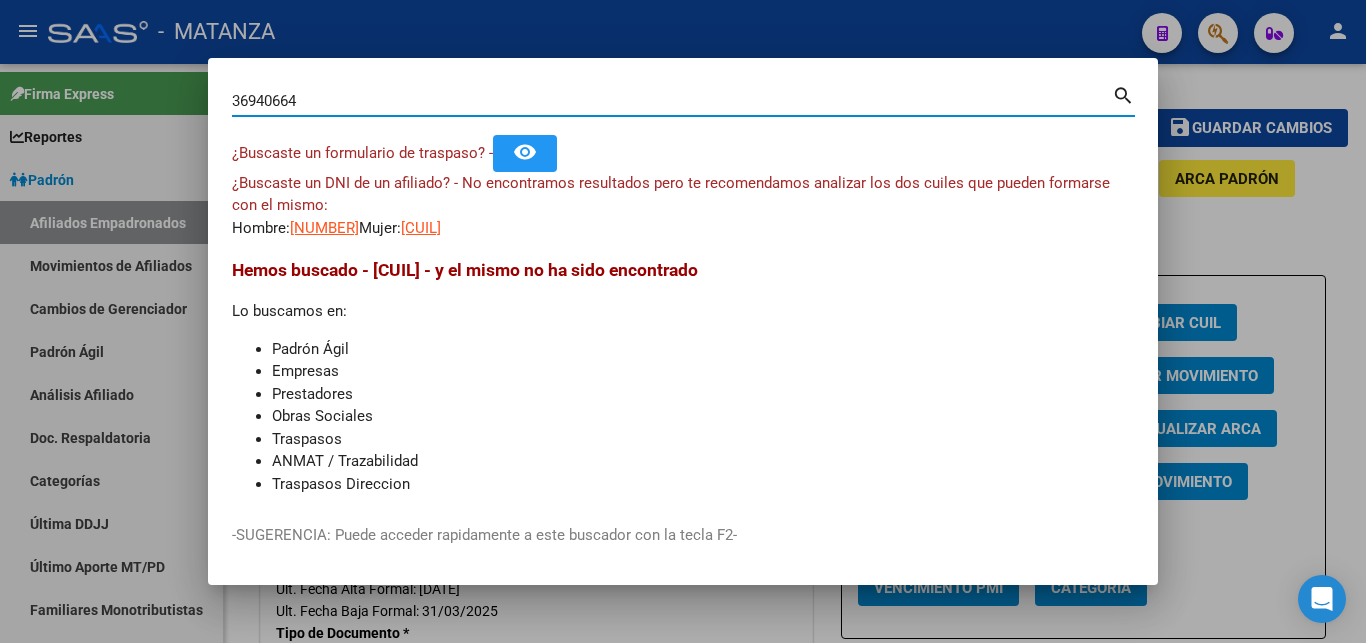 drag, startPoint x: 316, startPoint y: 99, endPoint x: 176, endPoint y: 100, distance: 140.00357 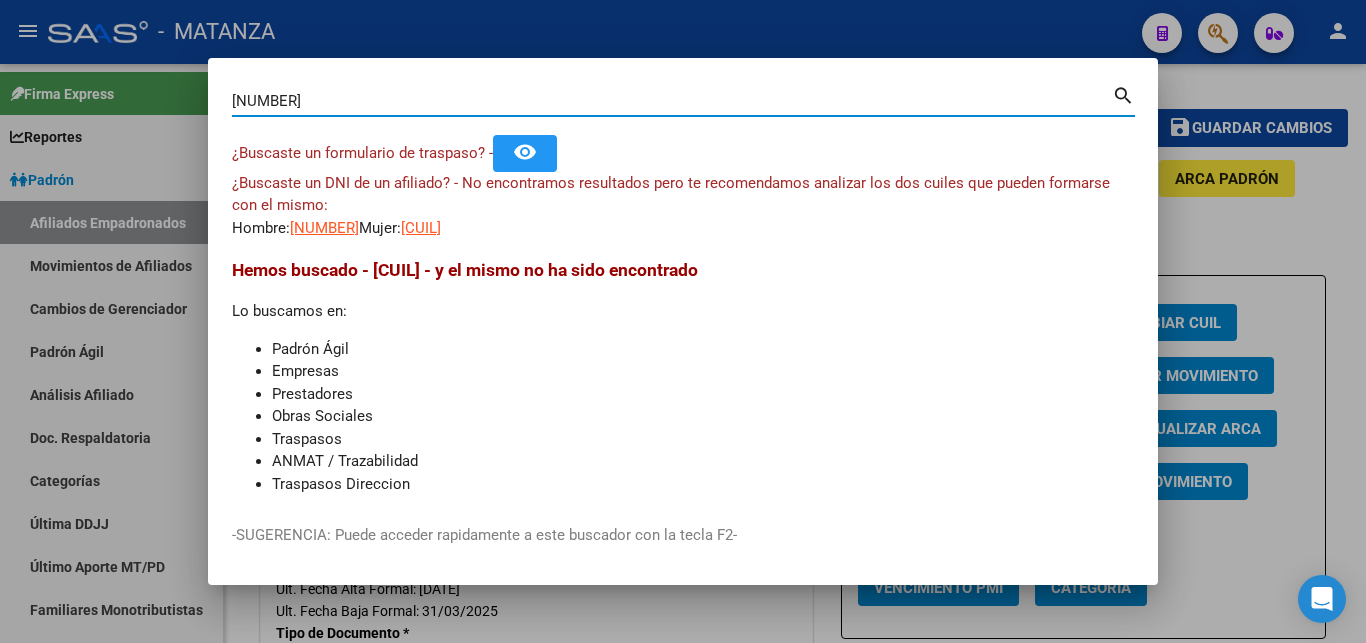 type on "[NUMBER]" 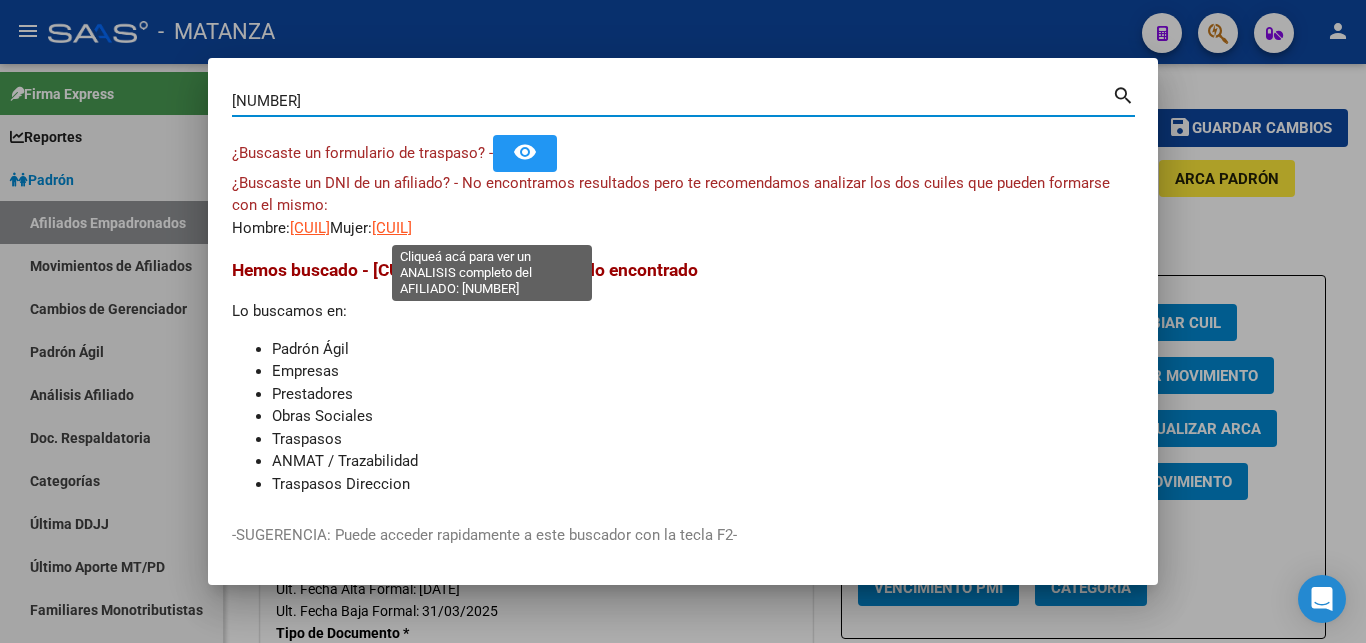 click on "[CUIL]" at bounding box center (392, 228) 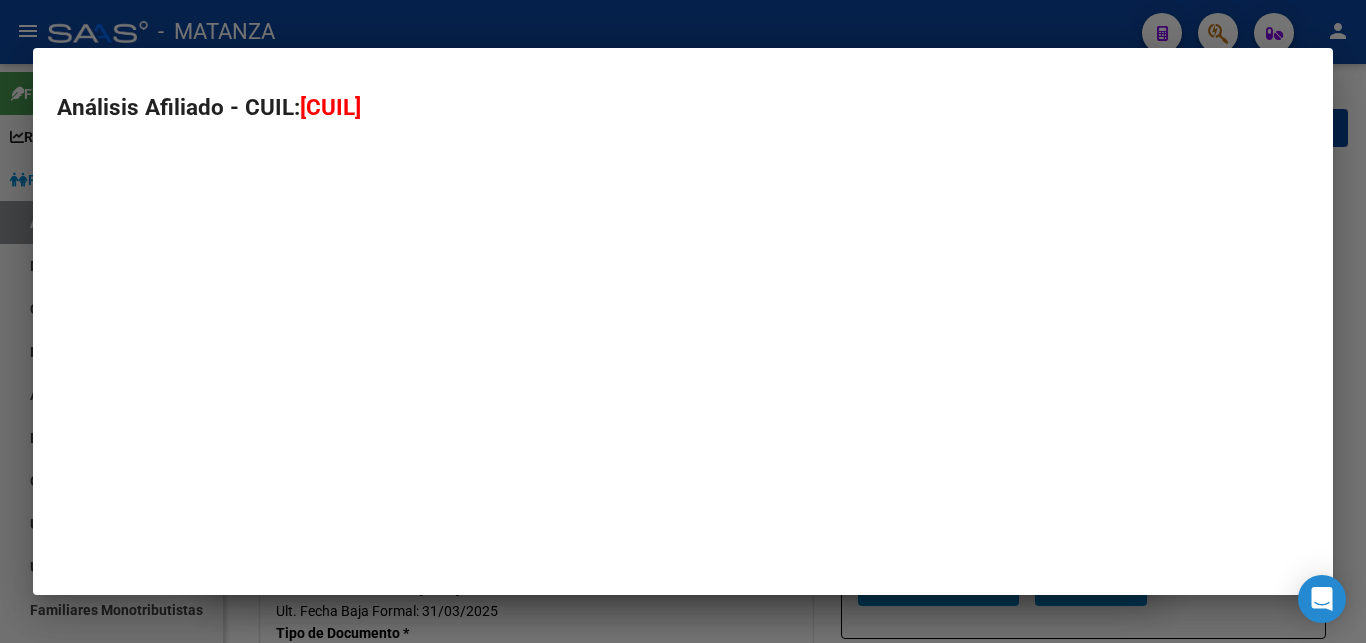 type on "[CUIL]" 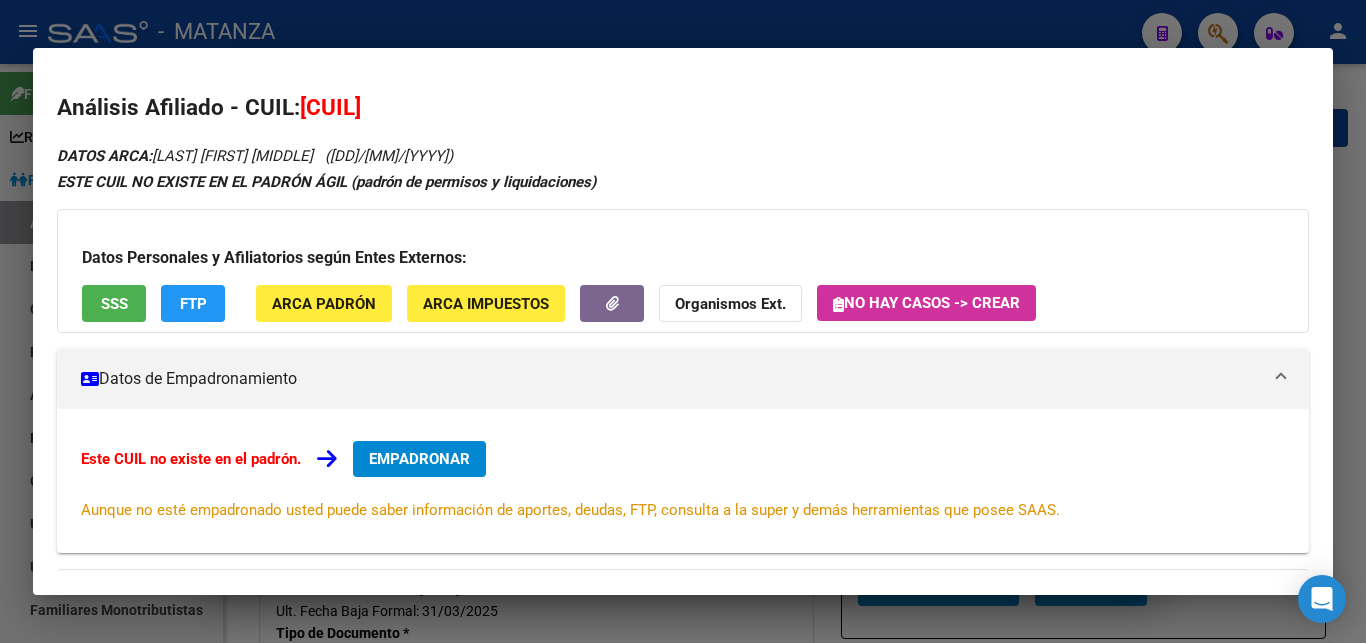 drag, startPoint x: 642, startPoint y: 15, endPoint x: 648, endPoint y: 34, distance: 19.924858 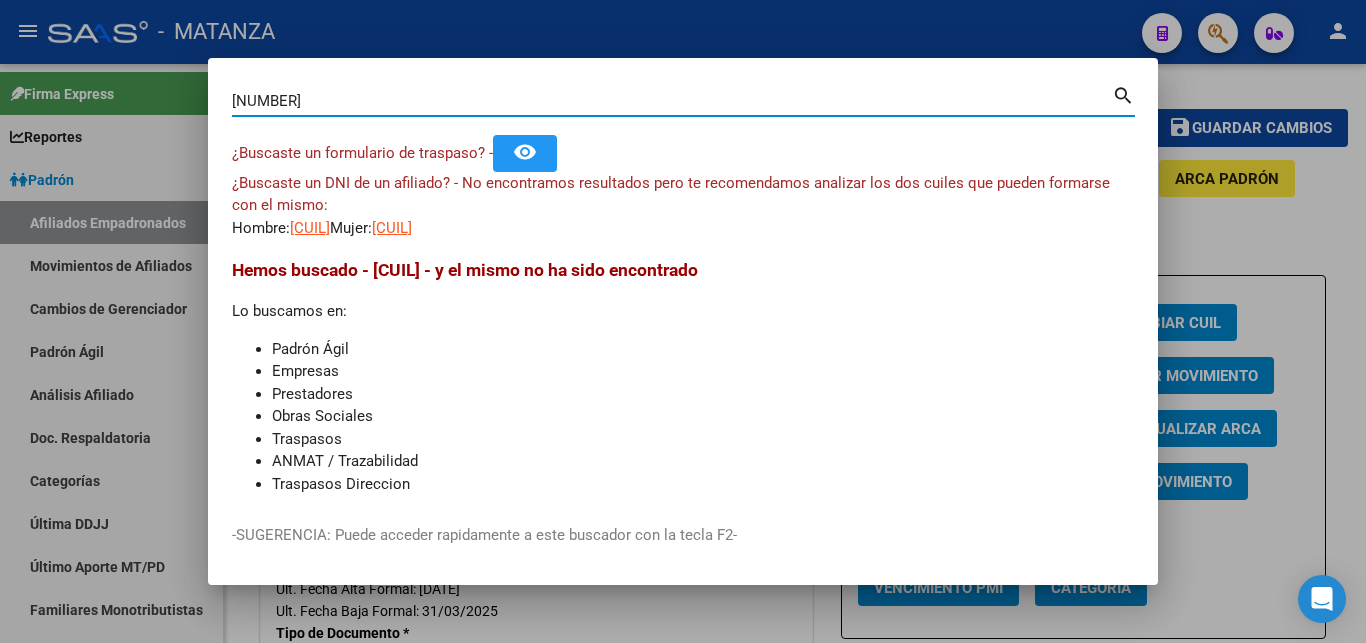 drag, startPoint x: 317, startPoint y: 103, endPoint x: 42, endPoint y: 102, distance: 275.00183 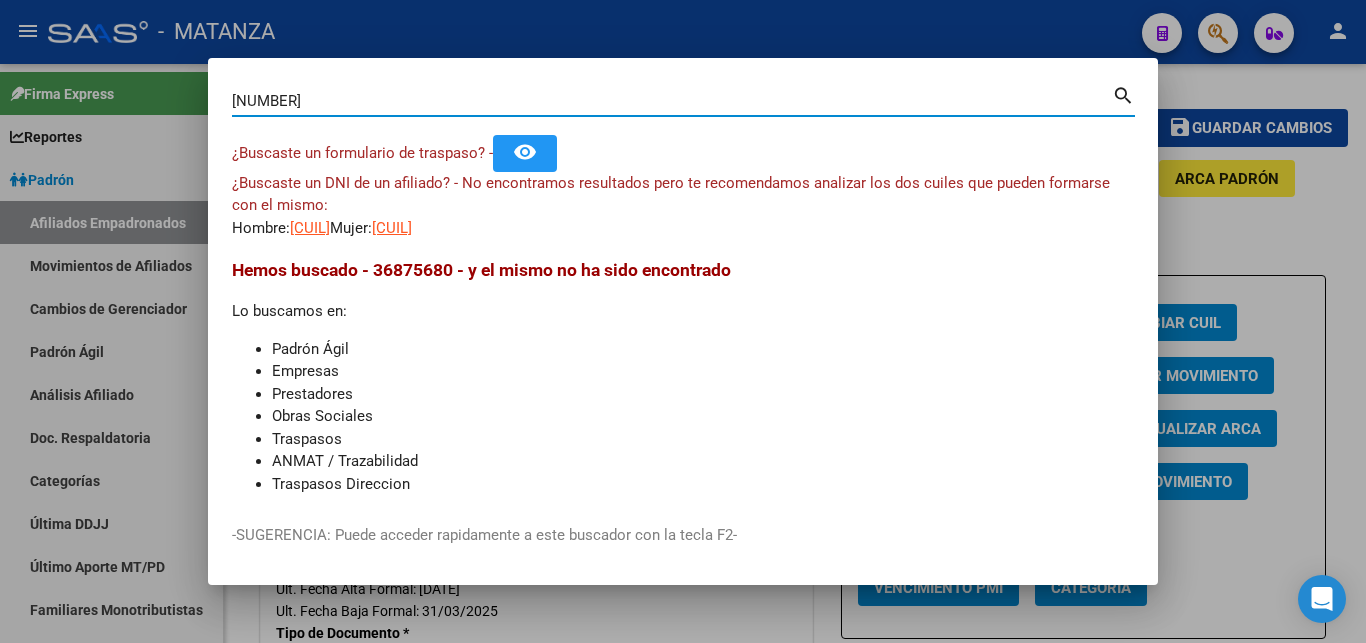 type on "[NUMBER]" 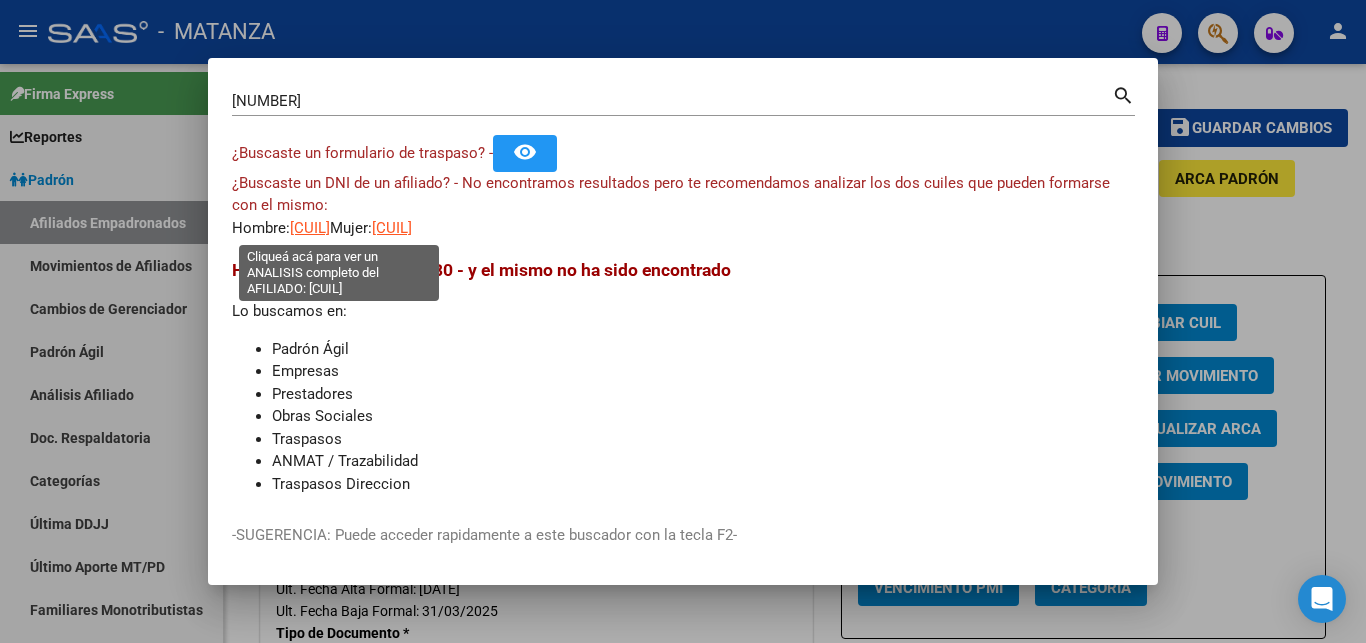 click on "[CUIL]" at bounding box center [310, 228] 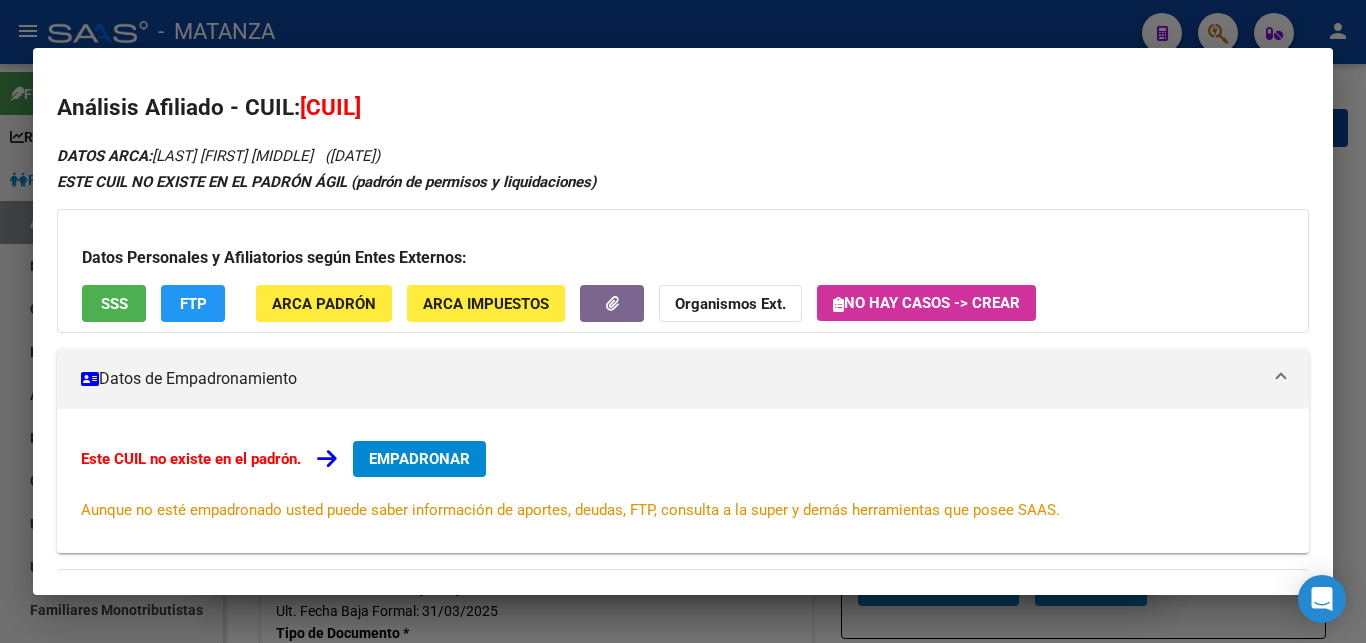 click at bounding box center (683, 321) 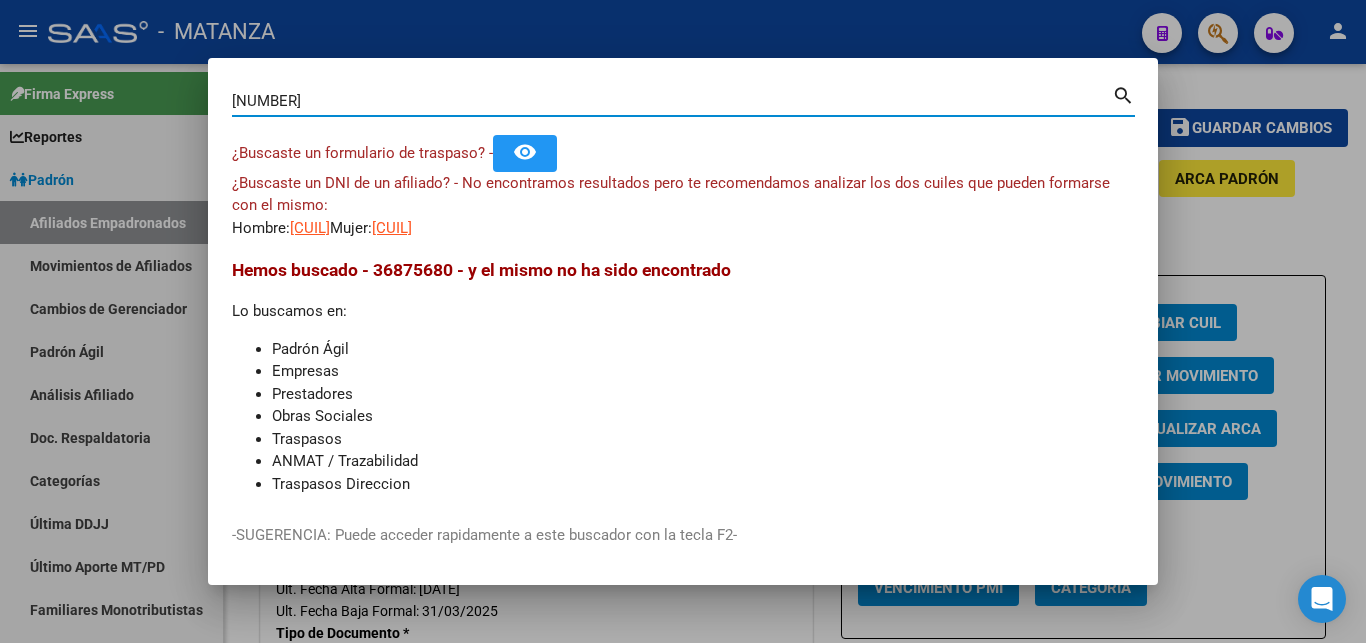 drag, startPoint x: 385, startPoint y: 107, endPoint x: 224, endPoint y: 112, distance: 161.07762 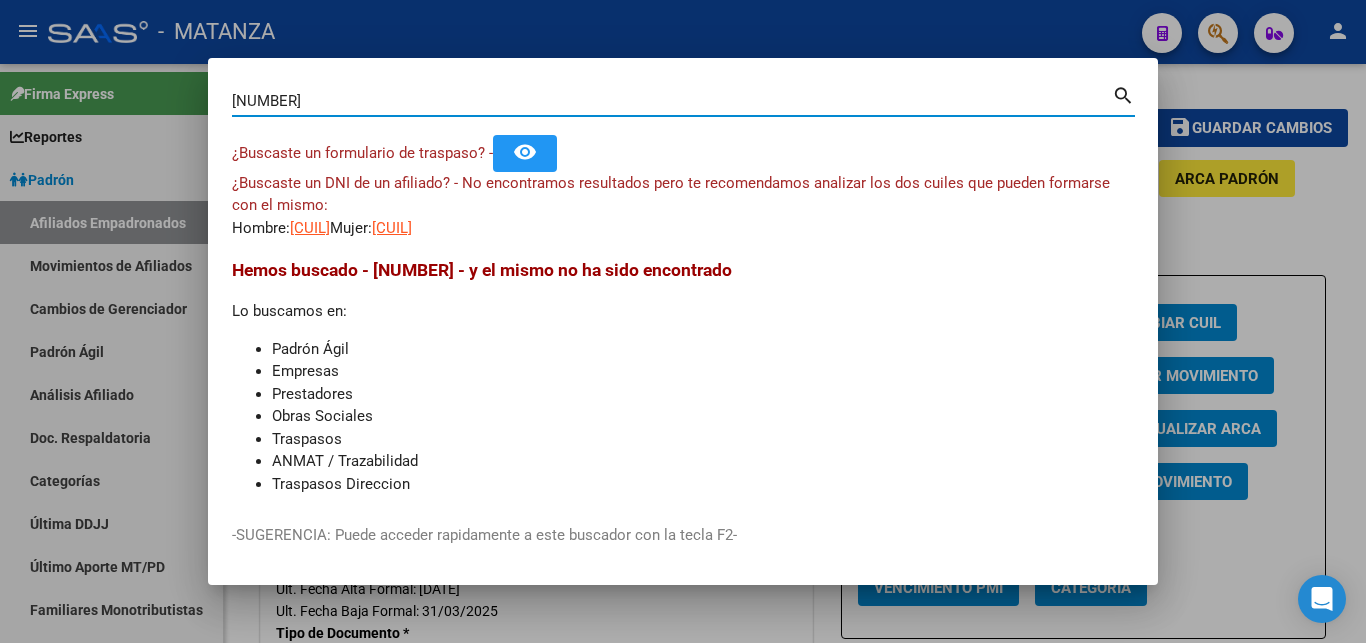 type on "[NUMBER]" 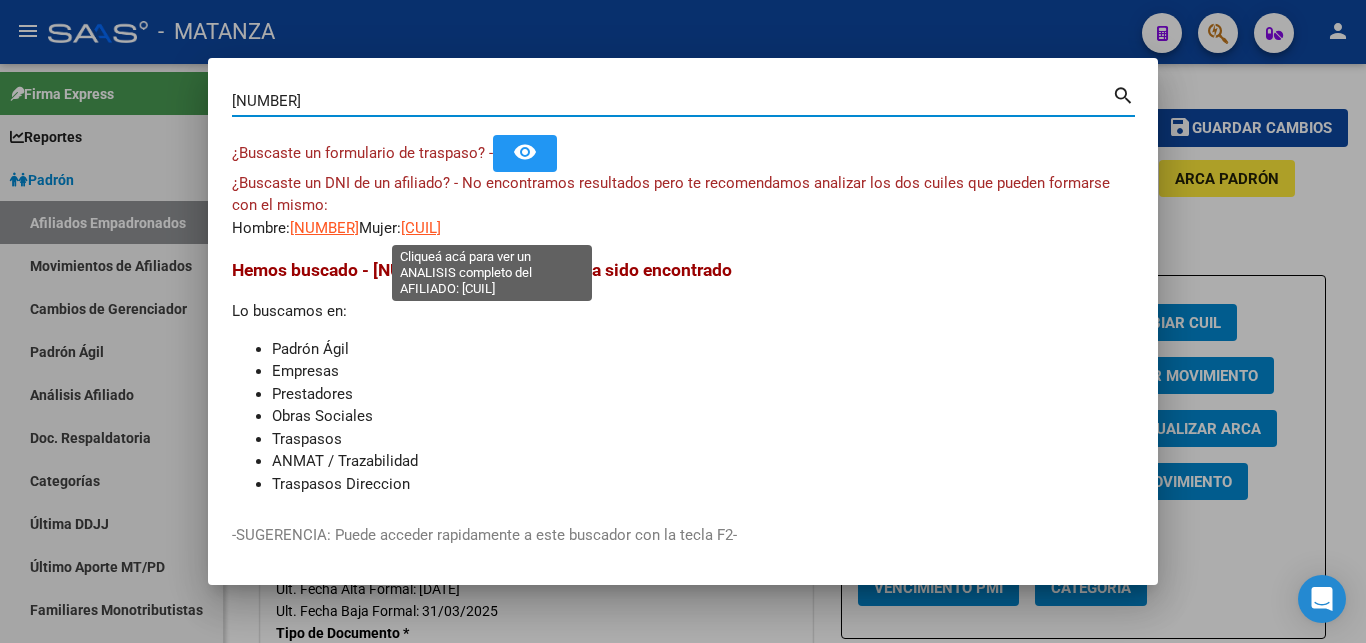 click on "[CUIL]" at bounding box center [421, 228] 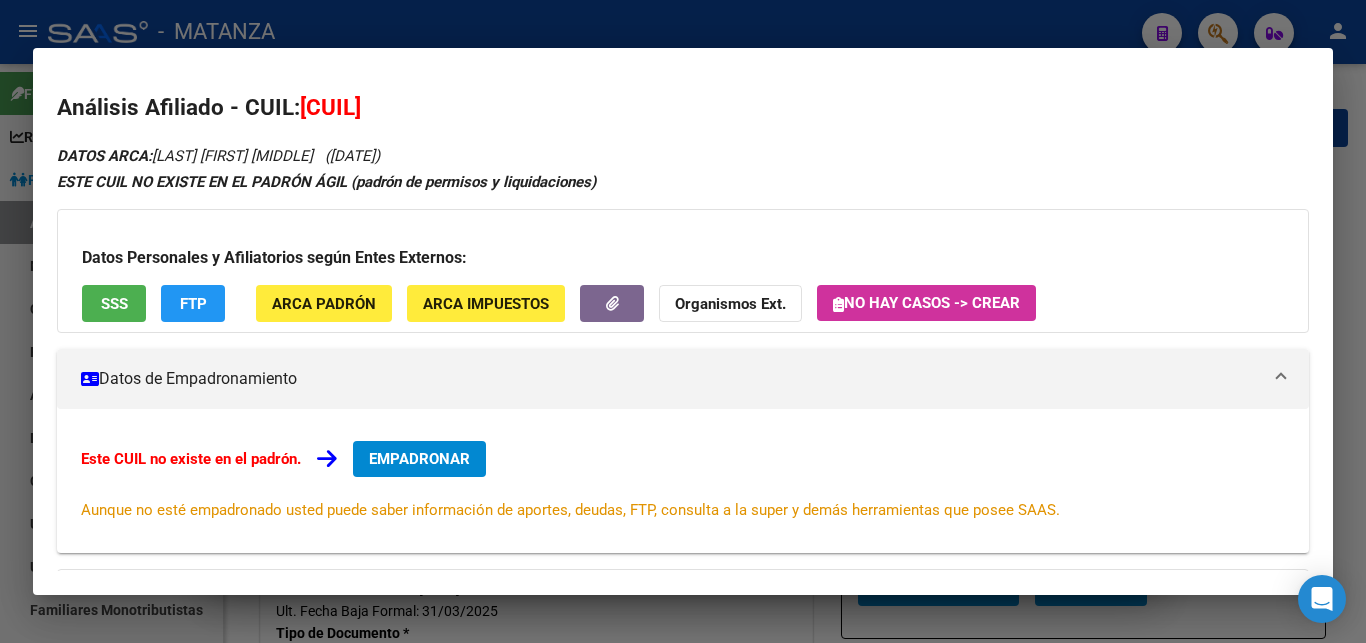 click at bounding box center [683, 321] 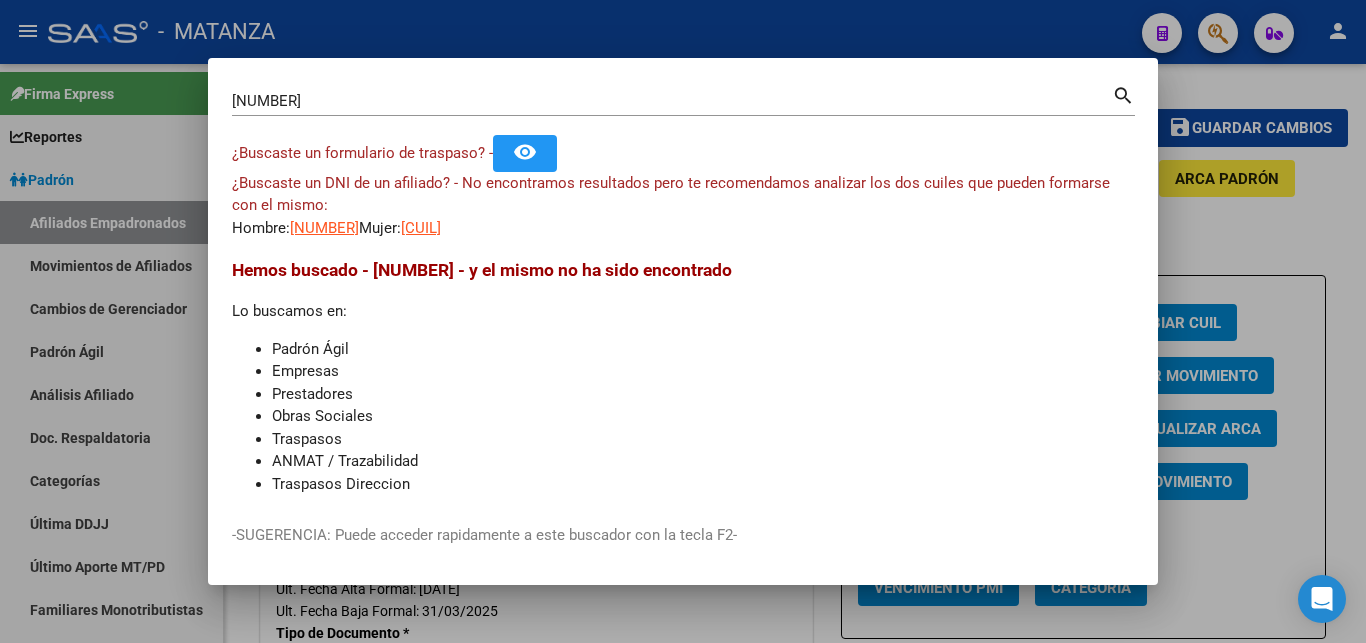 click on "search" at bounding box center (1123, 94) 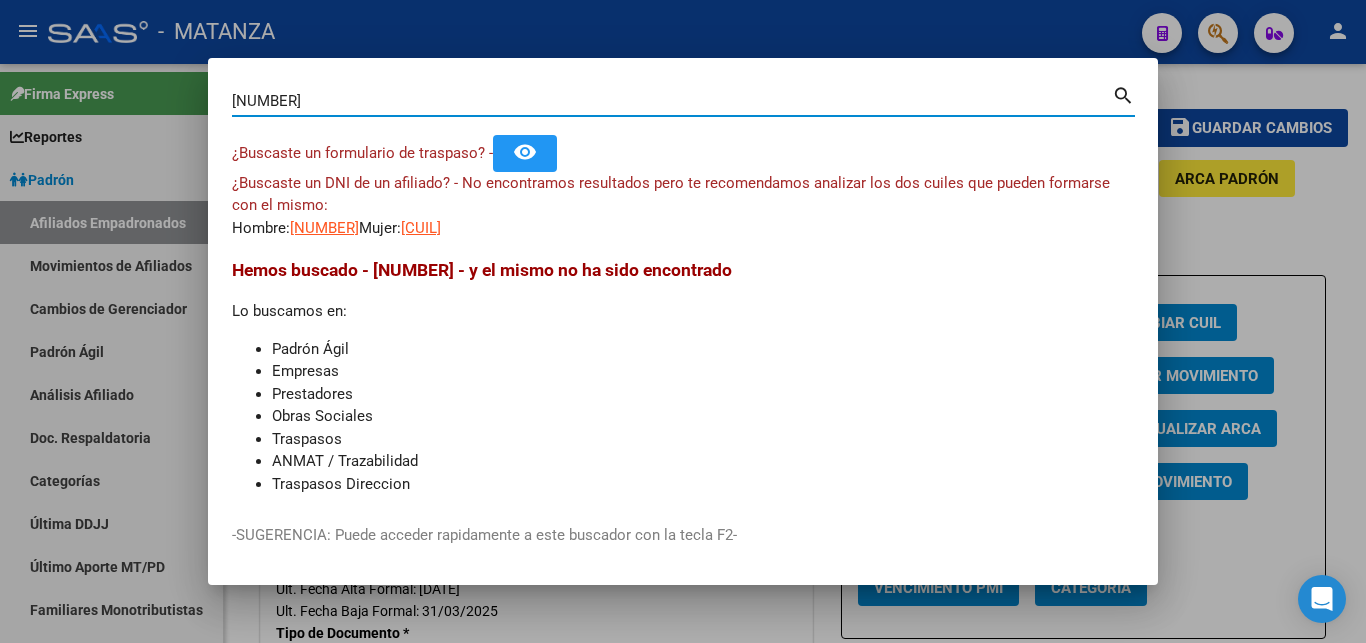 drag, startPoint x: 308, startPoint y: 98, endPoint x: 0, endPoint y: 99, distance: 308.00162 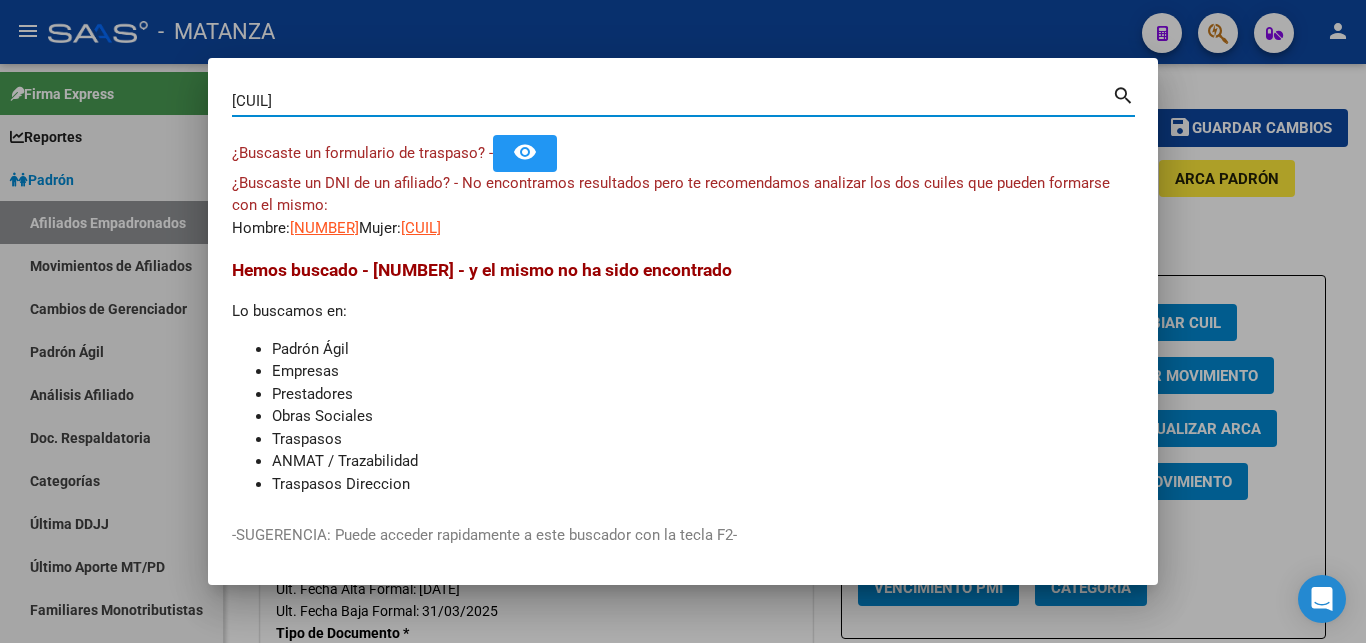 type on "[CUIL]" 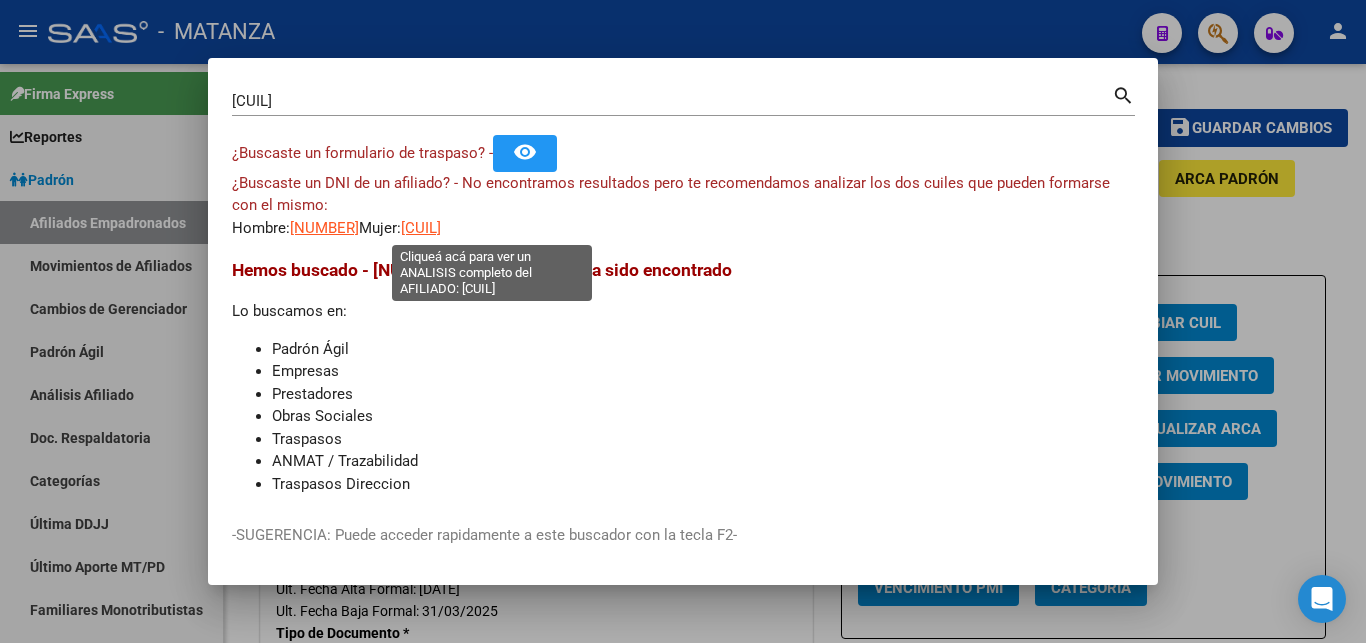 click on "[CUIL]" at bounding box center [421, 228] 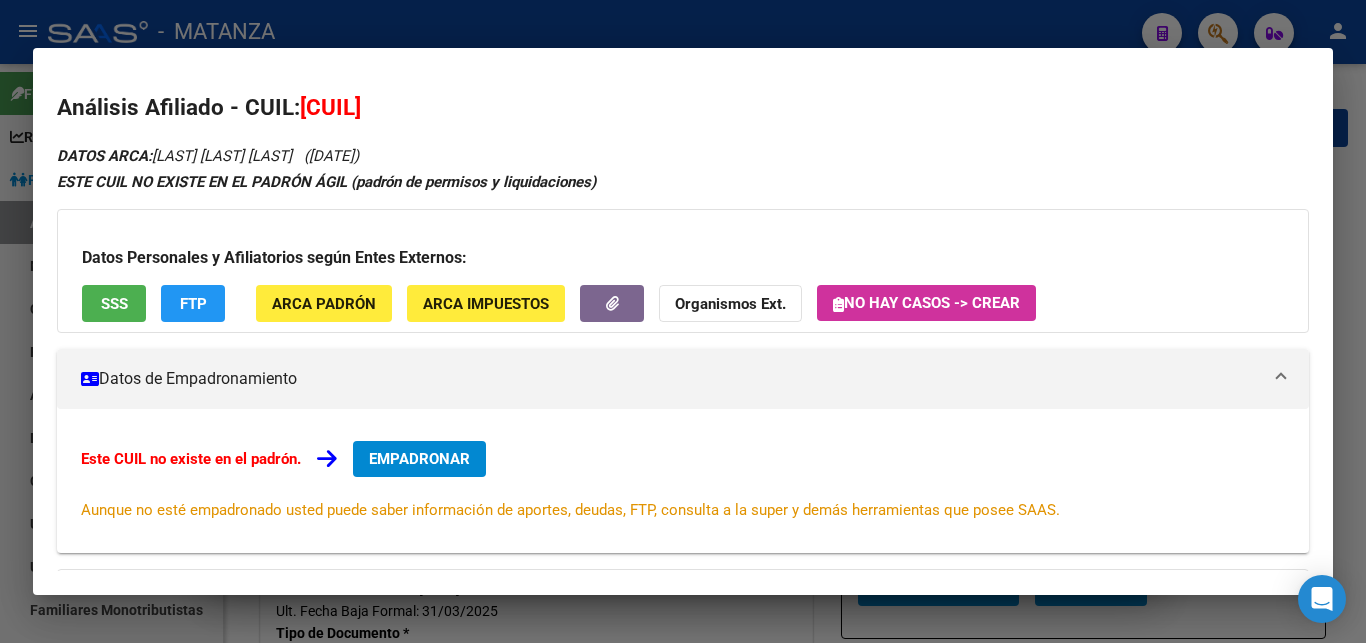 click at bounding box center (683, 321) 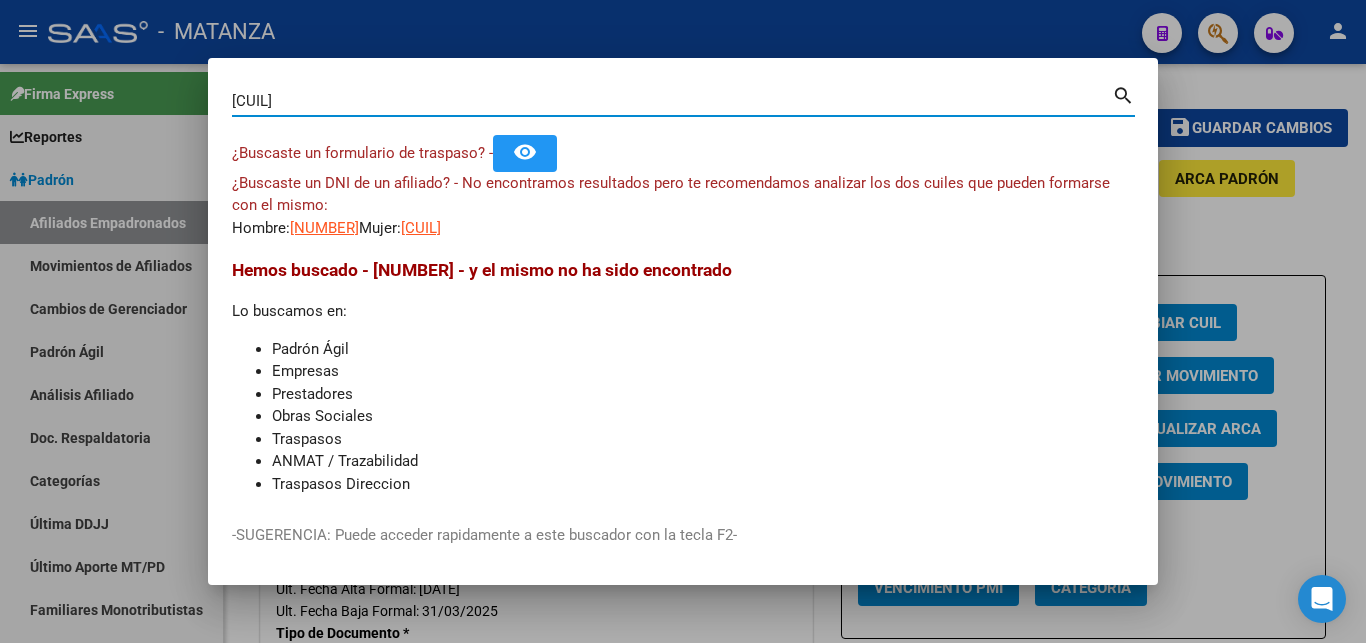 drag, startPoint x: 319, startPoint y: 101, endPoint x: 22, endPoint y: 96, distance: 297.04208 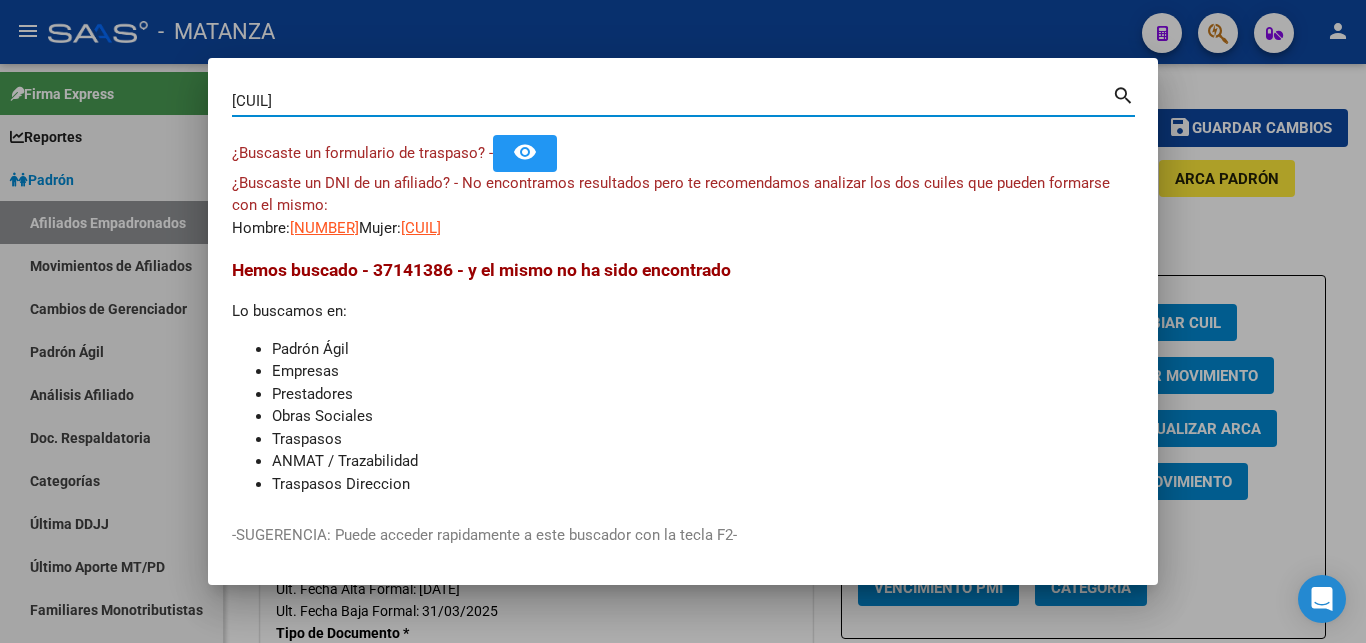 type on "[CUIL]" 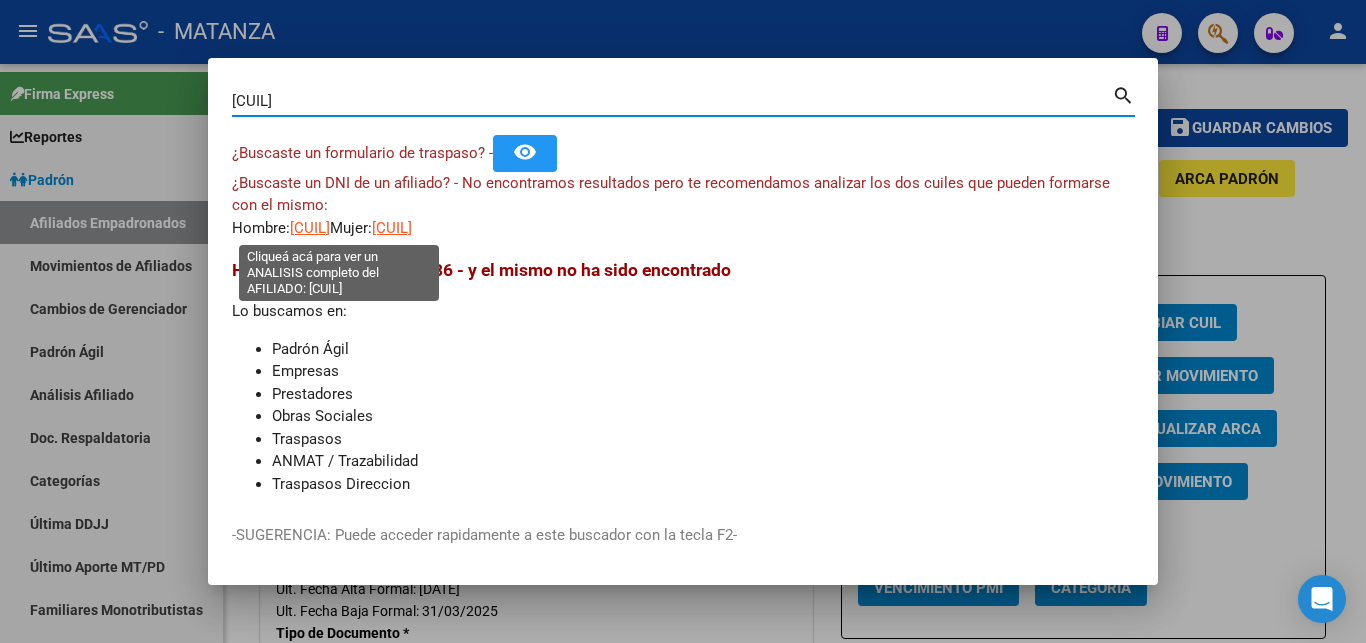 click on "[CUIL]" at bounding box center (310, 228) 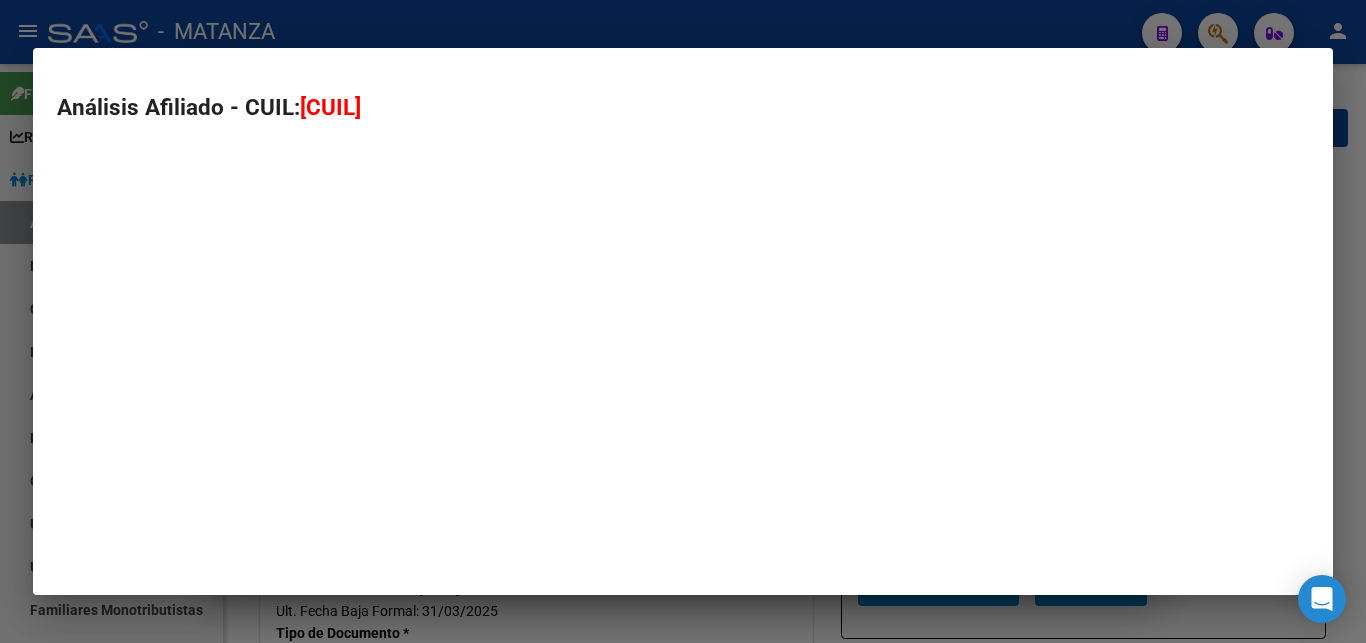 type on "[CUIL]" 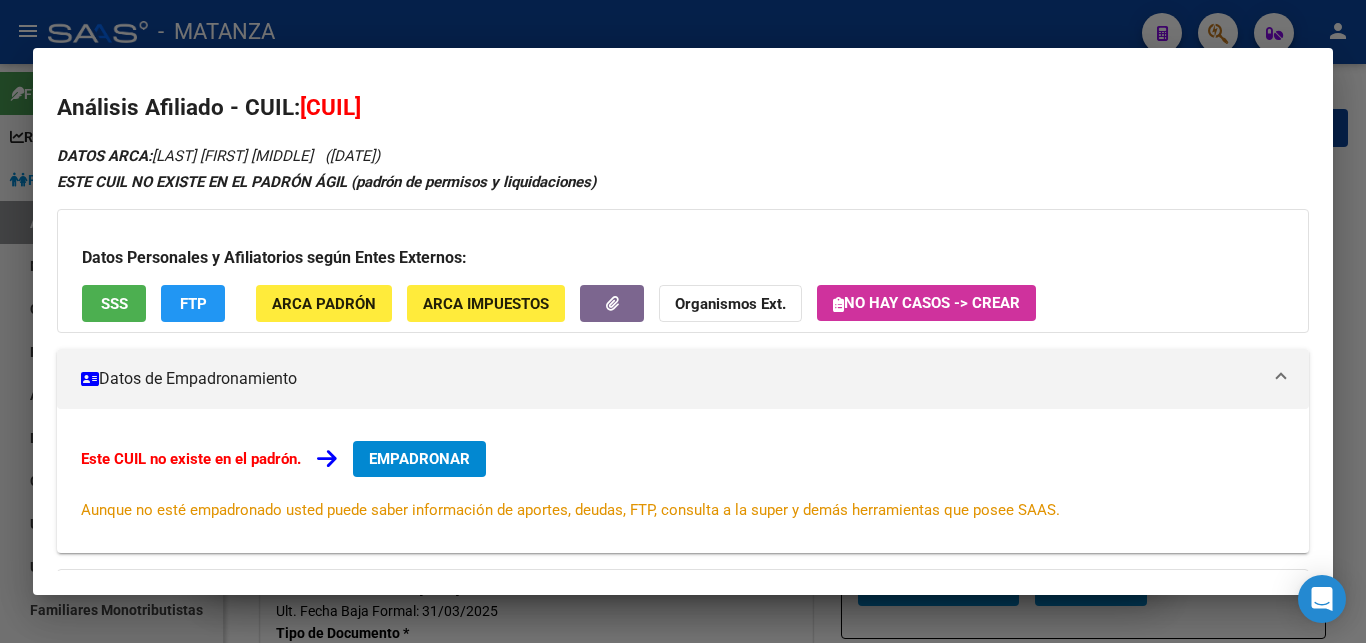 click at bounding box center [683, 321] 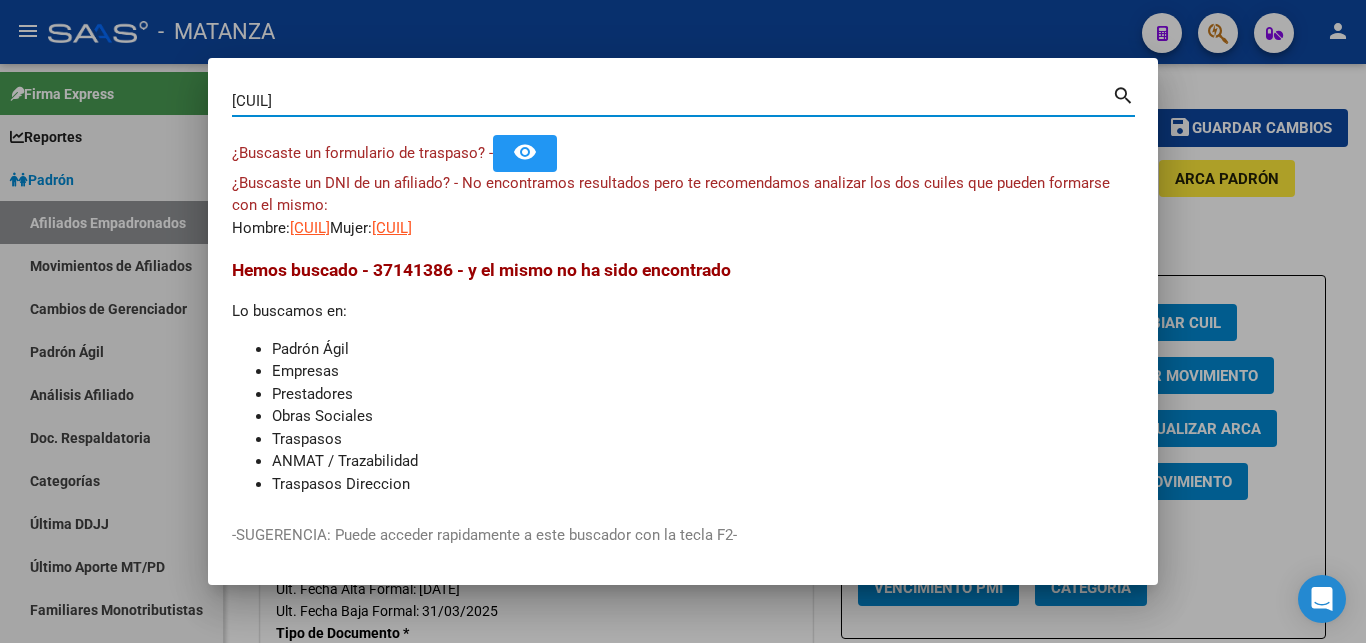 drag, startPoint x: 318, startPoint y: 104, endPoint x: 41, endPoint y: 142, distance: 279.59436 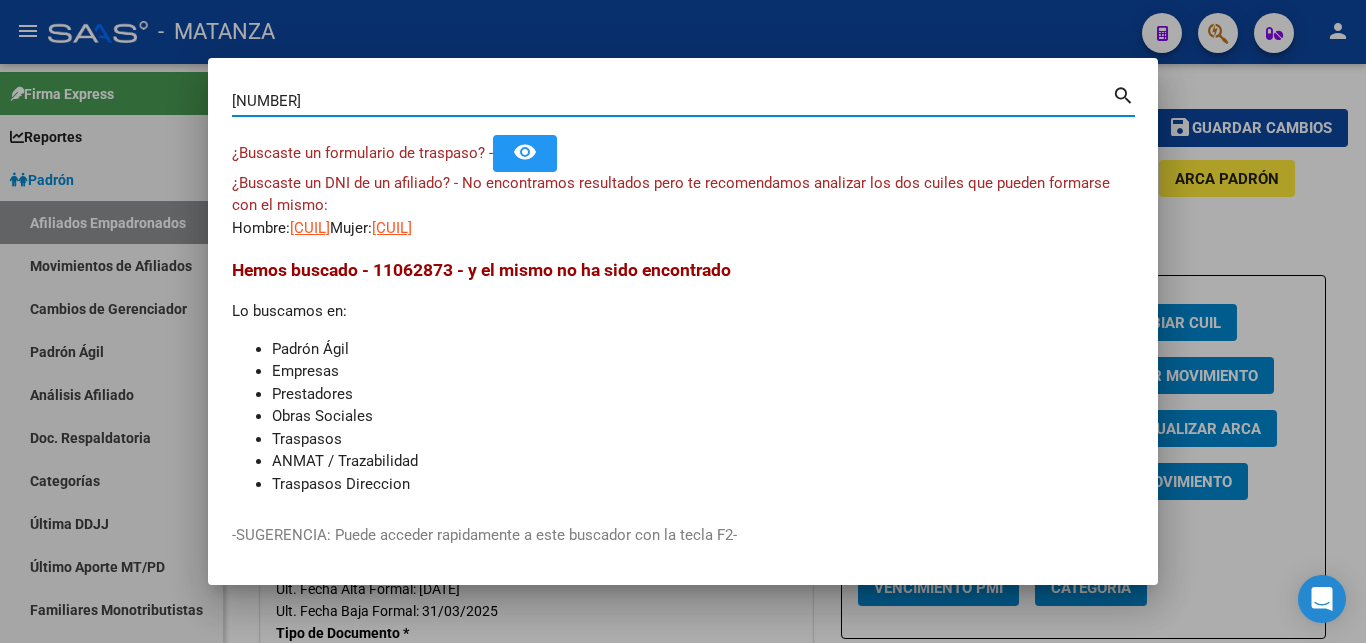 type on "[NUMBER]" 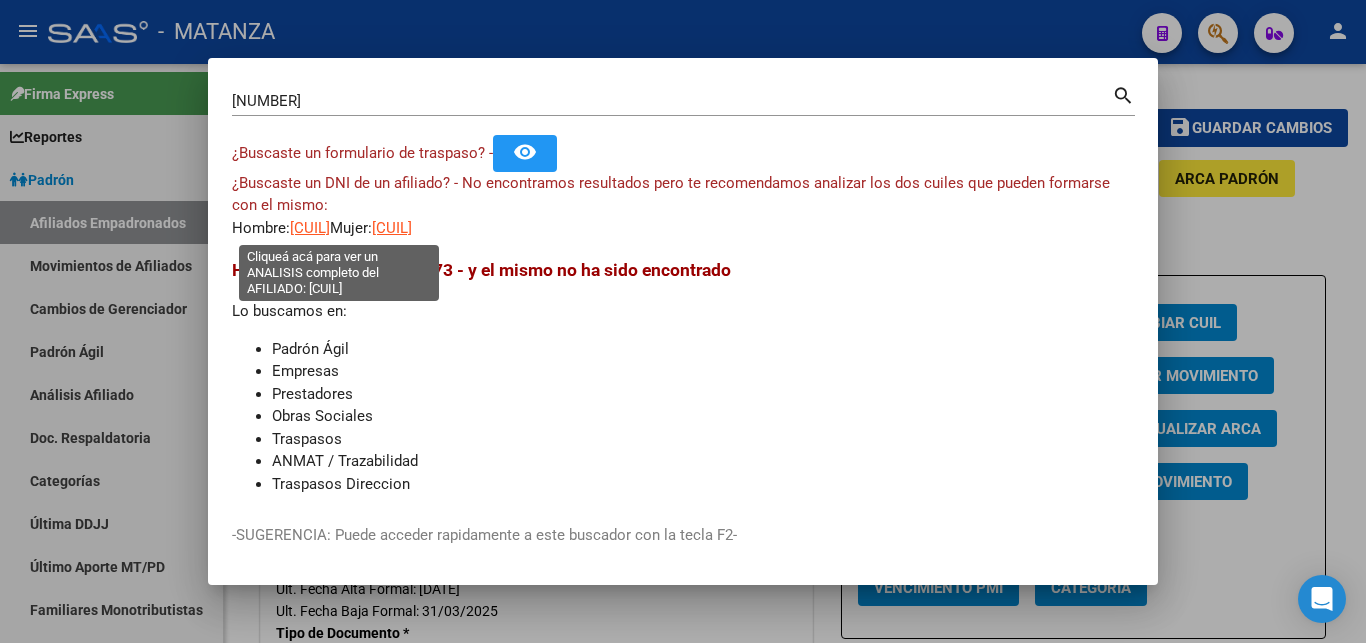 click on "[CUIL]" at bounding box center (310, 228) 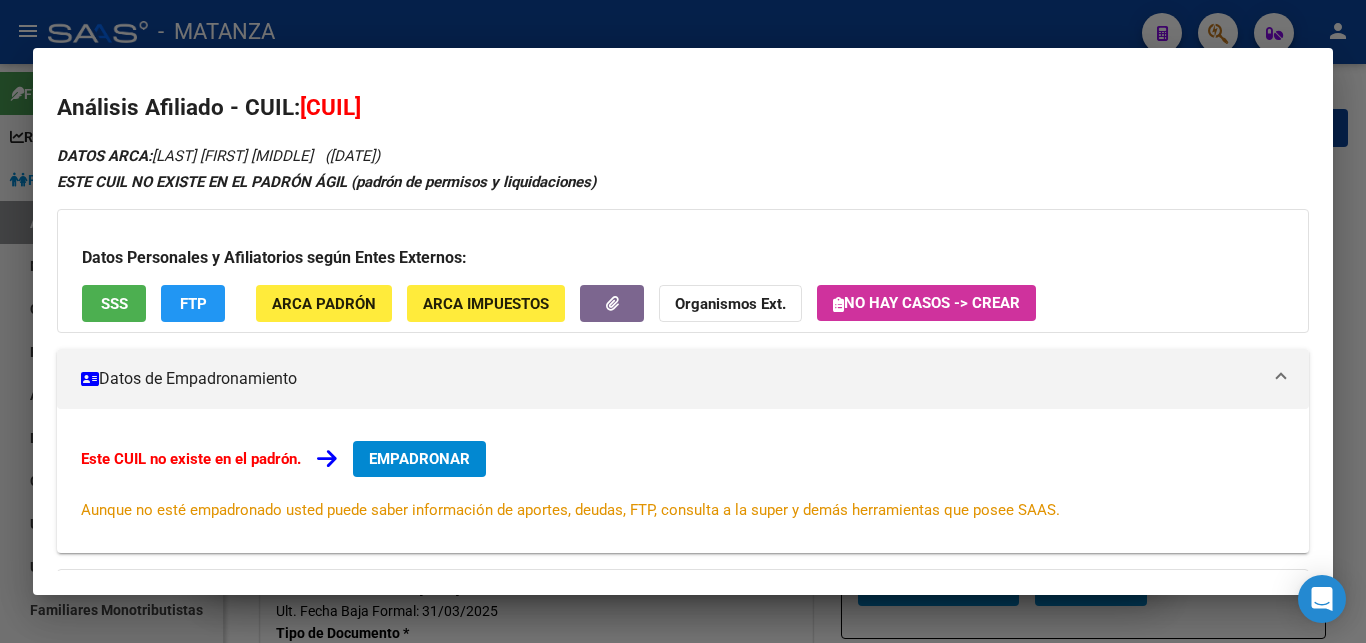 click at bounding box center [683, 321] 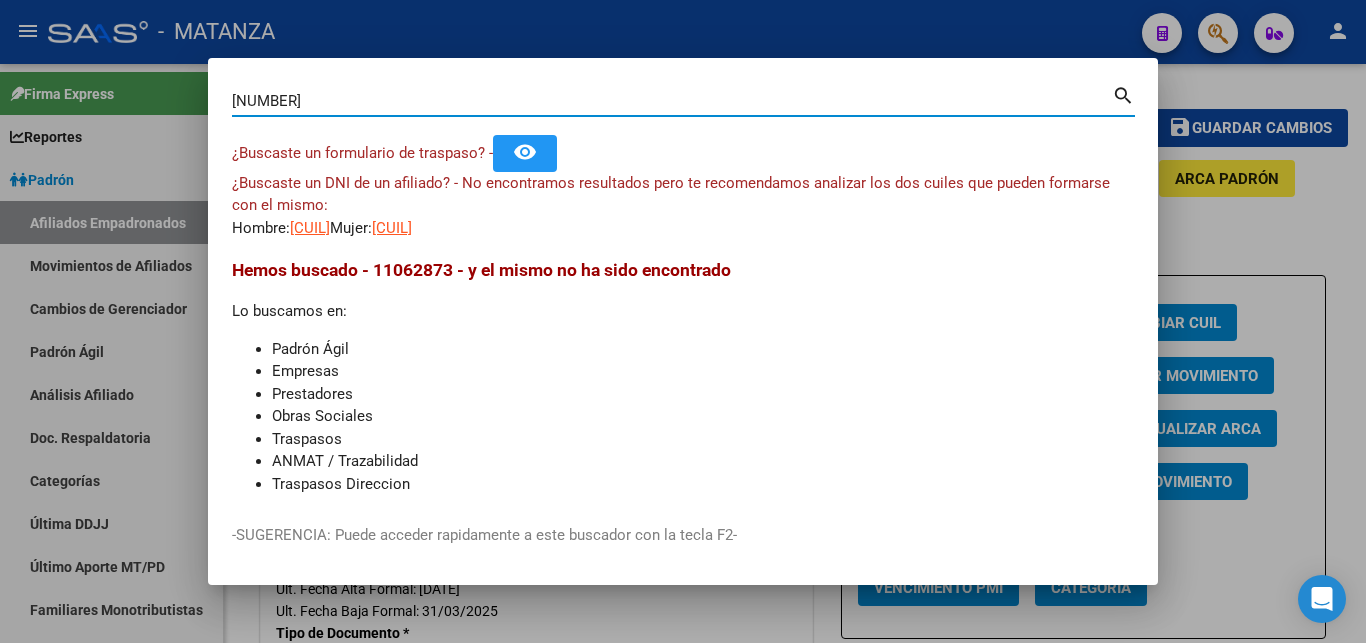 drag, startPoint x: 312, startPoint y: 103, endPoint x: 121, endPoint y: 104, distance: 191.00262 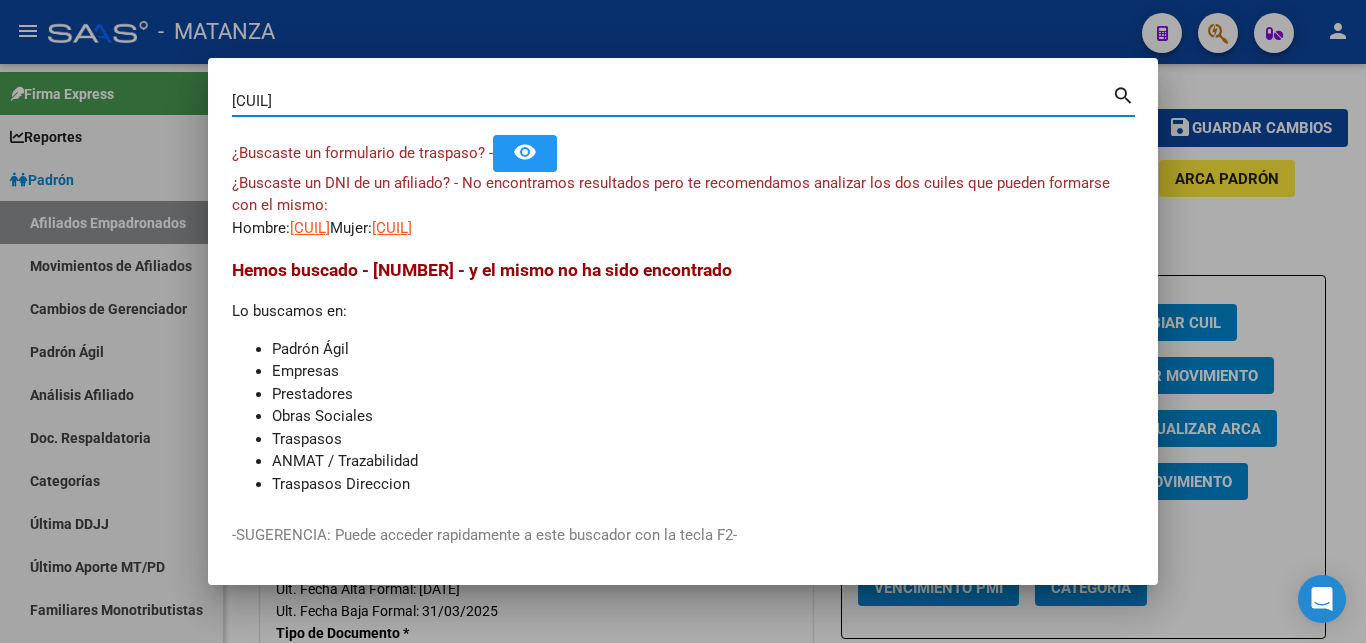 type on "[CUIL]" 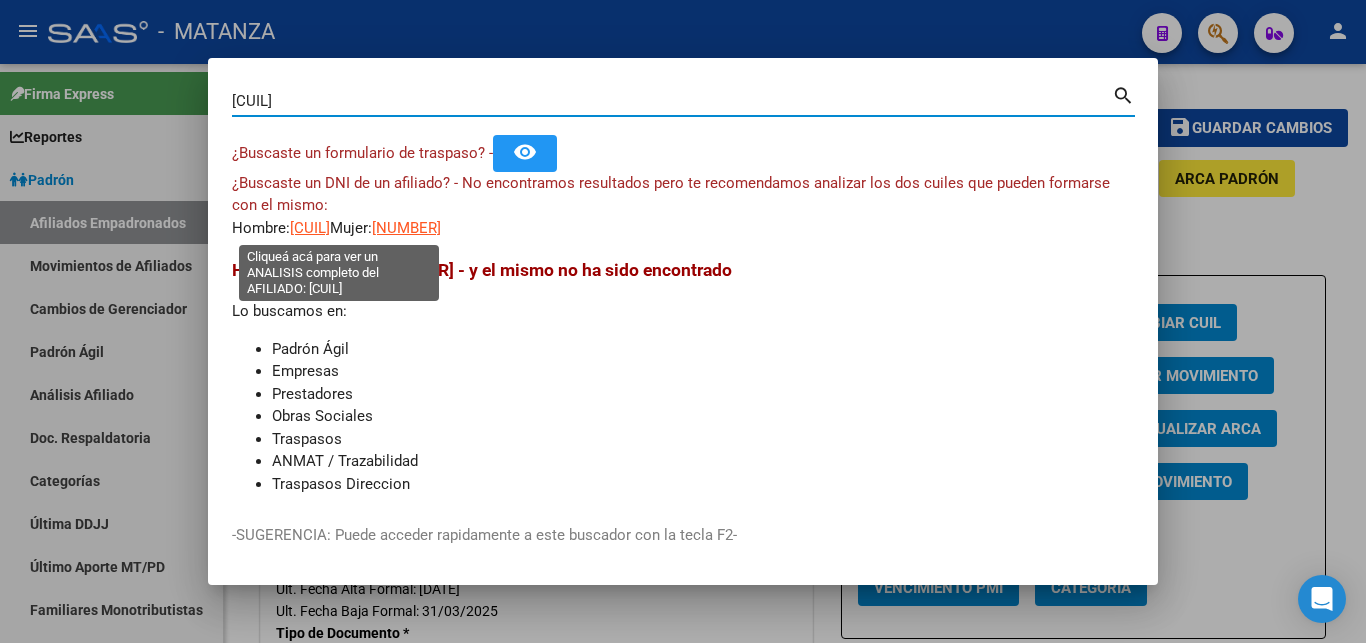 click on "[CUIL]" at bounding box center [310, 228] 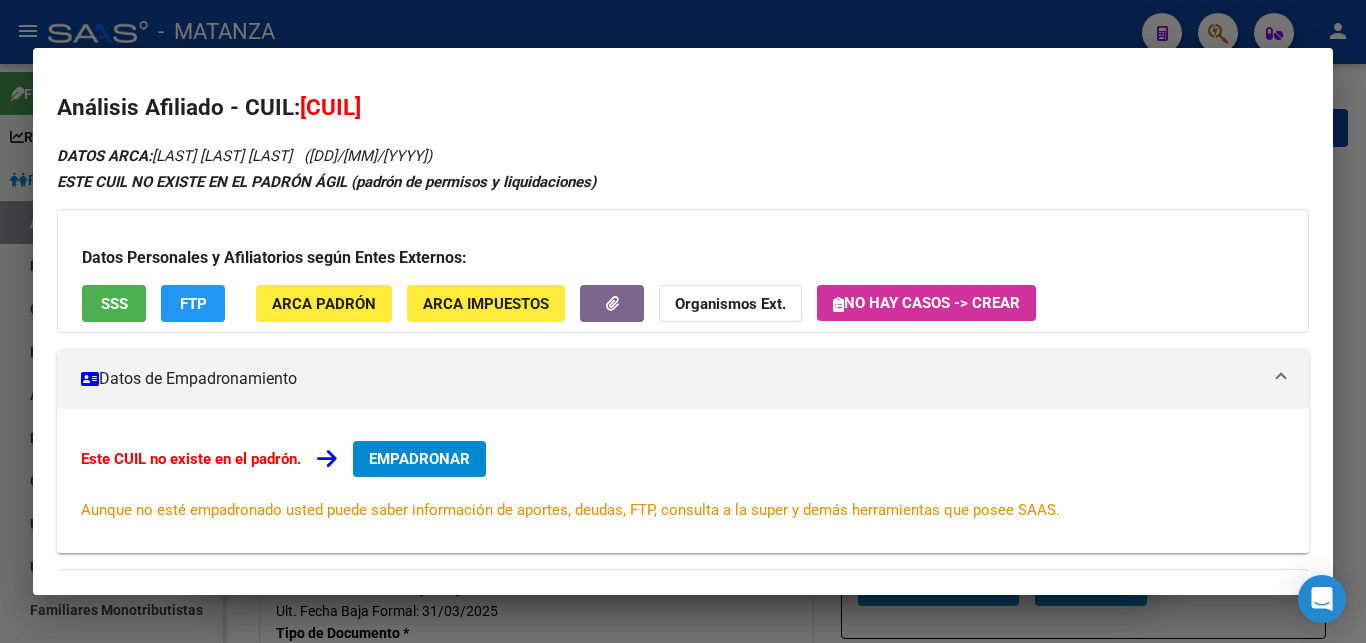 click at bounding box center [683, 321] 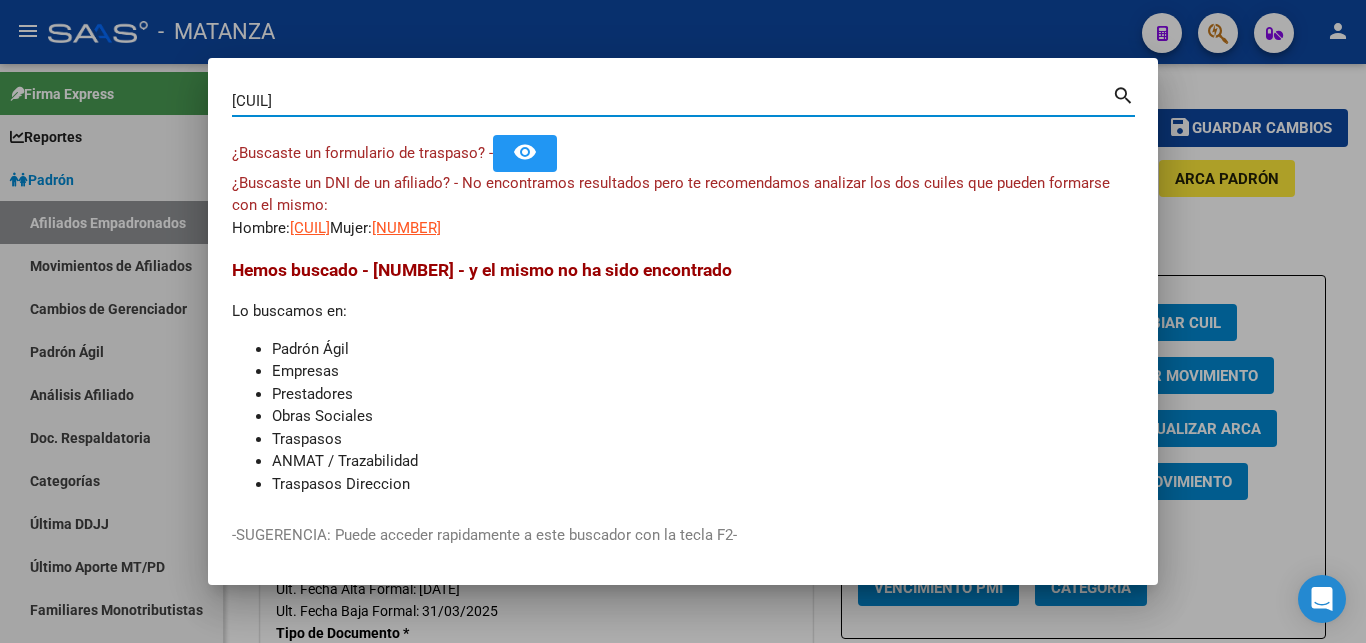 drag, startPoint x: 316, startPoint y: 102, endPoint x: 124, endPoint y: 107, distance: 192.0651 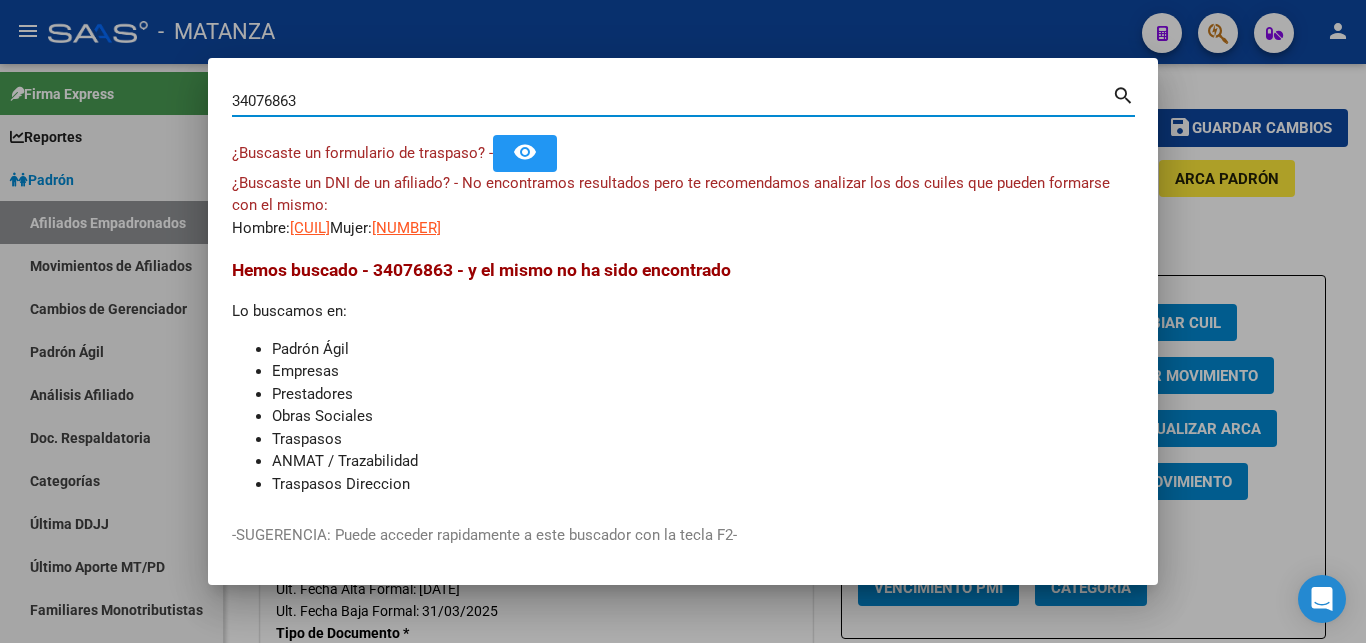 type on "34076863" 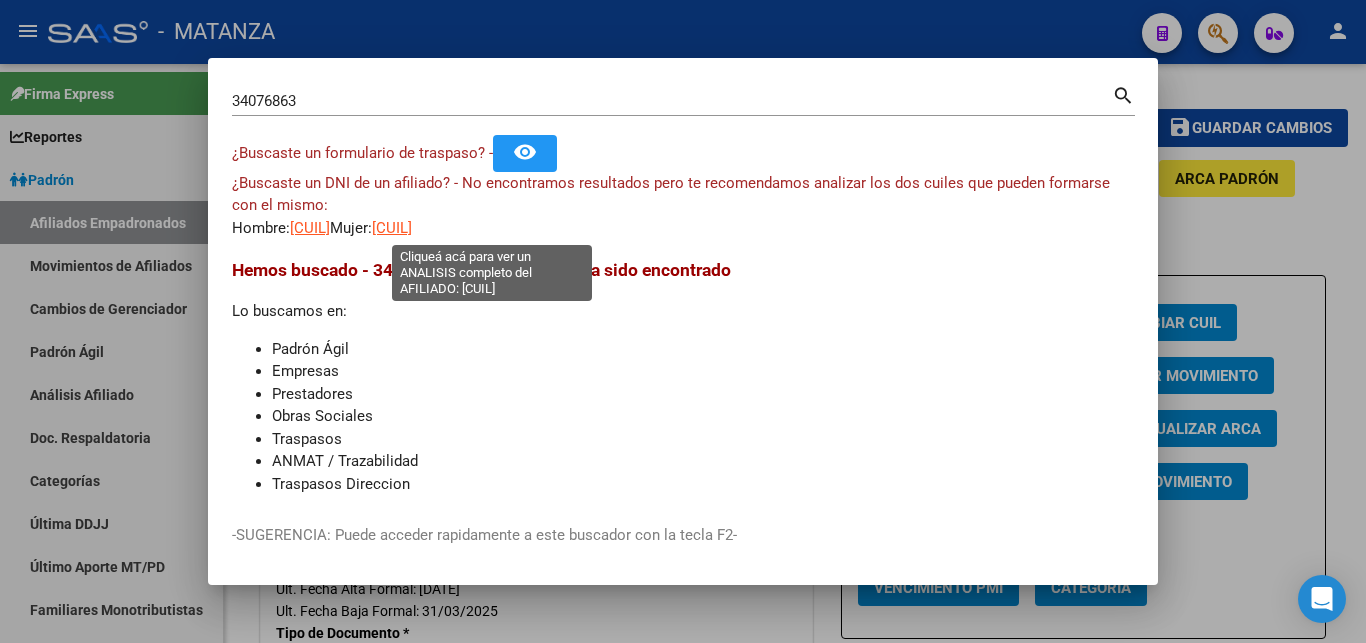 click on "[CUIL]" at bounding box center [392, 228] 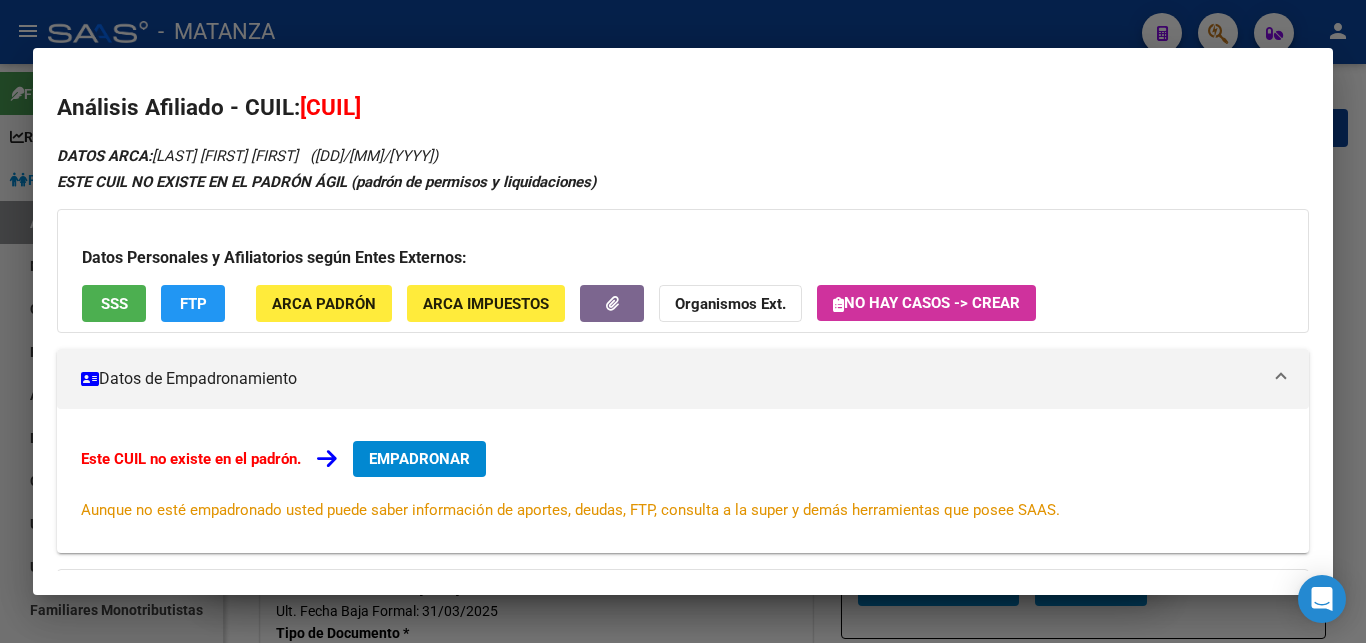click at bounding box center [683, 321] 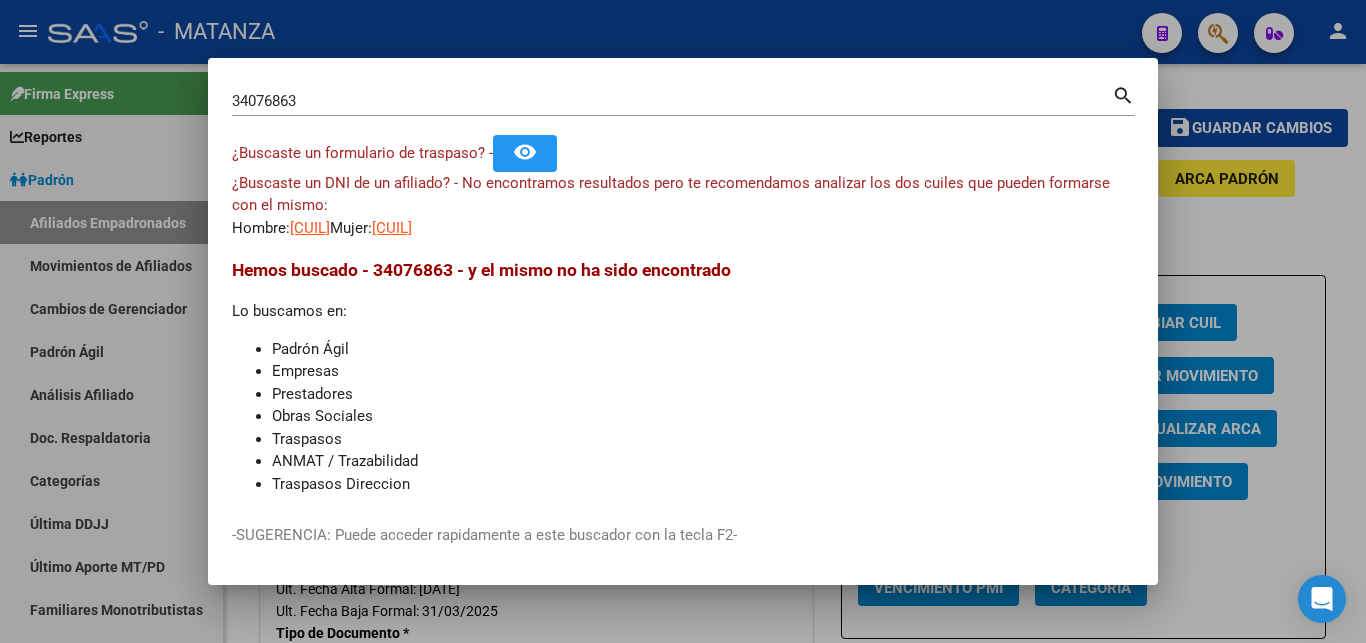 drag, startPoint x: 406, startPoint y: 85, endPoint x: 301, endPoint y: 105, distance: 106.887794 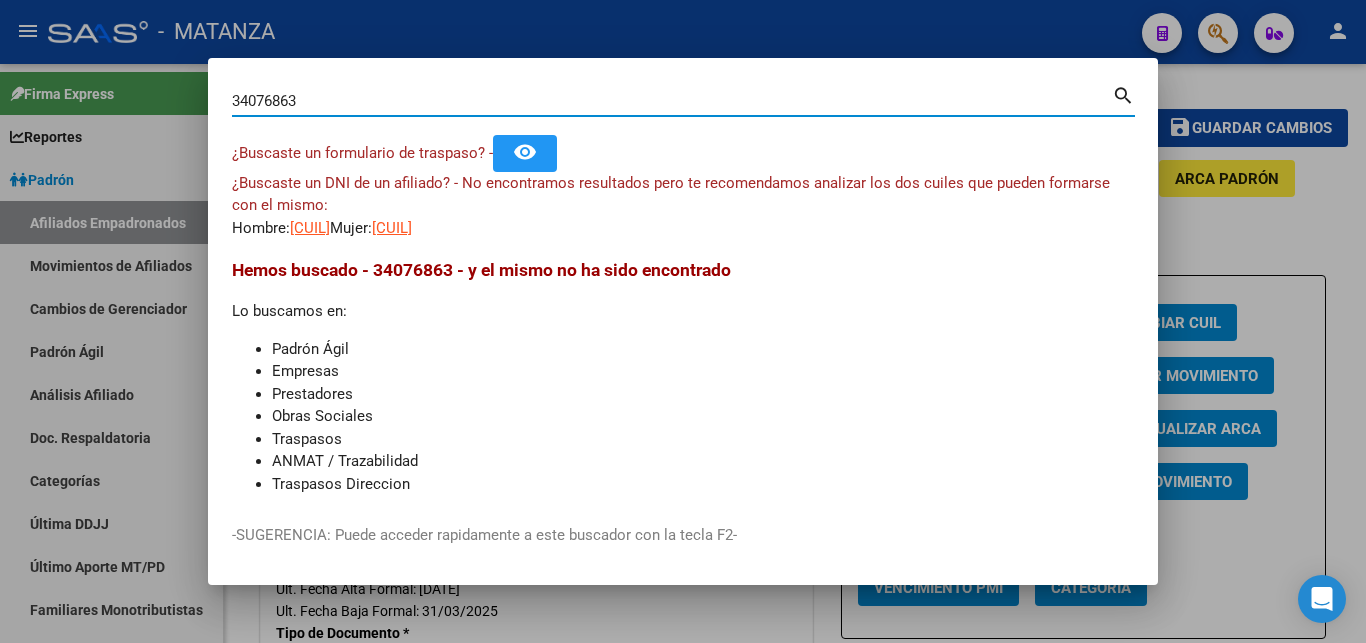 drag, startPoint x: 313, startPoint y: 109, endPoint x: 140, endPoint y: 108, distance: 173.00288 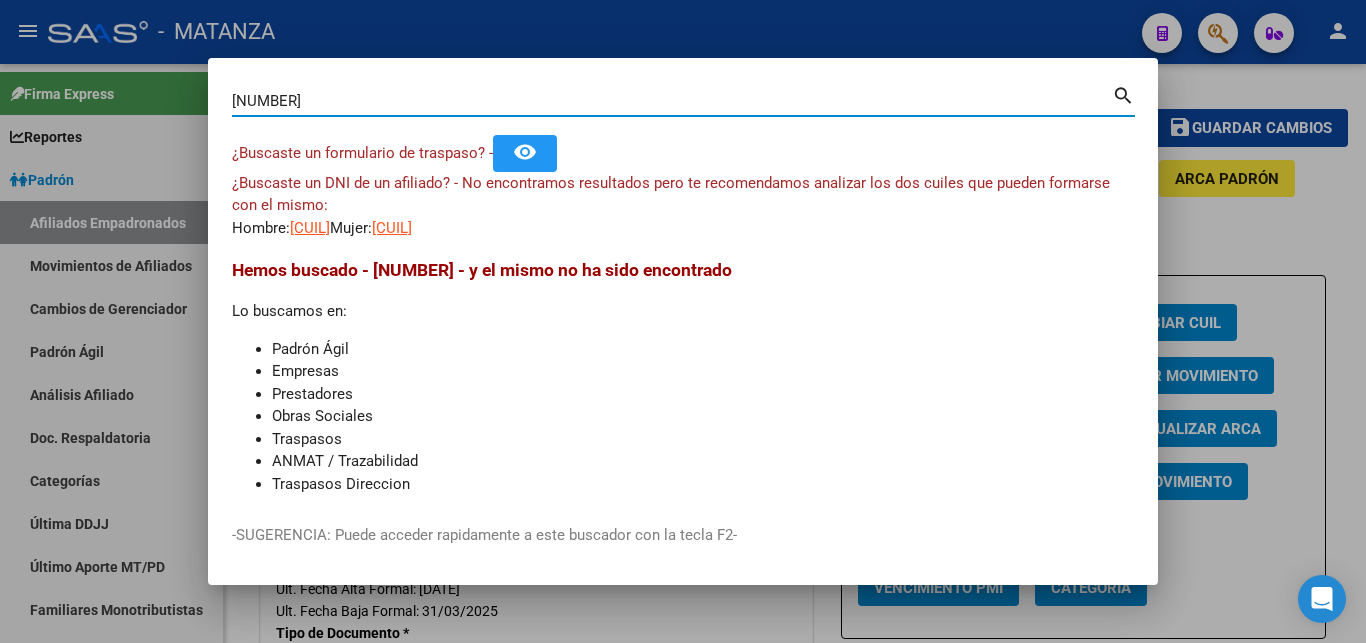 type on "[NUMBER]" 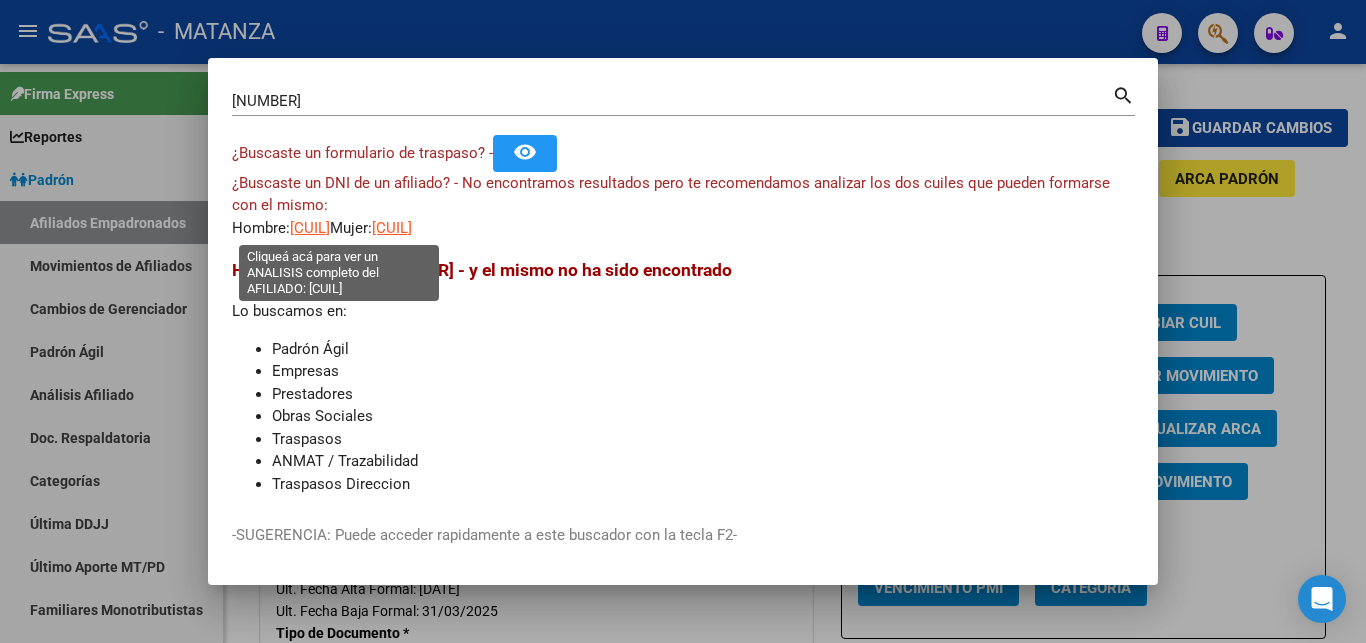 click on "[CUIL]" at bounding box center [310, 228] 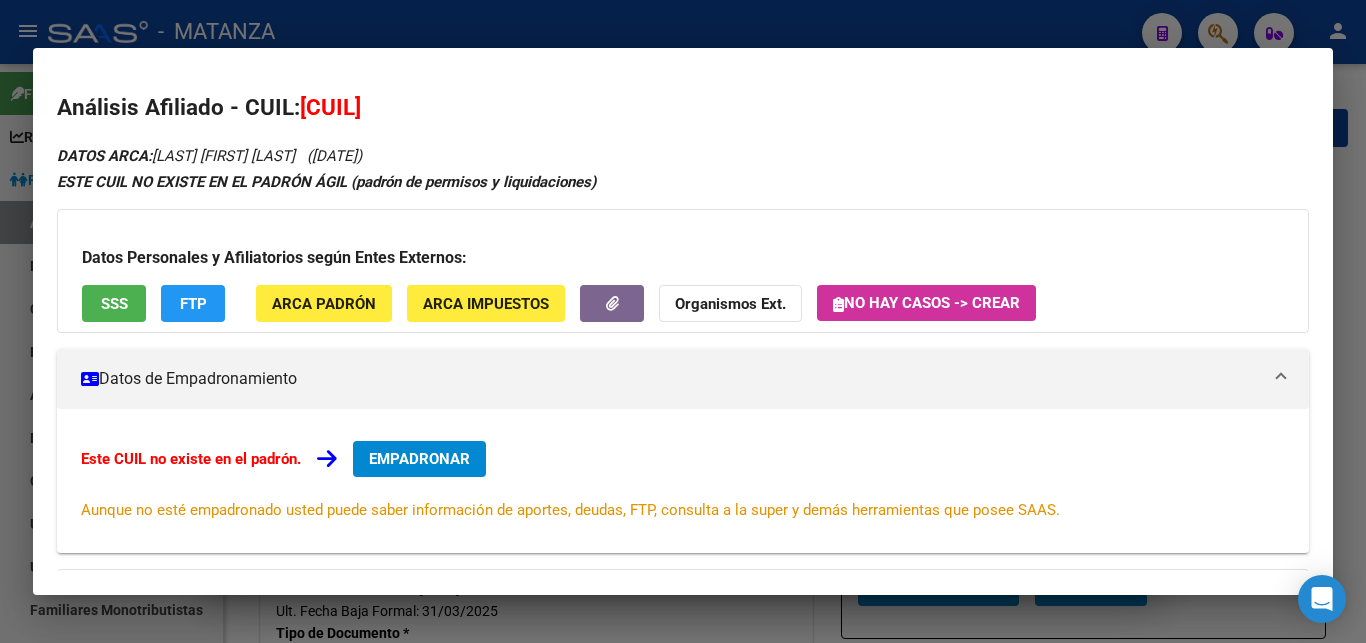 drag, startPoint x: 411, startPoint y: 21, endPoint x: 400, endPoint y: 47, distance: 28.231188 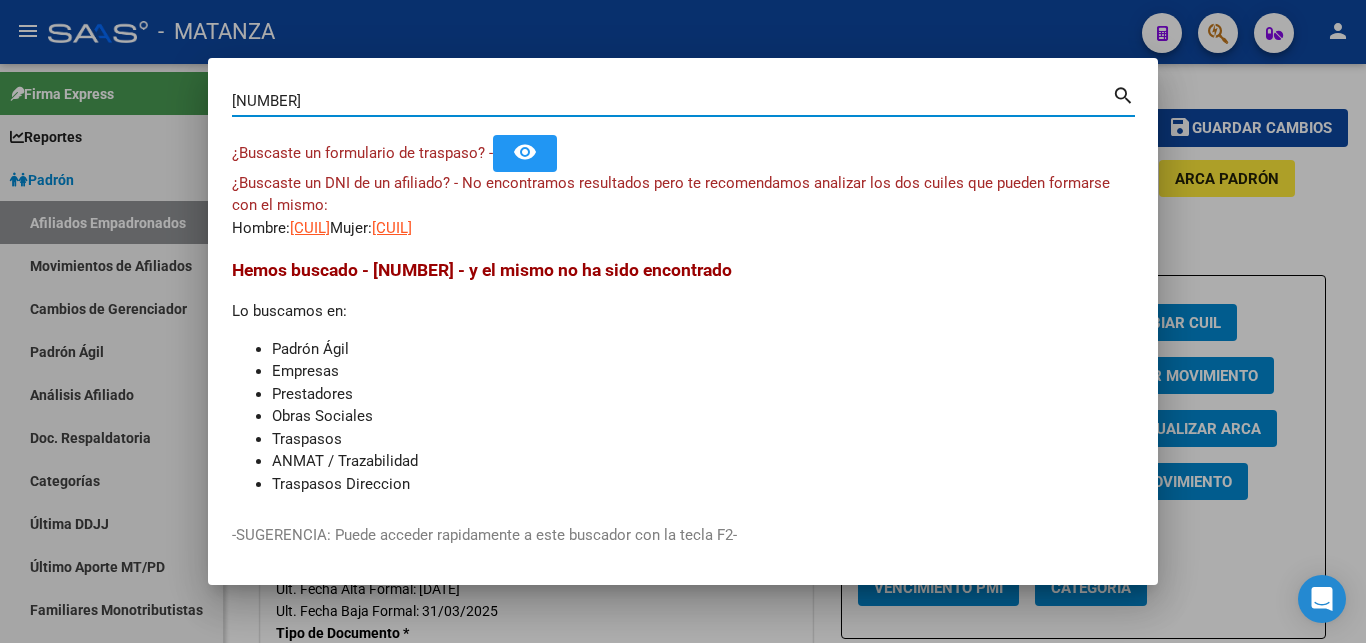 drag, startPoint x: 324, startPoint y: 99, endPoint x: 50, endPoint y: 103, distance: 274.0292 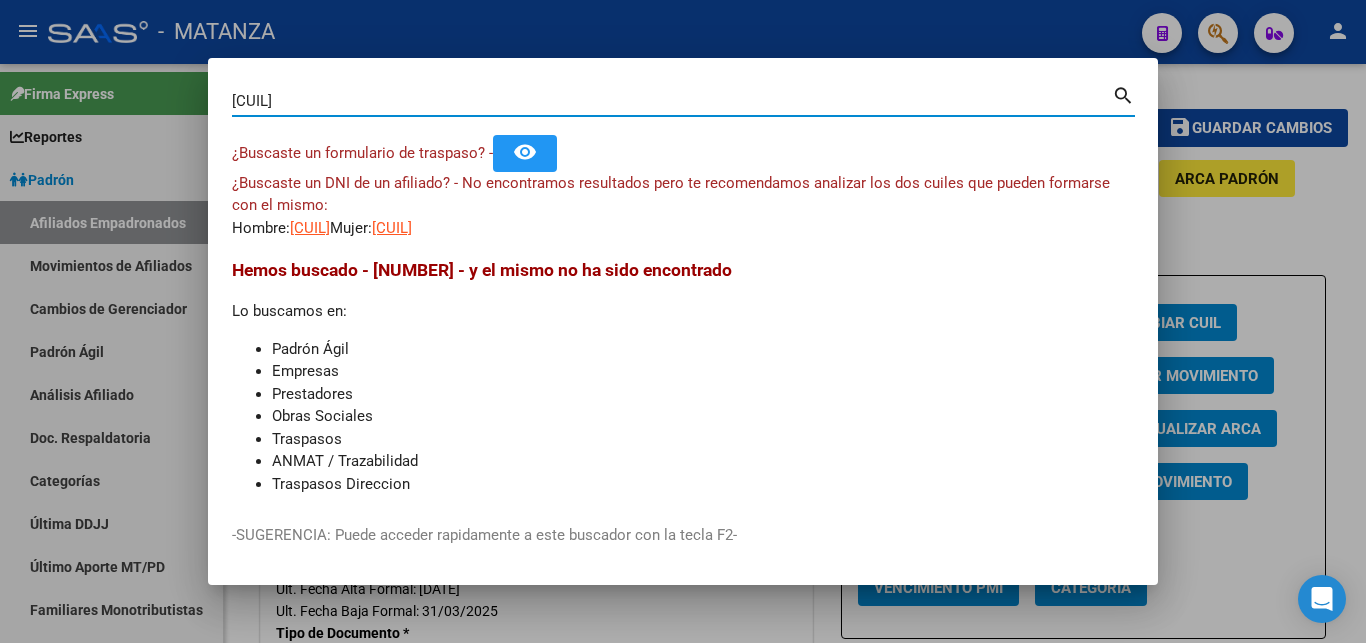 type on "[CUIL]" 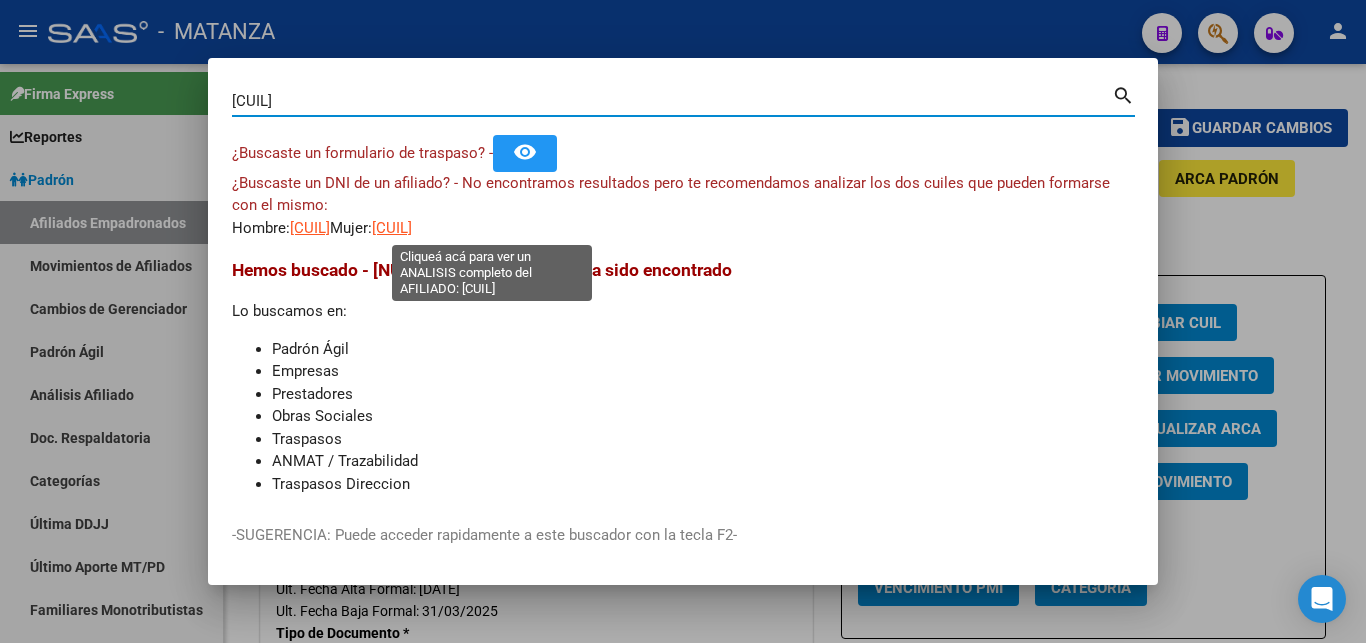 click on "[CUIL]" at bounding box center (392, 228) 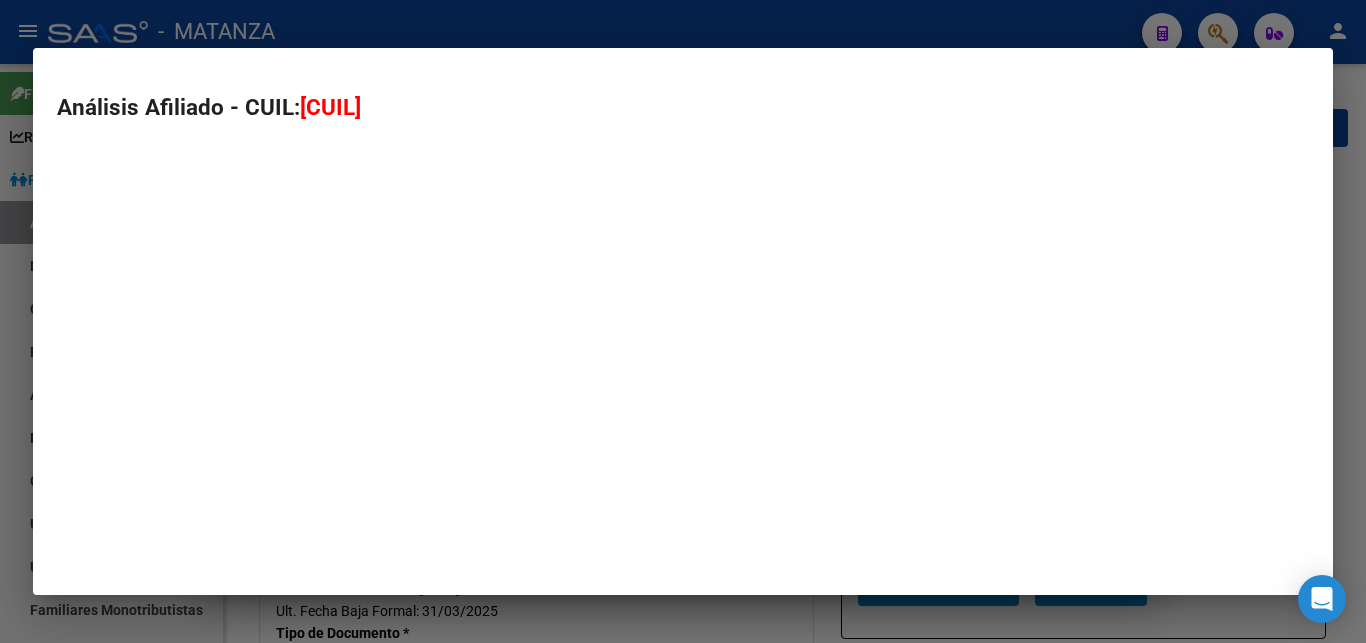 type on "[CUIL]" 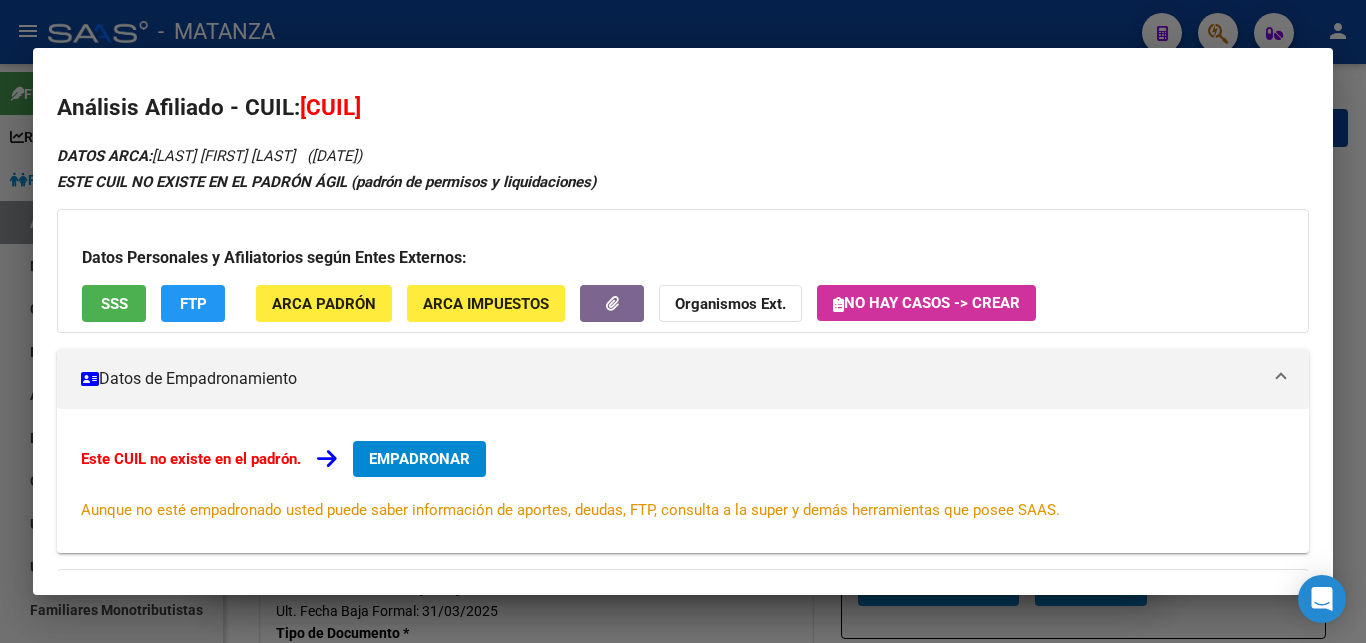 click at bounding box center [683, 321] 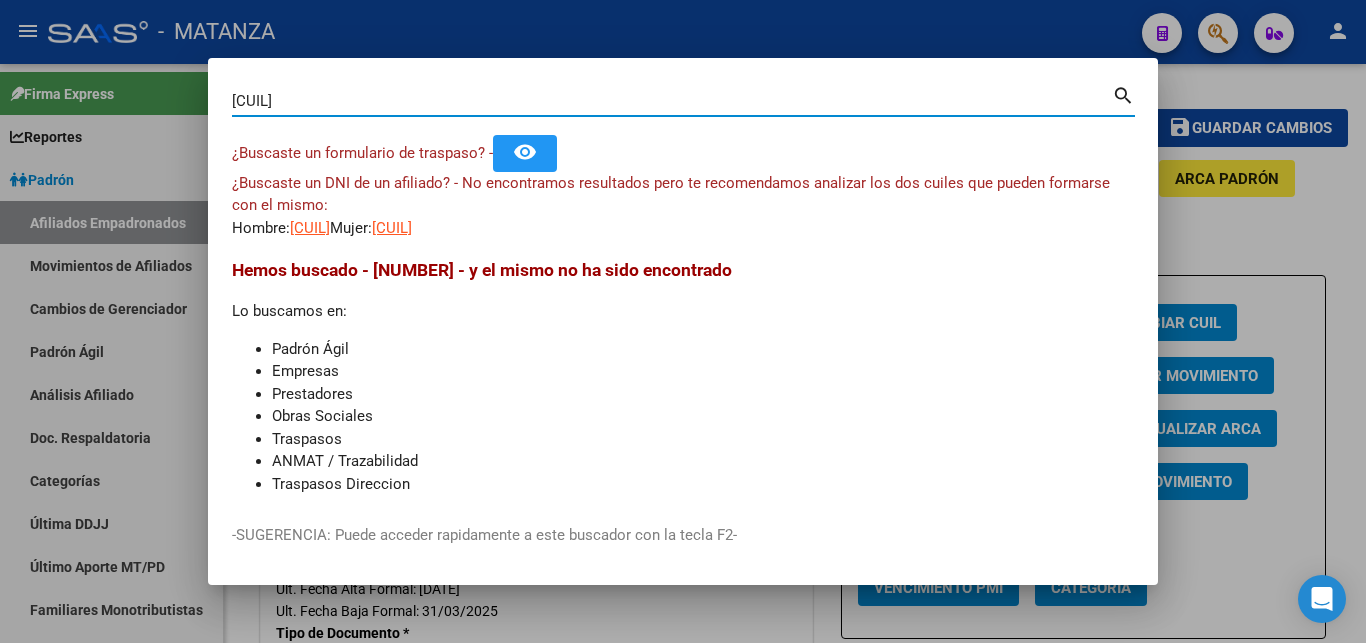 drag, startPoint x: 336, startPoint y: 100, endPoint x: 145, endPoint y: 107, distance: 191.12823 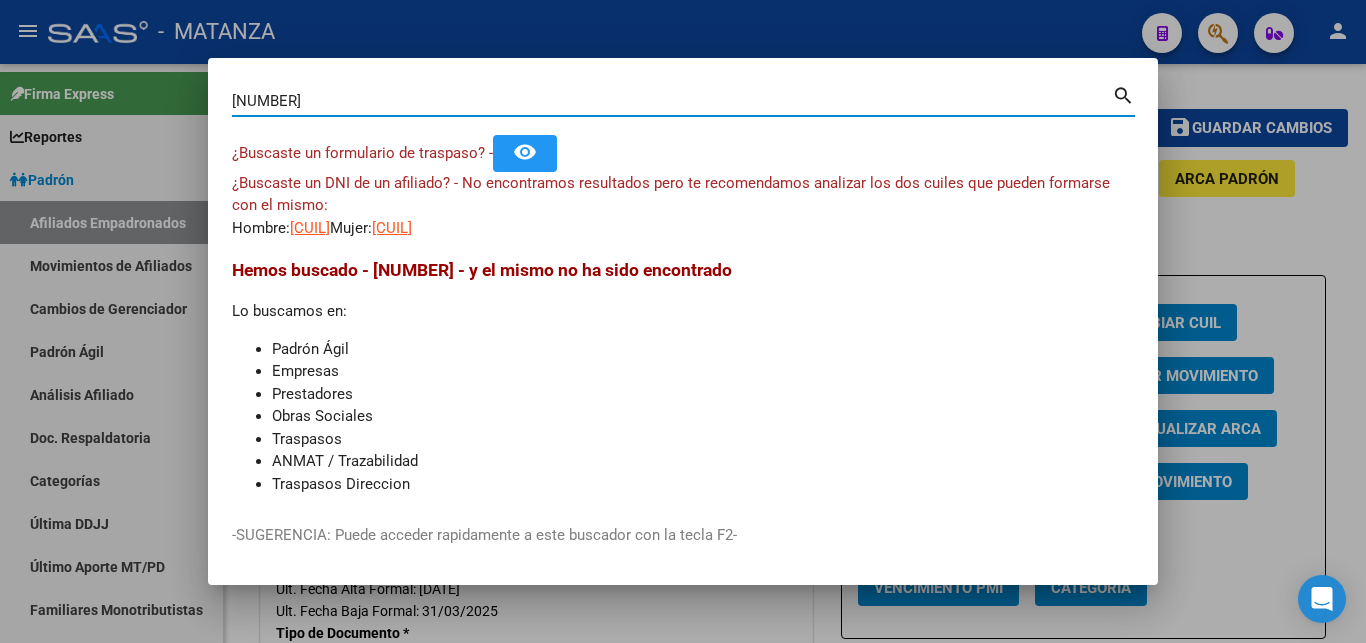 type on "[NUMBER]" 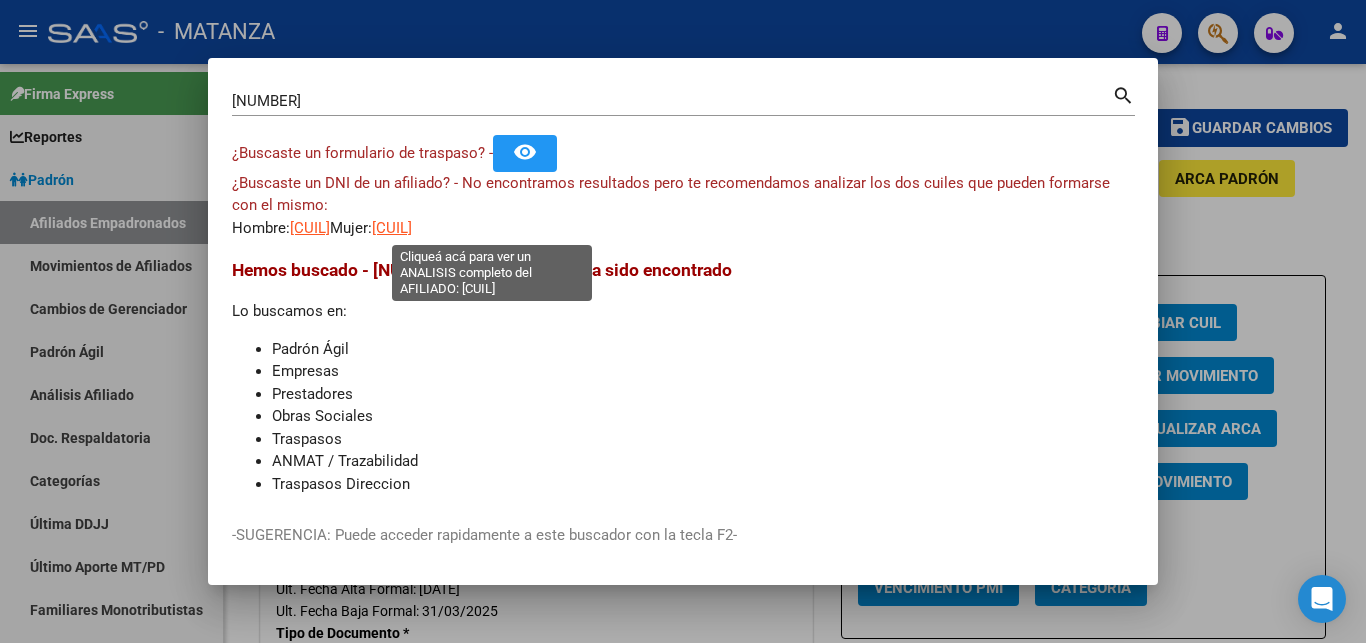 click on "[CUIL]" at bounding box center [392, 228] 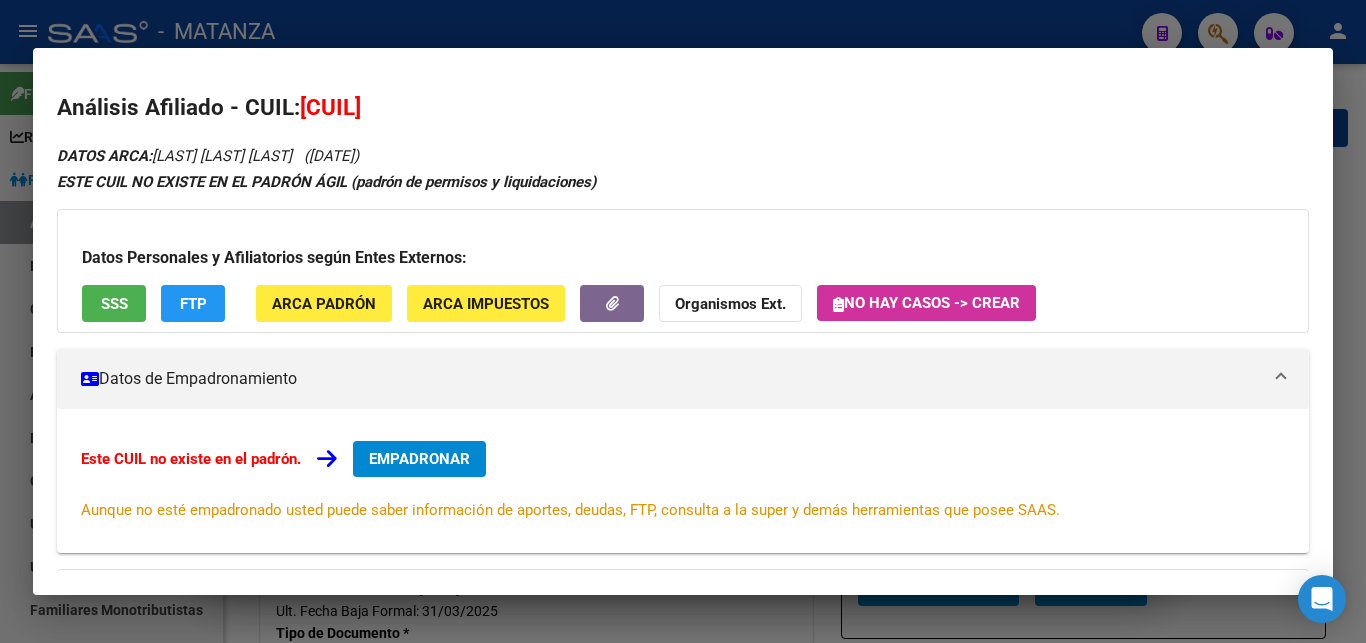 drag, startPoint x: 417, startPoint y: 23, endPoint x: 370, endPoint y: 92, distance: 83.48653 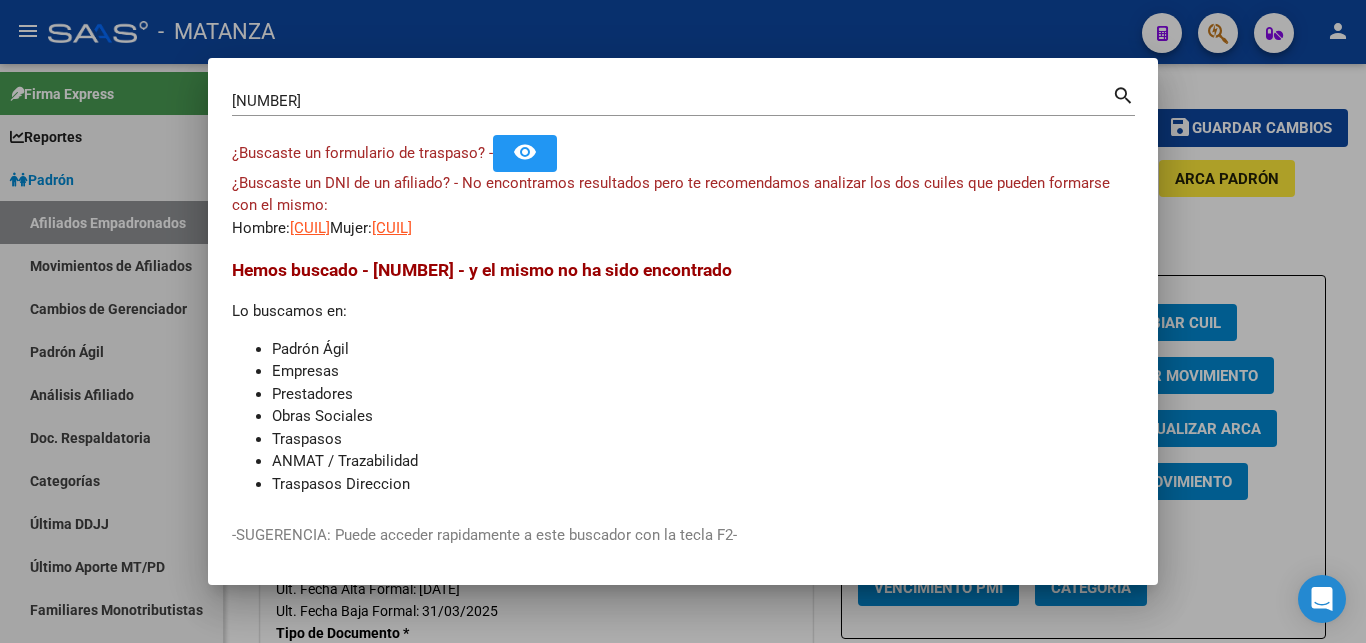 drag, startPoint x: 333, startPoint y: 111, endPoint x: 183, endPoint y: 100, distance: 150.40279 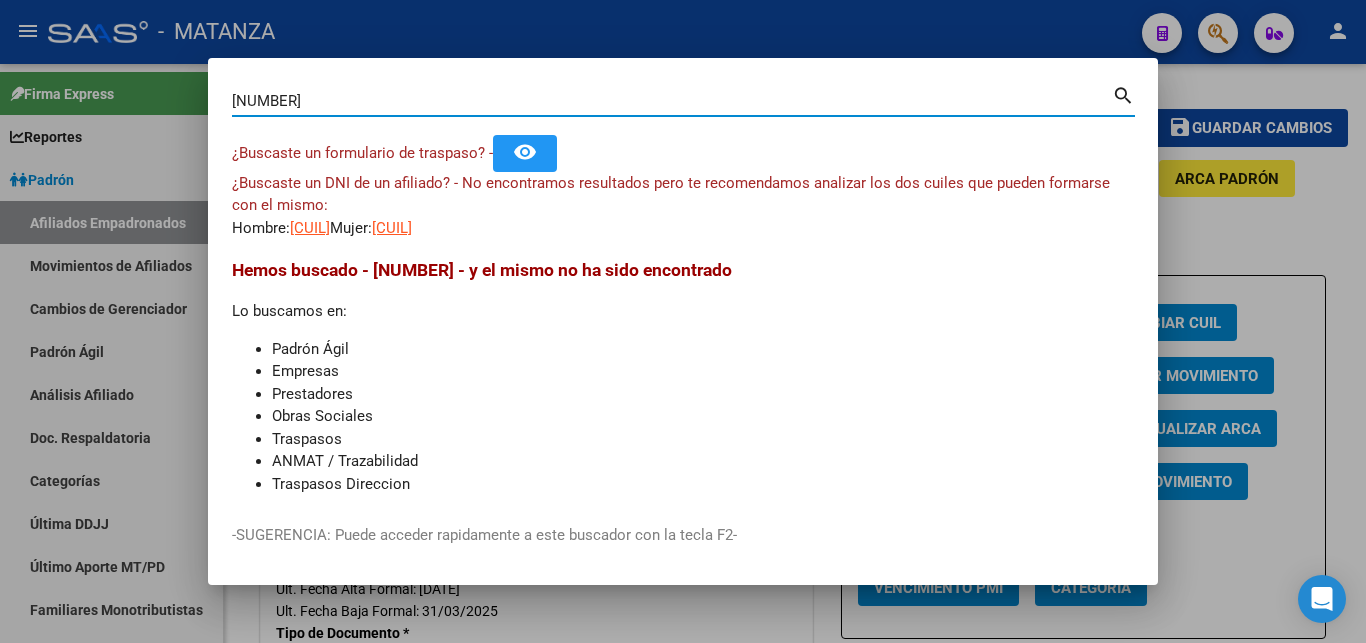 drag, startPoint x: 309, startPoint y: 99, endPoint x: 147, endPoint y: 98, distance: 162.00308 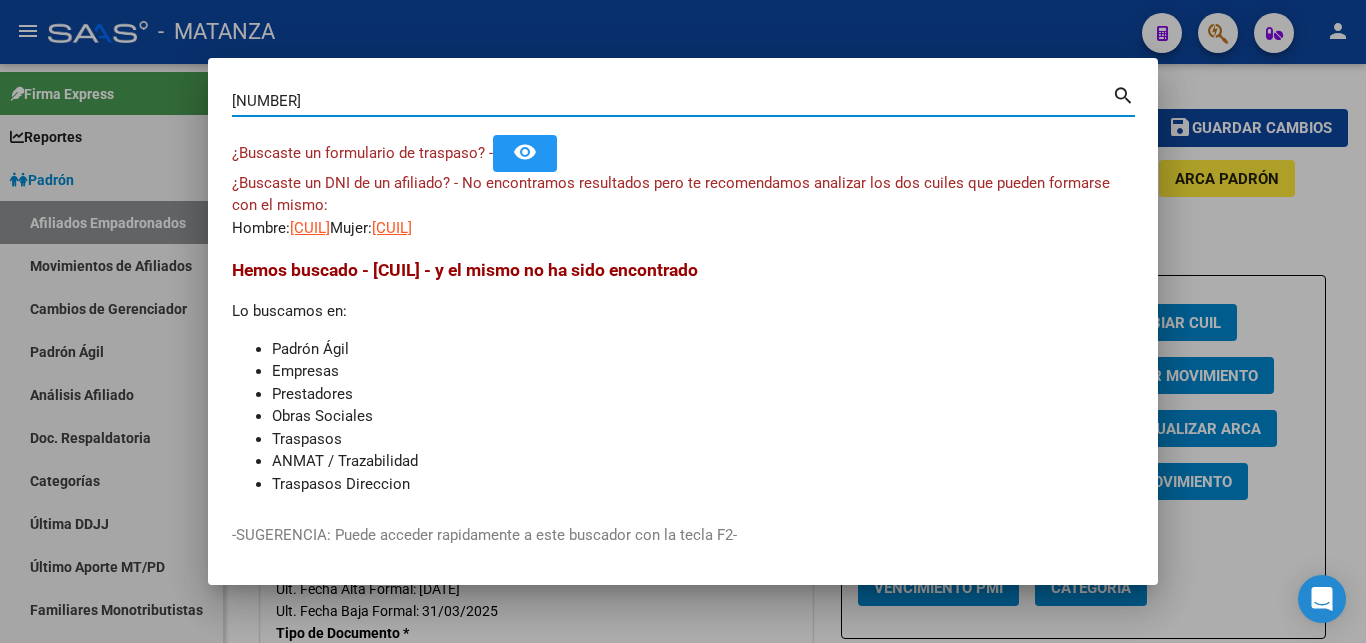 type on "[NUMBER]" 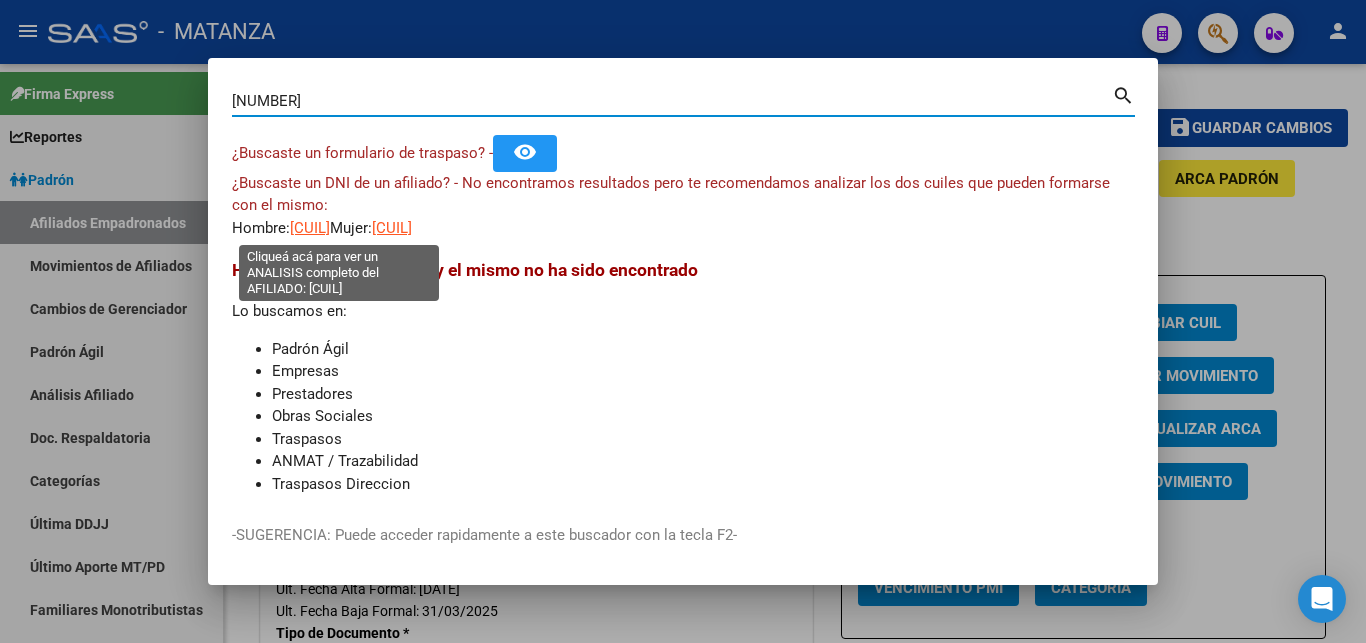 click on "[CUIL]" at bounding box center (310, 228) 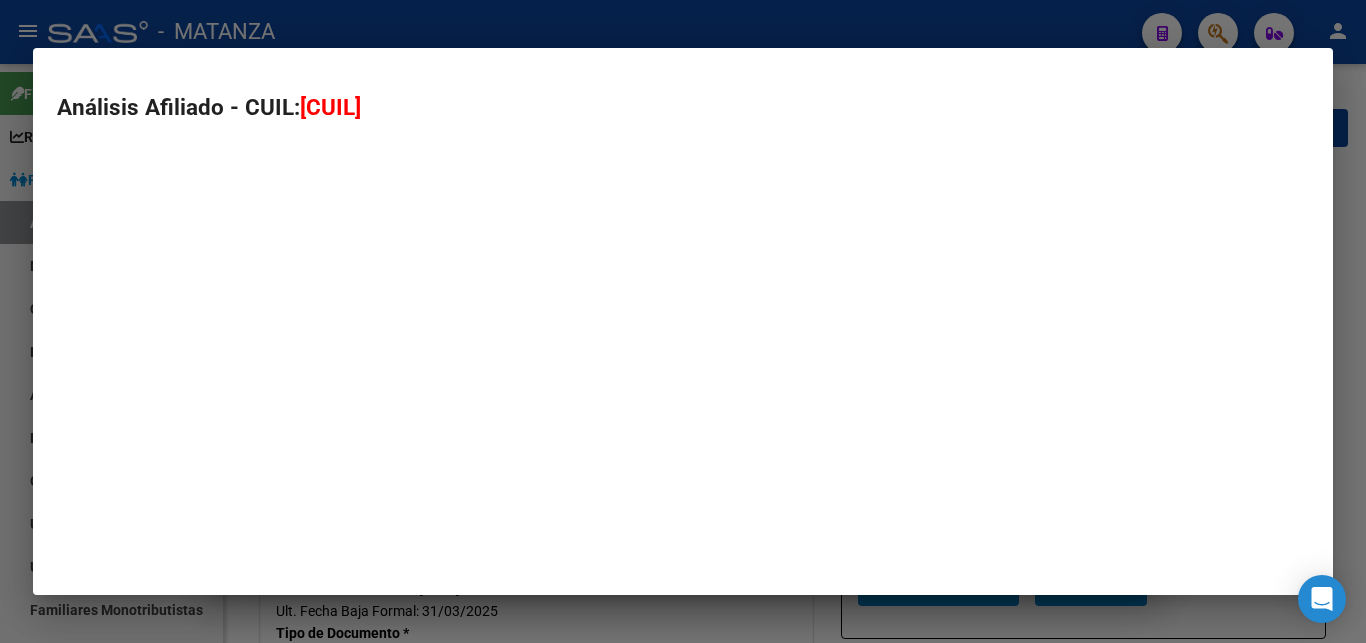 type on "[CUIL]" 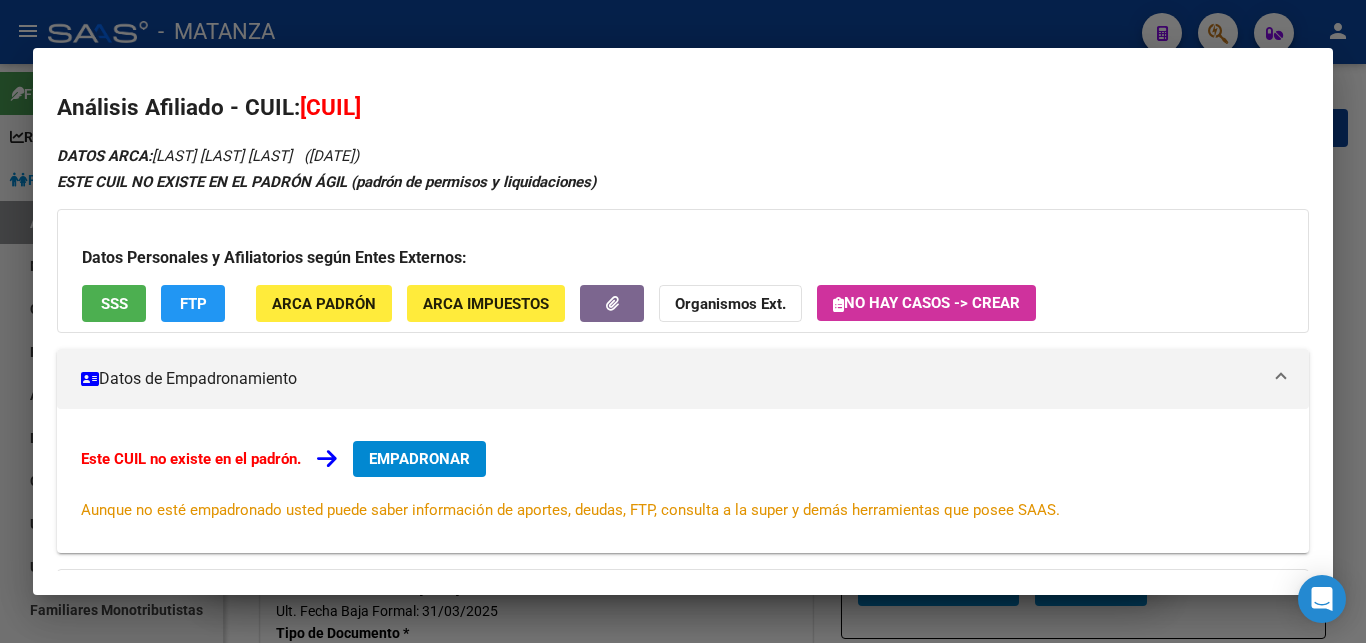 click at bounding box center [683, 321] 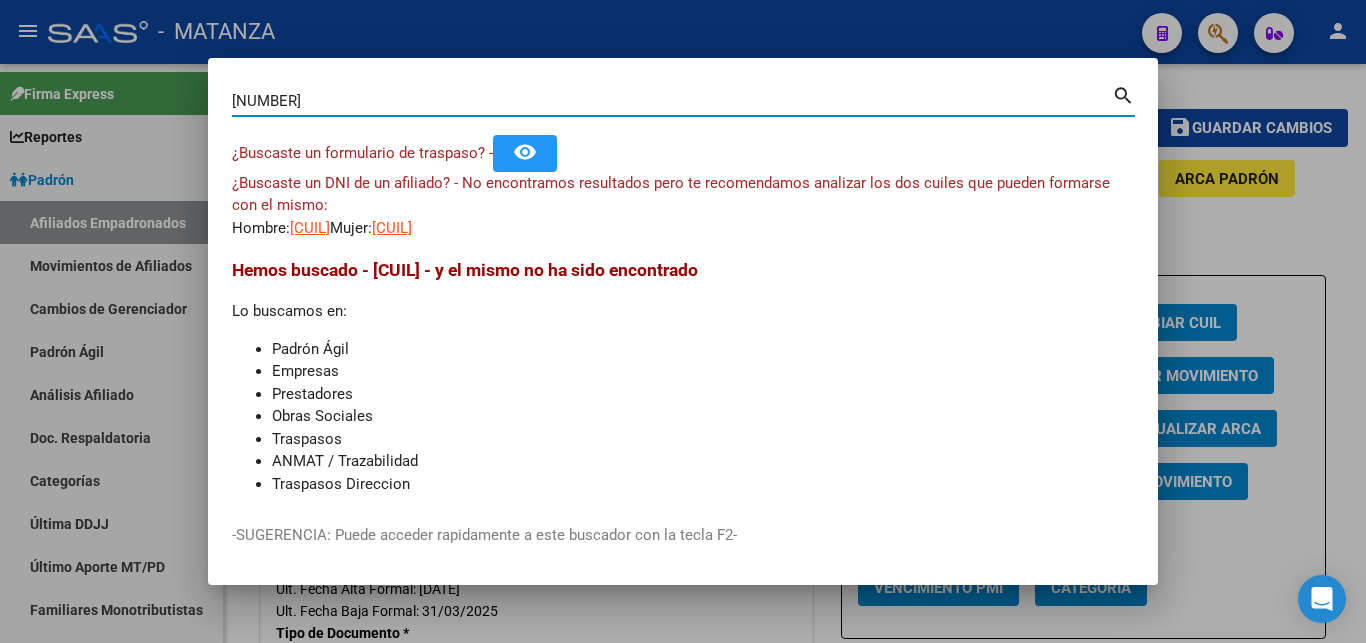 drag, startPoint x: 354, startPoint y: 102, endPoint x: 134, endPoint y: 108, distance: 220.0818 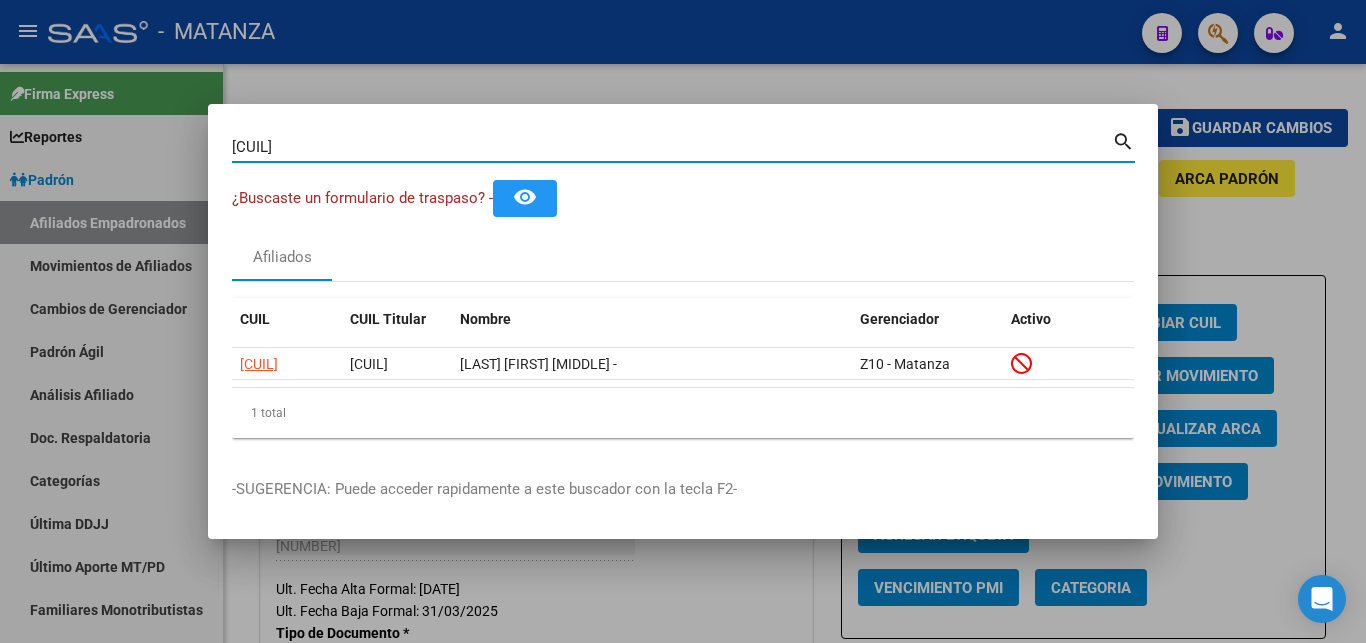 drag, startPoint x: 328, startPoint y: 141, endPoint x: 299, endPoint y: 143, distance: 29.068884 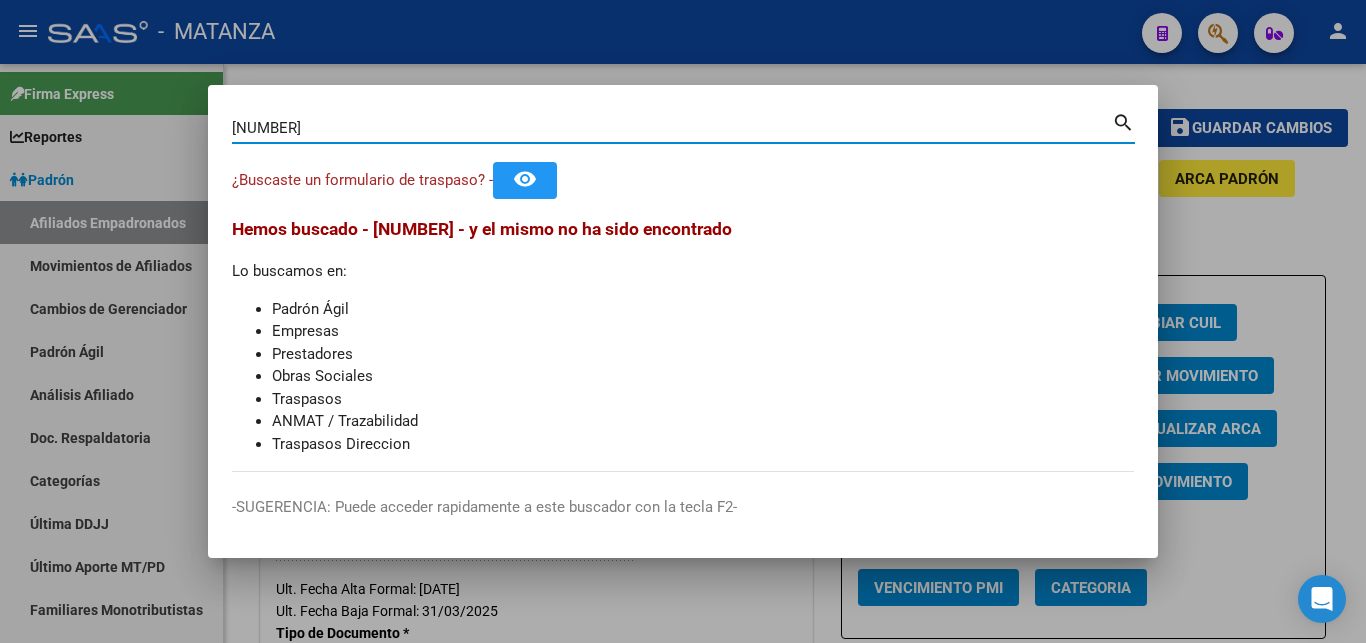 type on "[NUMBER]" 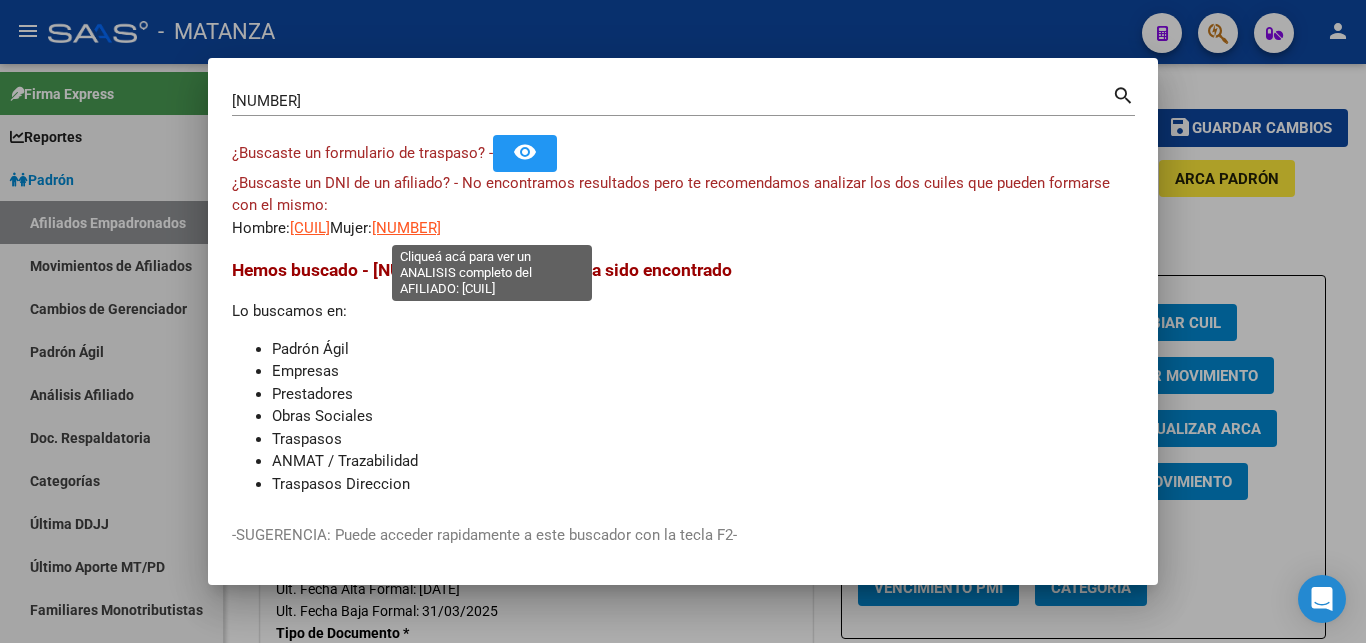 click on "[NUMBER]" at bounding box center (406, 228) 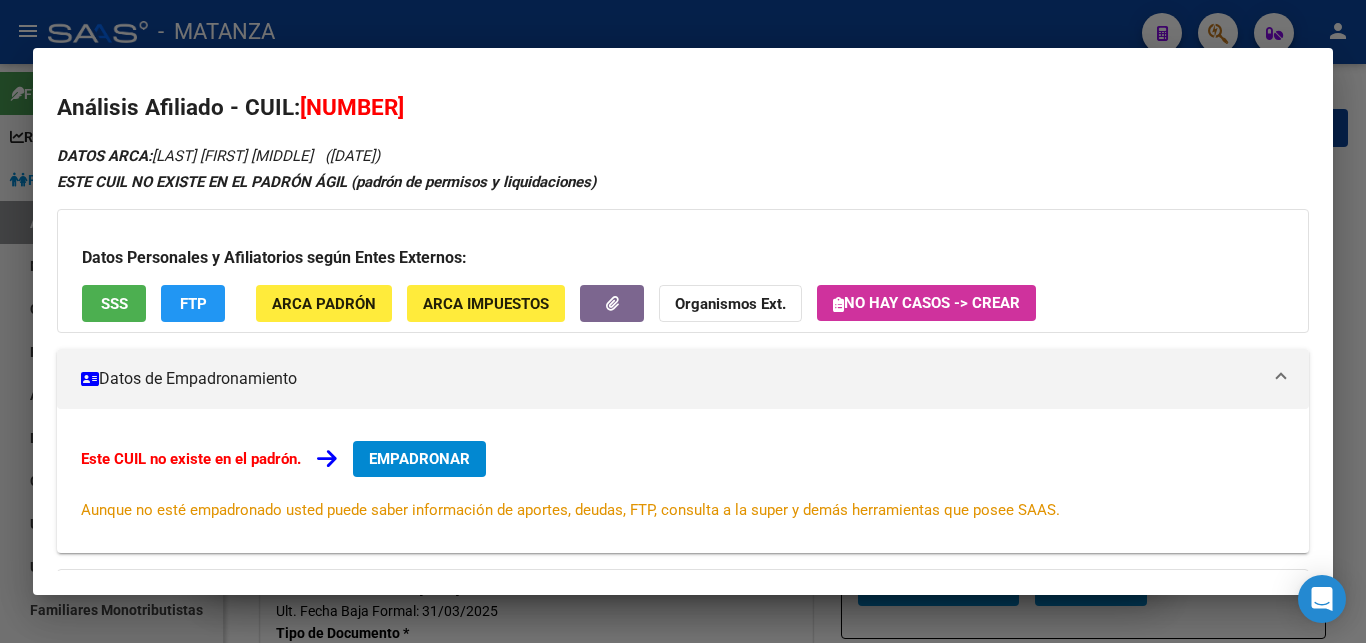 click at bounding box center (683, 321) 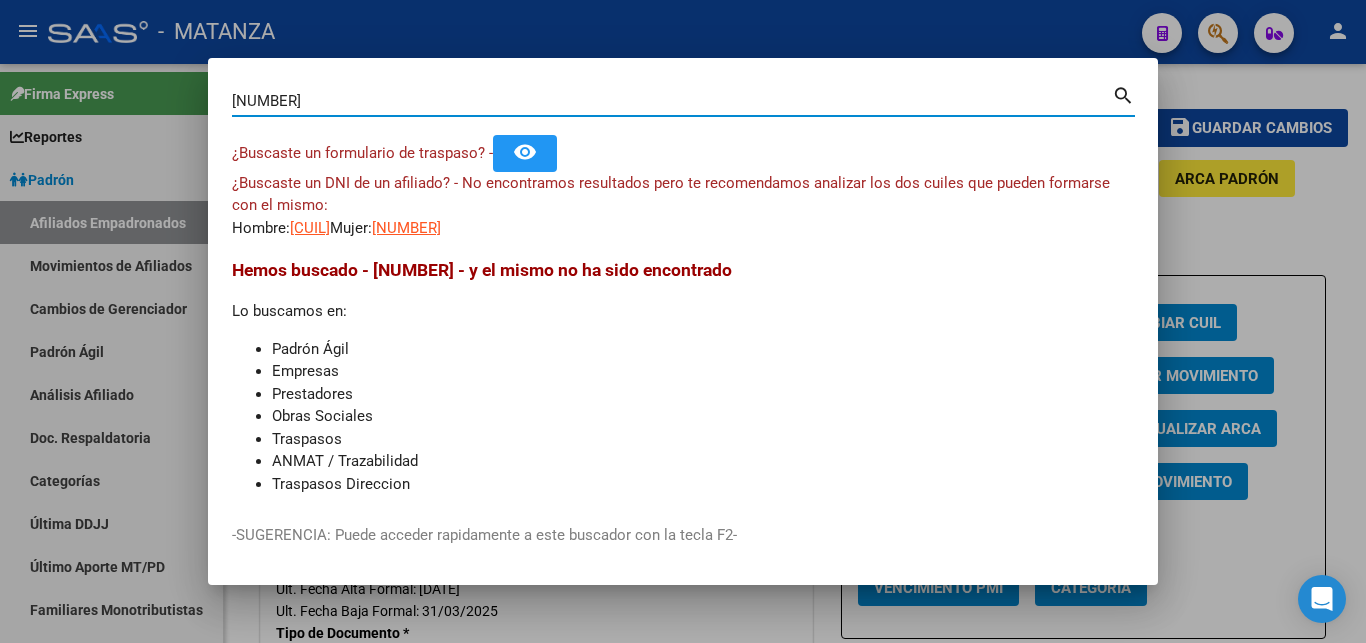 drag, startPoint x: 359, startPoint y: 101, endPoint x: 199, endPoint y: 103, distance: 160.0125 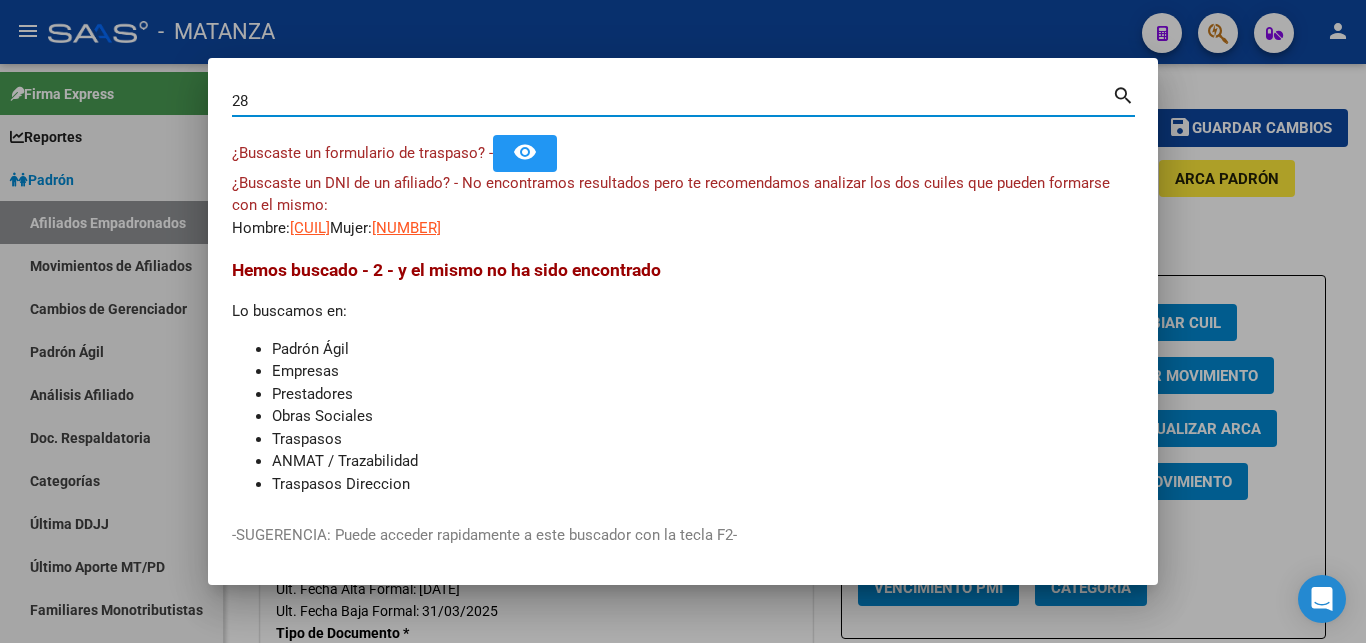 type on "2" 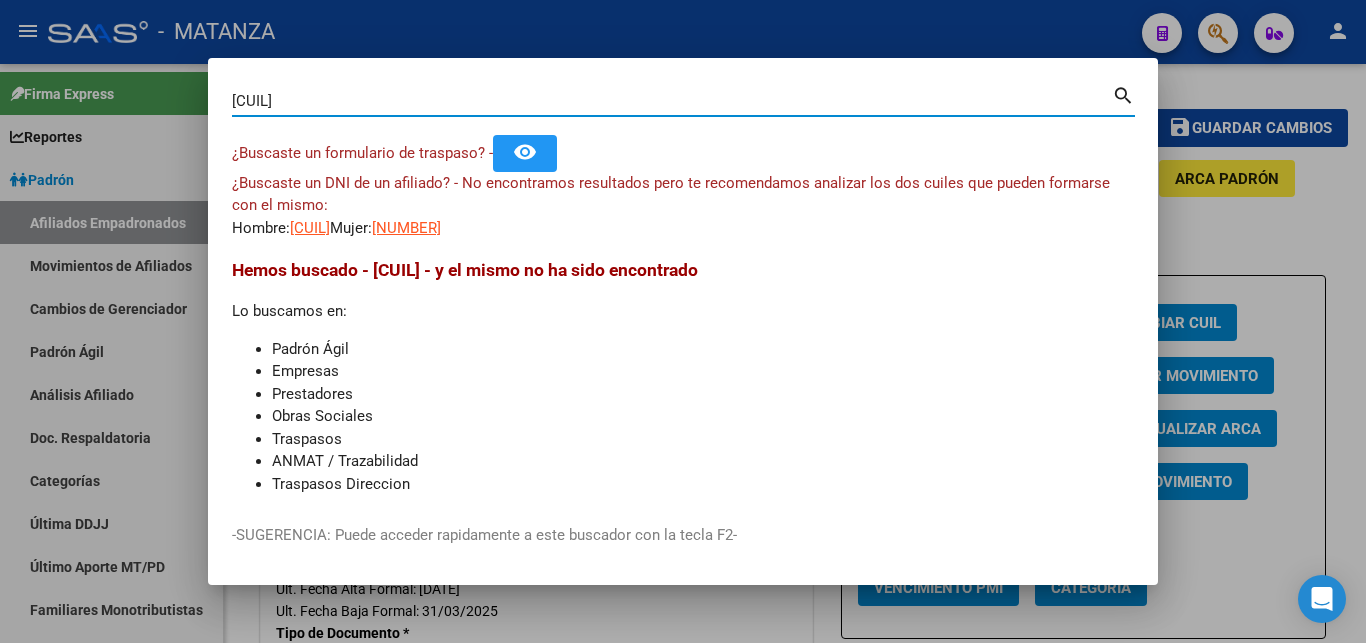 type on "[CUIL]" 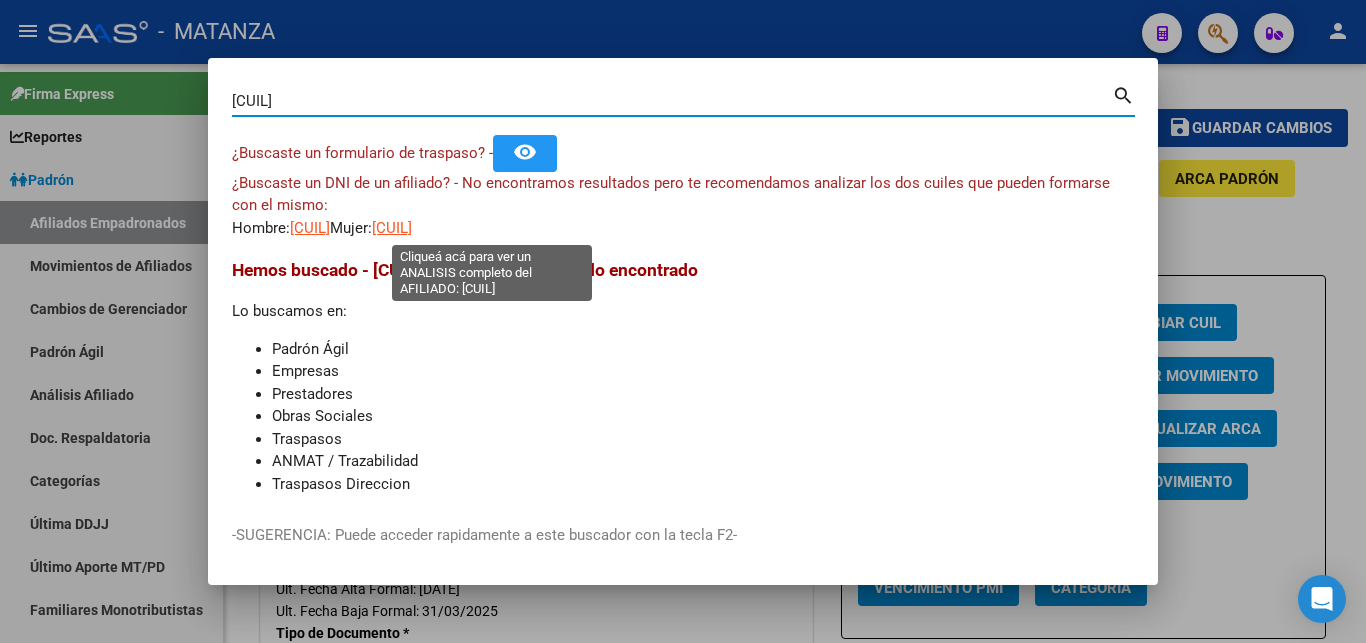 click on "[CUIL]" at bounding box center [392, 228] 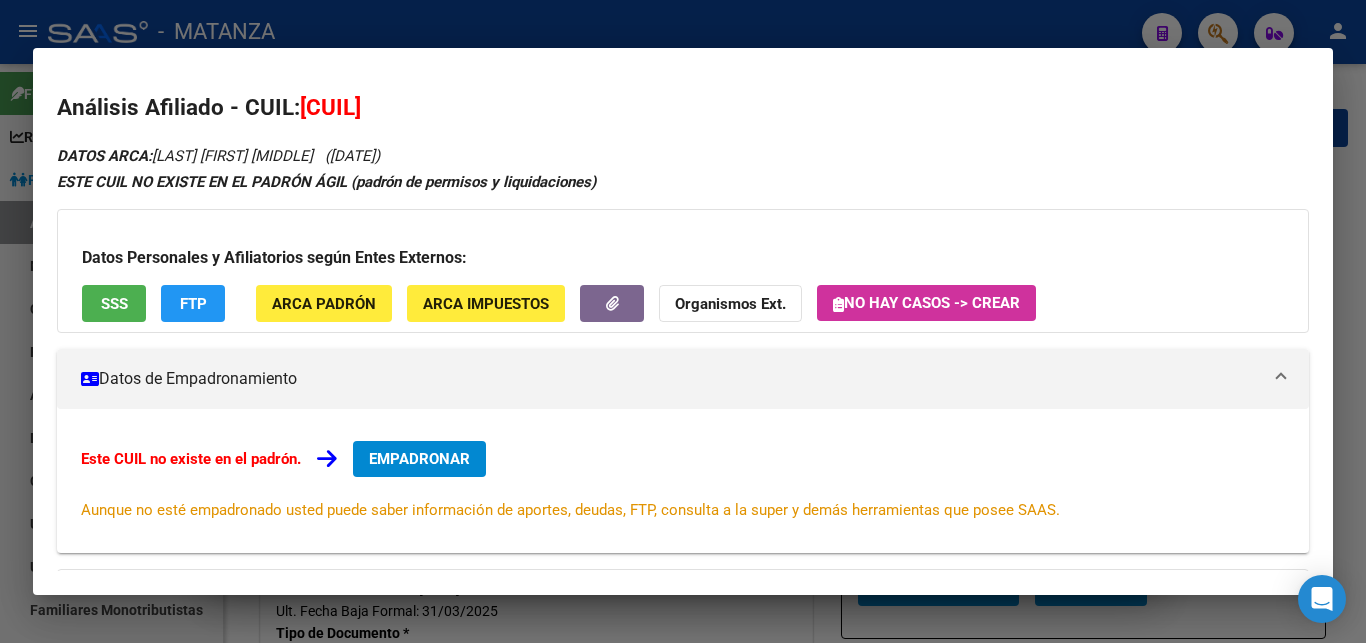 click at bounding box center (683, 321) 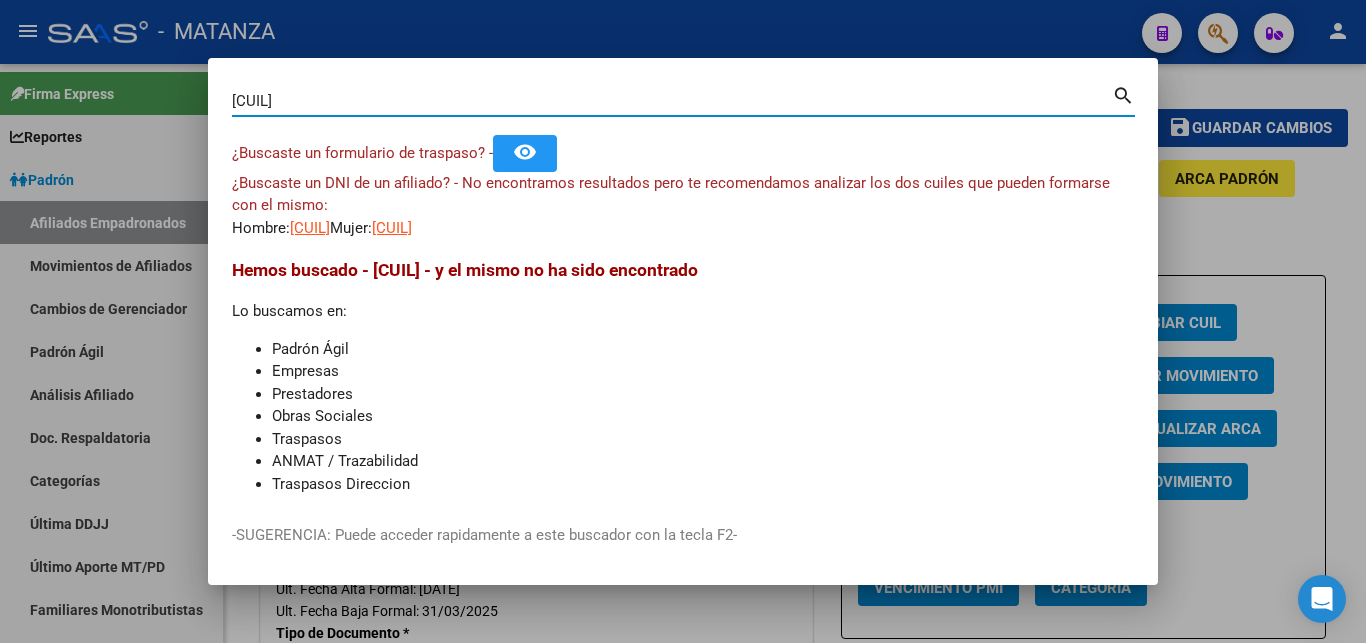 drag, startPoint x: 339, startPoint y: 105, endPoint x: 6, endPoint y: 92, distance: 333.25366 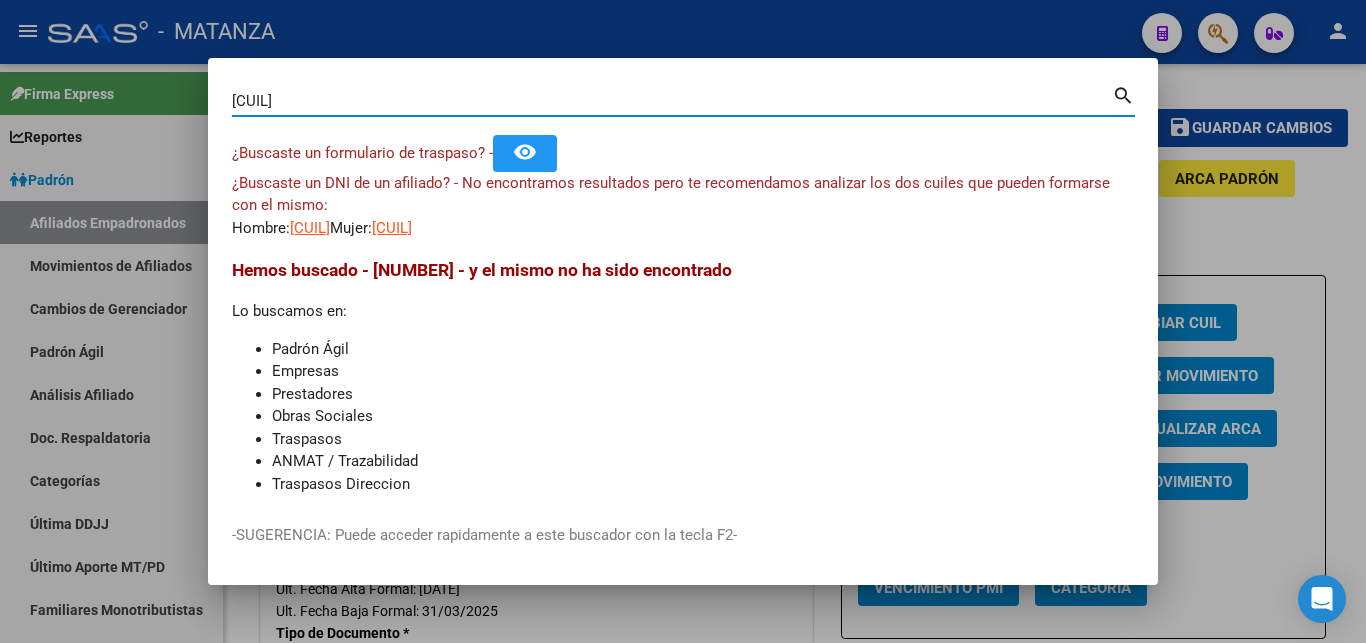 type on "[CUIL]" 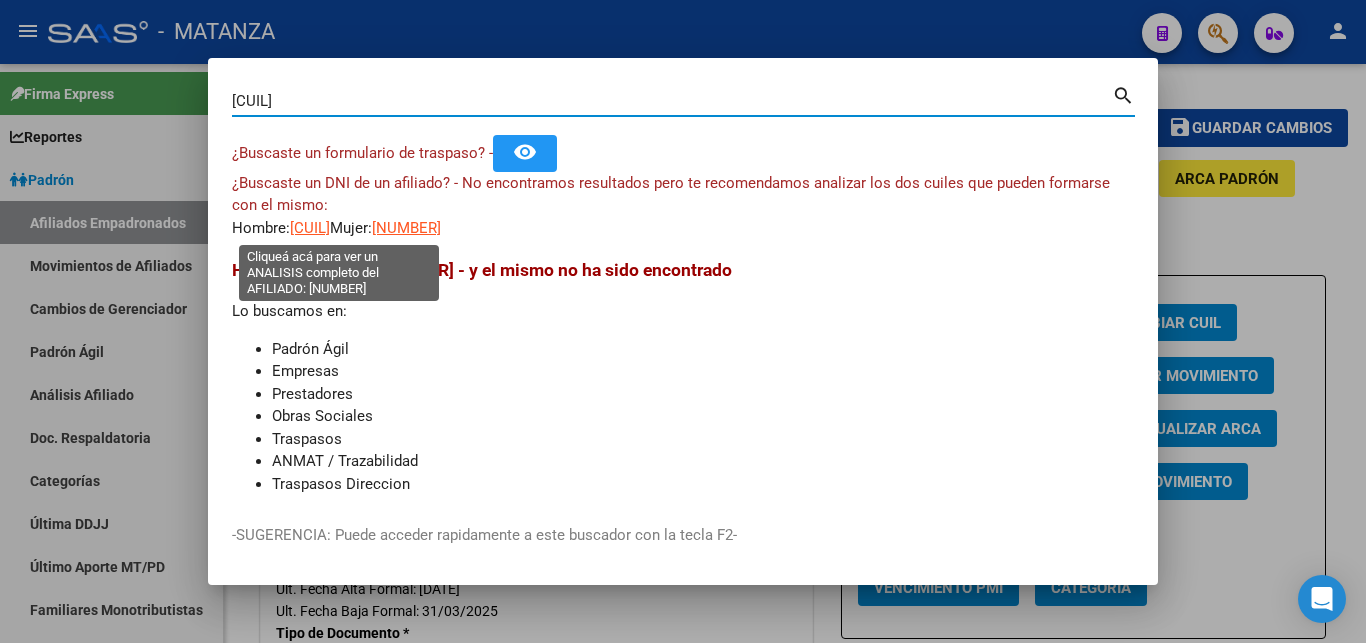 click on "[CUIL]" at bounding box center [310, 228] 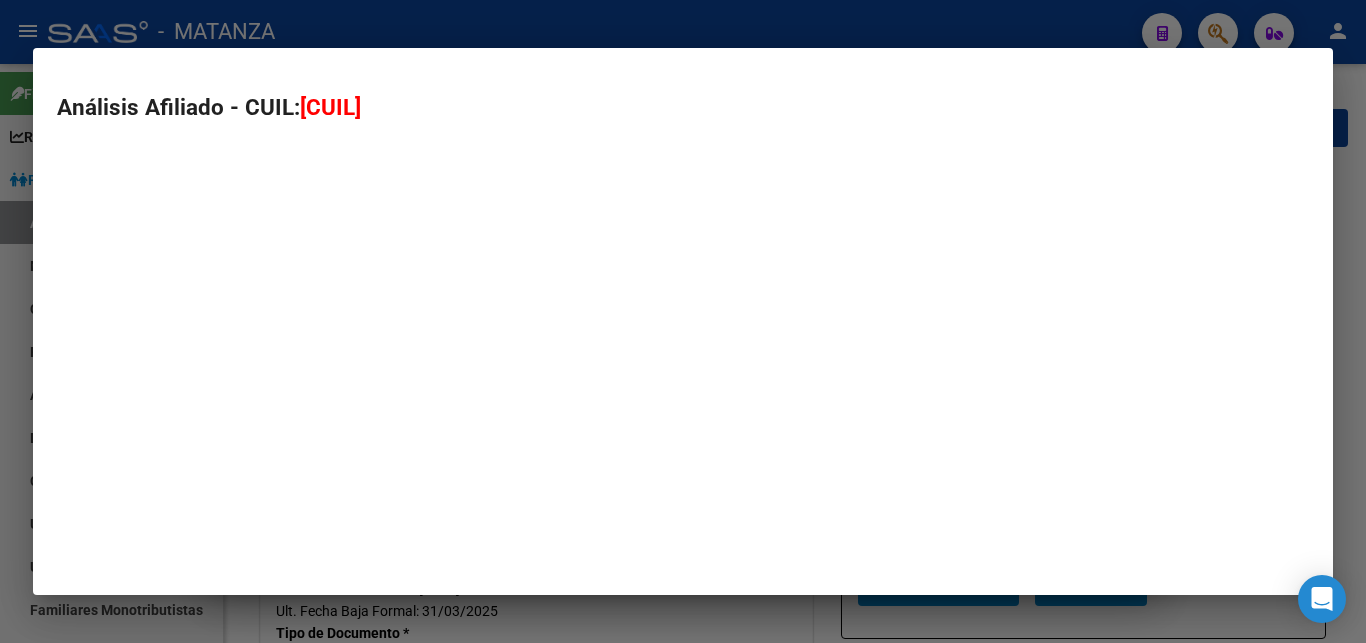 type on "[CUIL]" 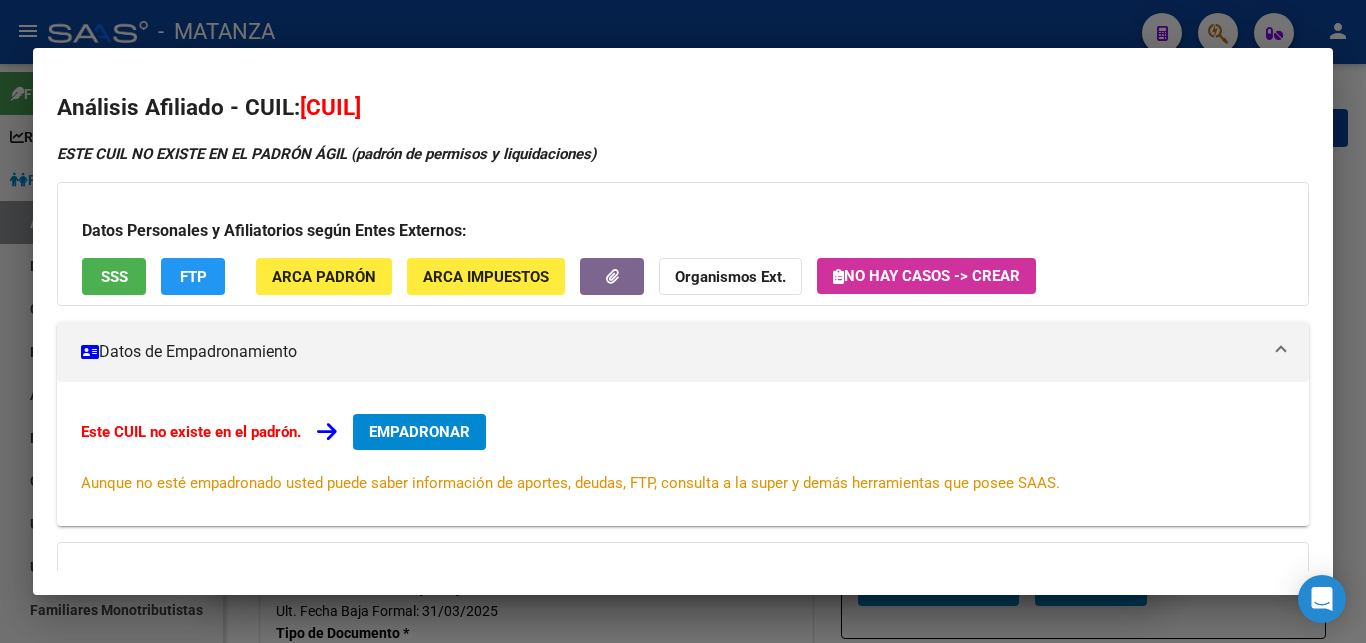 click at bounding box center [683, 321] 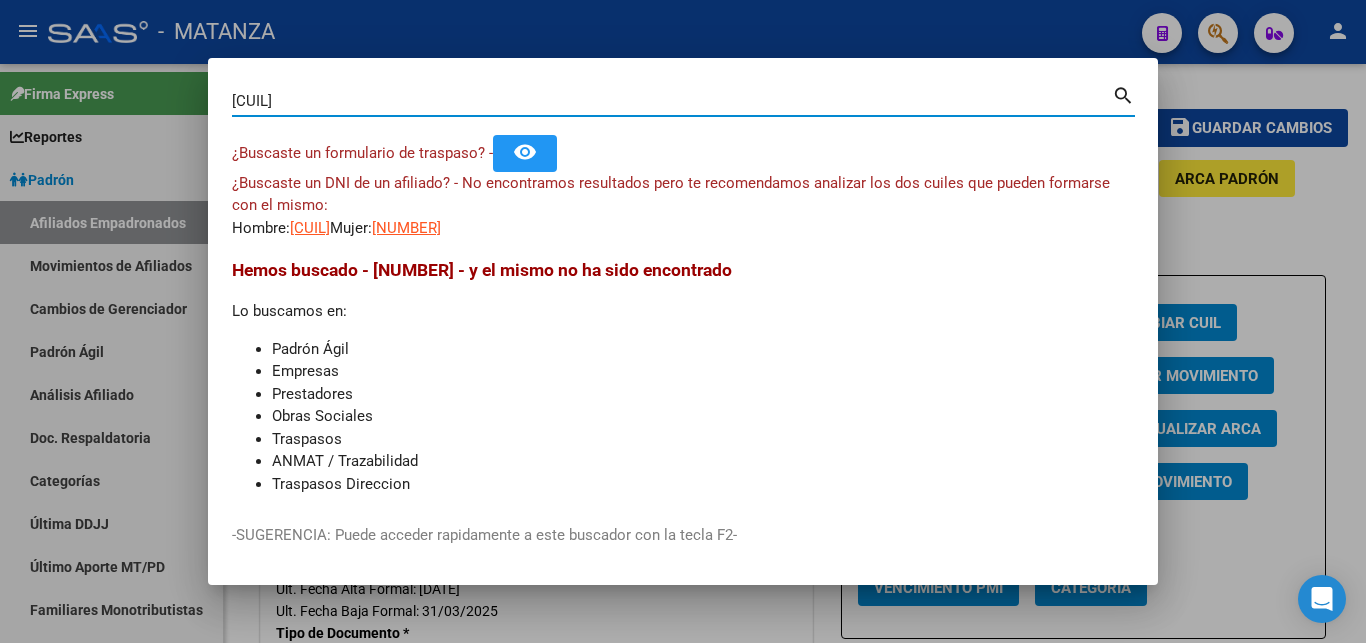 drag, startPoint x: 342, startPoint y: 106, endPoint x: 81, endPoint y: 109, distance: 261.01724 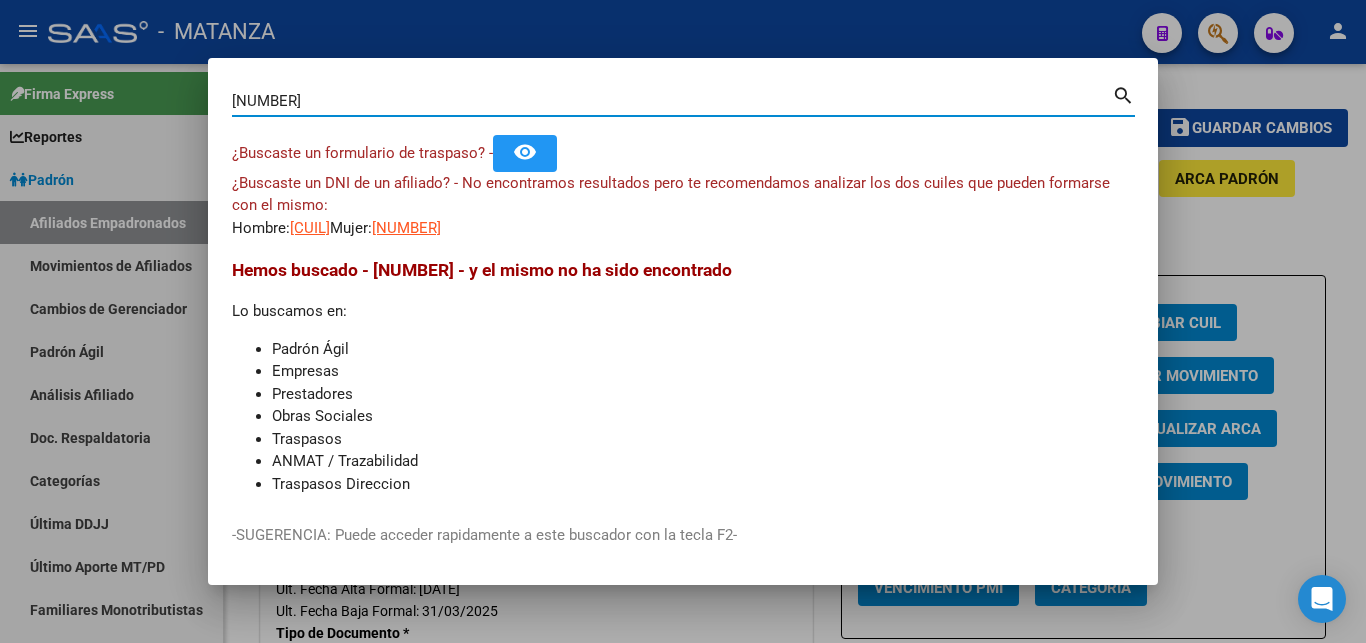type on "[NUMBER]" 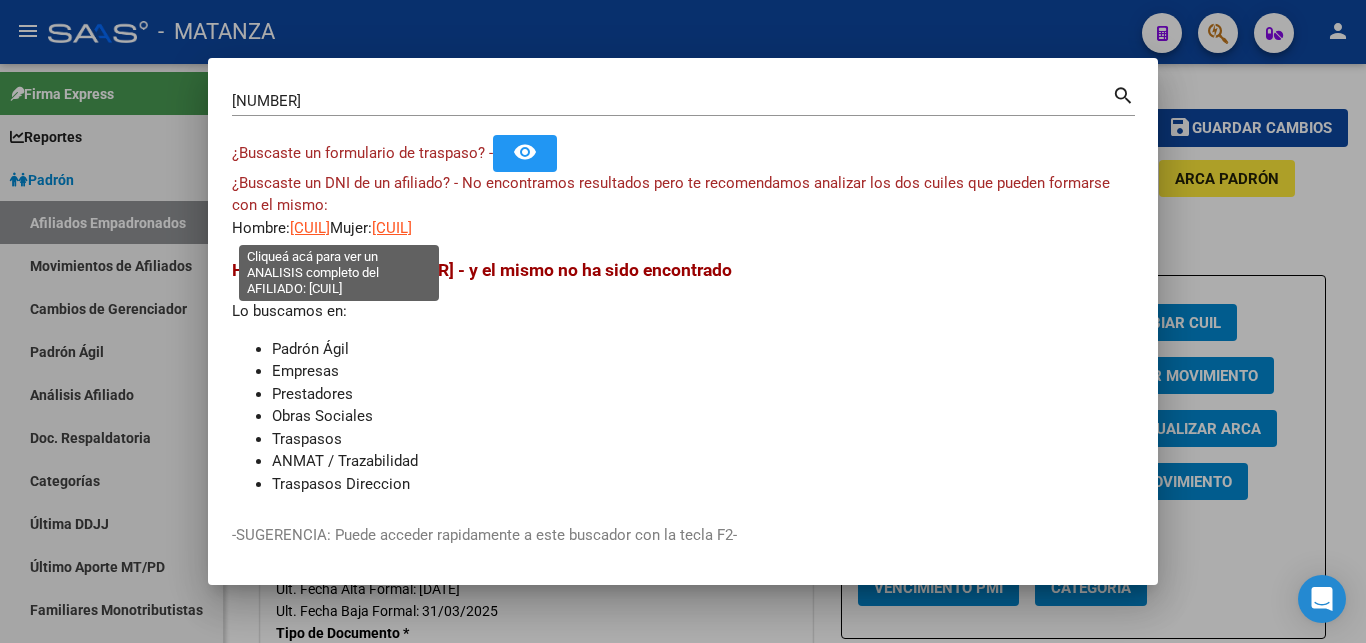 click on "[CUIL]" at bounding box center (310, 228) 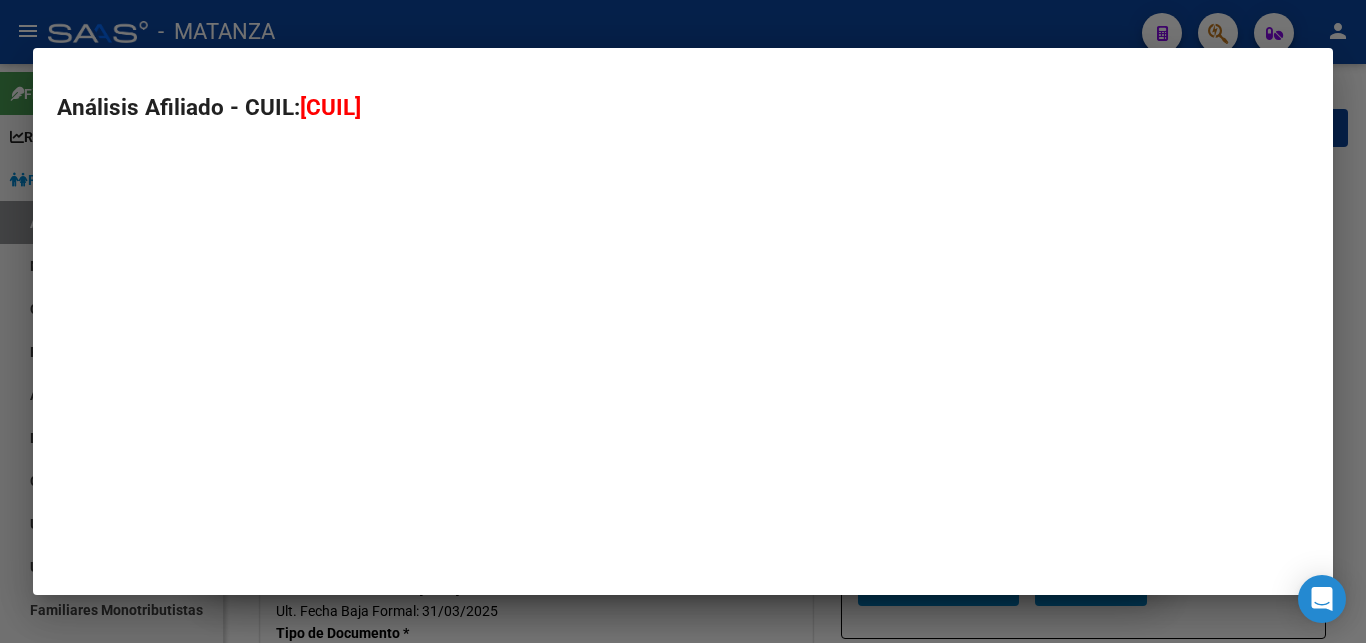 type on "[CUIL]" 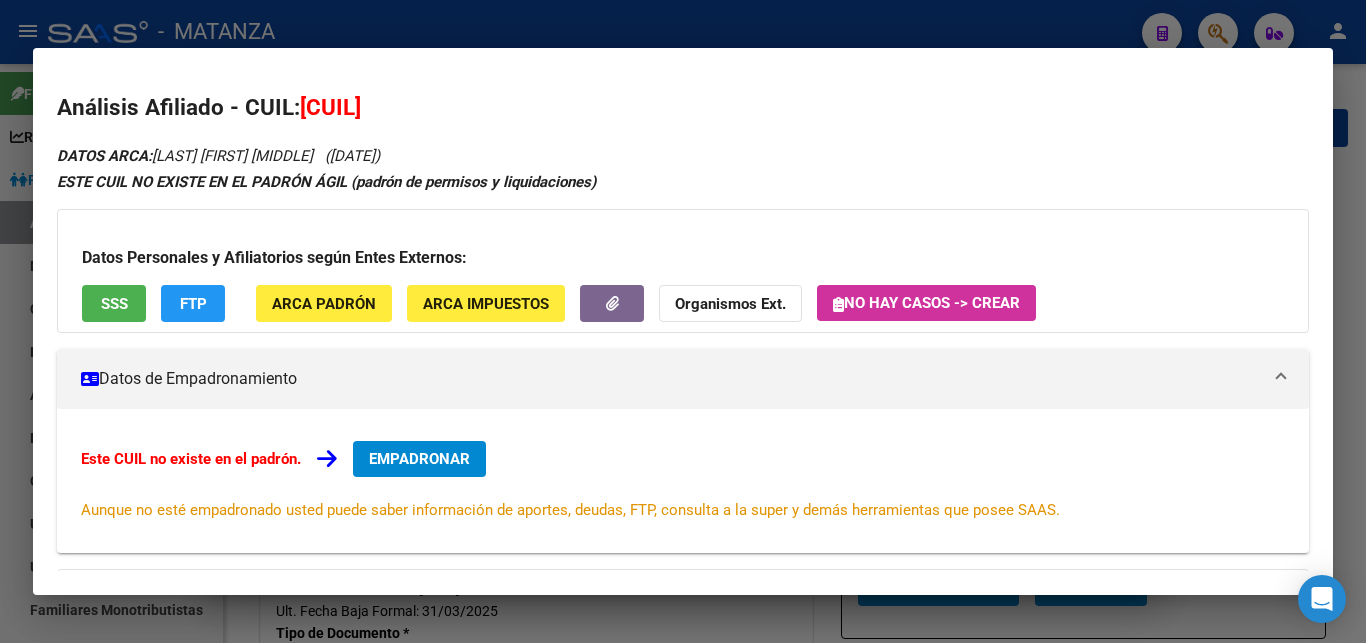 click at bounding box center (683, 321) 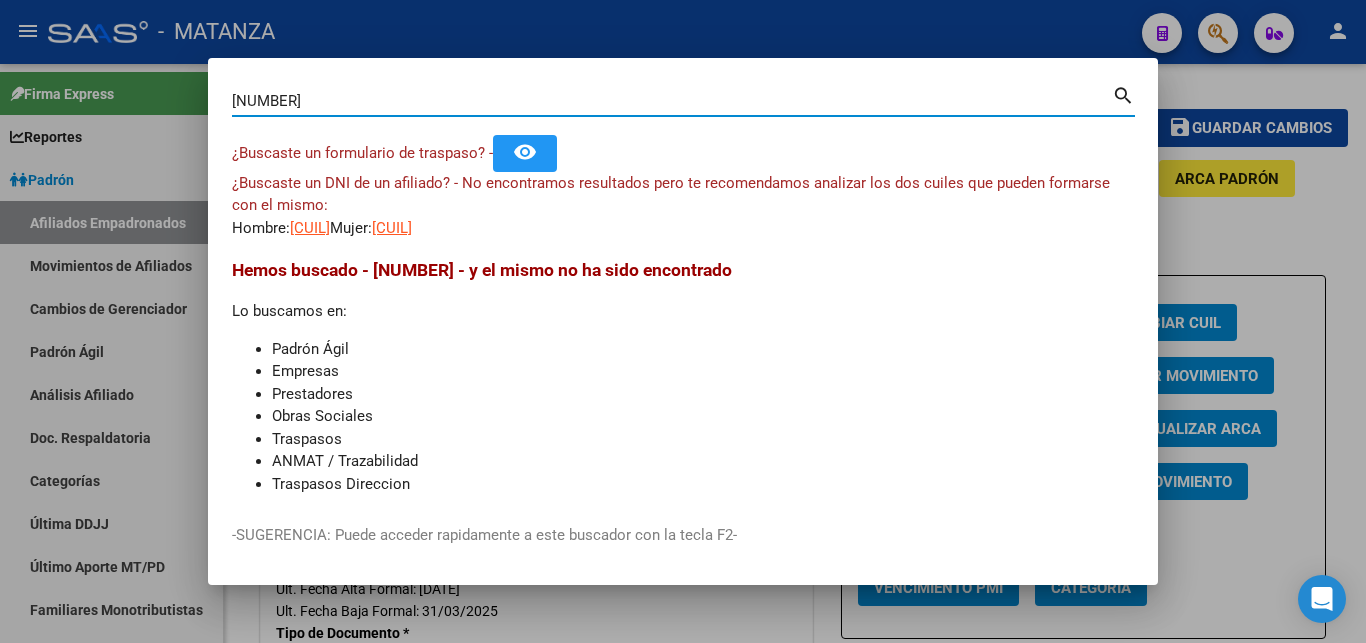 drag, startPoint x: 344, startPoint y: 95, endPoint x: 113, endPoint y: 99, distance: 231.03462 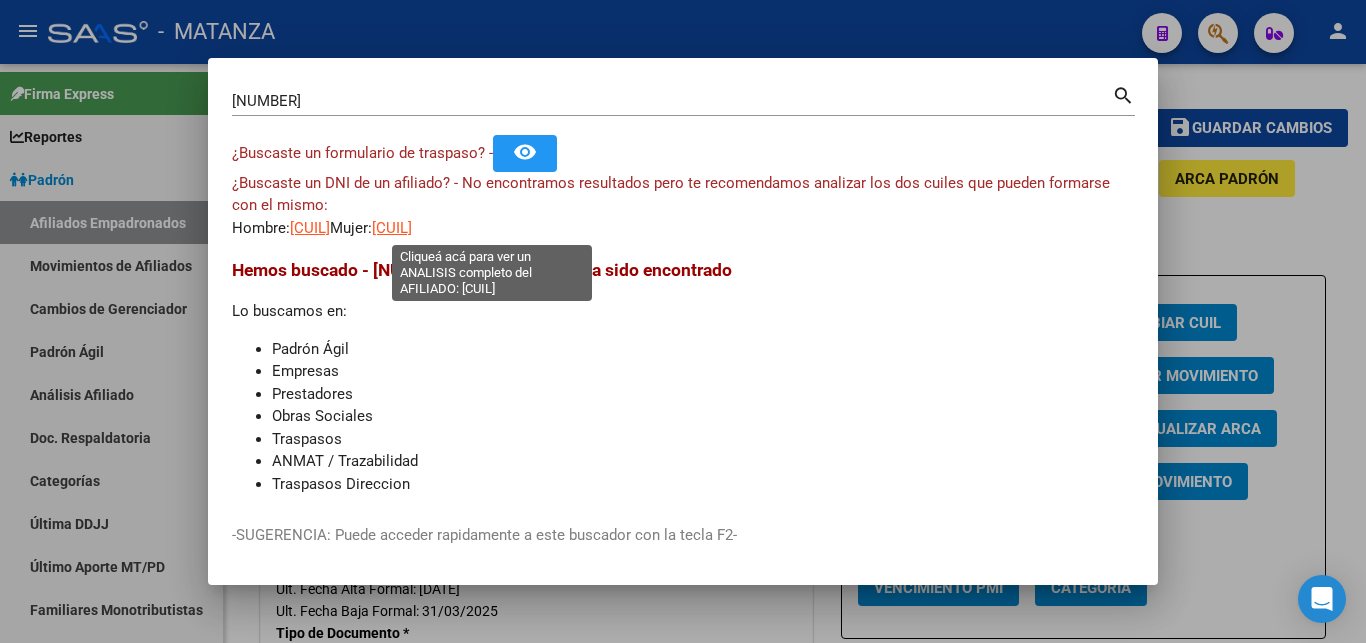 click on "[CUIL]" at bounding box center (392, 228) 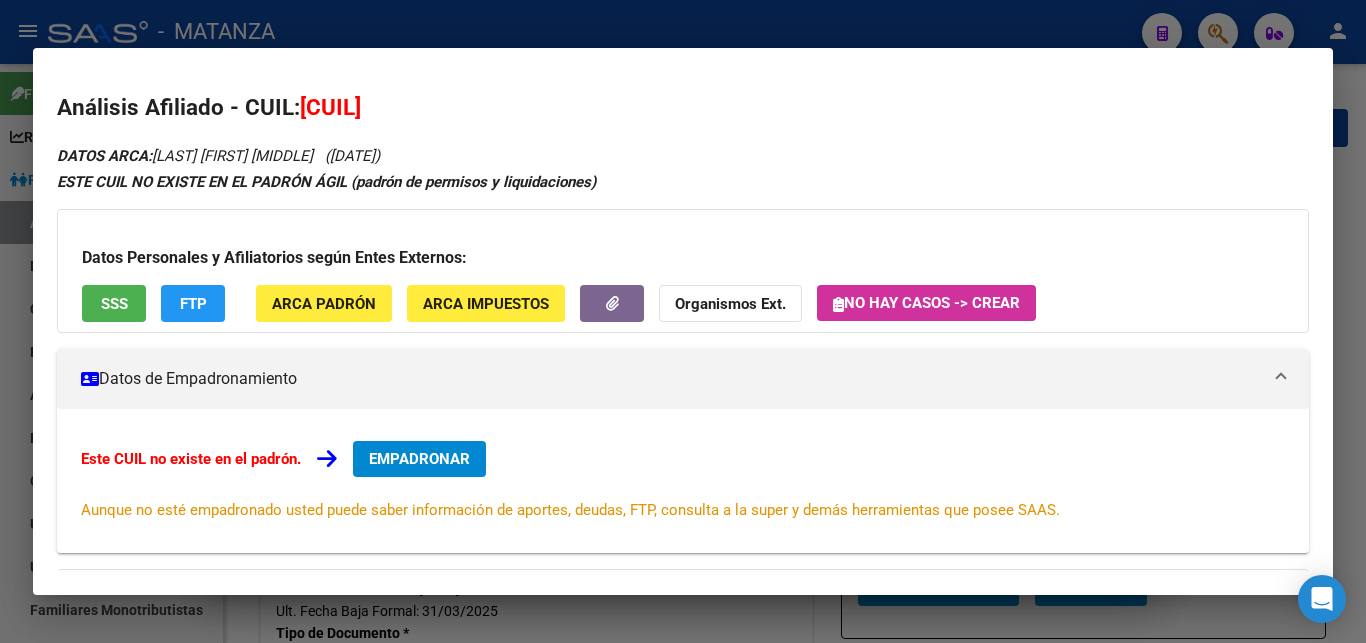 click at bounding box center (683, 321) 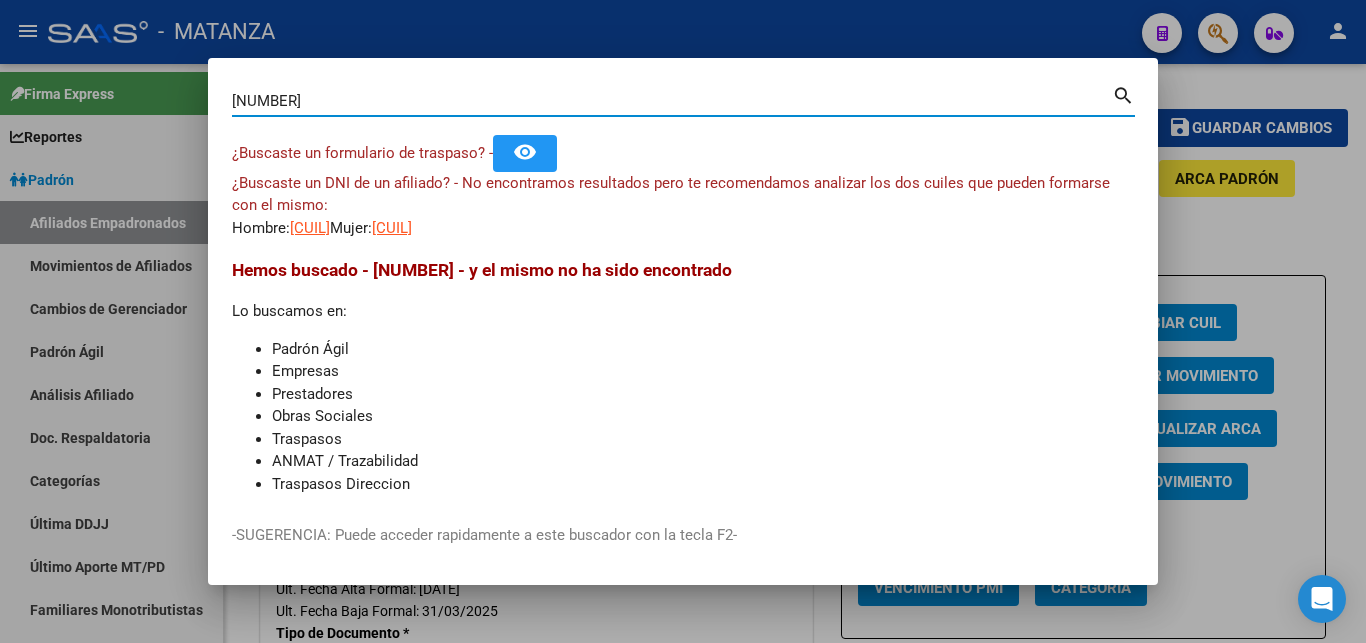 drag, startPoint x: 341, startPoint y: 103, endPoint x: 25, endPoint y: 101, distance: 316.00632 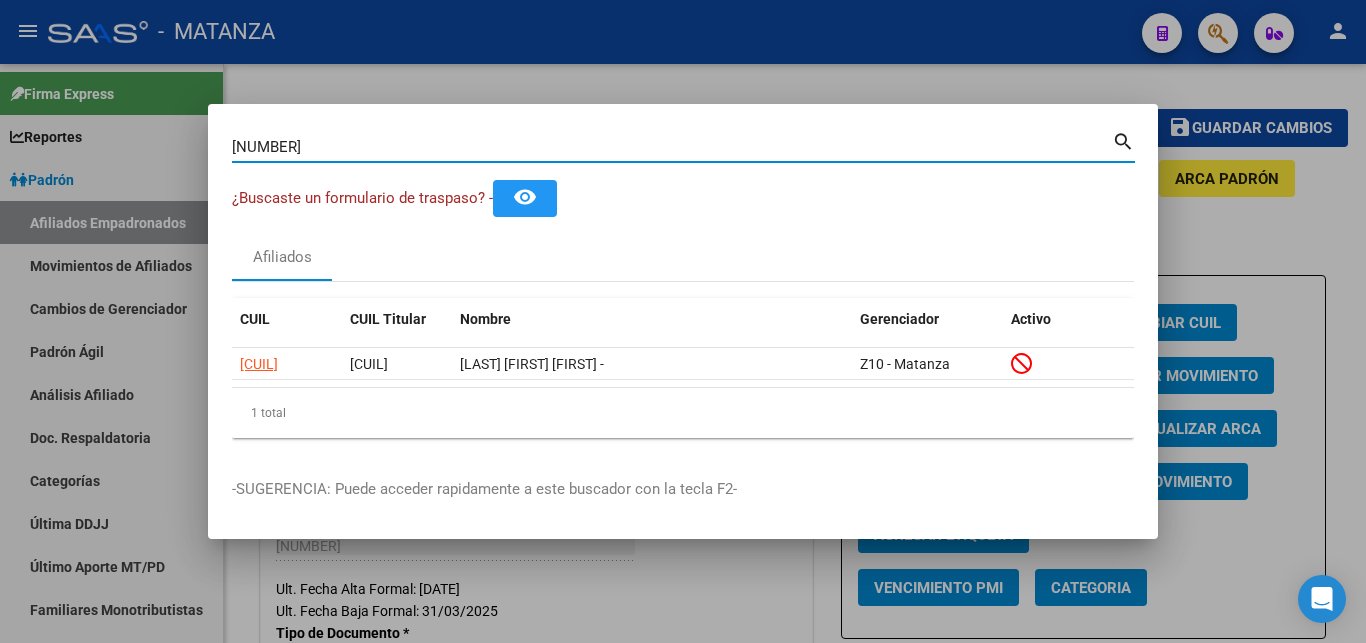 drag, startPoint x: 315, startPoint y: 145, endPoint x: 83, endPoint y: 119, distance: 233.45235 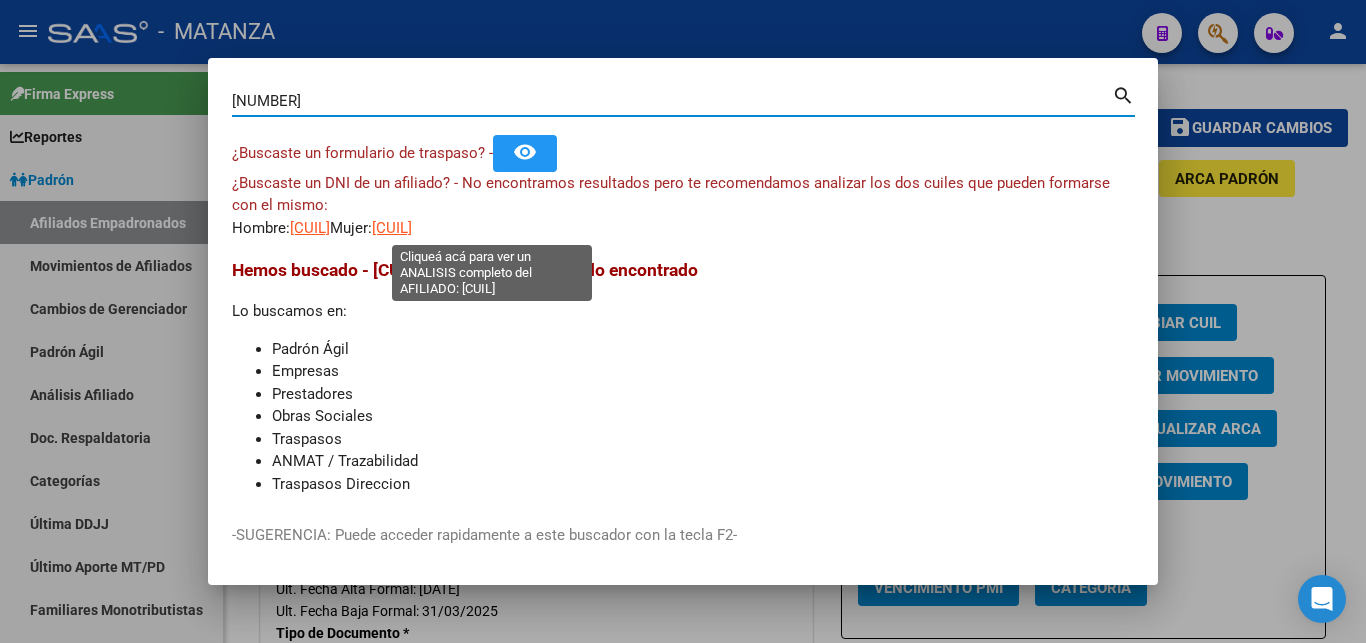 click on "[CUIL]" at bounding box center [392, 228] 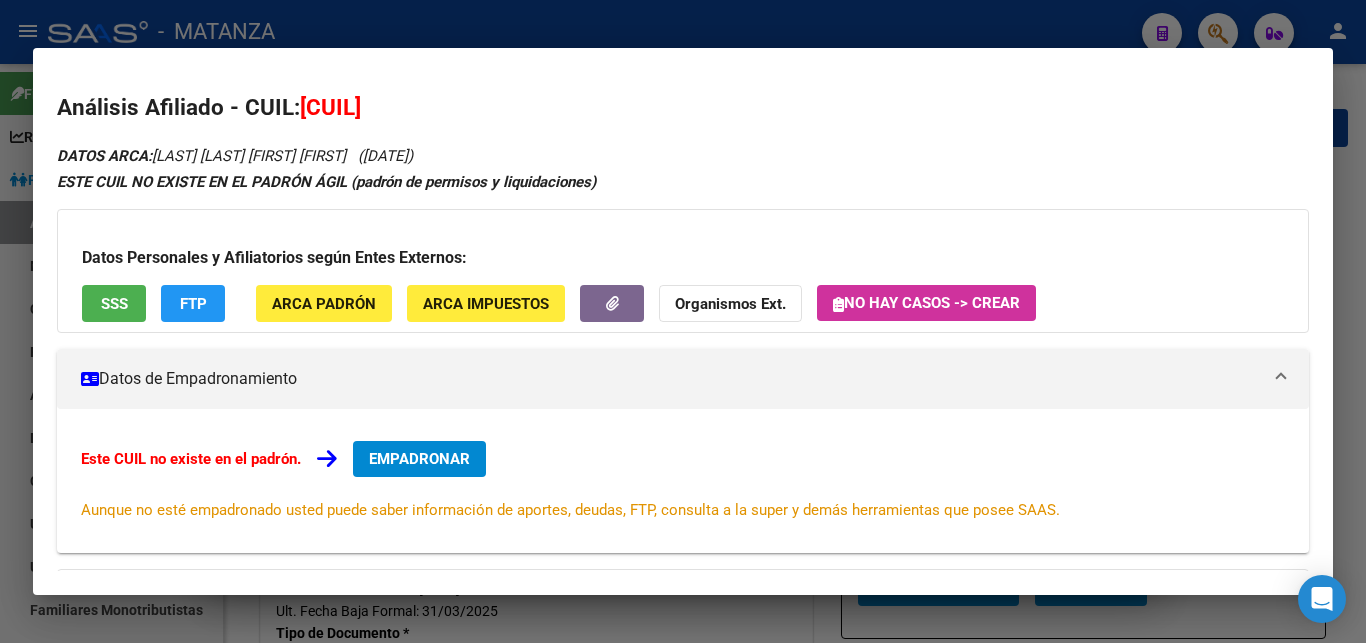 click at bounding box center [683, 321] 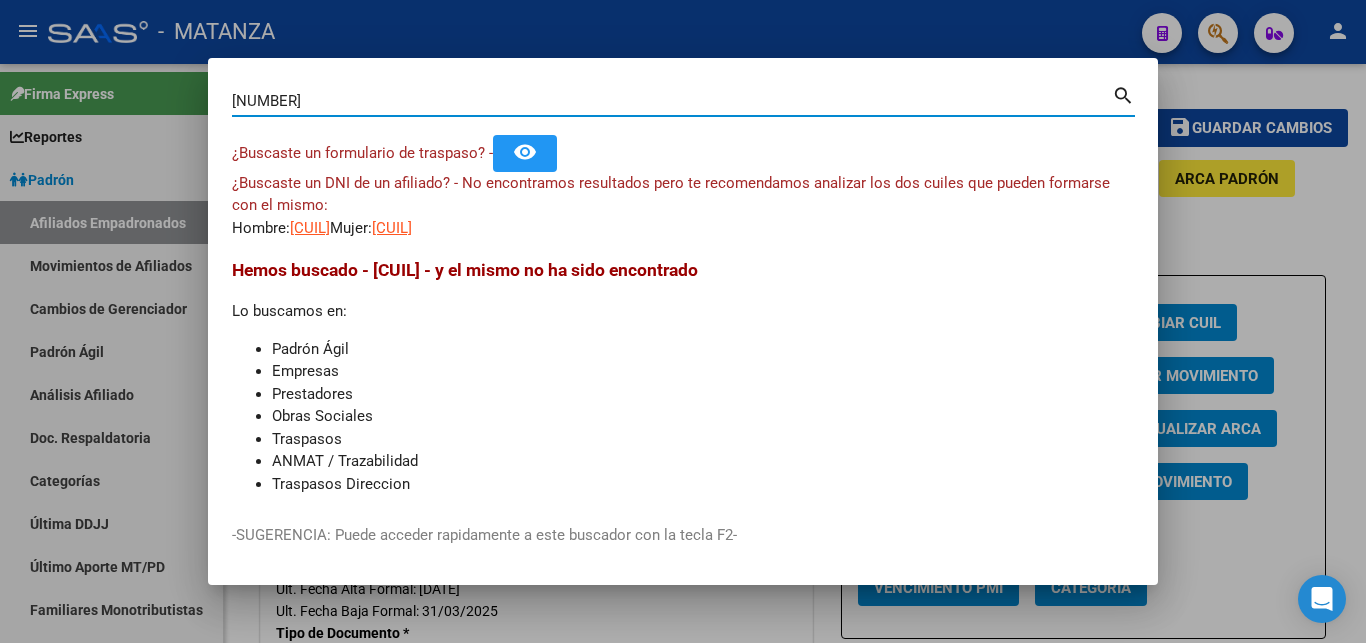 drag, startPoint x: 342, startPoint y: 106, endPoint x: 150, endPoint y: 106, distance: 192 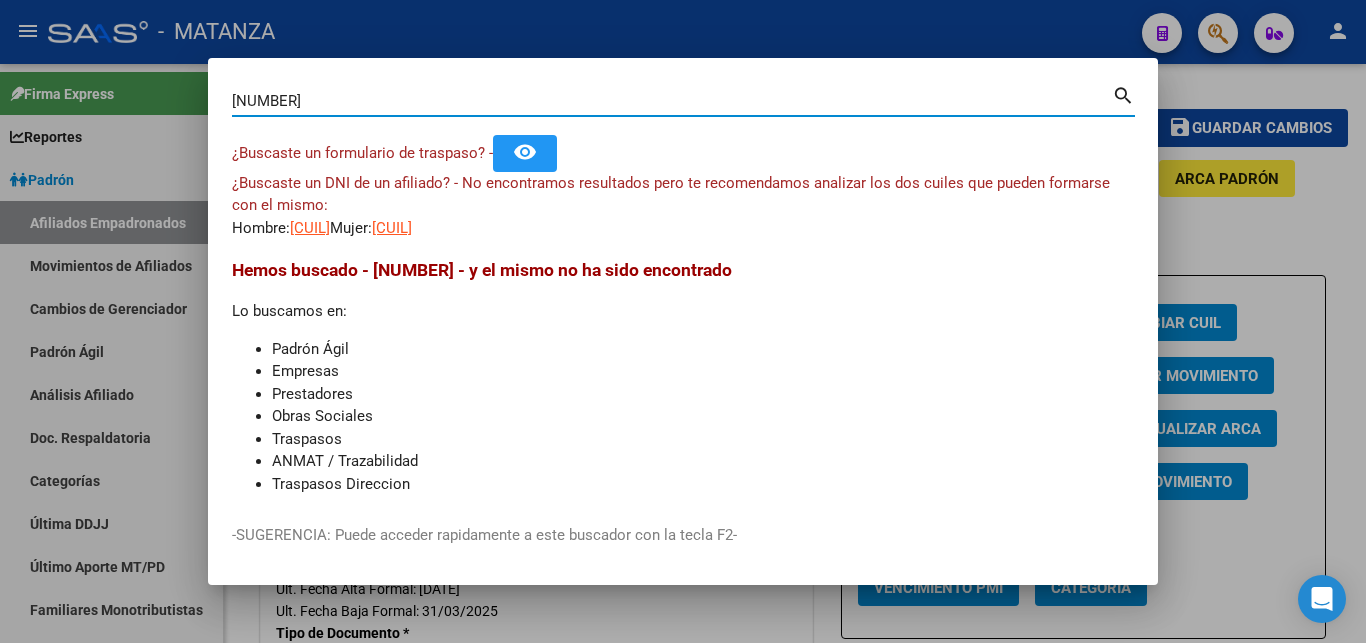 type on "[NUMBER]" 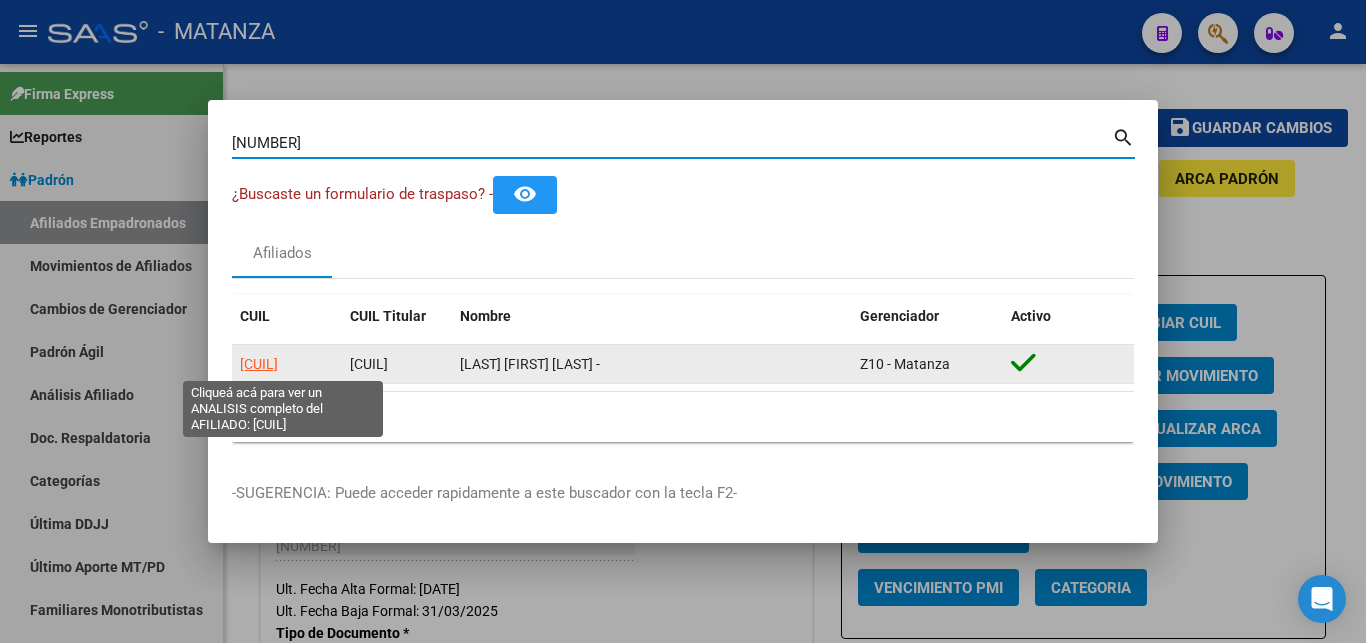 click on "[CUIL]" 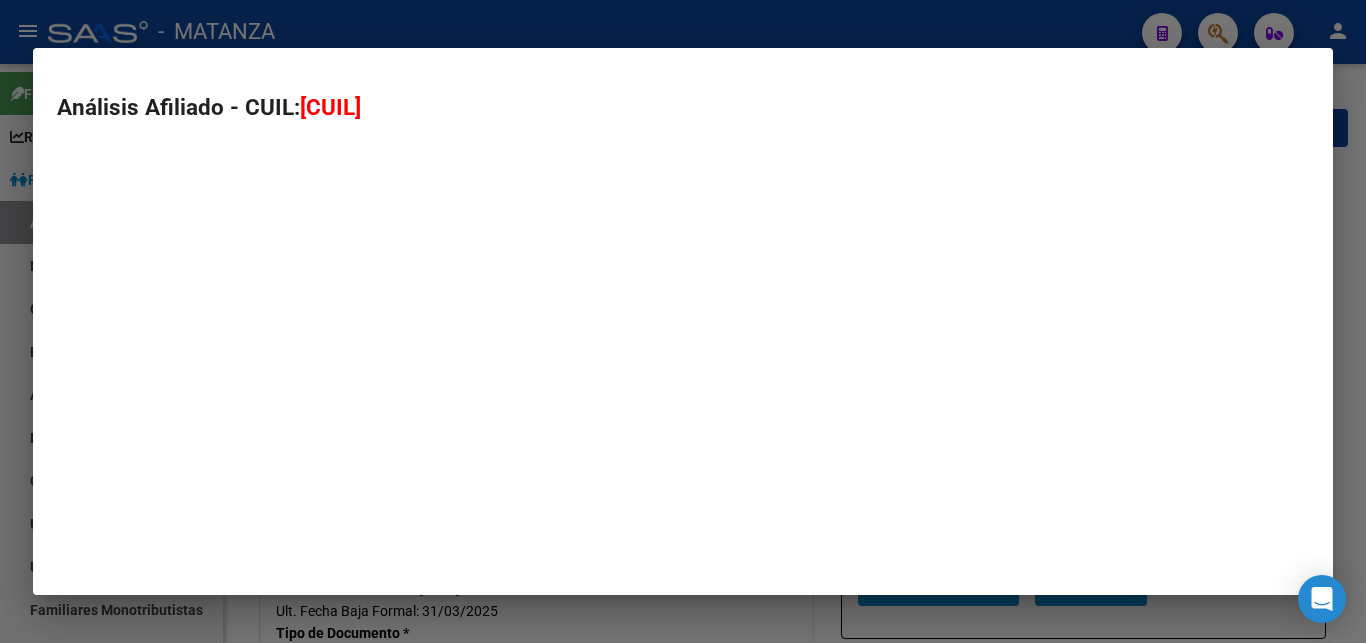 type on "[CUIL]" 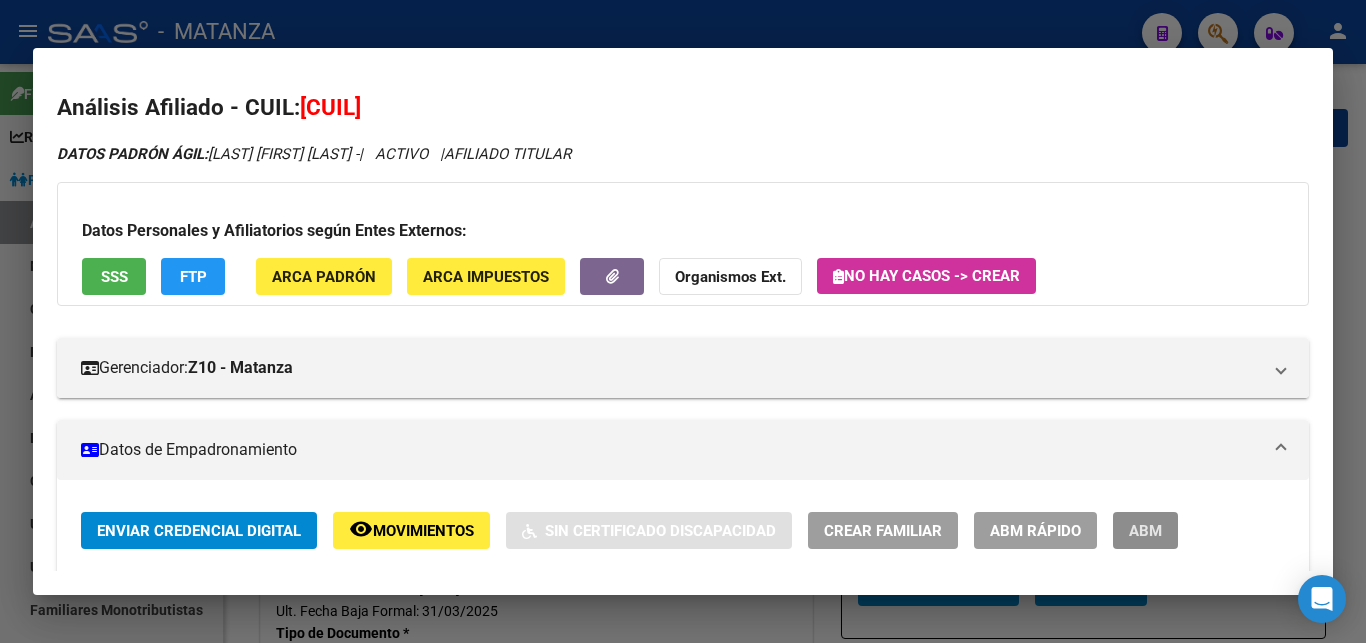 click on "ABM" at bounding box center [1145, 530] 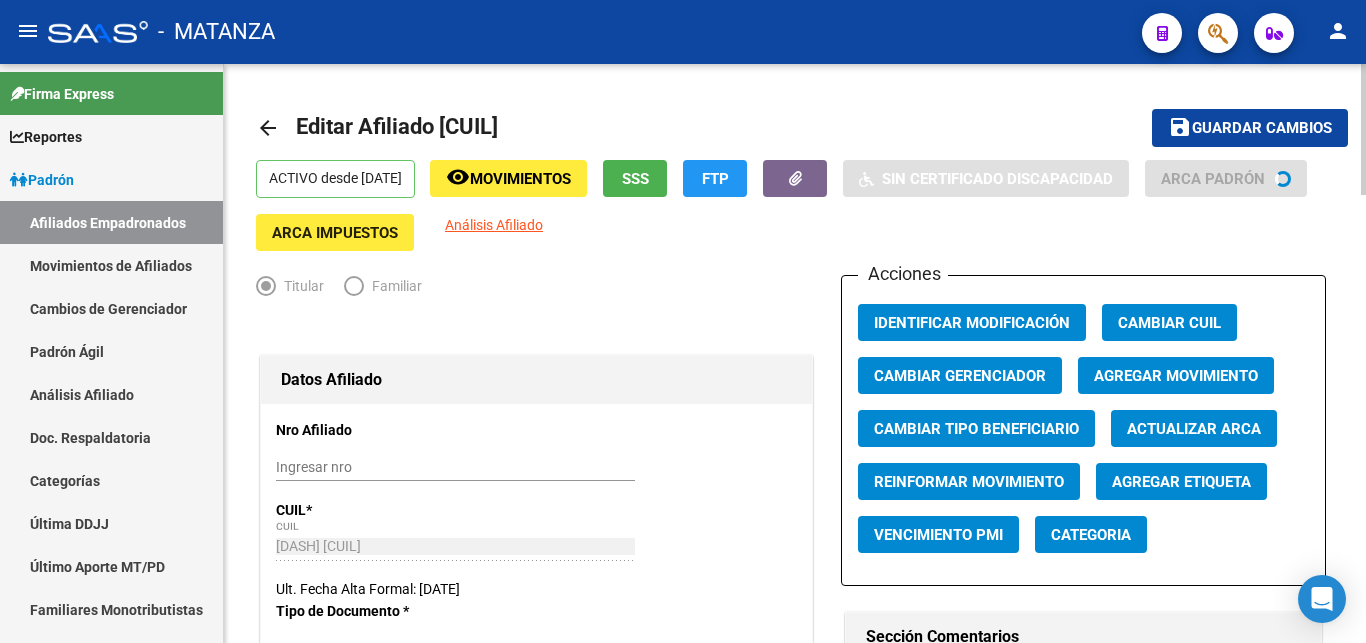 scroll, scrollTop: 160, scrollLeft: 0, axis: vertical 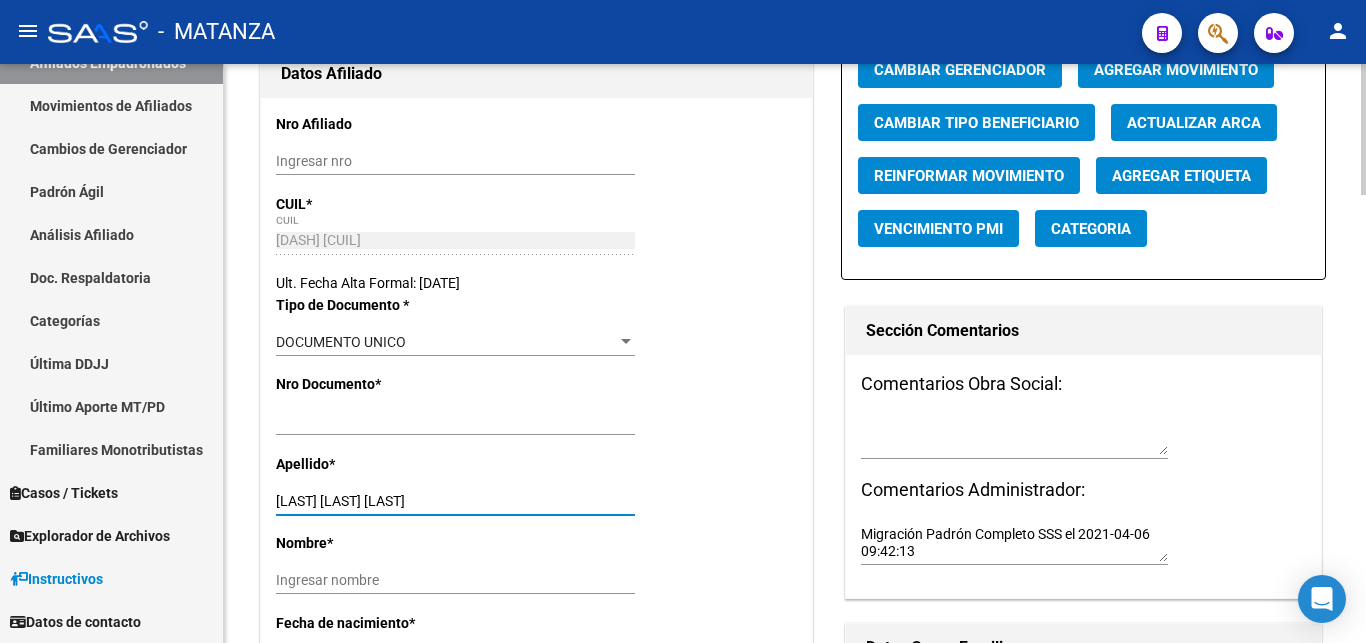 drag, startPoint x: 320, startPoint y: 497, endPoint x: 429, endPoint y: 496, distance: 109.004585 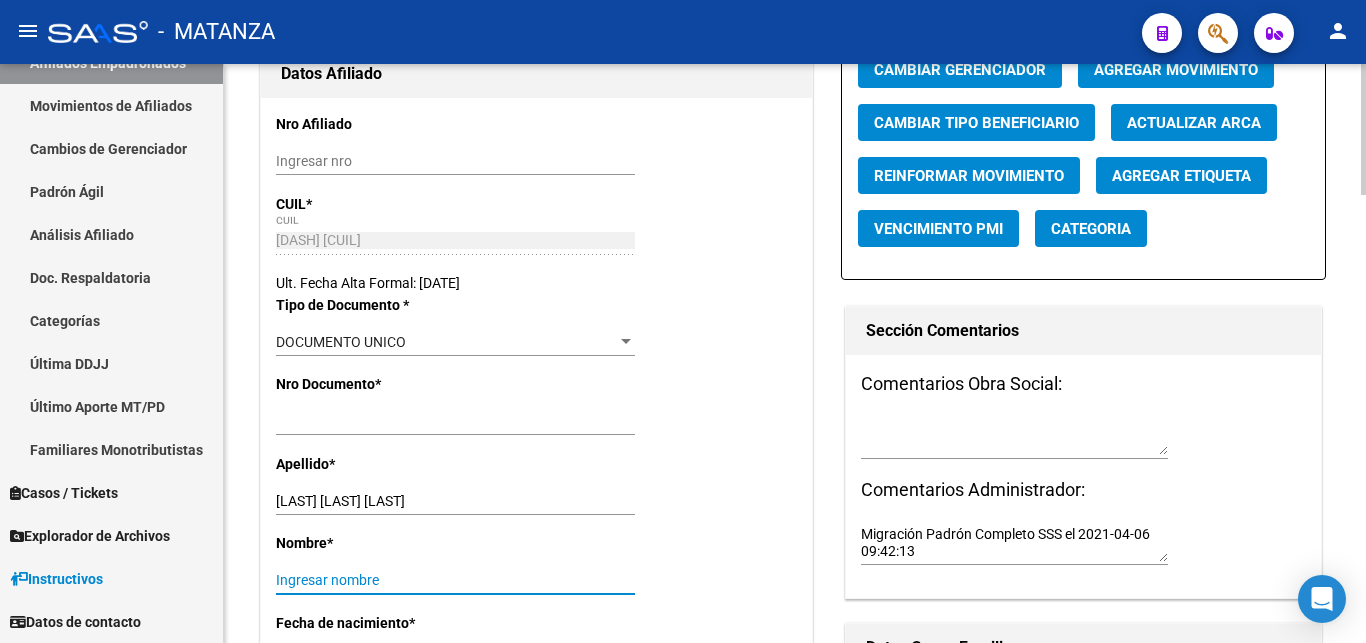paste on "[LAST] [FIRST]" 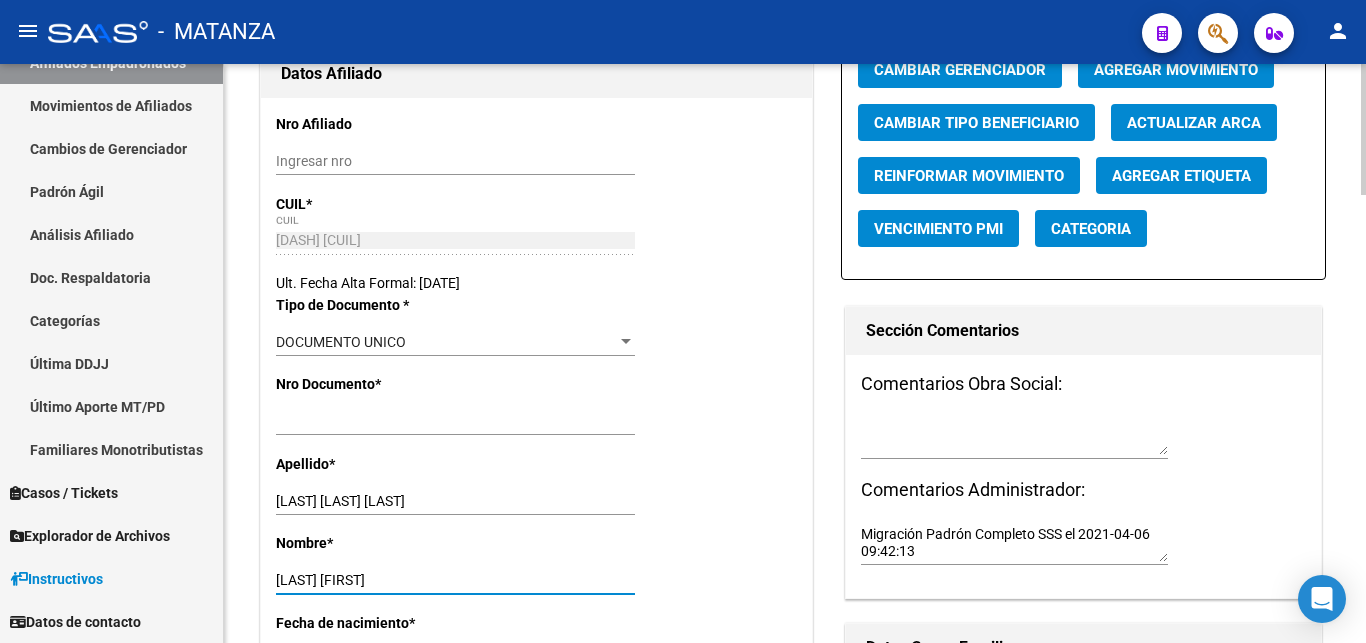 type on "[LAST] [FIRST]" 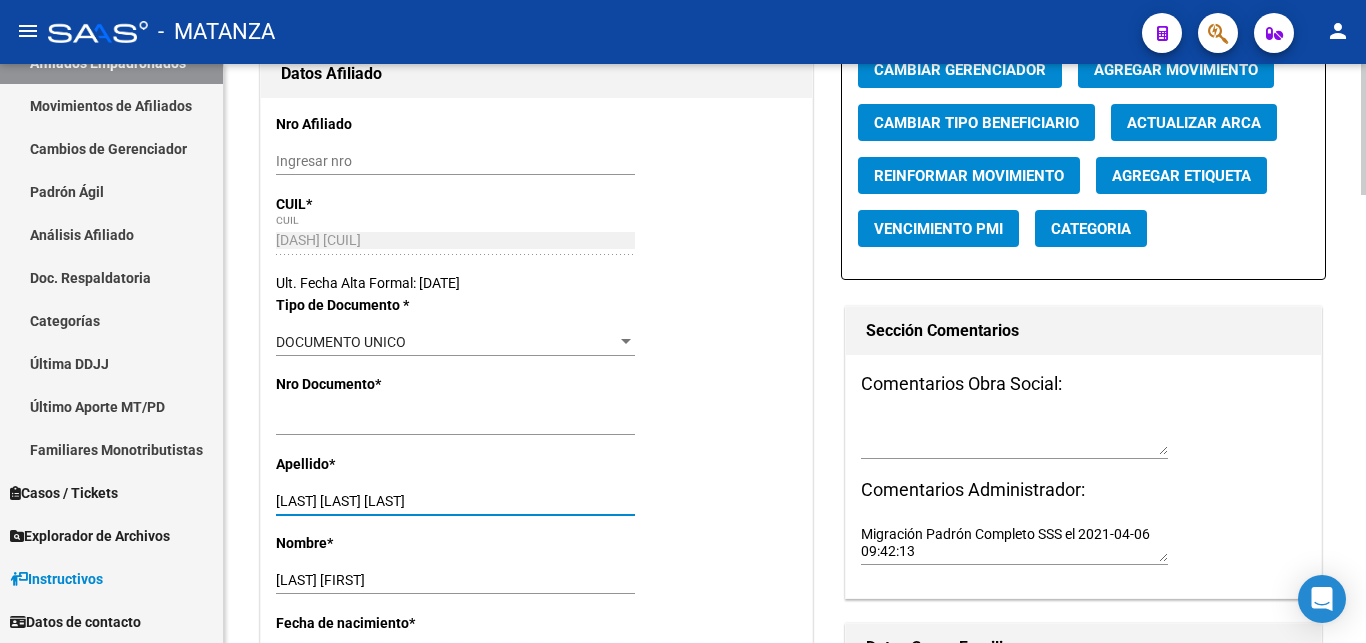 drag, startPoint x: 326, startPoint y: 499, endPoint x: 449, endPoint y: 496, distance: 123.03658 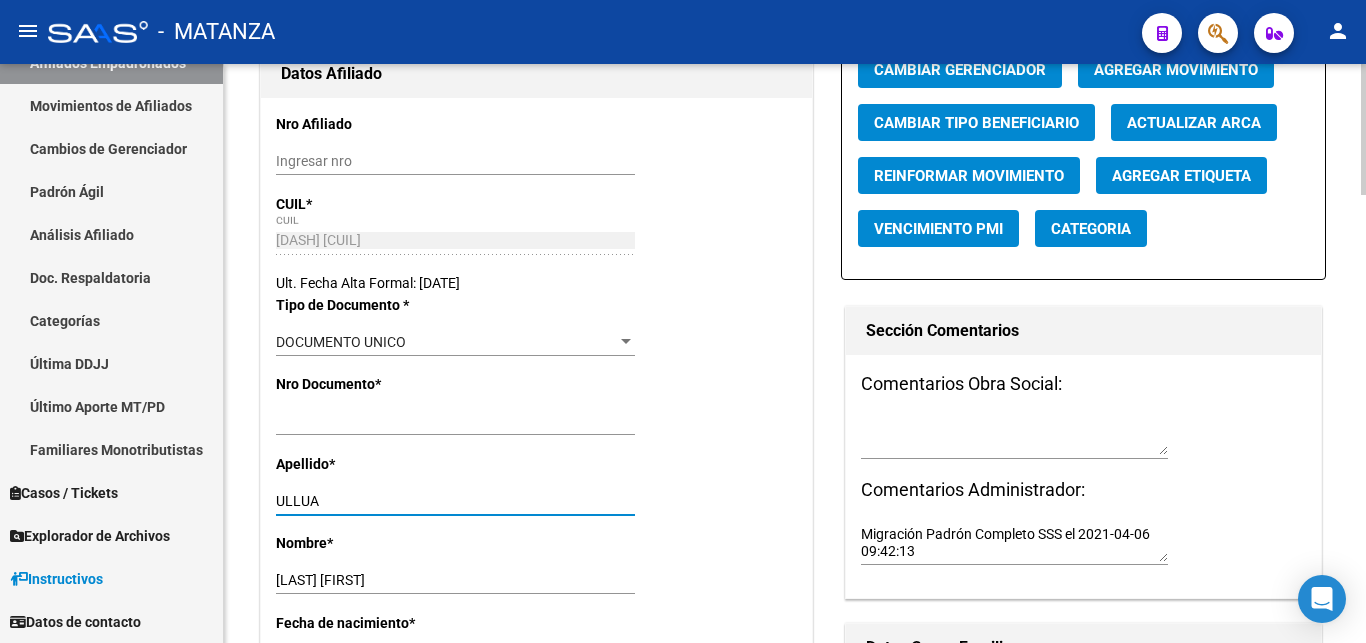 scroll, scrollTop: 102, scrollLeft: 0, axis: vertical 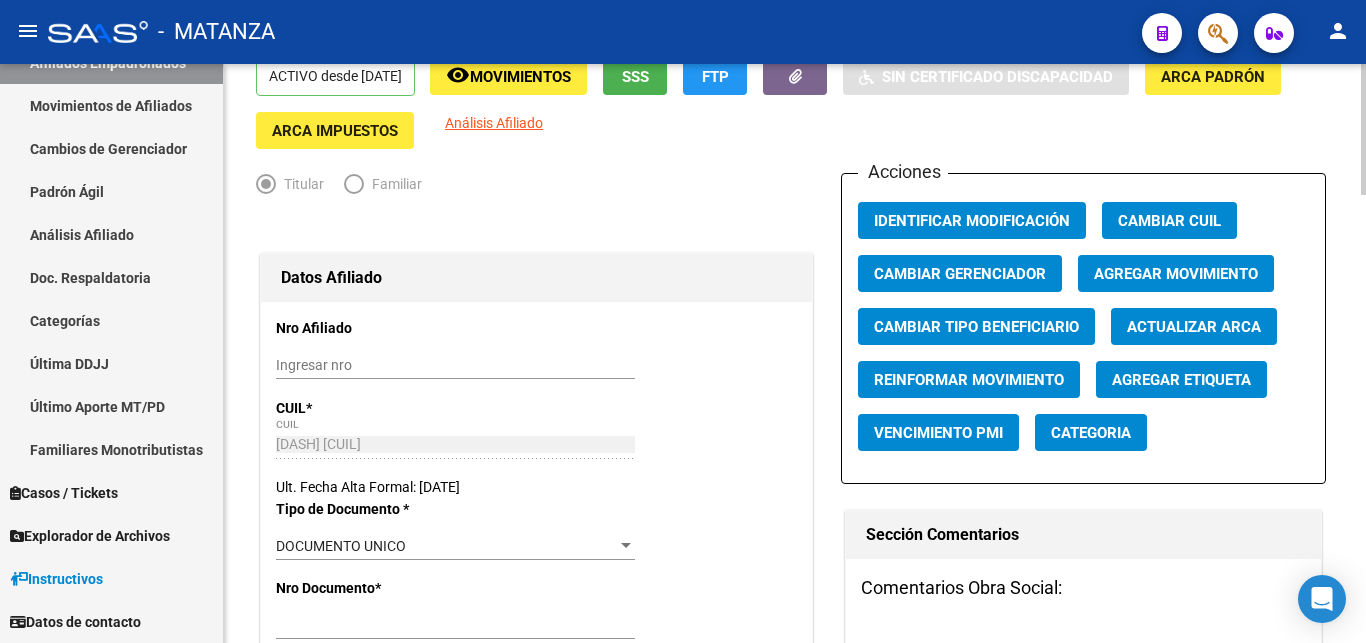 type on "ULLUA" 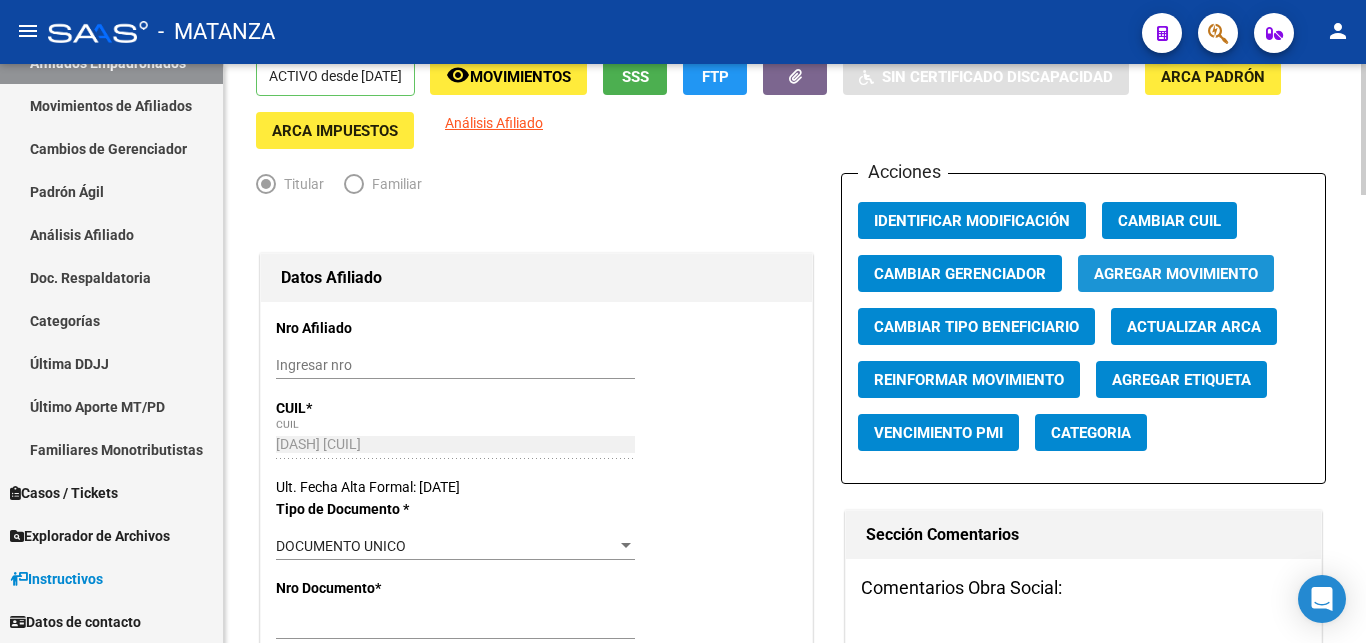 click on "Agregar Movimiento" 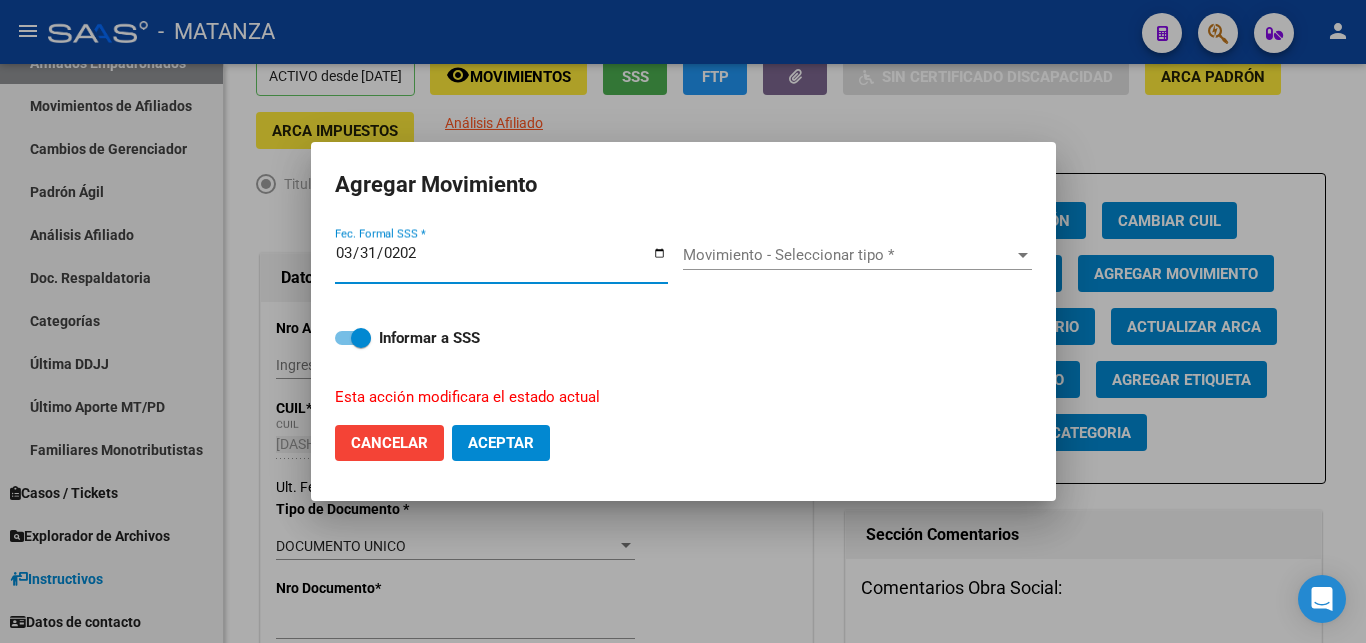 type on "[DATE]" 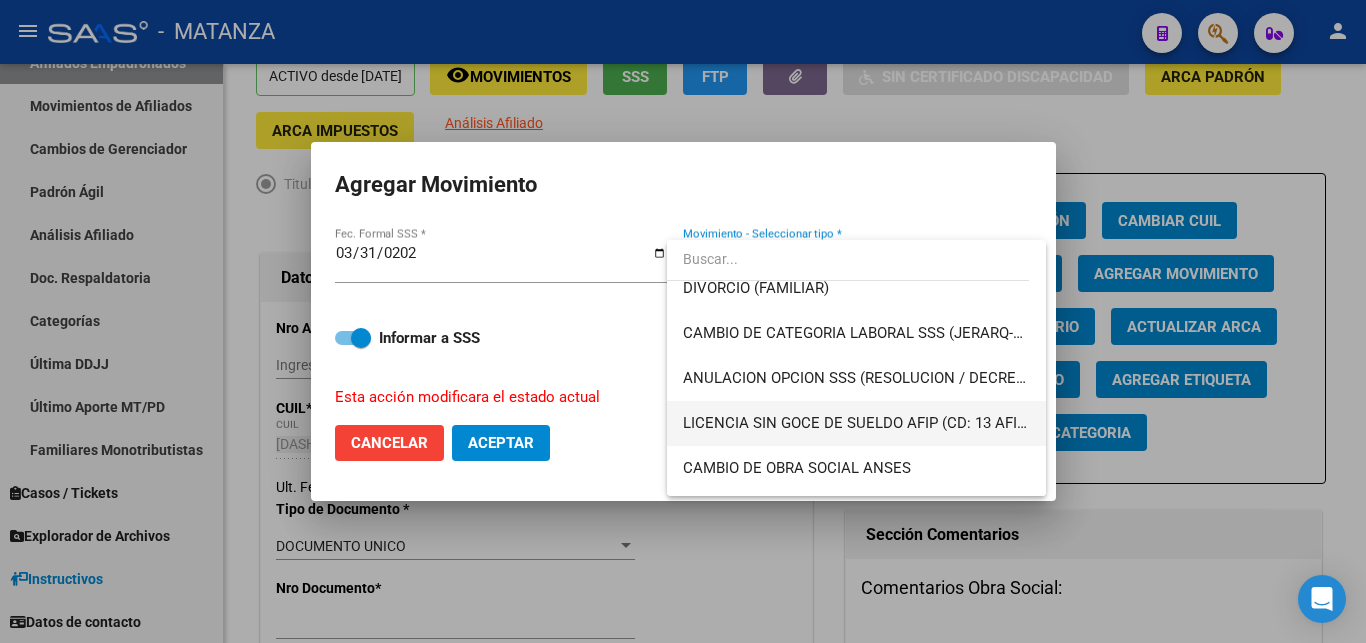 scroll, scrollTop: 324, scrollLeft: 0, axis: vertical 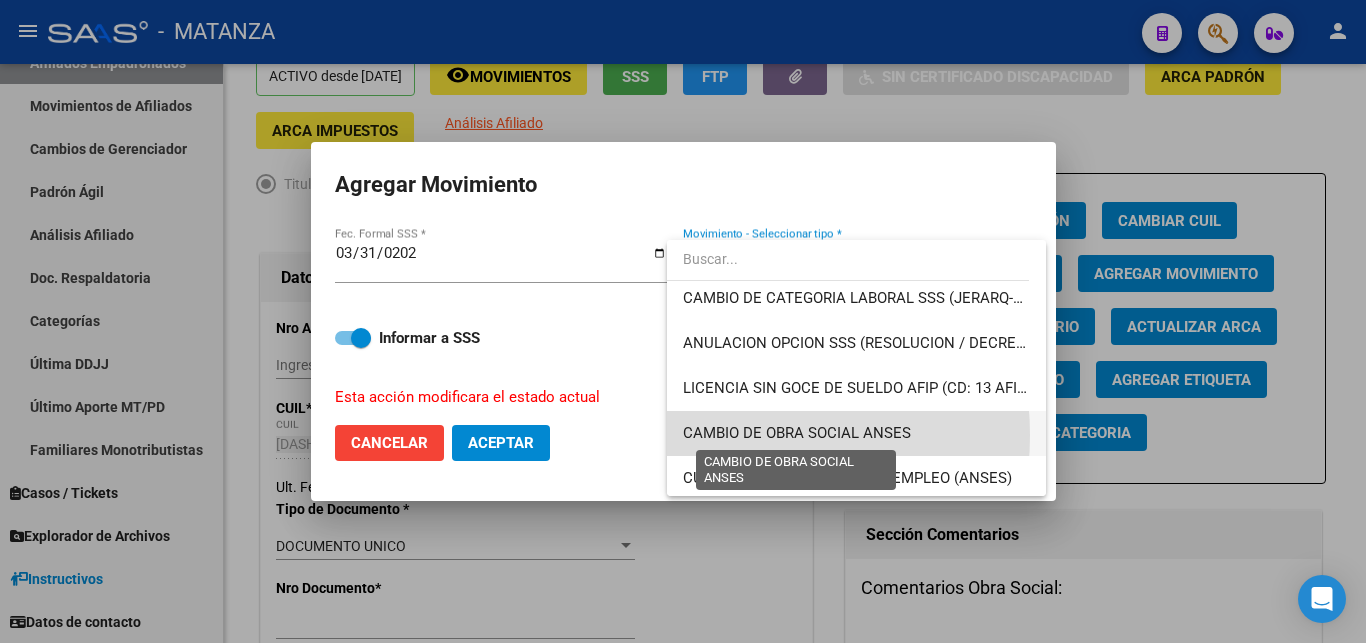 click on "CAMBIO DE OBRA SOCIAL ANSES" at bounding box center (797, 433) 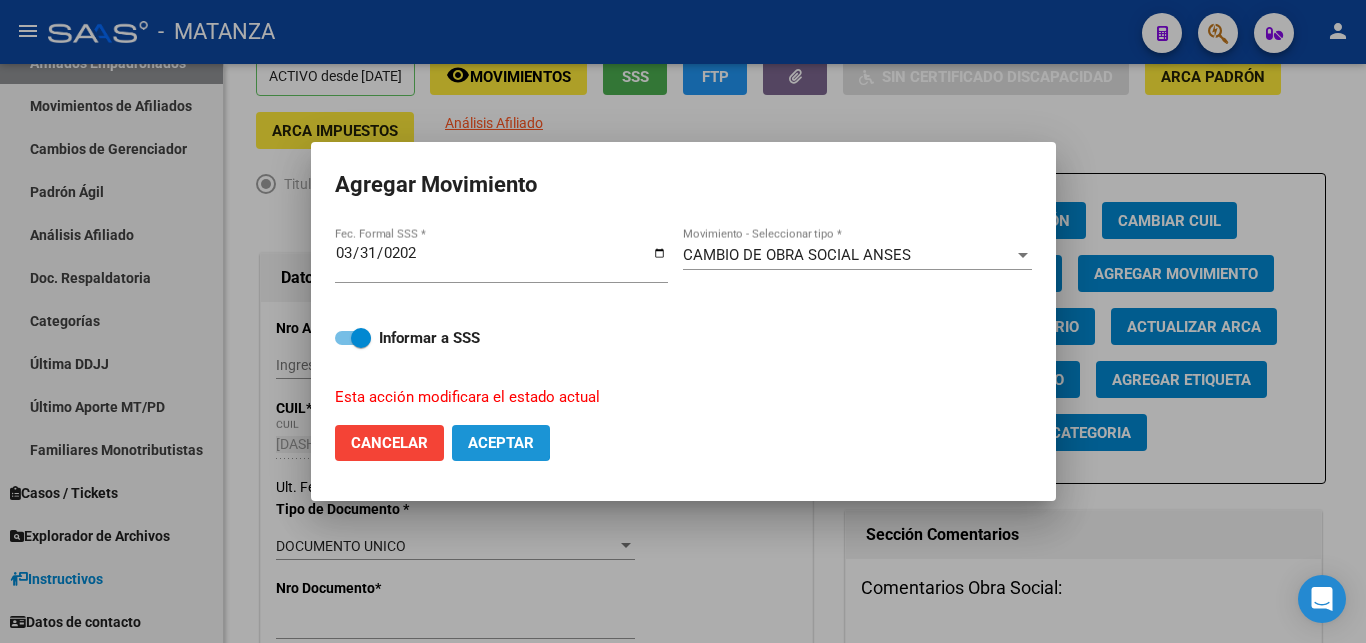 click on "Aceptar" 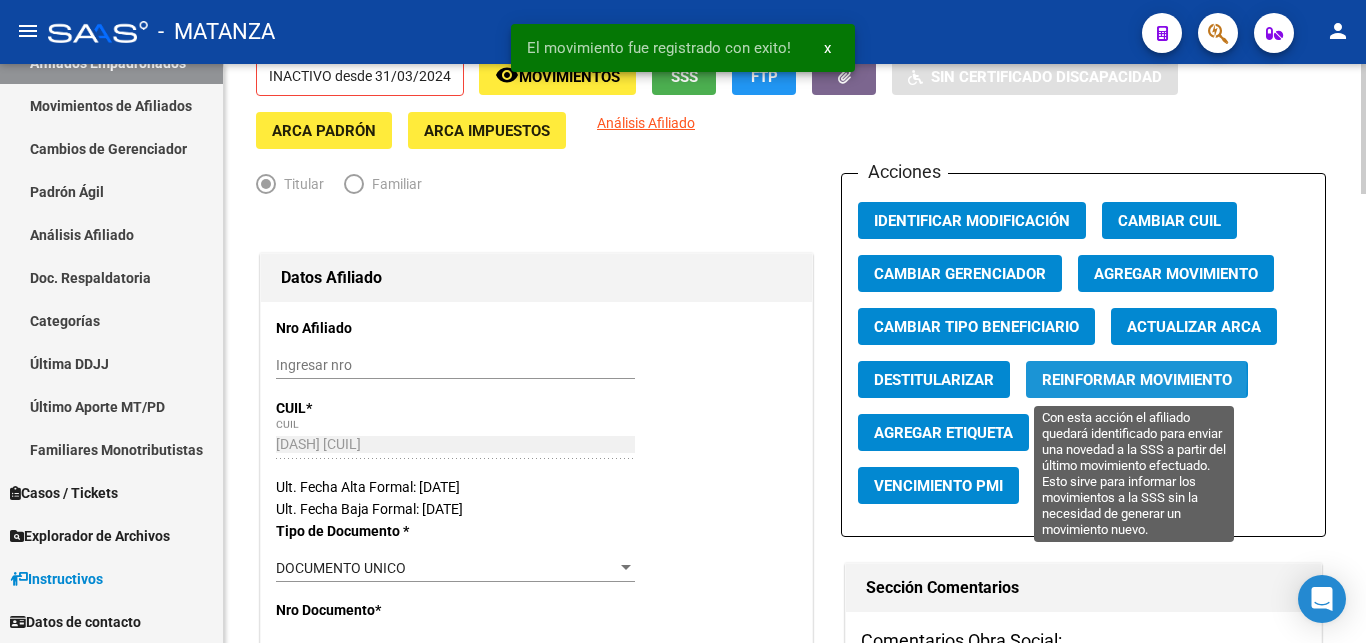 click on "Reinformar Movimiento" 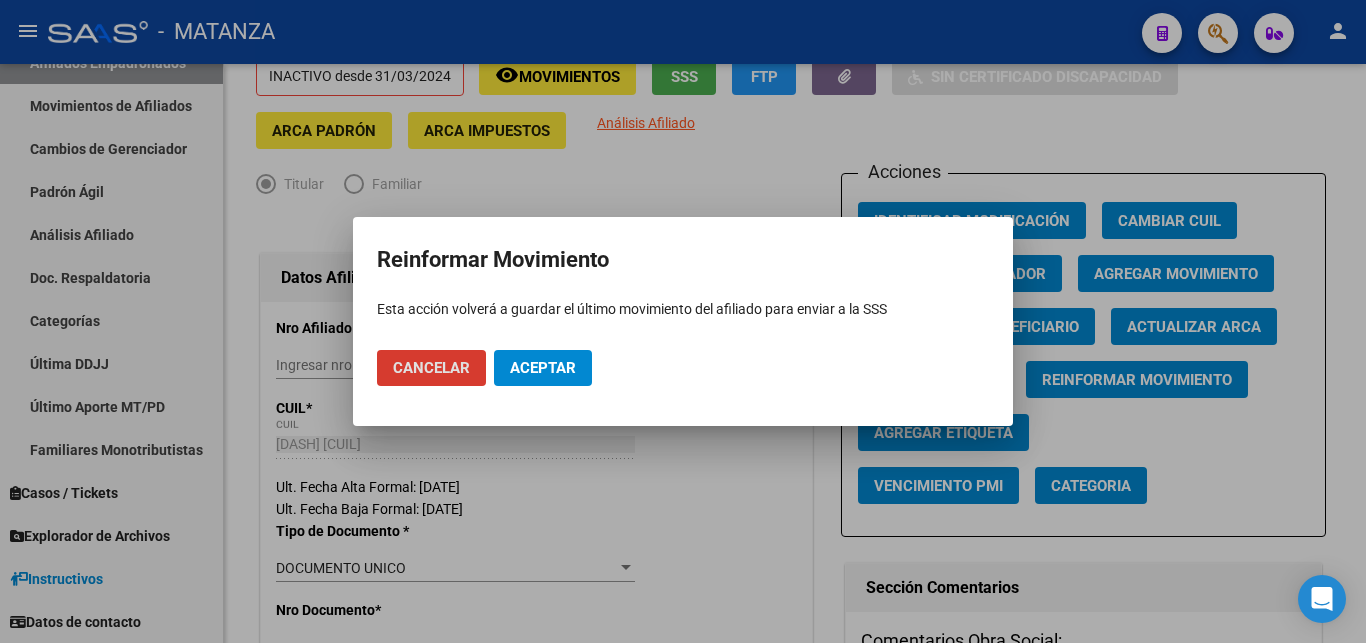 click on "Aceptar" at bounding box center [543, 368] 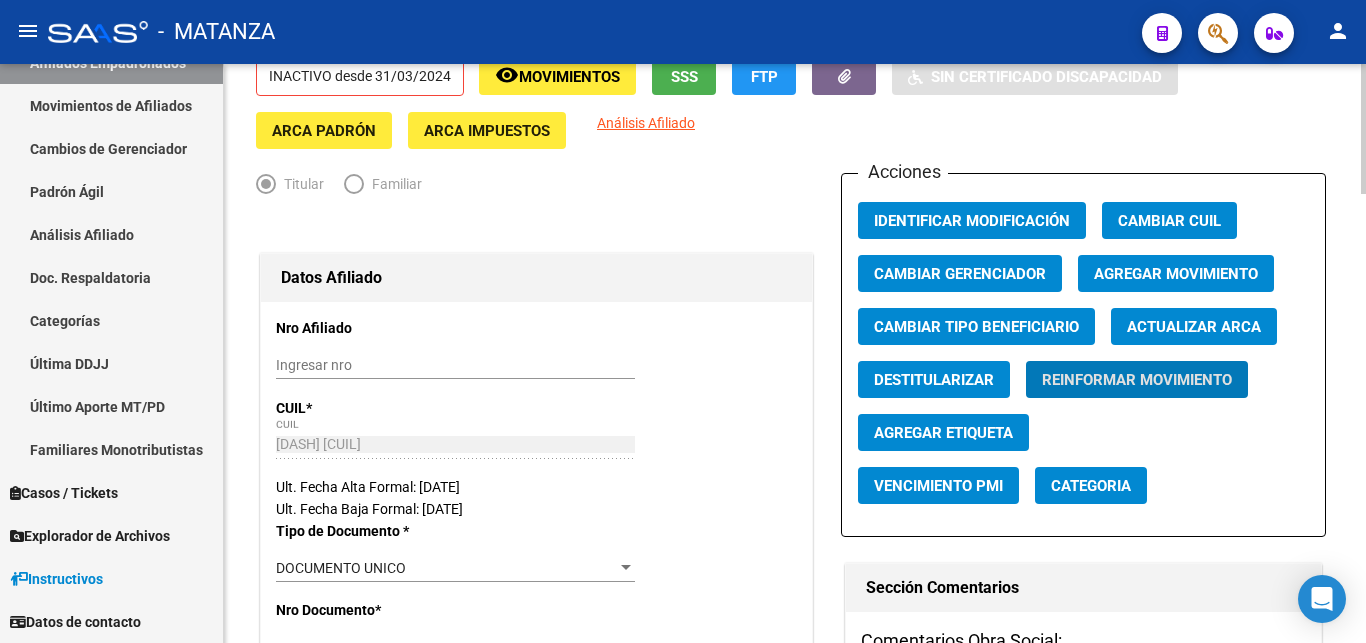 scroll, scrollTop: 0, scrollLeft: 0, axis: both 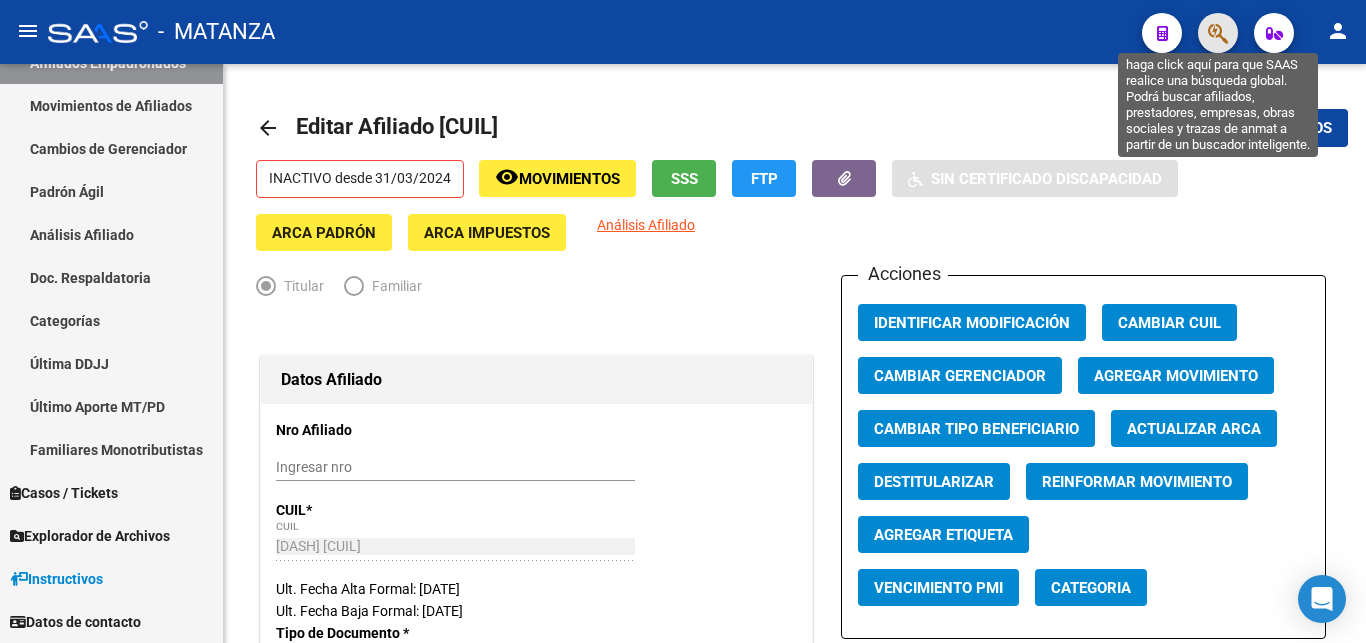 click 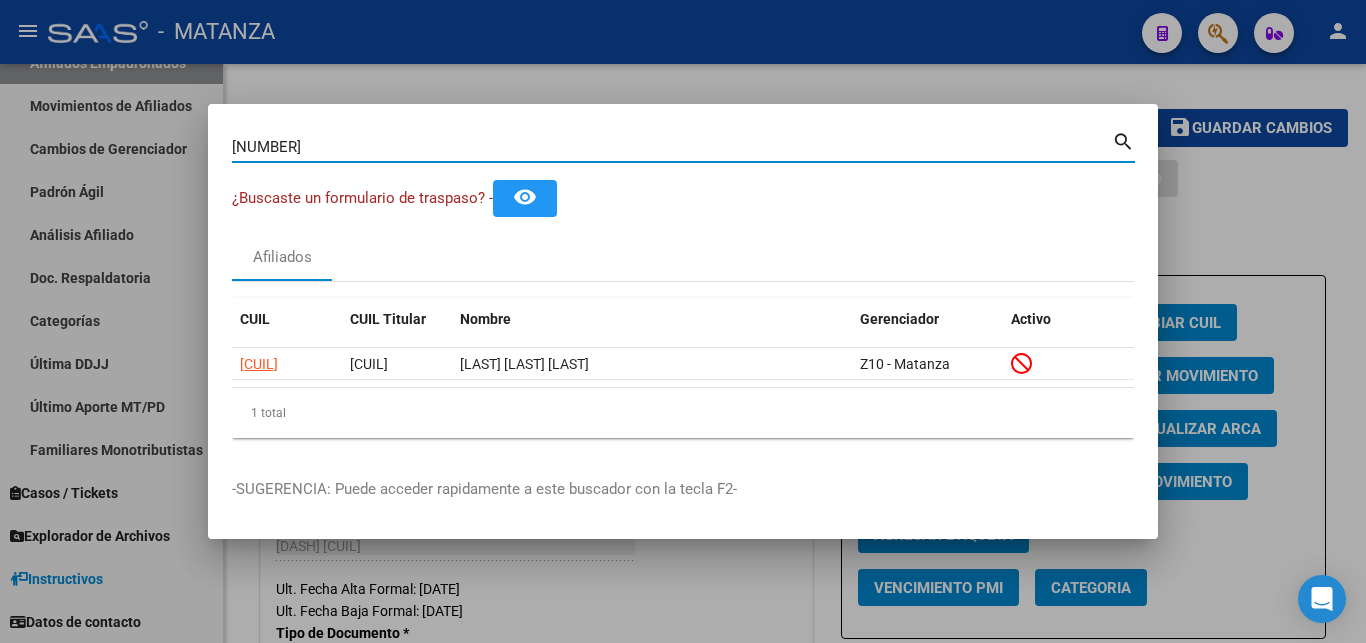 drag, startPoint x: 318, startPoint y: 148, endPoint x: 116, endPoint y: 148, distance: 202 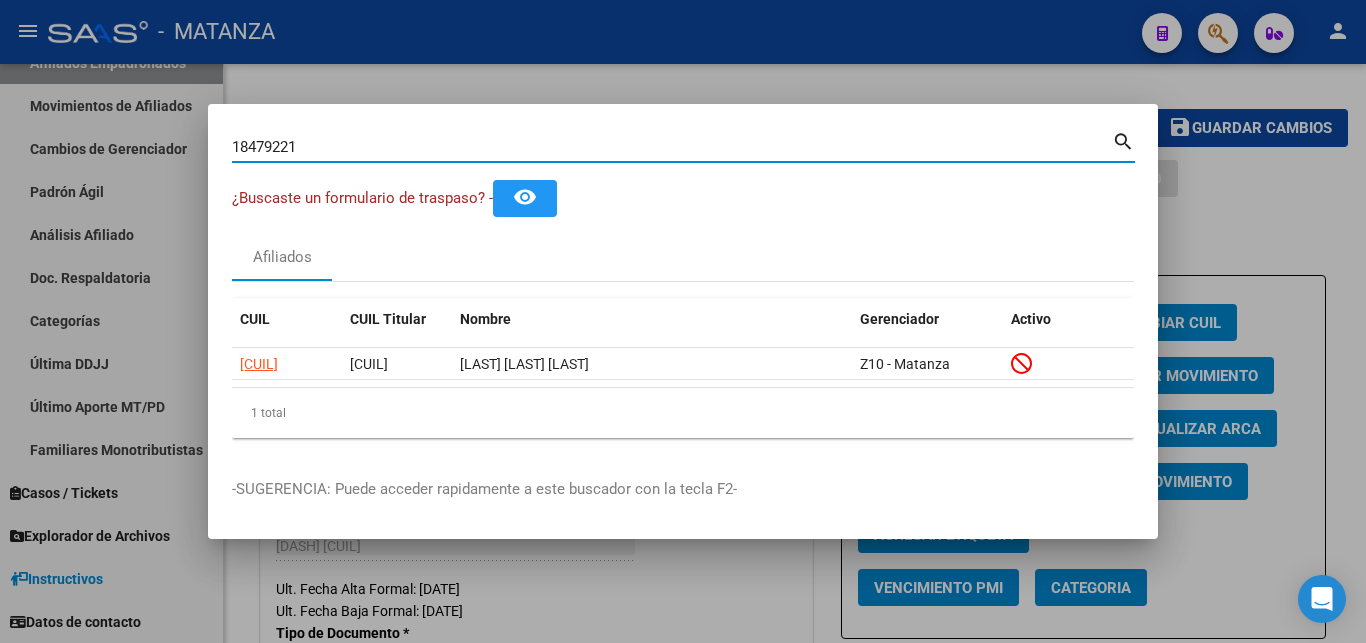 type on "18479221" 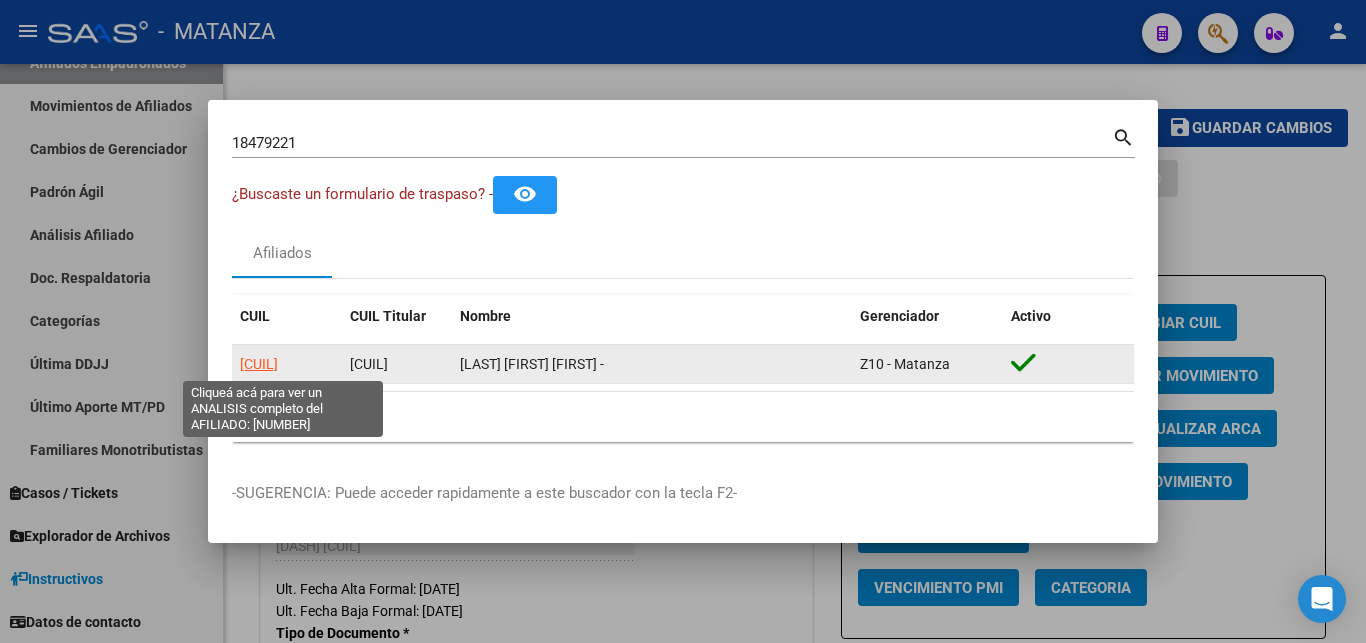 click on "[CUIL]" 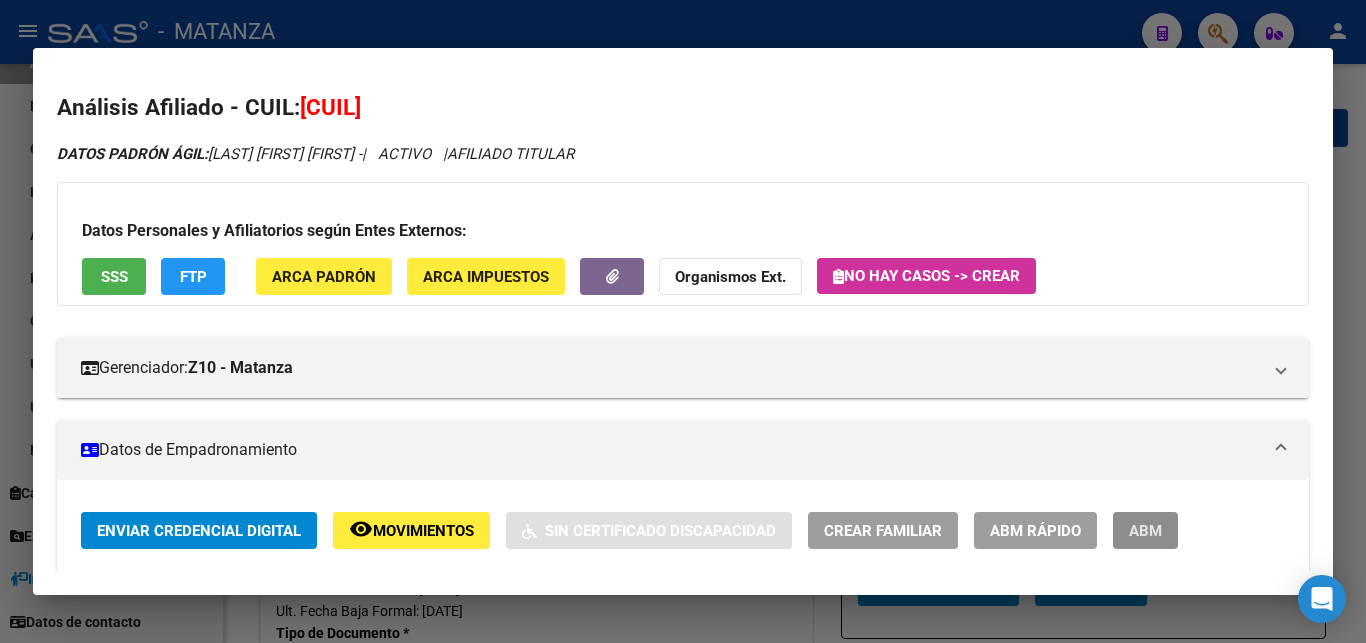click on "ABM" at bounding box center [1145, 531] 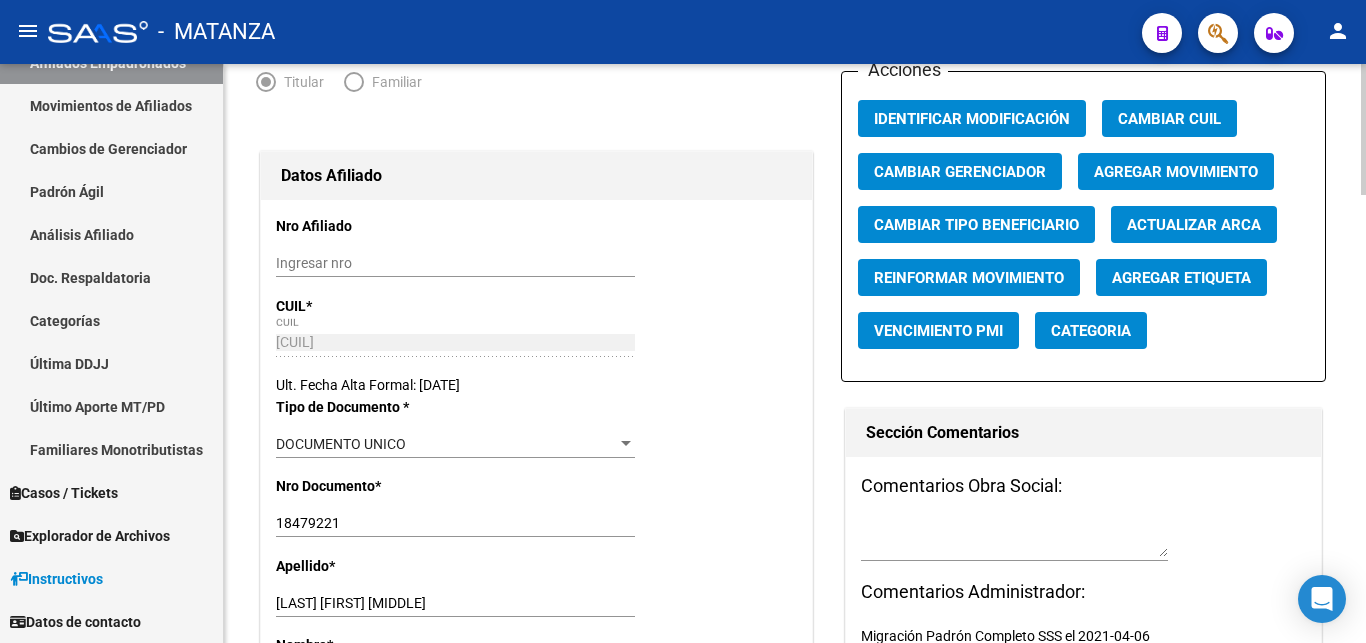 scroll, scrollTop: 408, scrollLeft: 0, axis: vertical 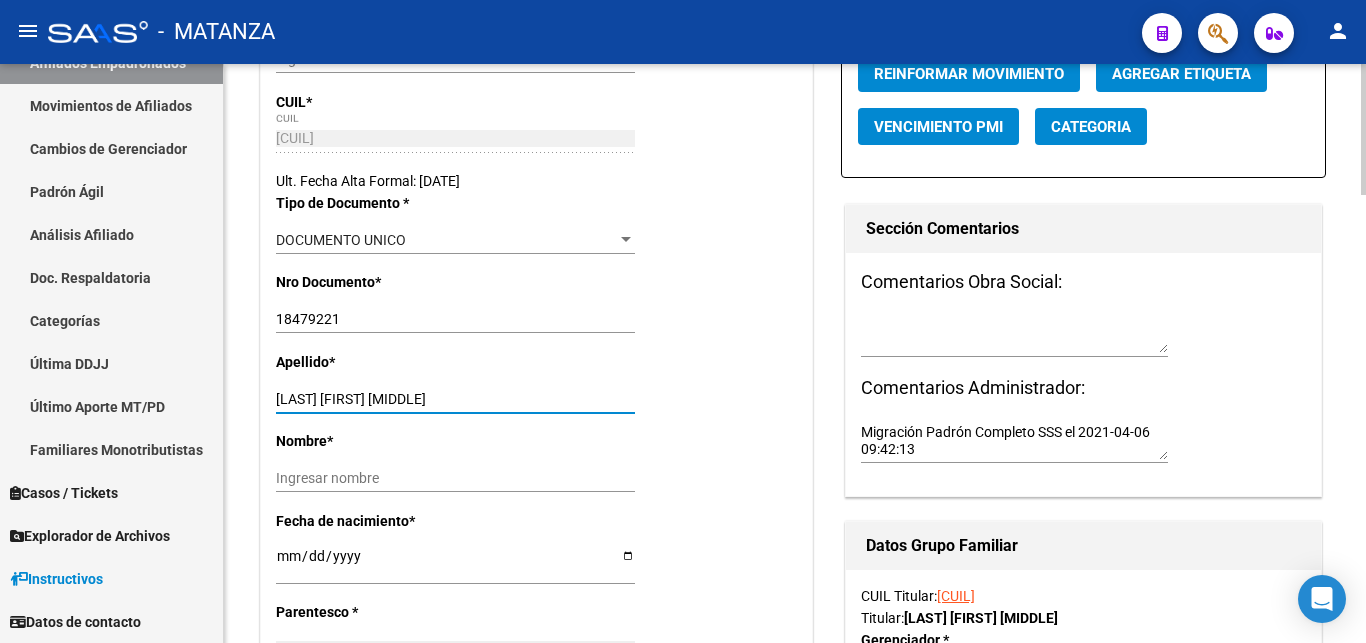 drag, startPoint x: 343, startPoint y: 394, endPoint x: 494, endPoint y: 392, distance: 151.01324 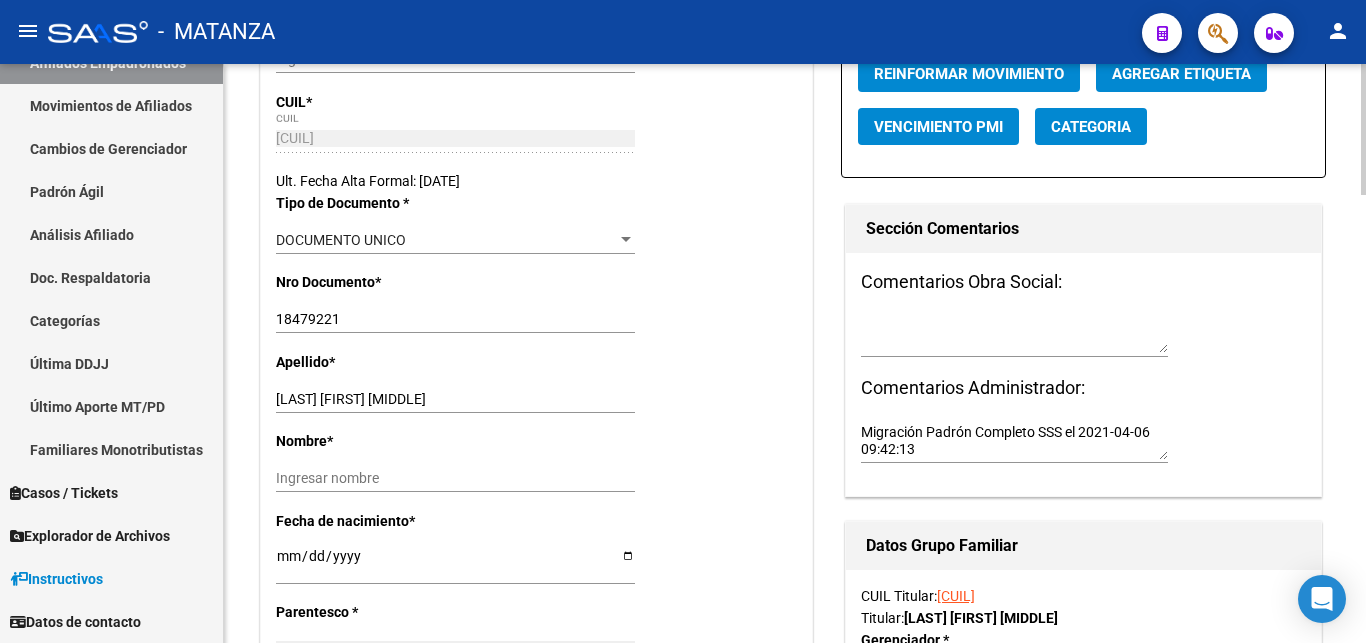 drag, startPoint x: 468, startPoint y: 390, endPoint x: 482, endPoint y: 387, distance: 14.3178215 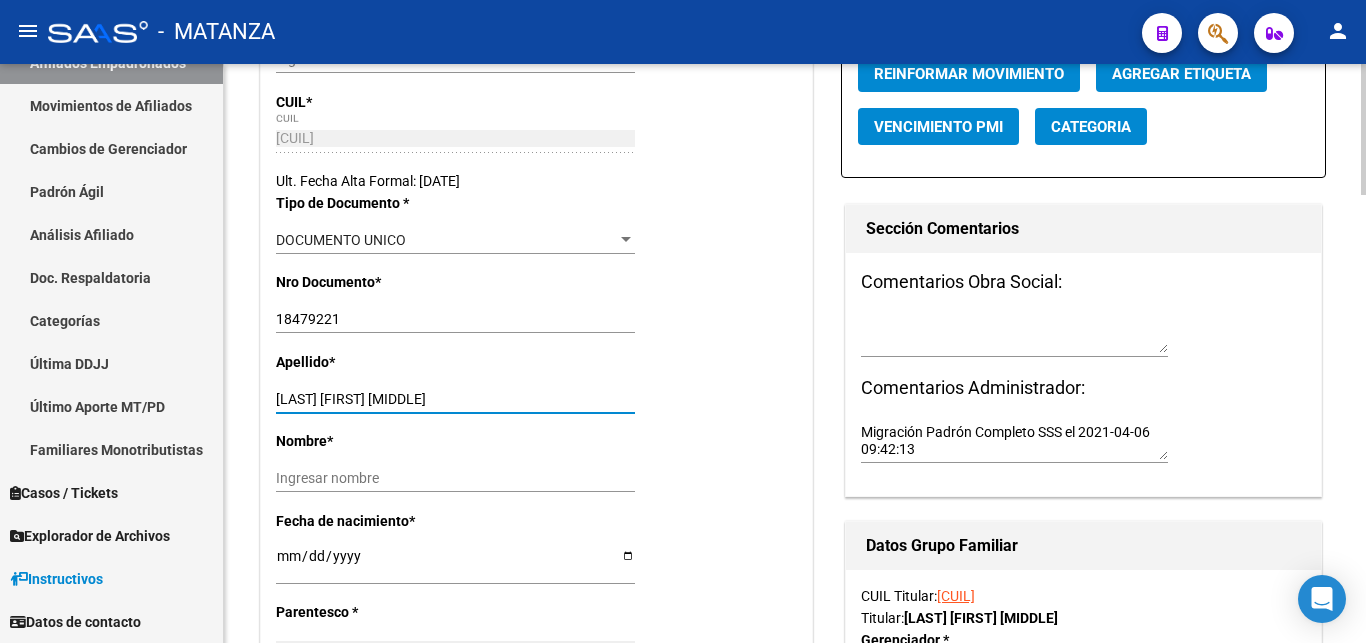 drag, startPoint x: 343, startPoint y: 398, endPoint x: 485, endPoint y: 408, distance: 142.35168 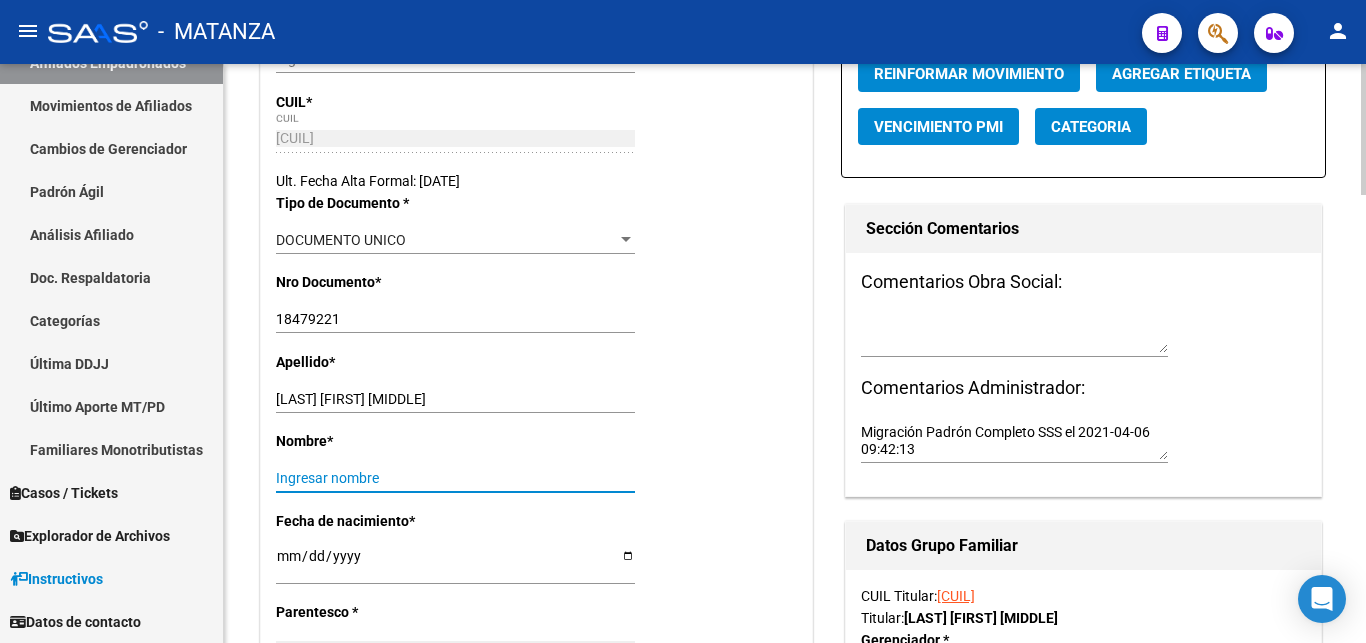 click on "Ingresar nombre" at bounding box center (455, 478) 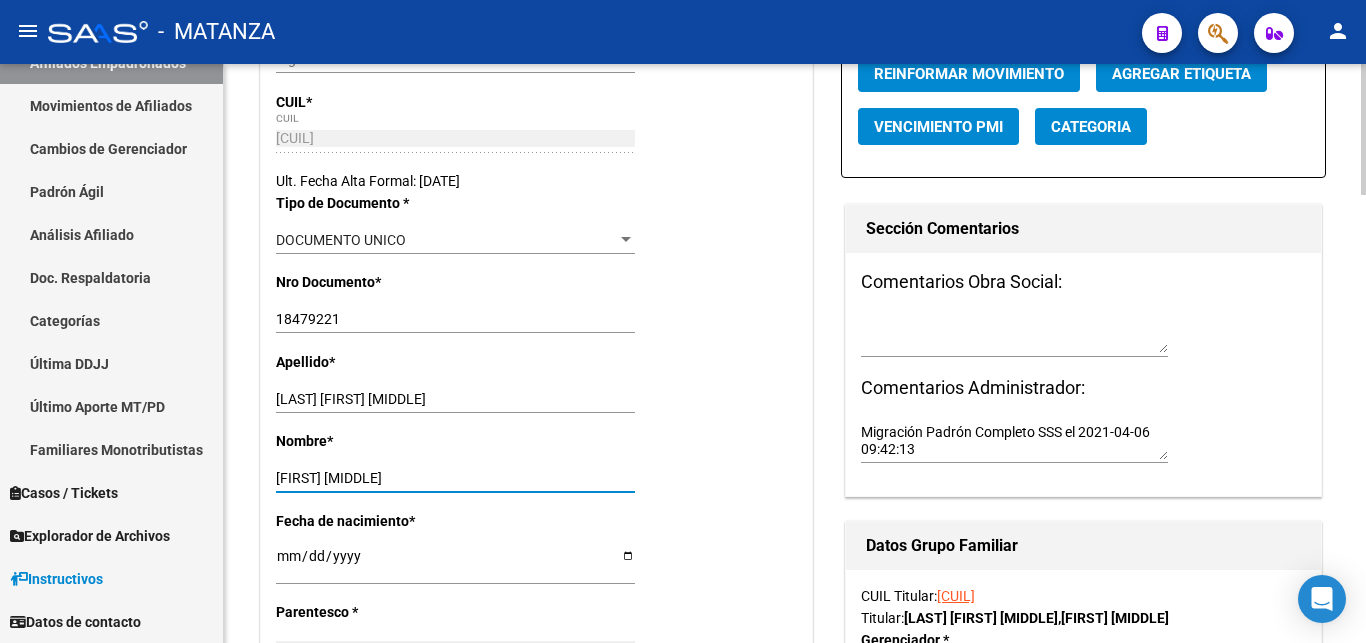 type on "[FIRST] [MIDDLE]" 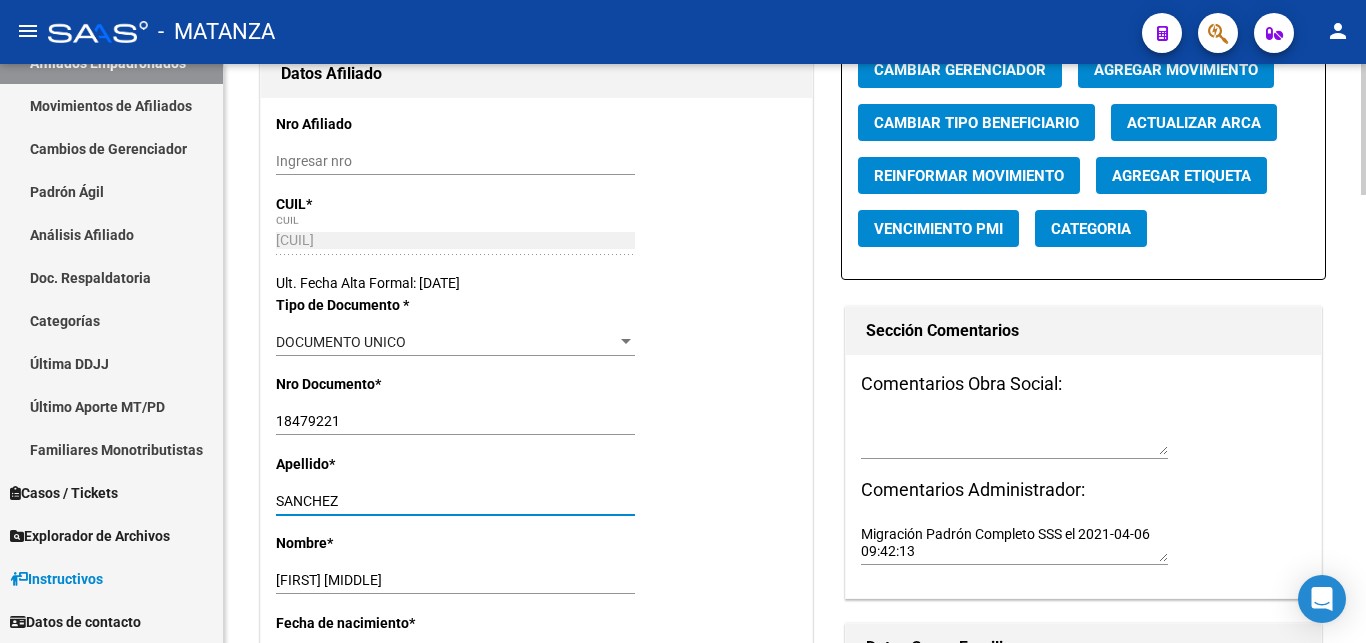 scroll, scrollTop: 0, scrollLeft: 0, axis: both 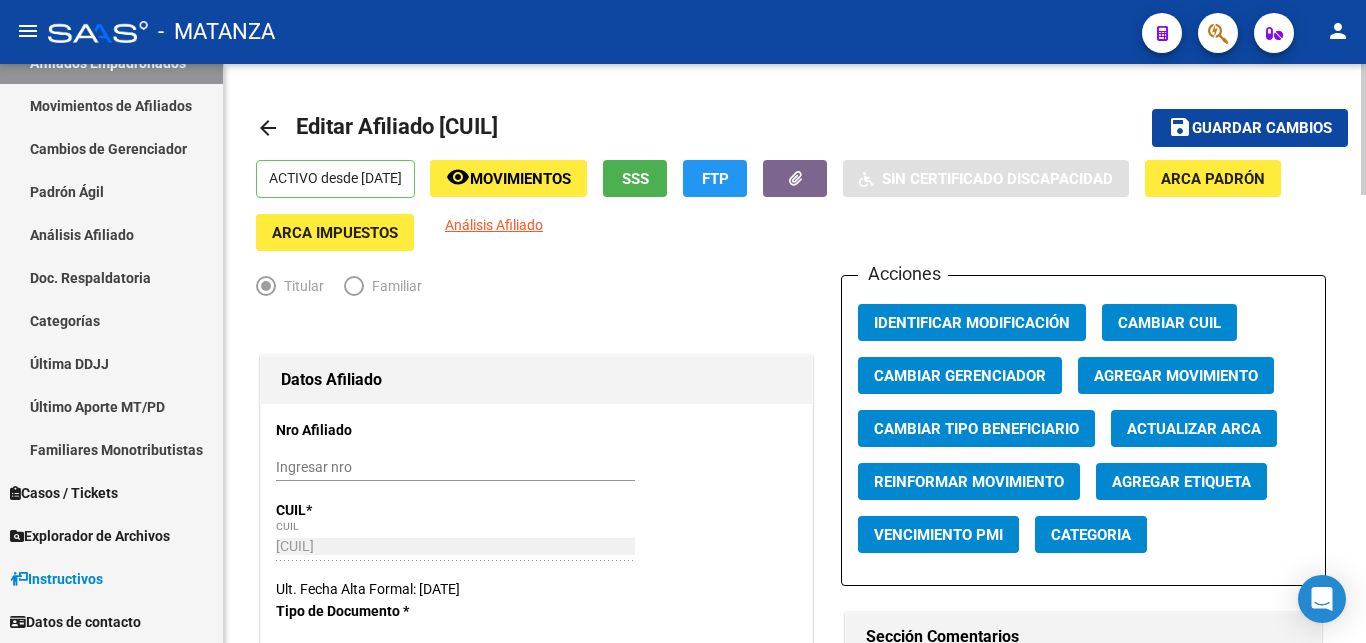 type on "SANCHEZ" 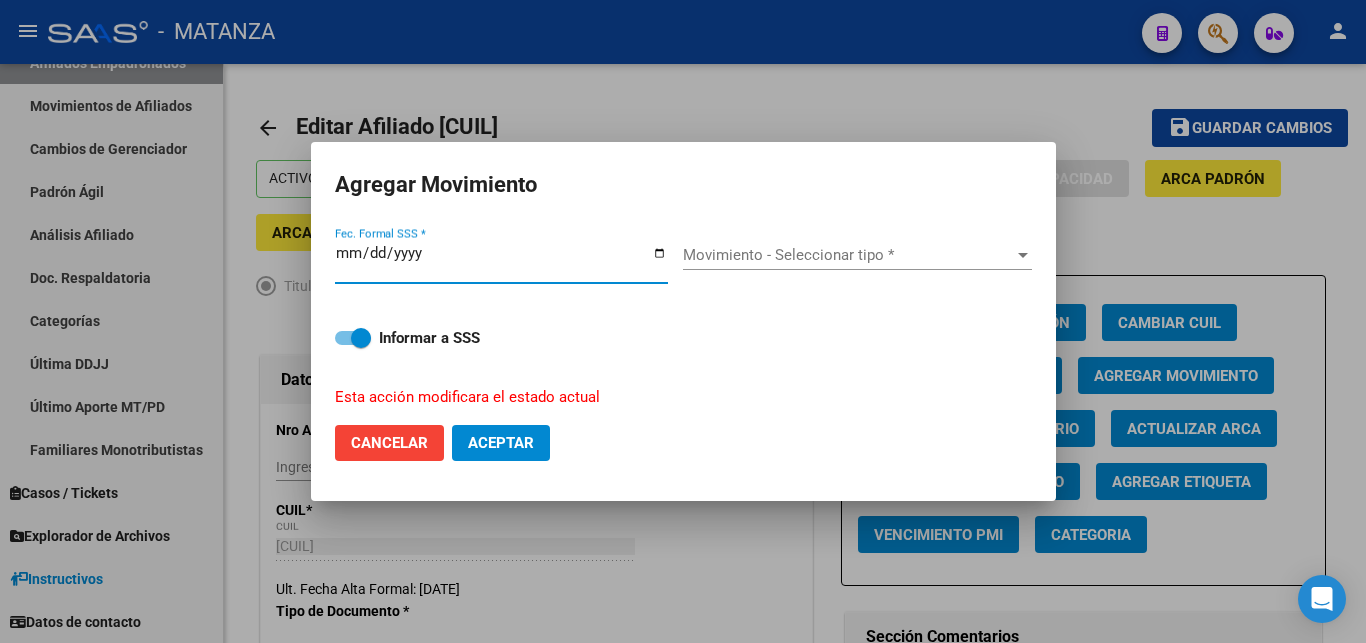 type on "[DATE]" 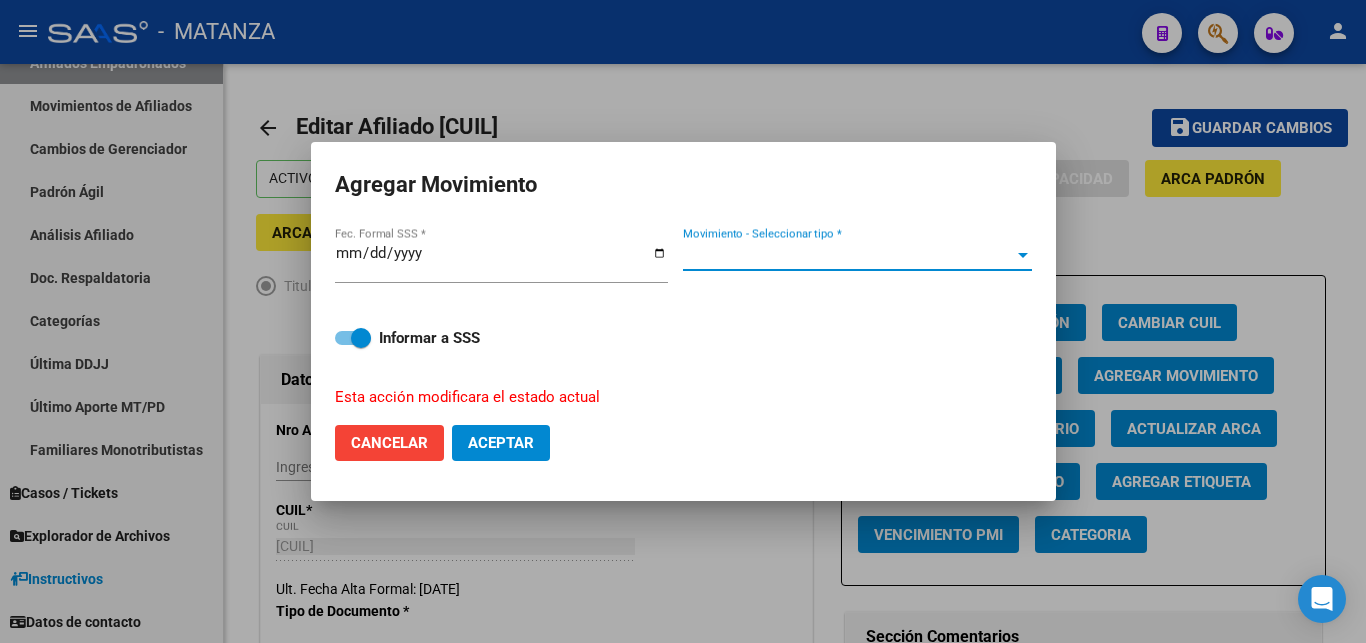 click on "Movimiento - Seleccionar tipo *" at bounding box center (848, 255) 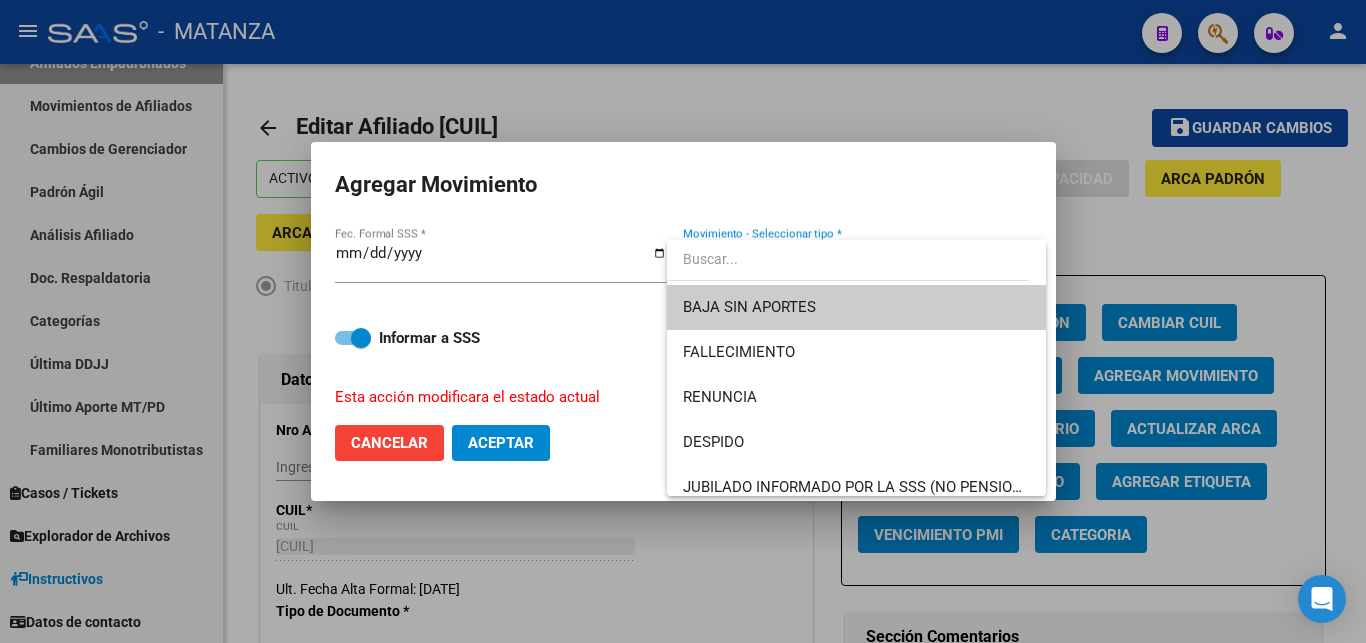 click on "BAJA SIN APORTES" at bounding box center (856, 307) 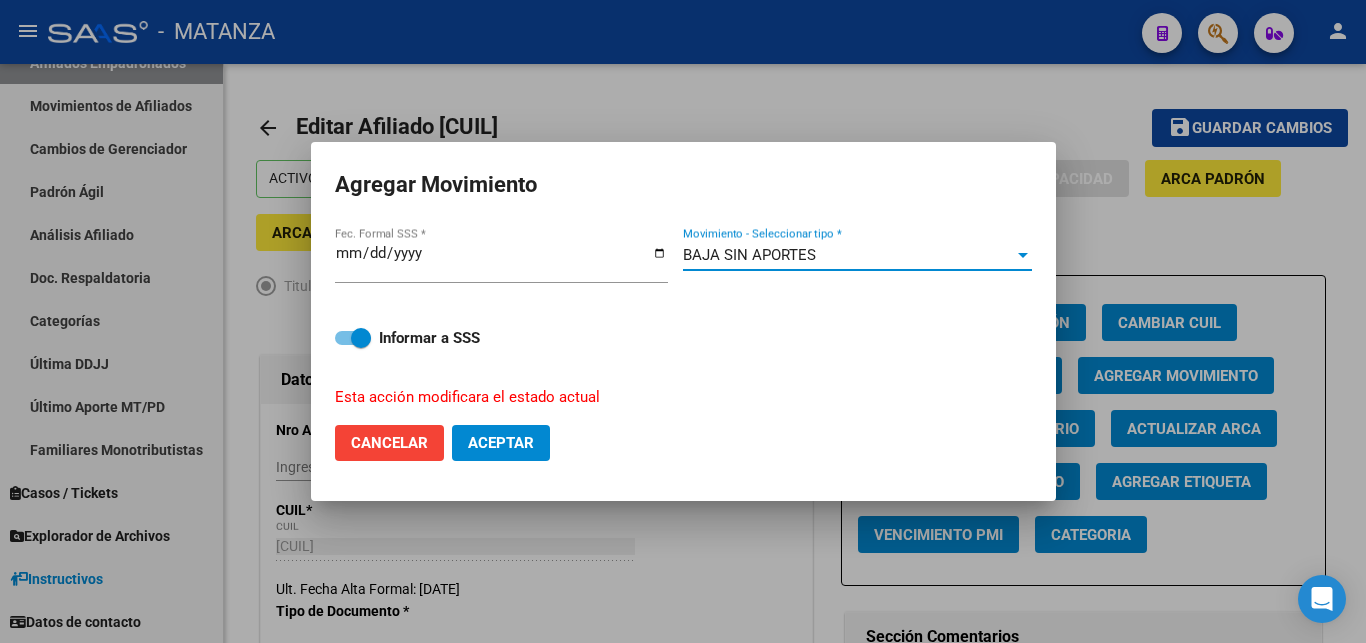 drag, startPoint x: 497, startPoint y: 426, endPoint x: 518, endPoint y: 425, distance: 21.023796 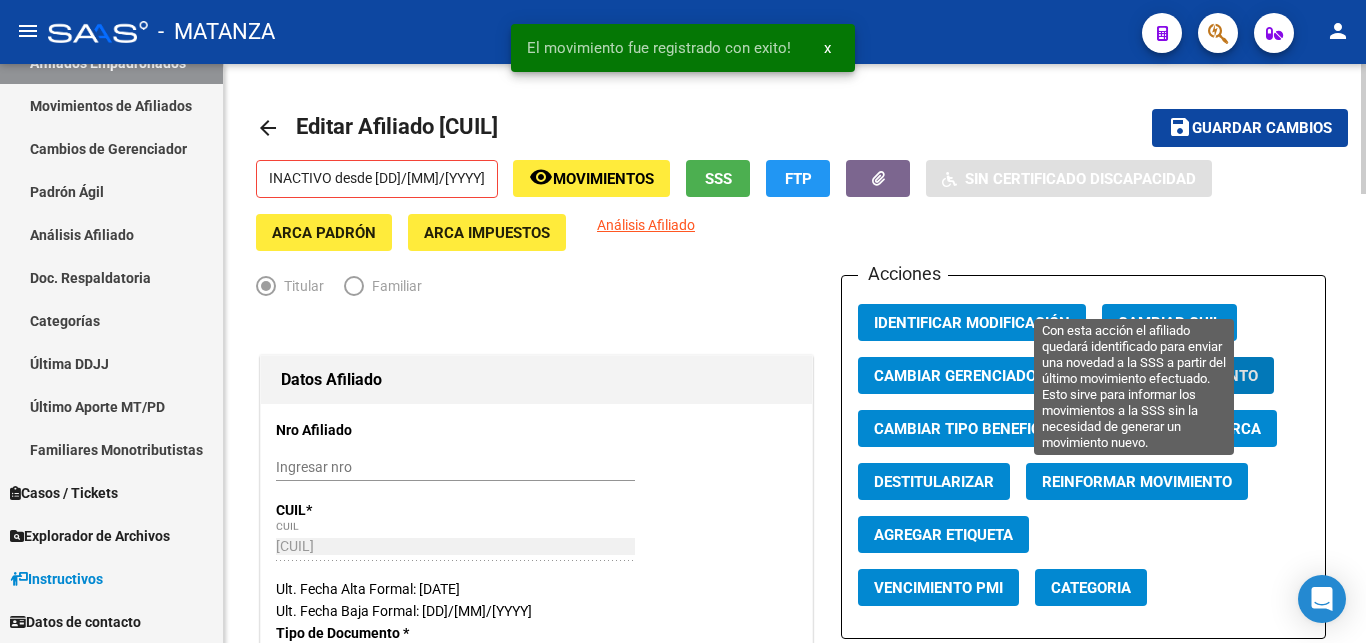 drag, startPoint x: 1119, startPoint y: 484, endPoint x: 1076, endPoint y: 484, distance: 43 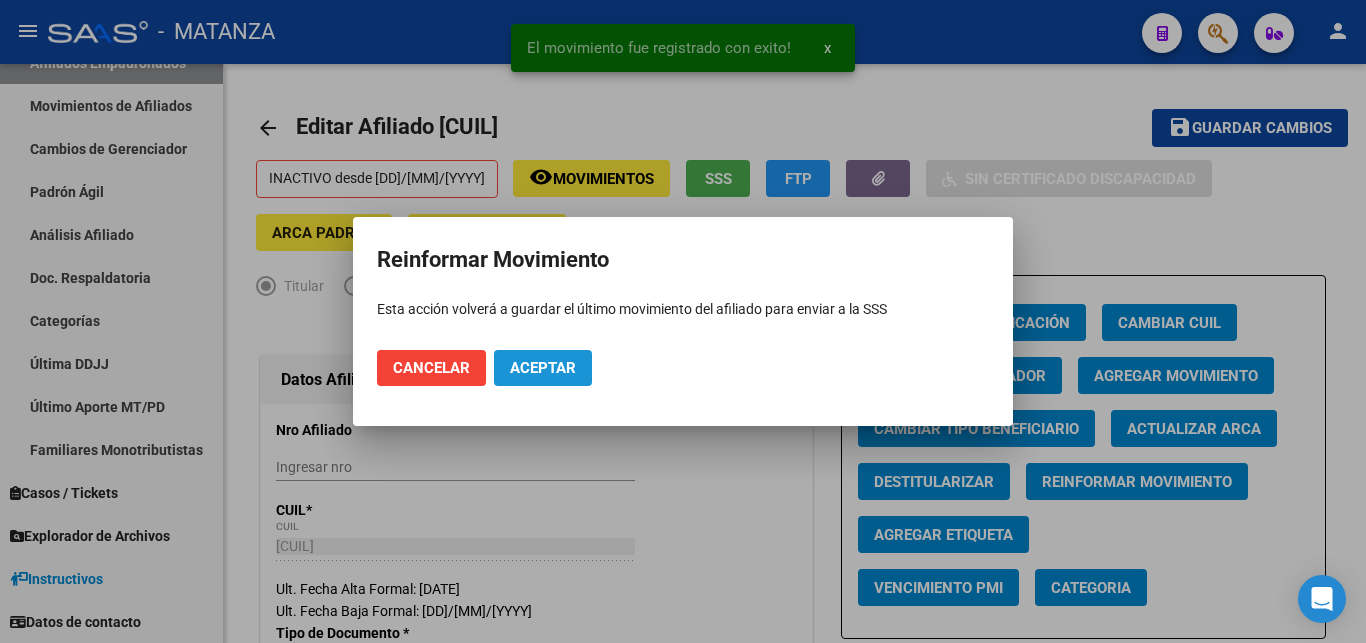 click on "Aceptar" at bounding box center (543, 368) 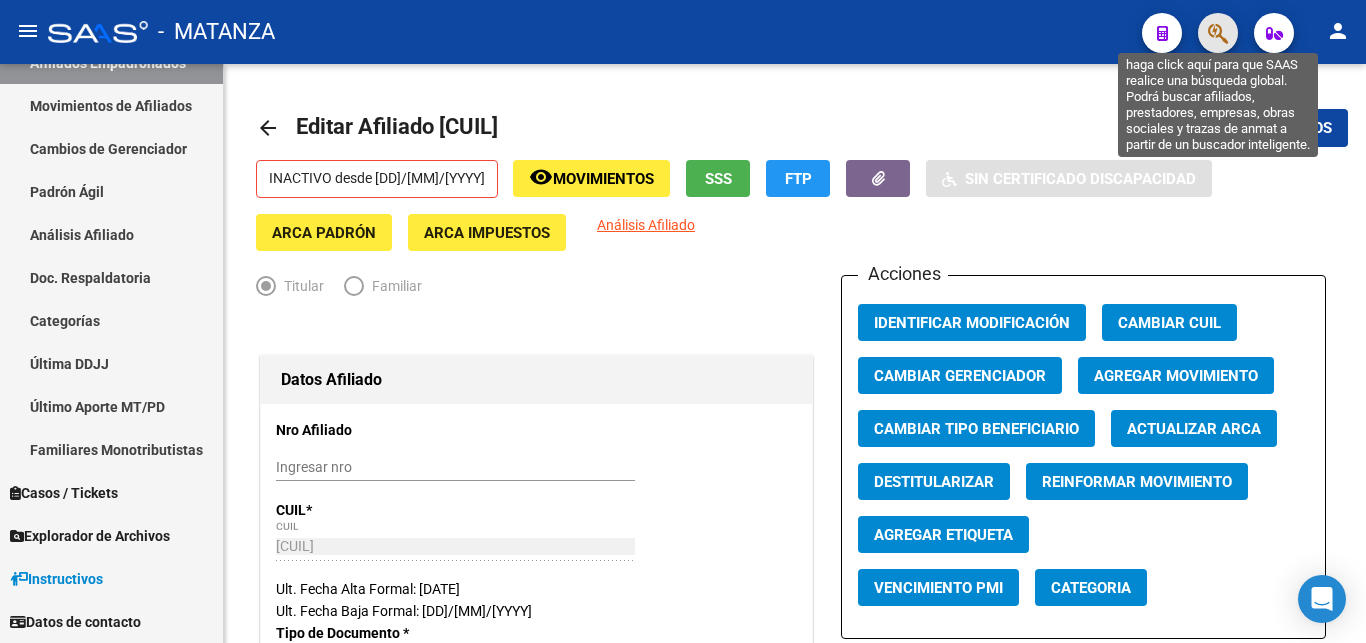 click 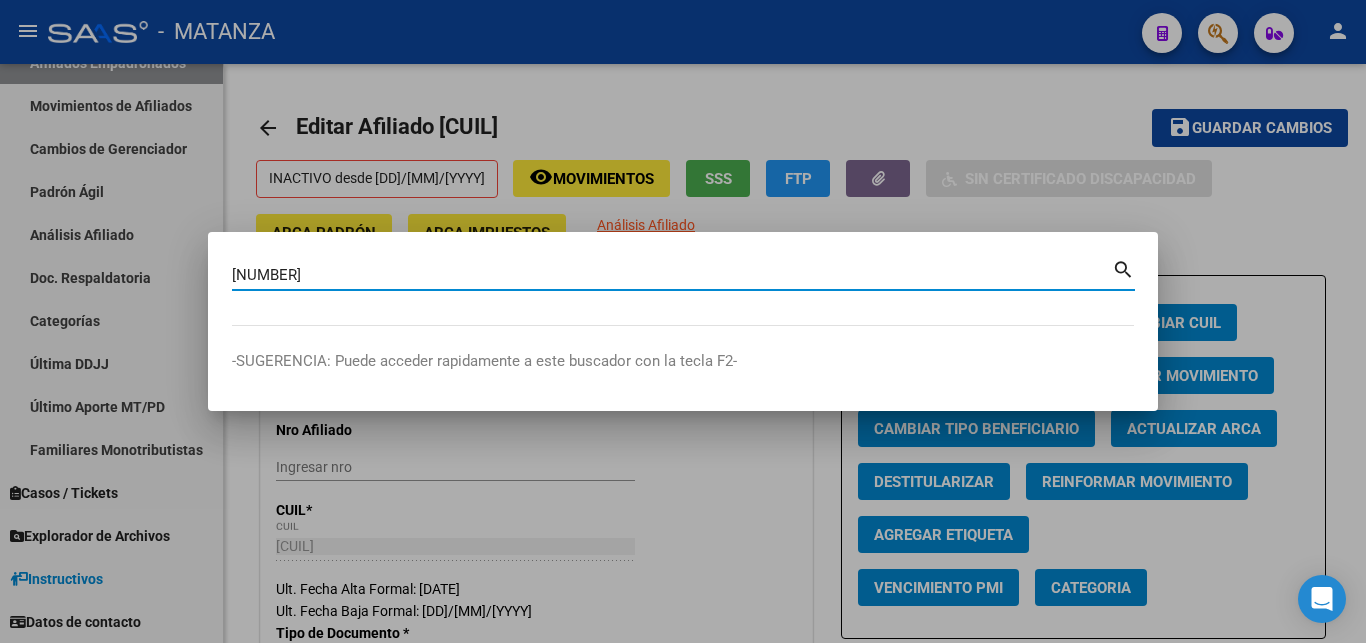 type on "[NUMBER]" 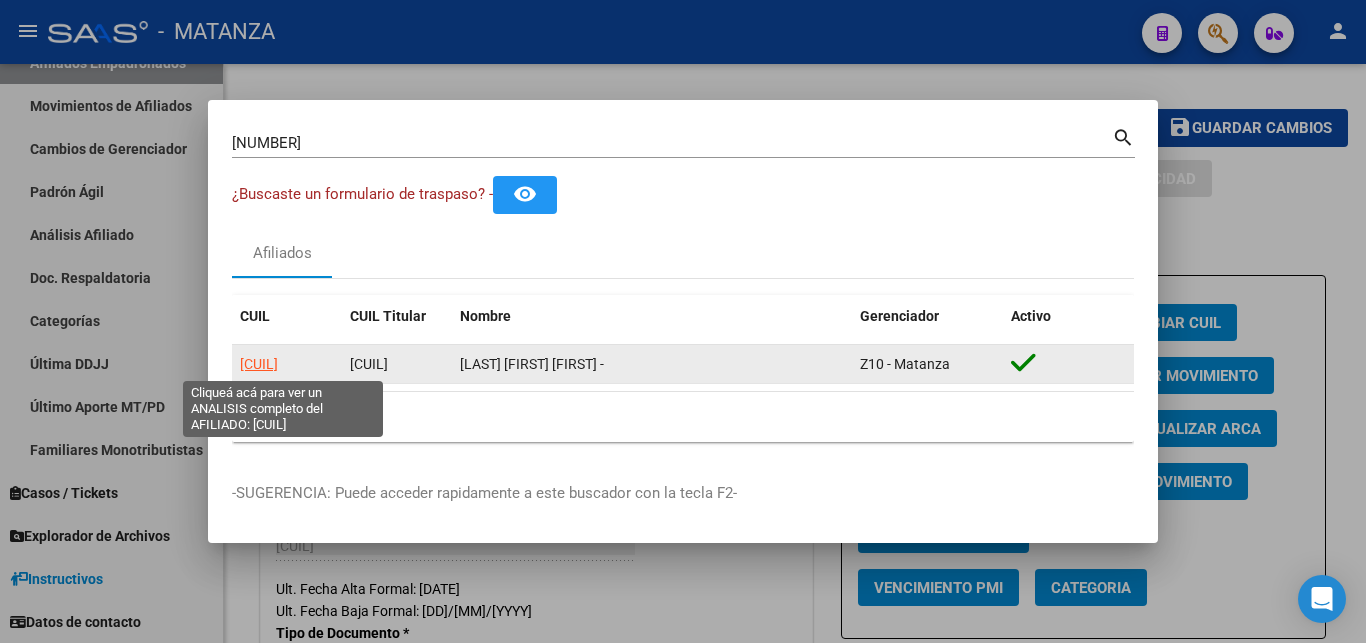 click on "[CUIL]" 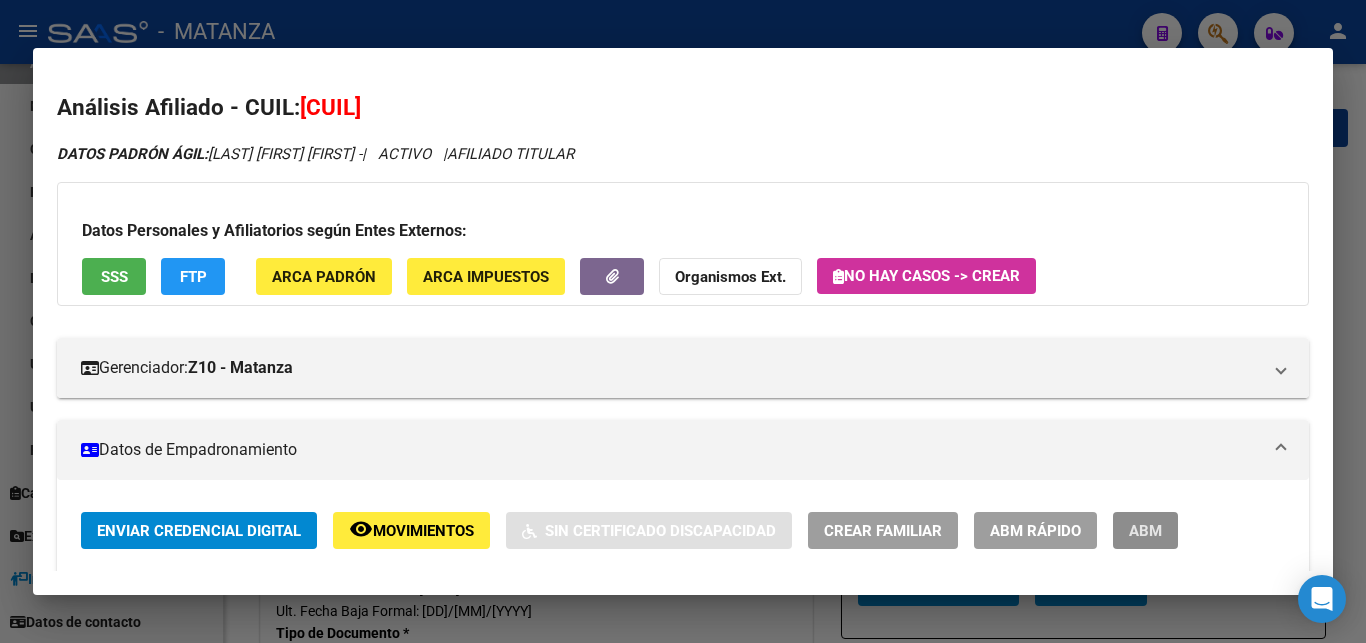click on "ABM" at bounding box center (1145, 531) 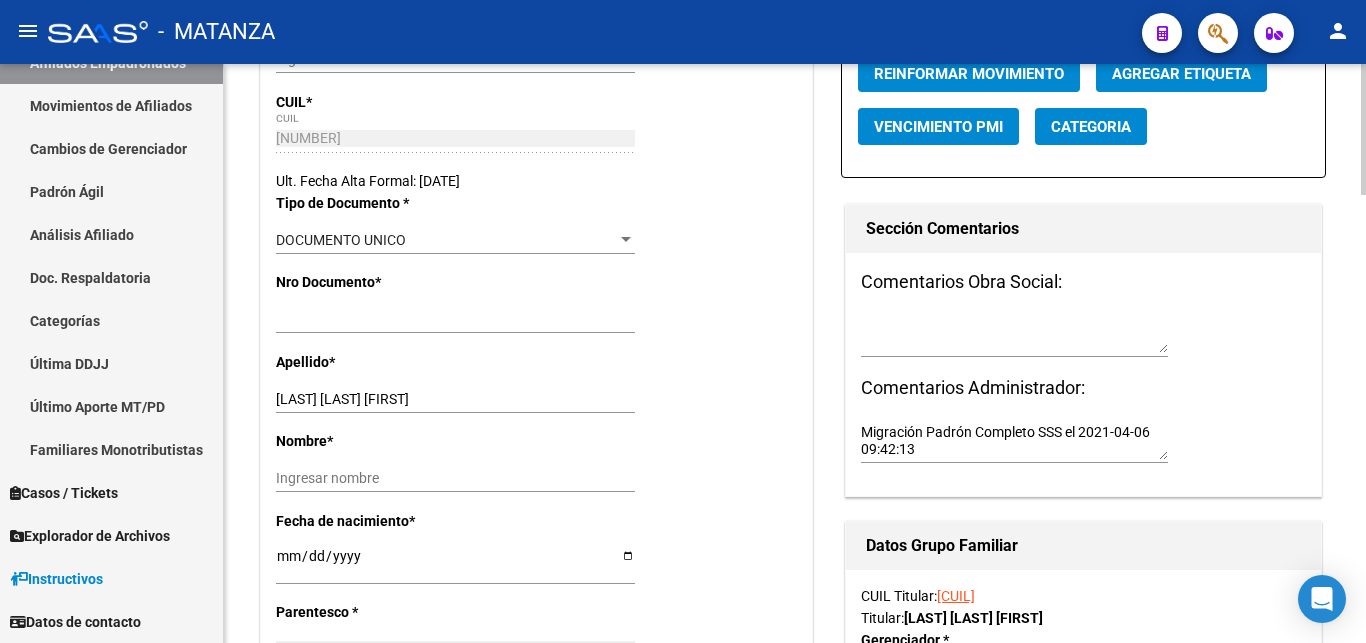 scroll, scrollTop: 714, scrollLeft: 0, axis: vertical 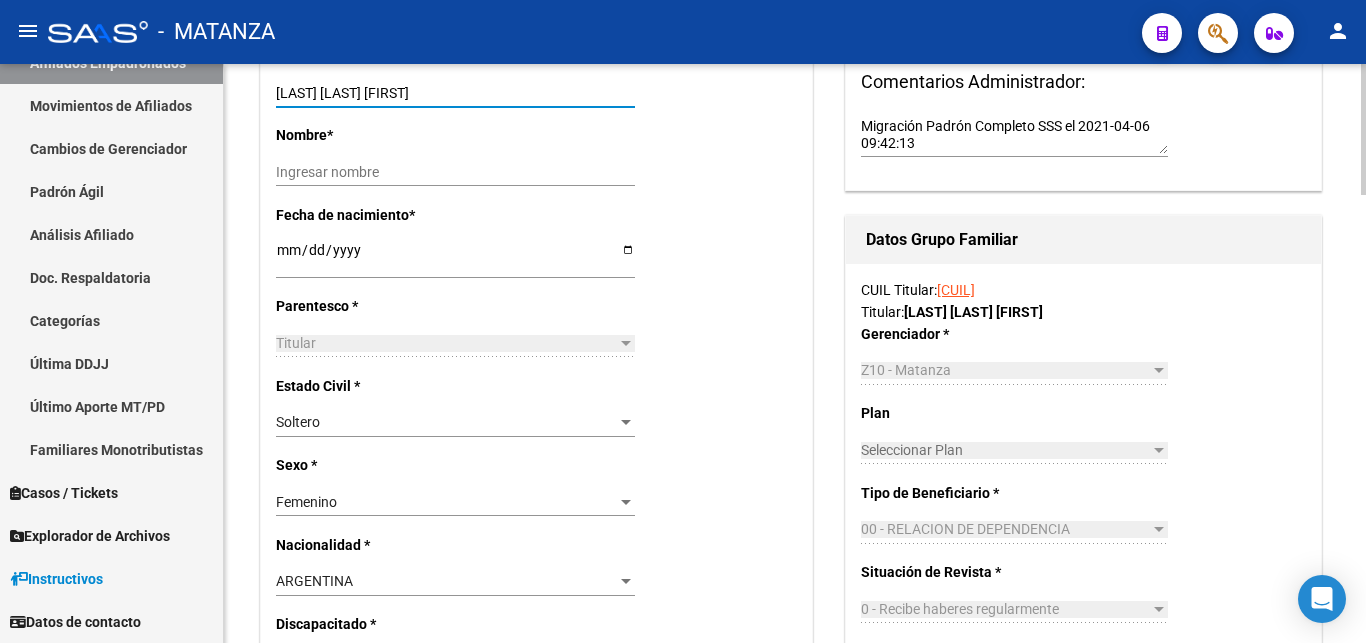 drag, startPoint x: 334, startPoint y: 87, endPoint x: 465, endPoint y: 96, distance: 131.30879 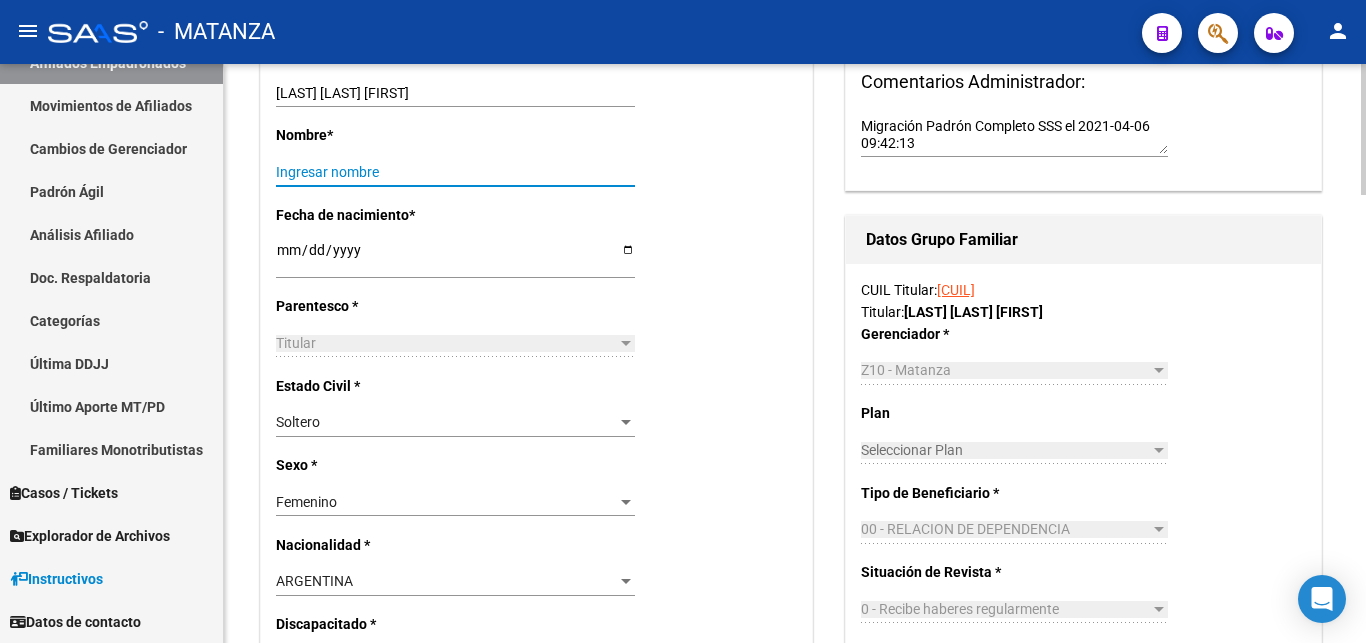 paste on "[FIRST] [FIRST] [FIRST]" 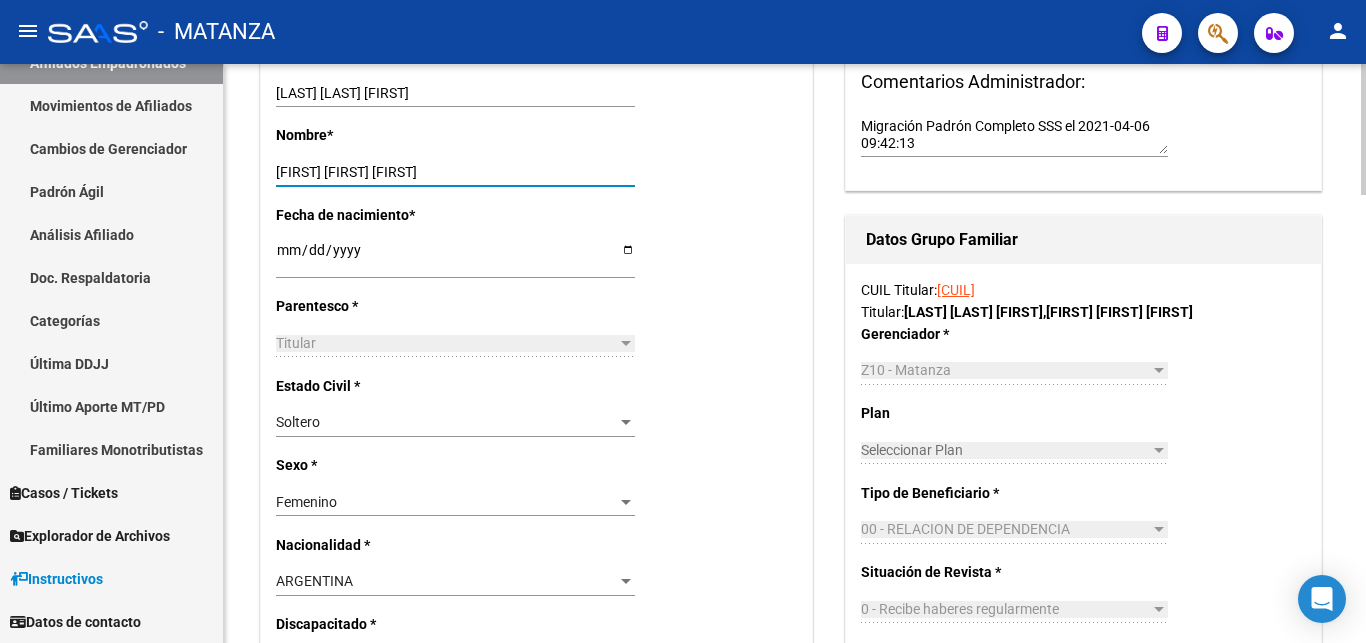 type on "[FIRST] [FIRST] [FIRST]" 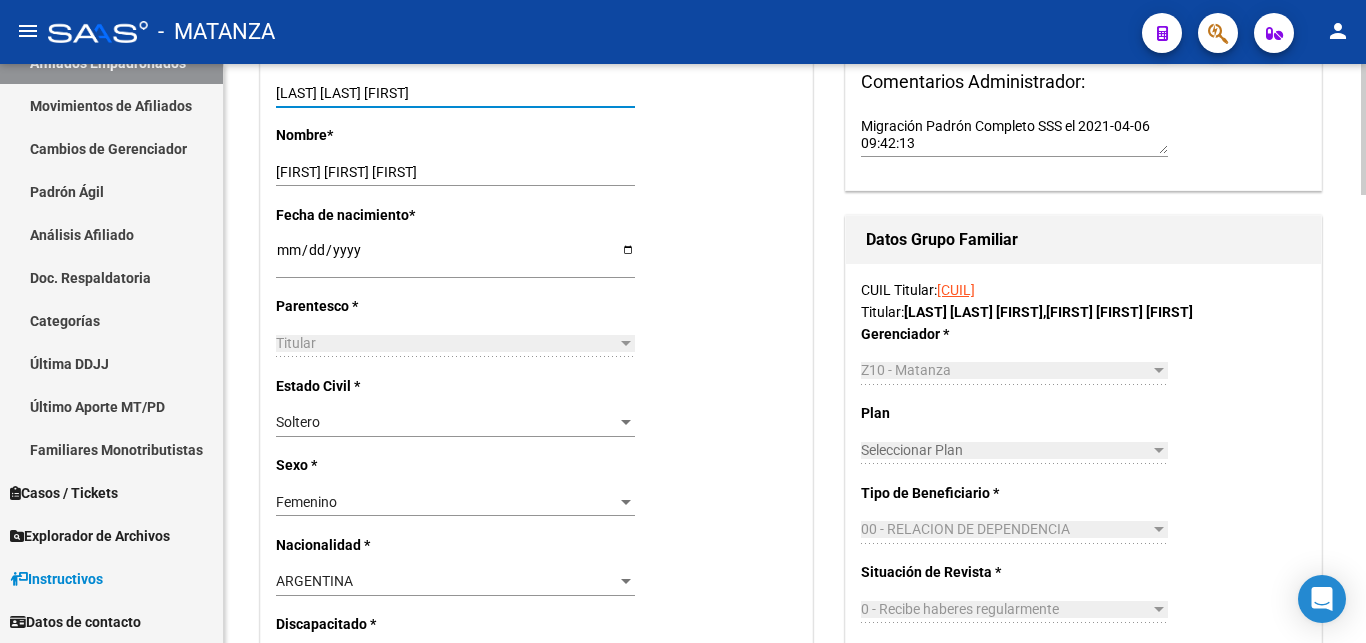 drag, startPoint x: 334, startPoint y: 85, endPoint x: 472, endPoint y: 96, distance: 138.43771 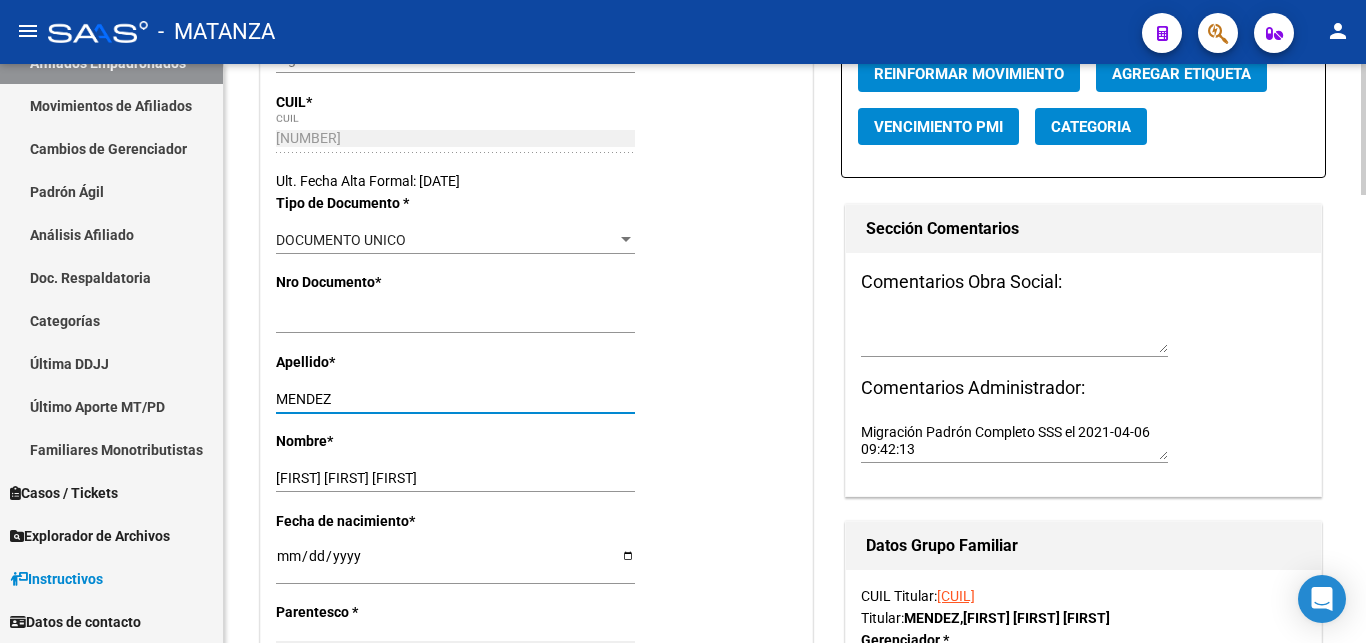 scroll, scrollTop: 0, scrollLeft: 0, axis: both 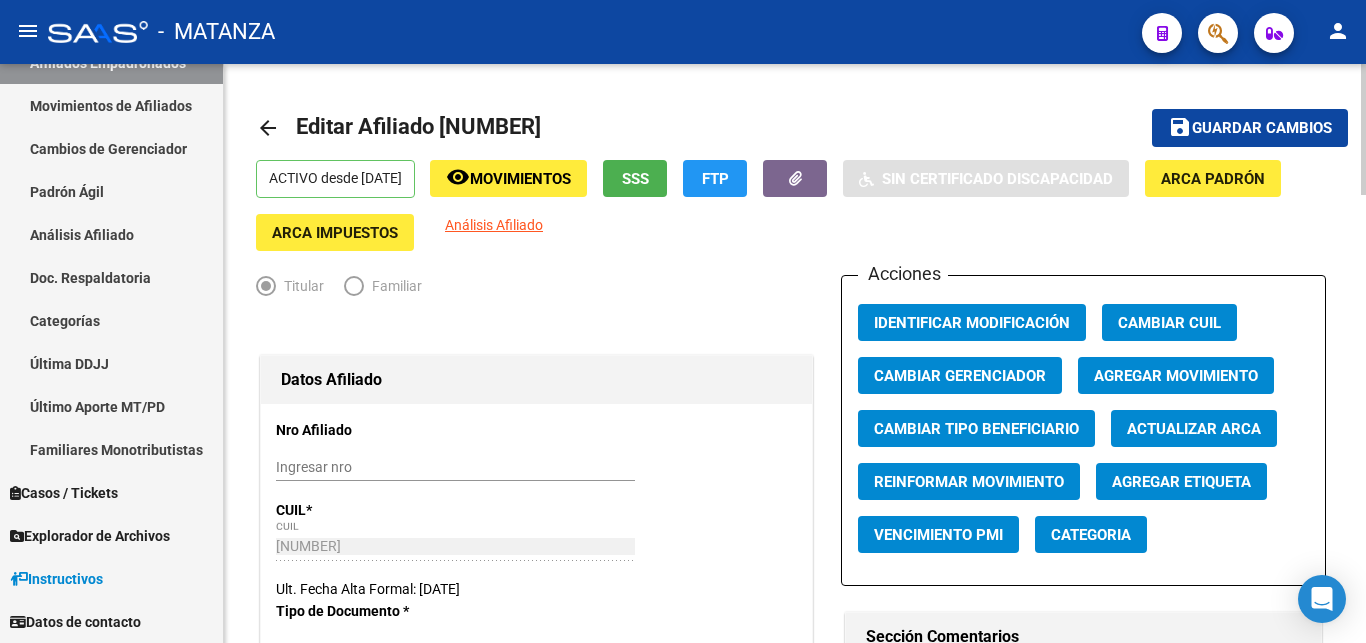 type on "MENDEZ" 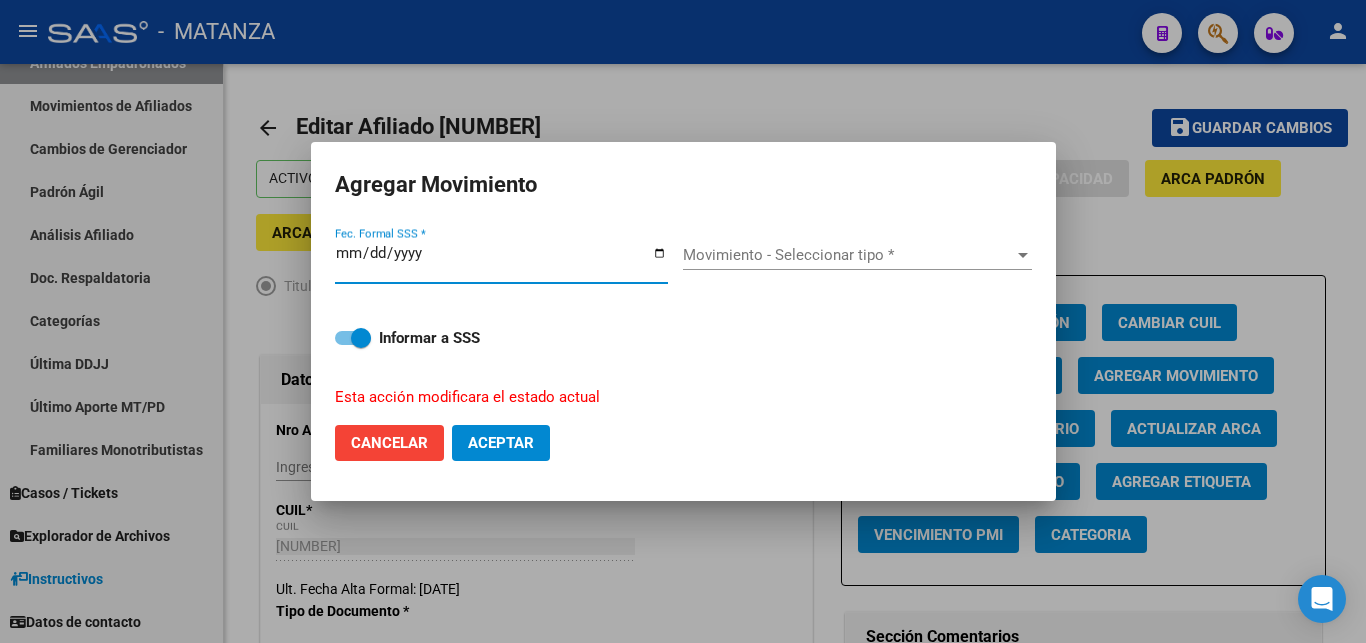type on "[DATE]" 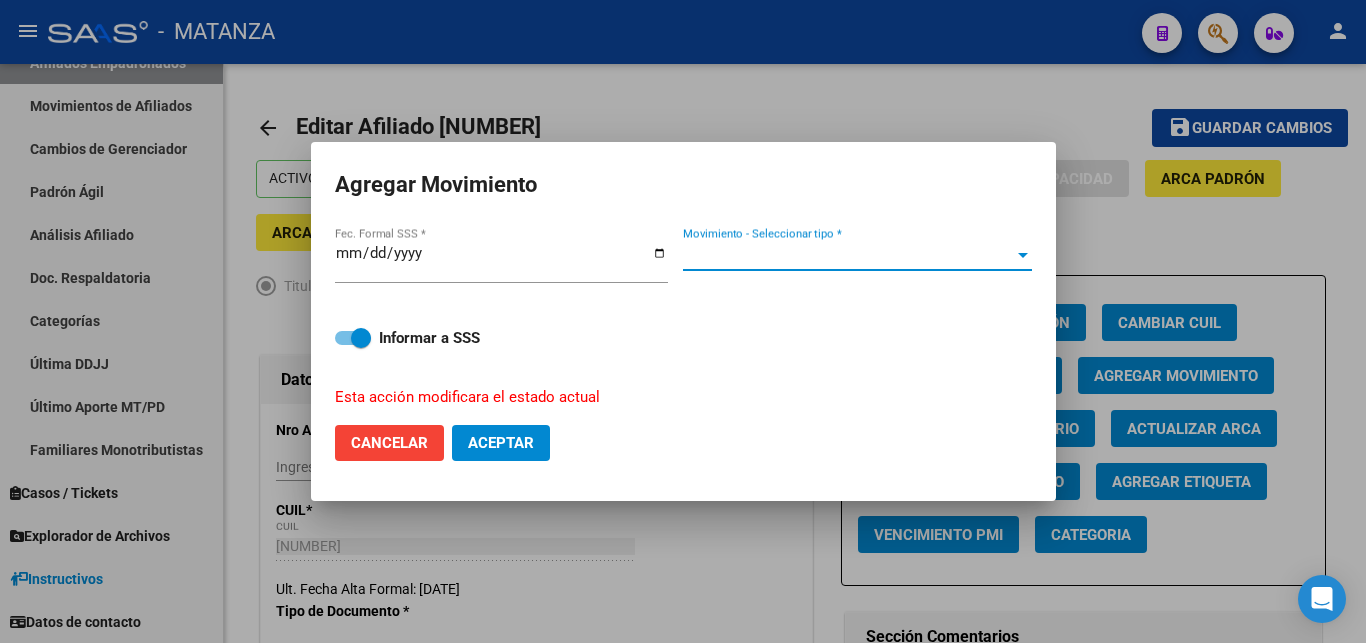 click on "Movimiento - Seleccionar tipo *" at bounding box center (848, 255) 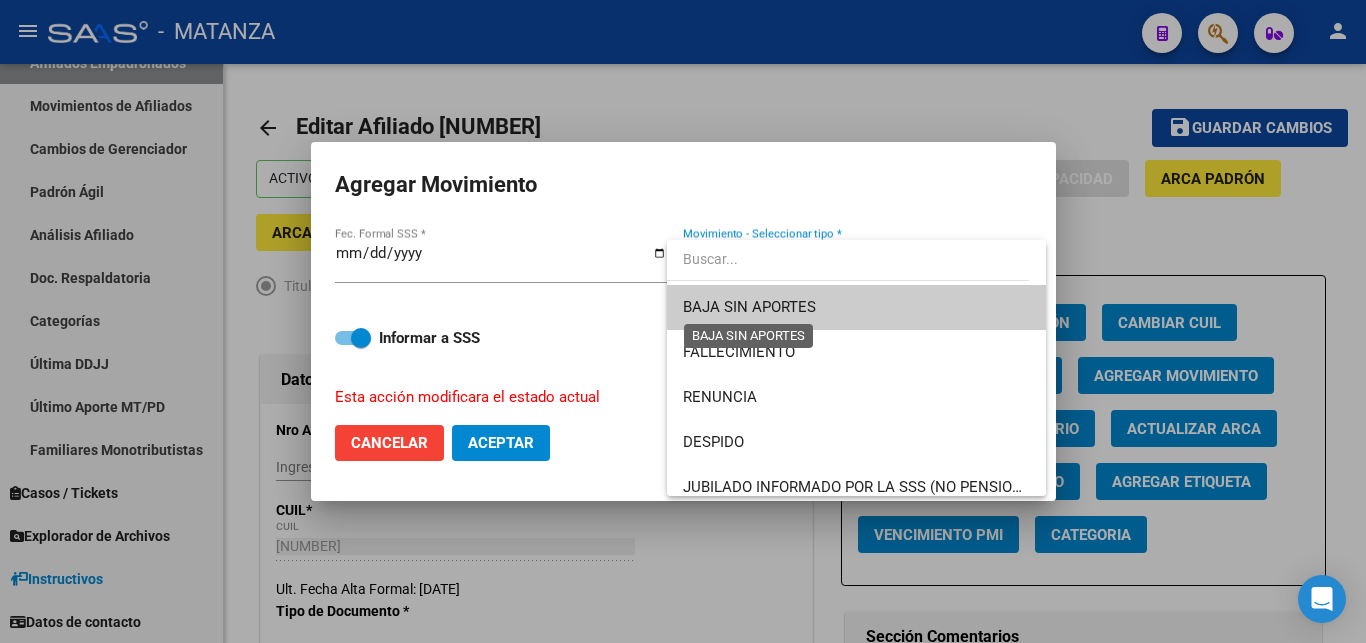 click on "BAJA SIN APORTES" at bounding box center (749, 307) 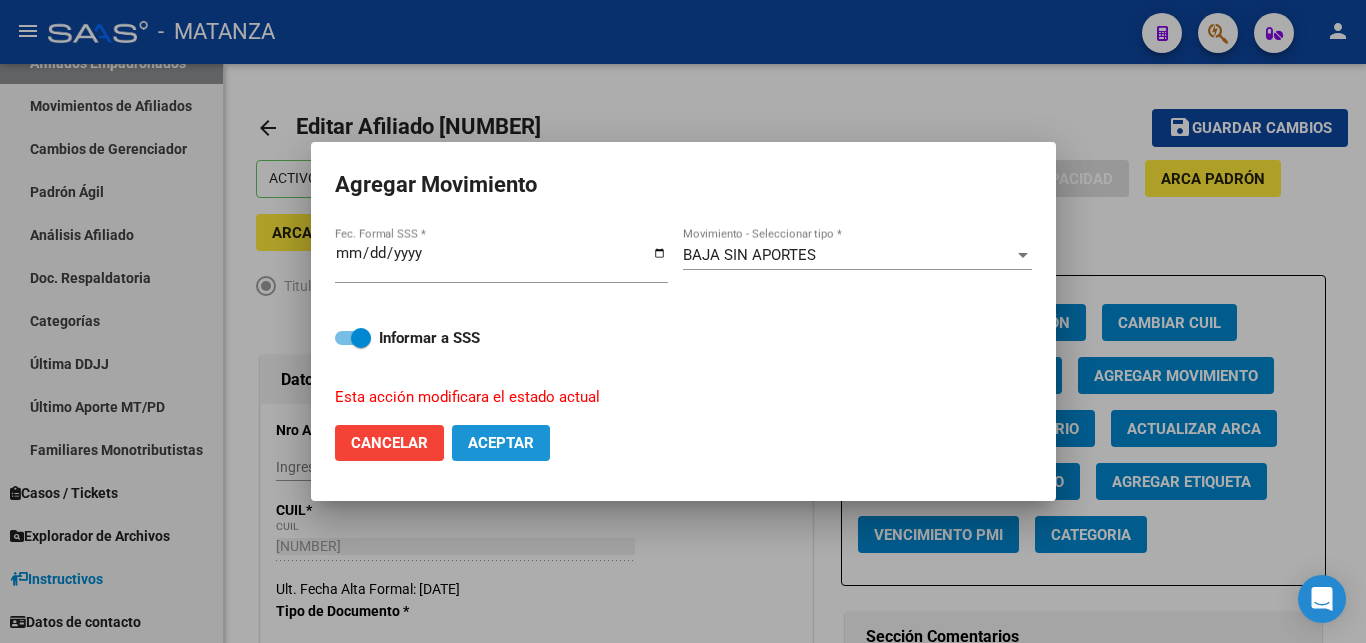 click on "Aceptar" 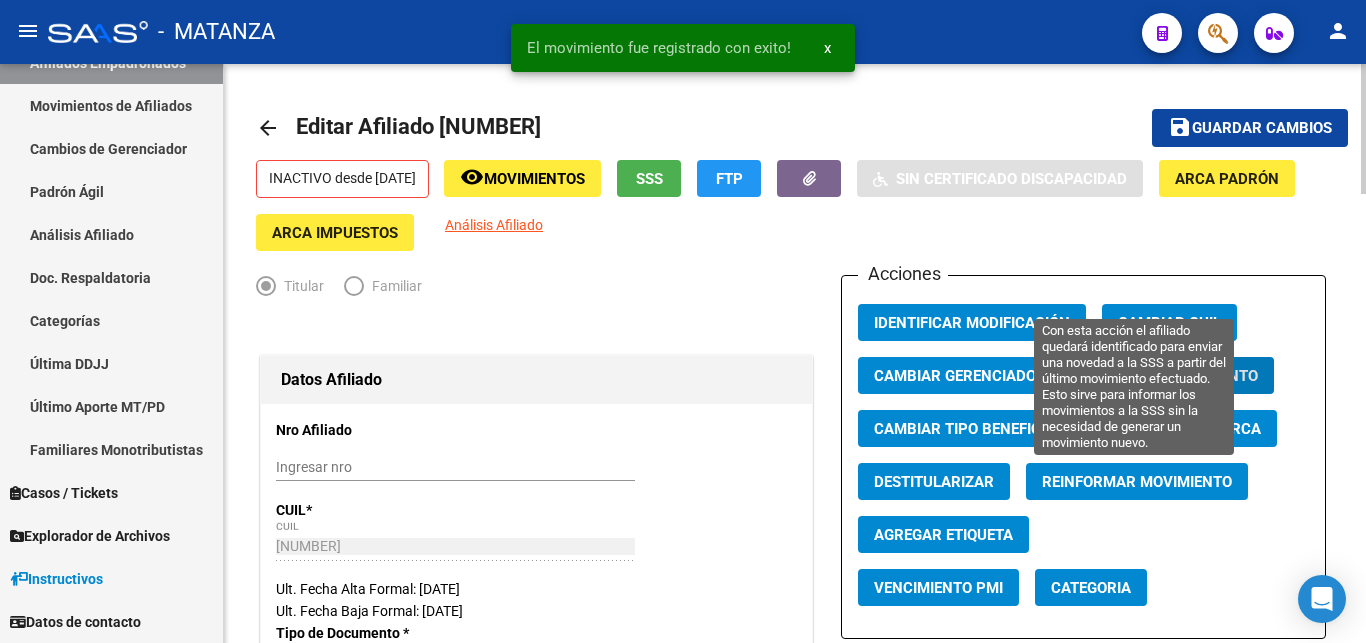 click on "Reinformar Movimiento" 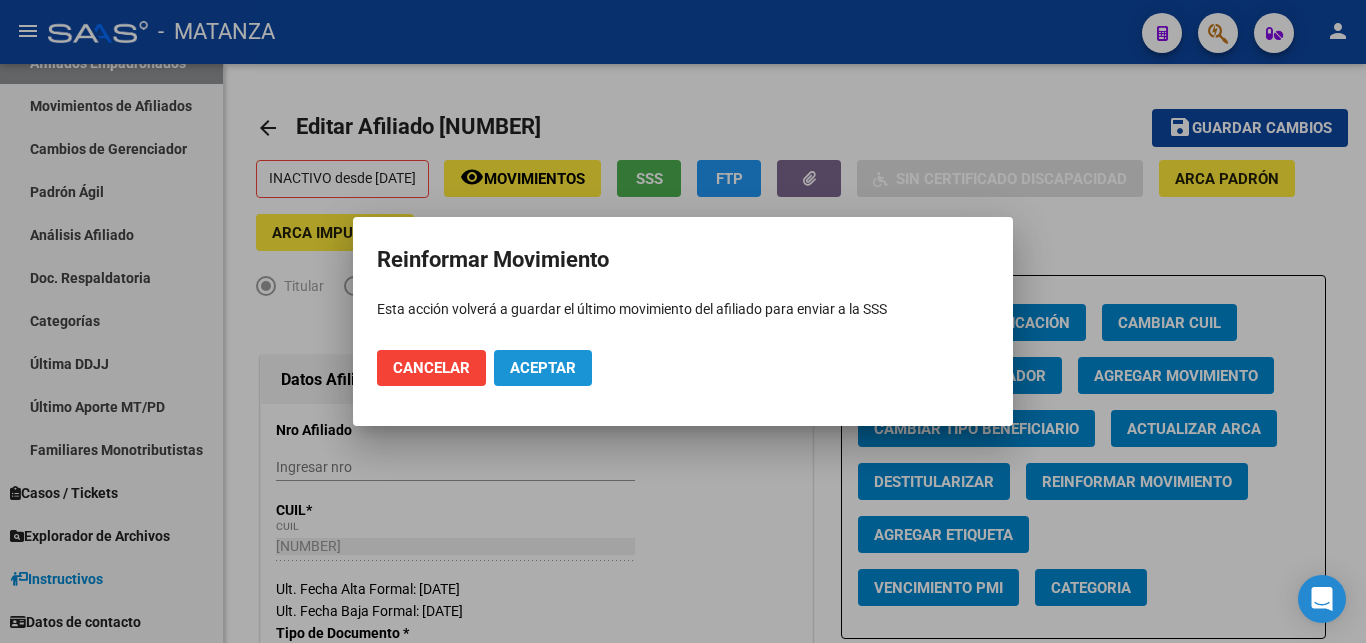 click on "Aceptar" at bounding box center [543, 368] 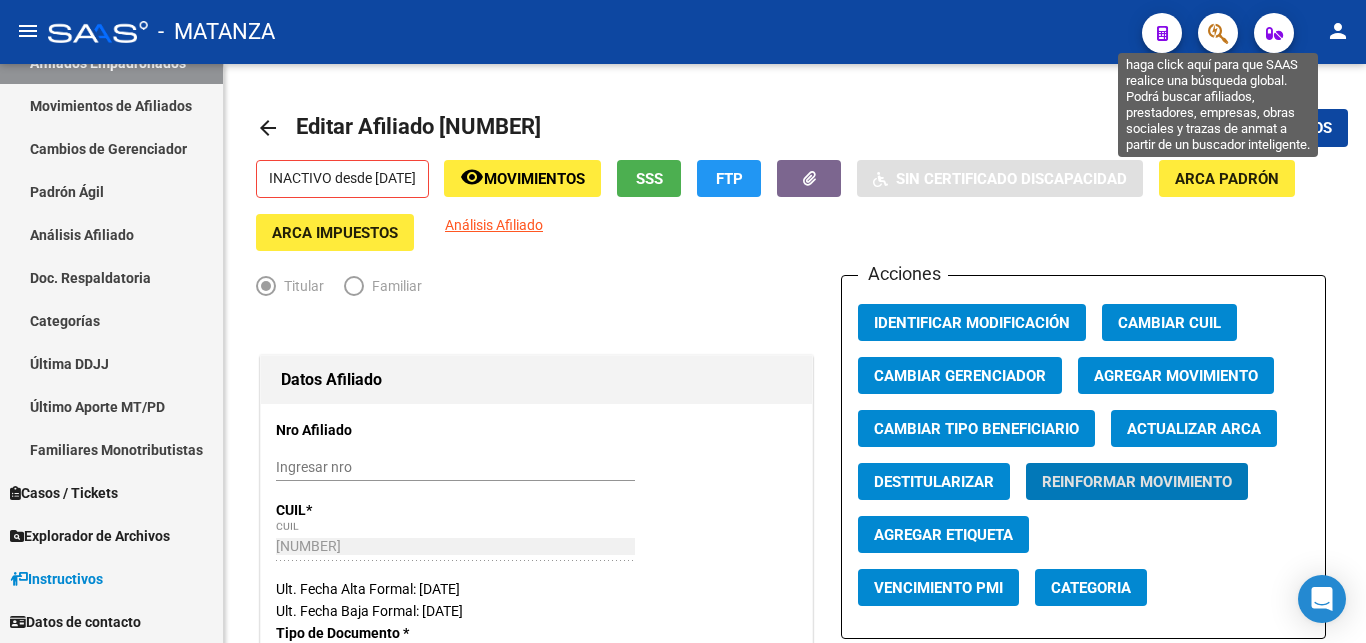 click 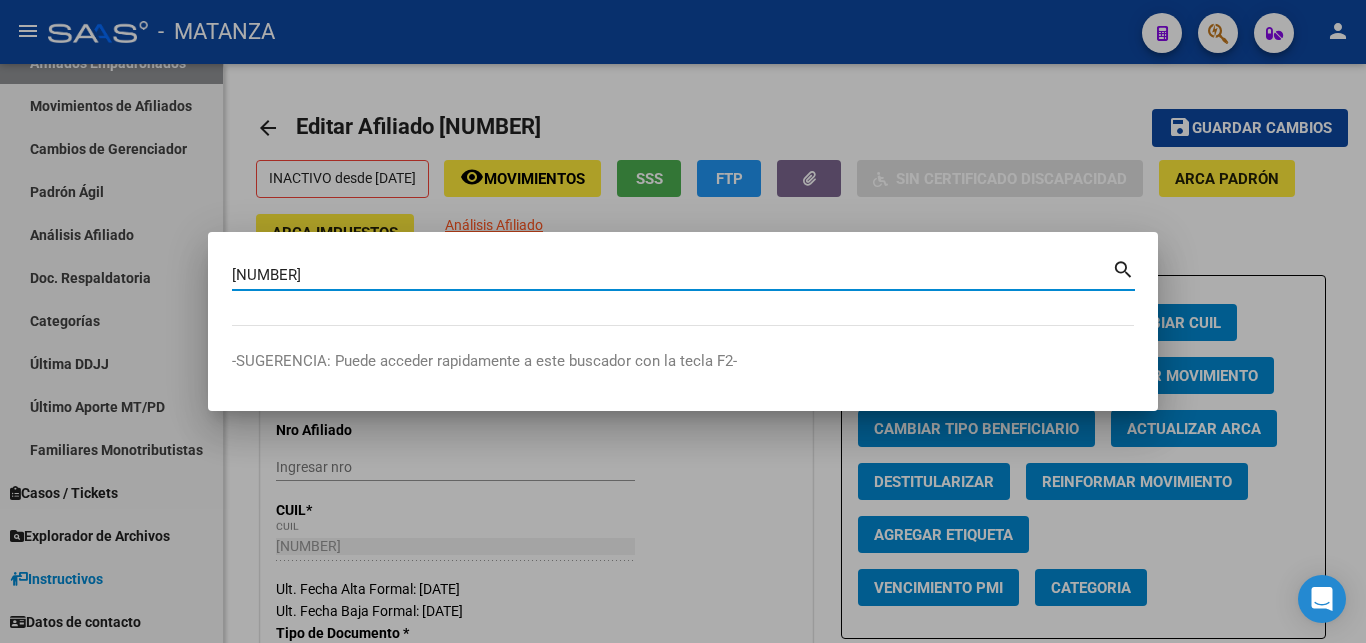 type on "[NUMBER]" 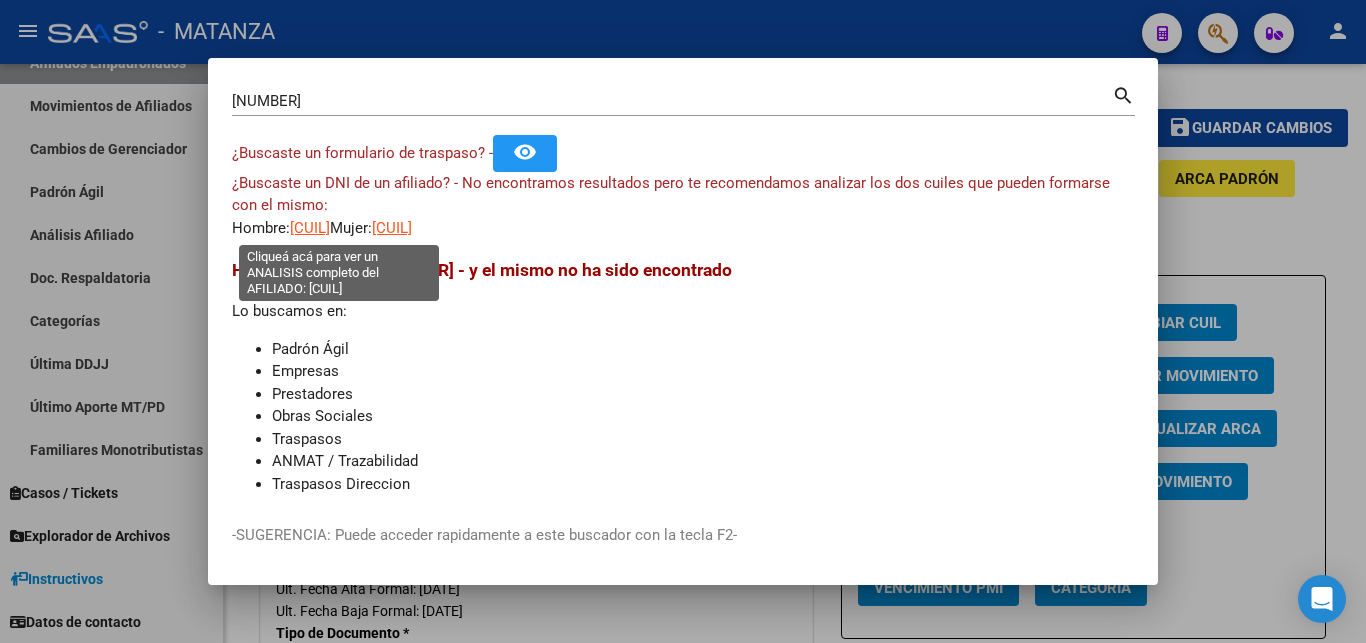 click on "[CUIL]" at bounding box center [310, 228] 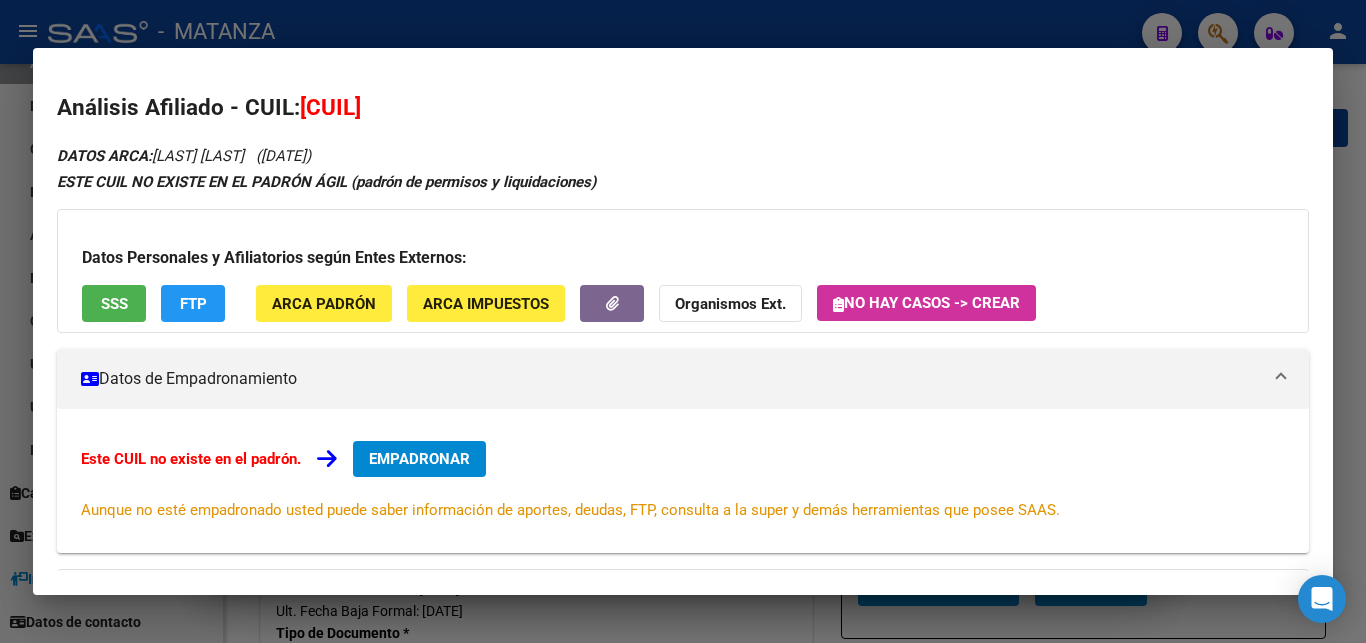 drag, startPoint x: 418, startPoint y: 34, endPoint x: 435, endPoint y: 111, distance: 78.854294 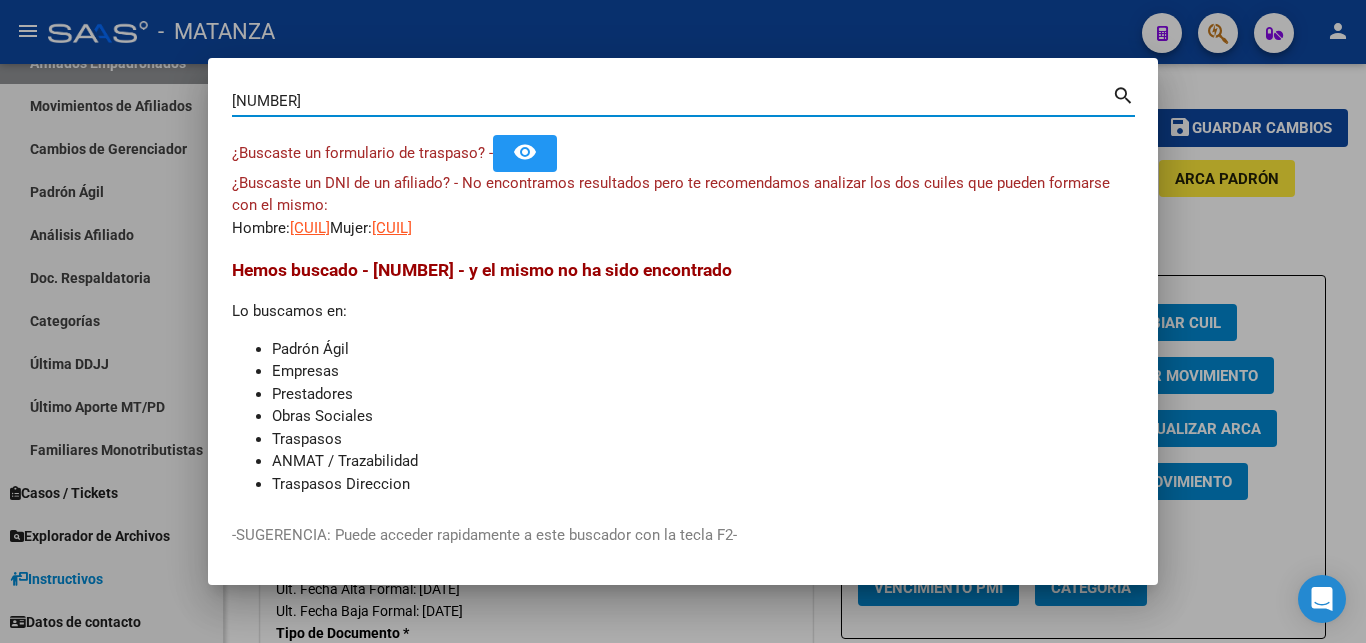 drag, startPoint x: 336, startPoint y: 101, endPoint x: 68, endPoint y: 89, distance: 268.26852 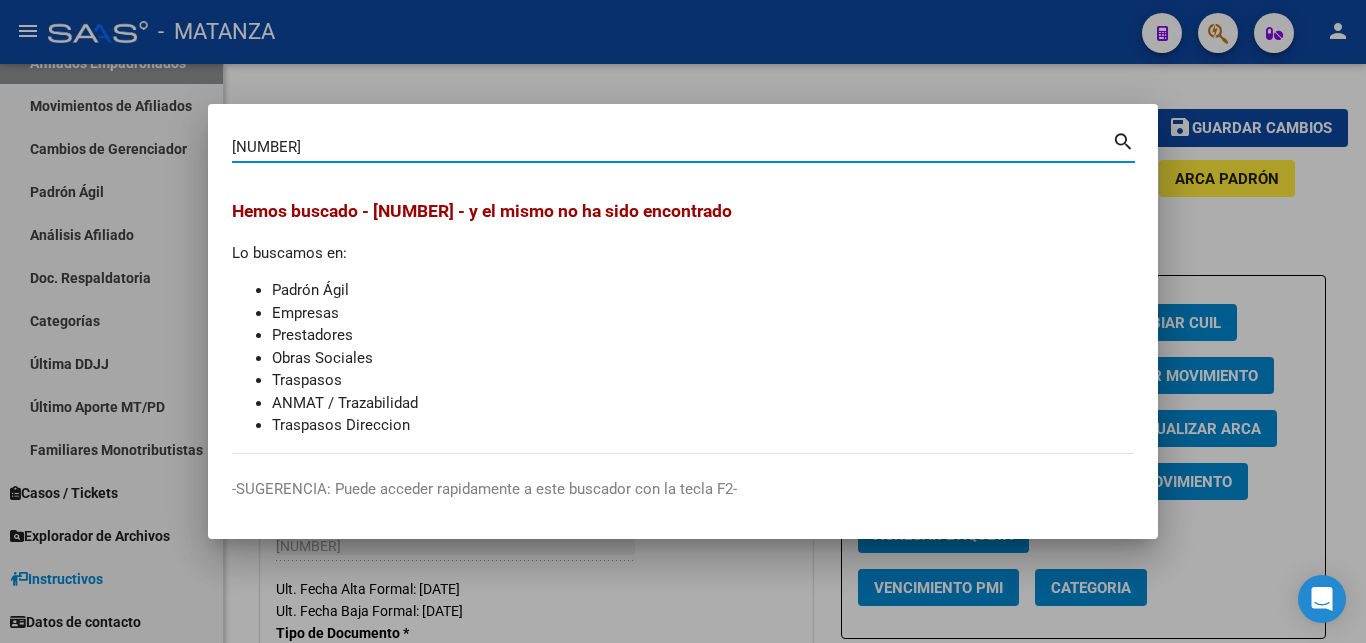 drag, startPoint x: 307, startPoint y: 143, endPoint x: 28, endPoint y: 121, distance: 279.86603 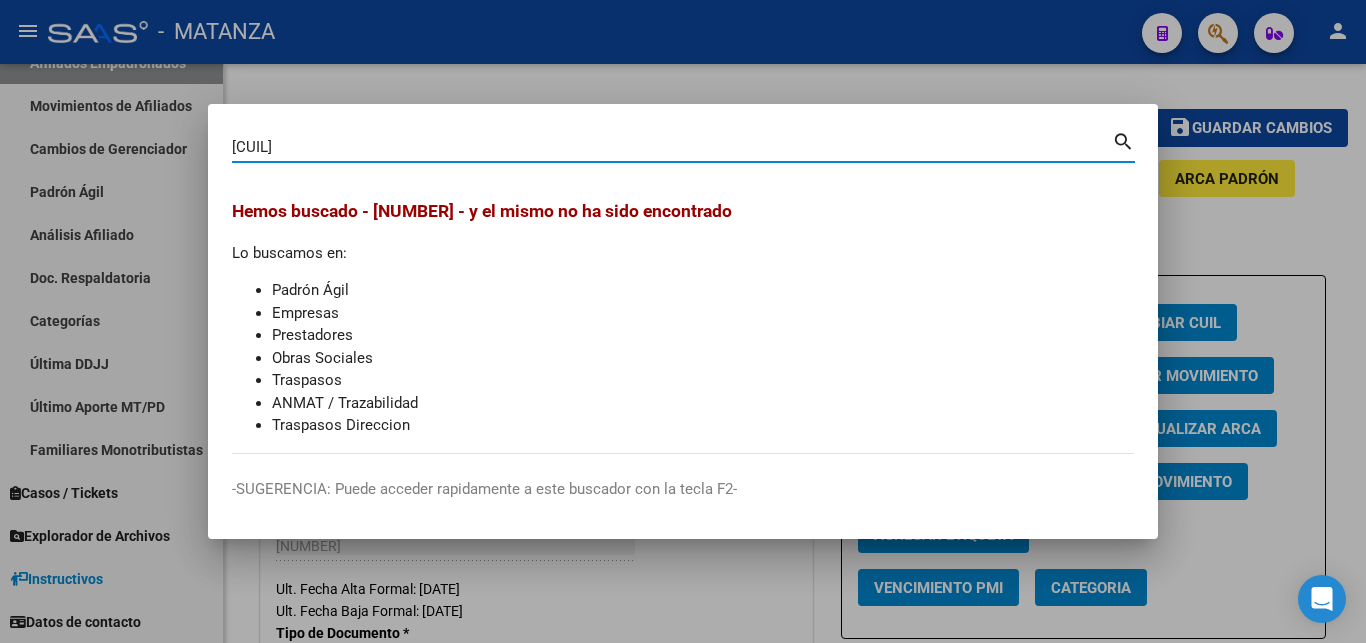 type on "[CUIL]" 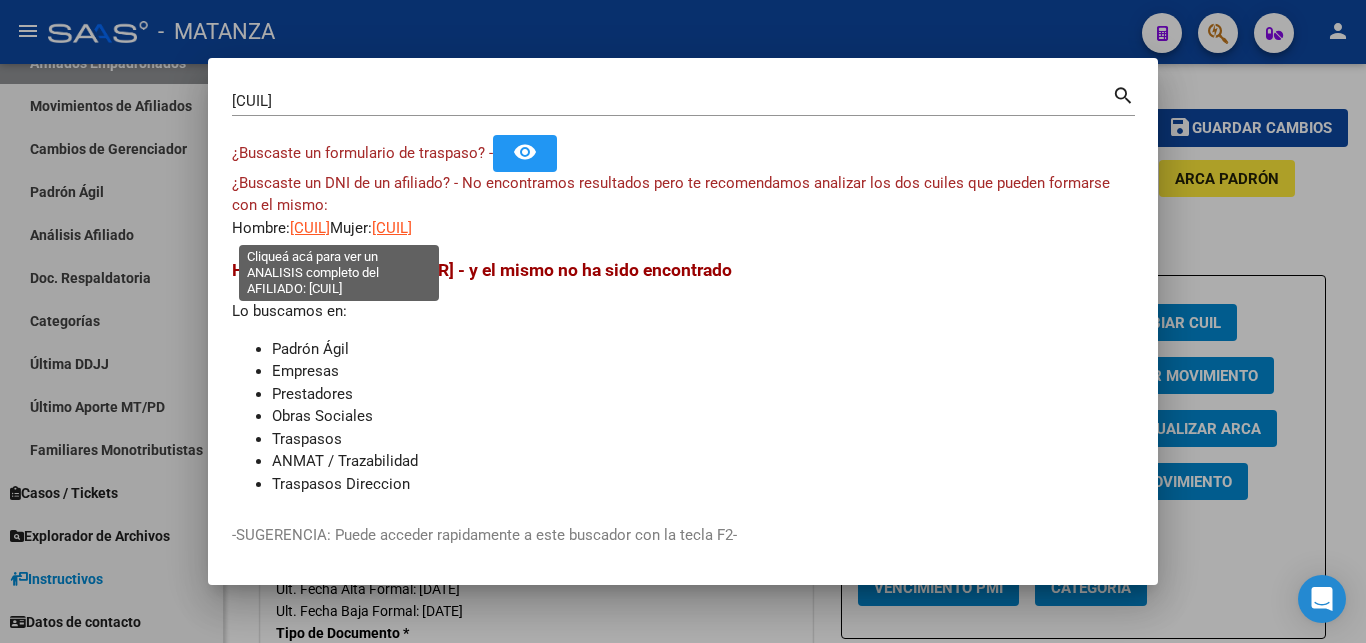 click on "[CUIL]" at bounding box center (310, 228) 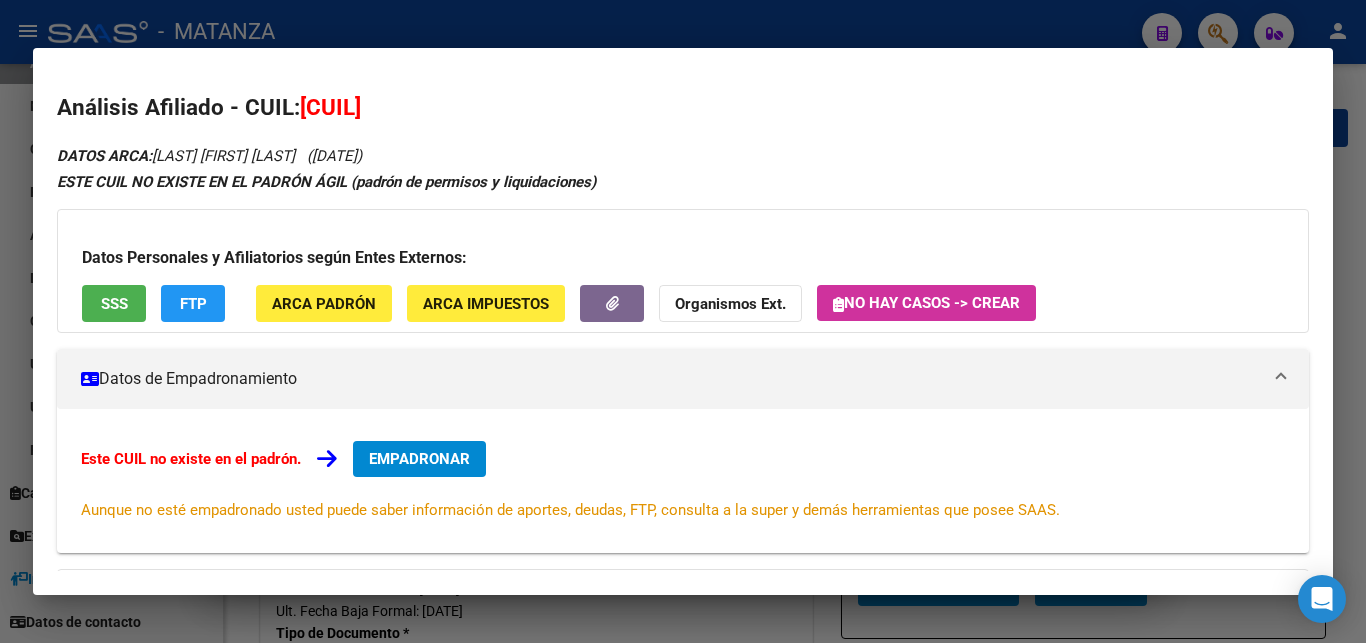 click at bounding box center (683, 321) 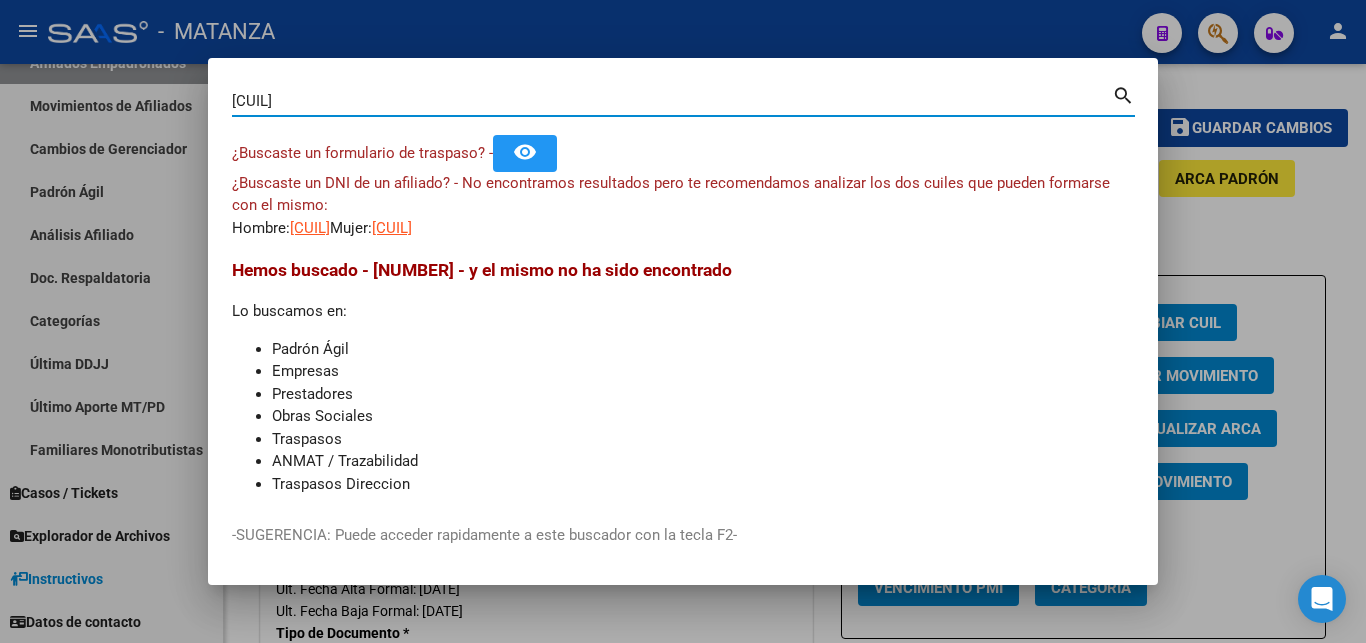 drag, startPoint x: 328, startPoint y: 98, endPoint x: 60, endPoint y: 137, distance: 270.8228 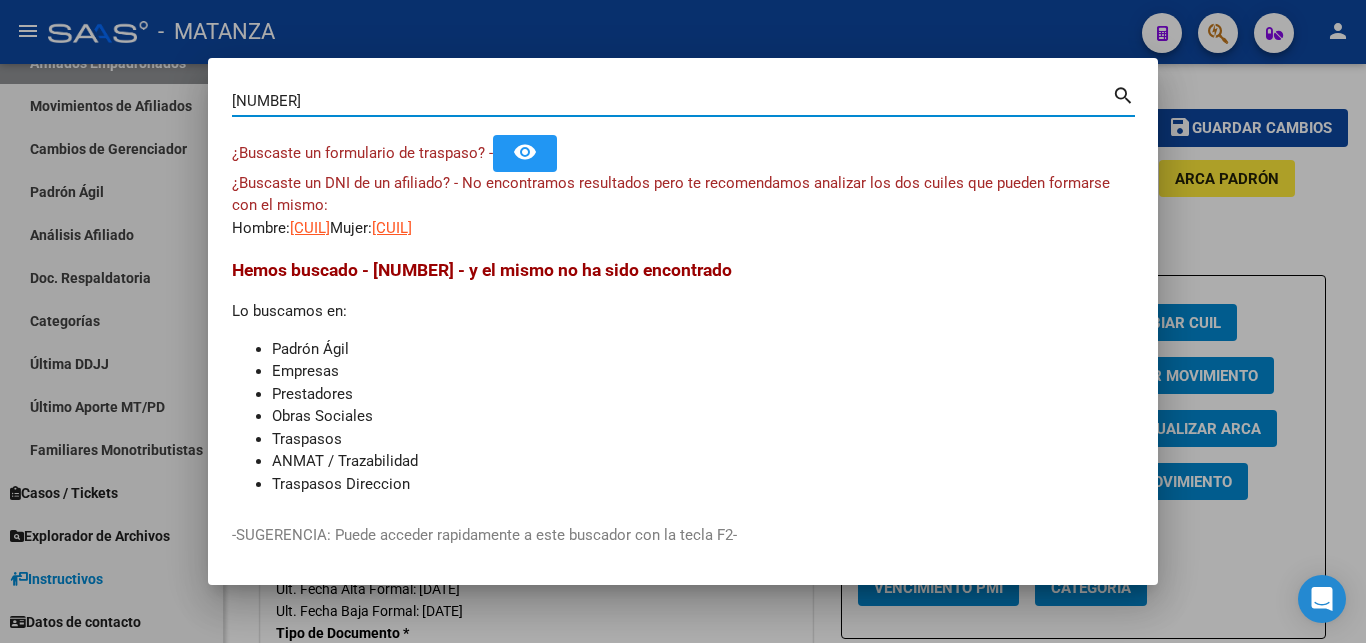 type on "[NUMBER]" 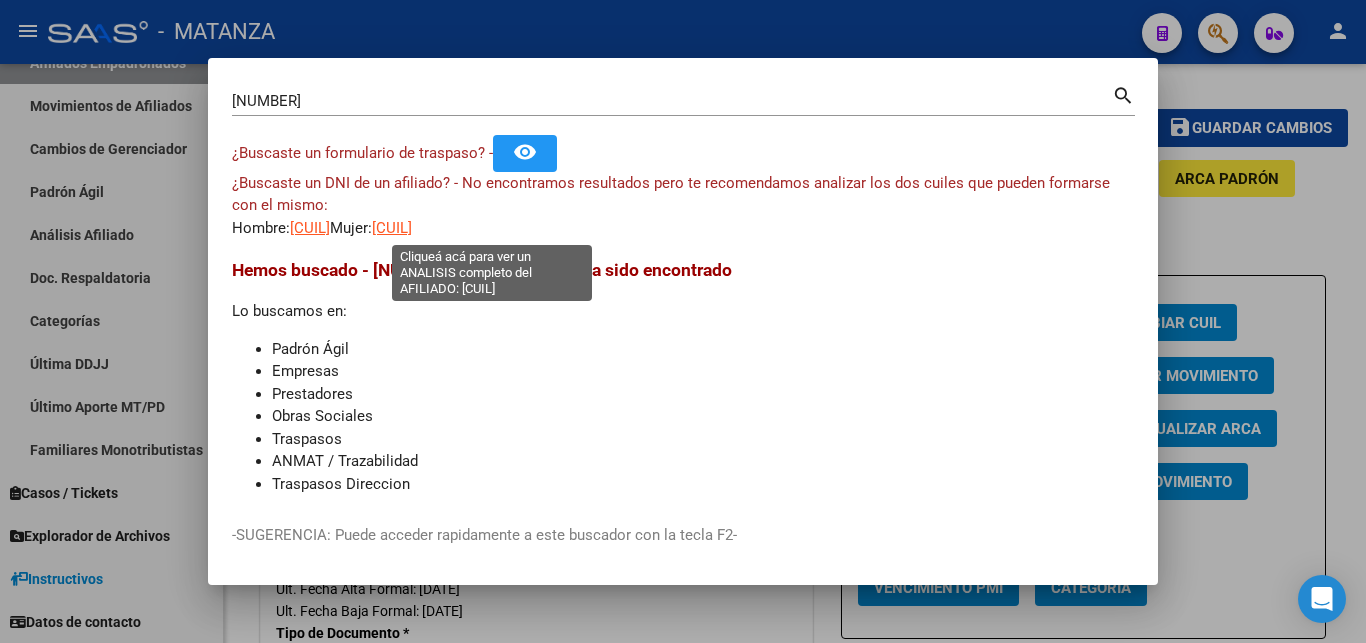 click on "[CUIL]" at bounding box center [392, 228] 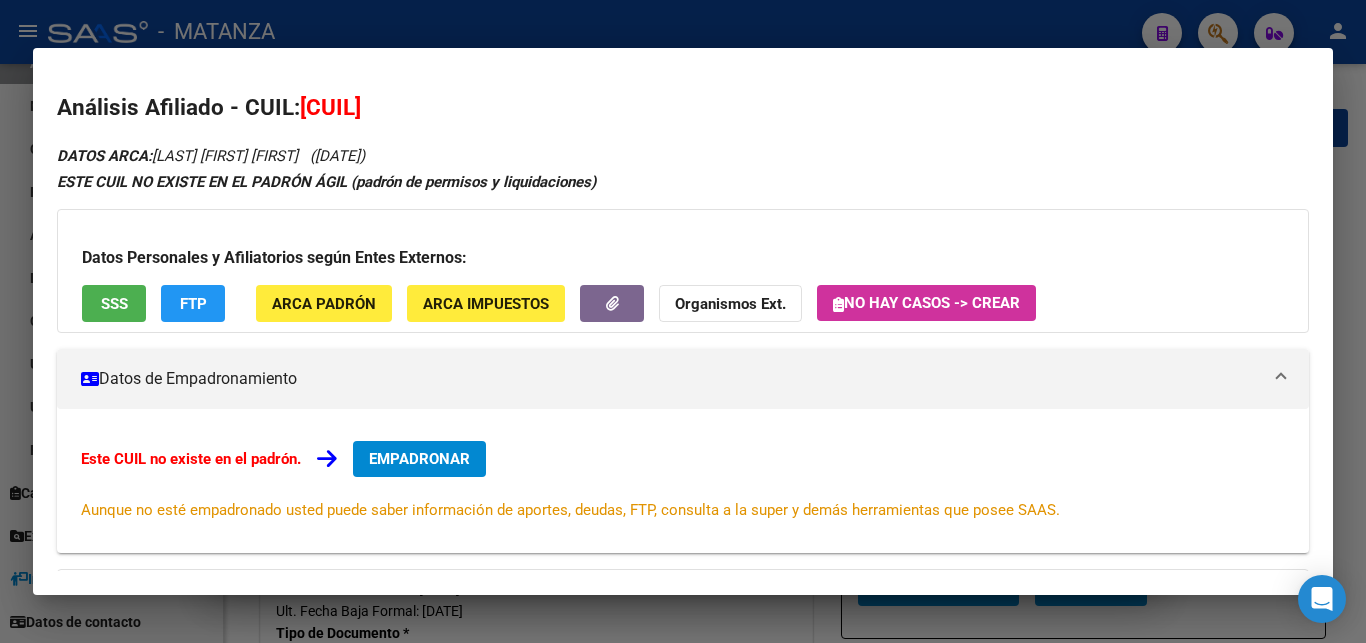 click at bounding box center (683, 321) 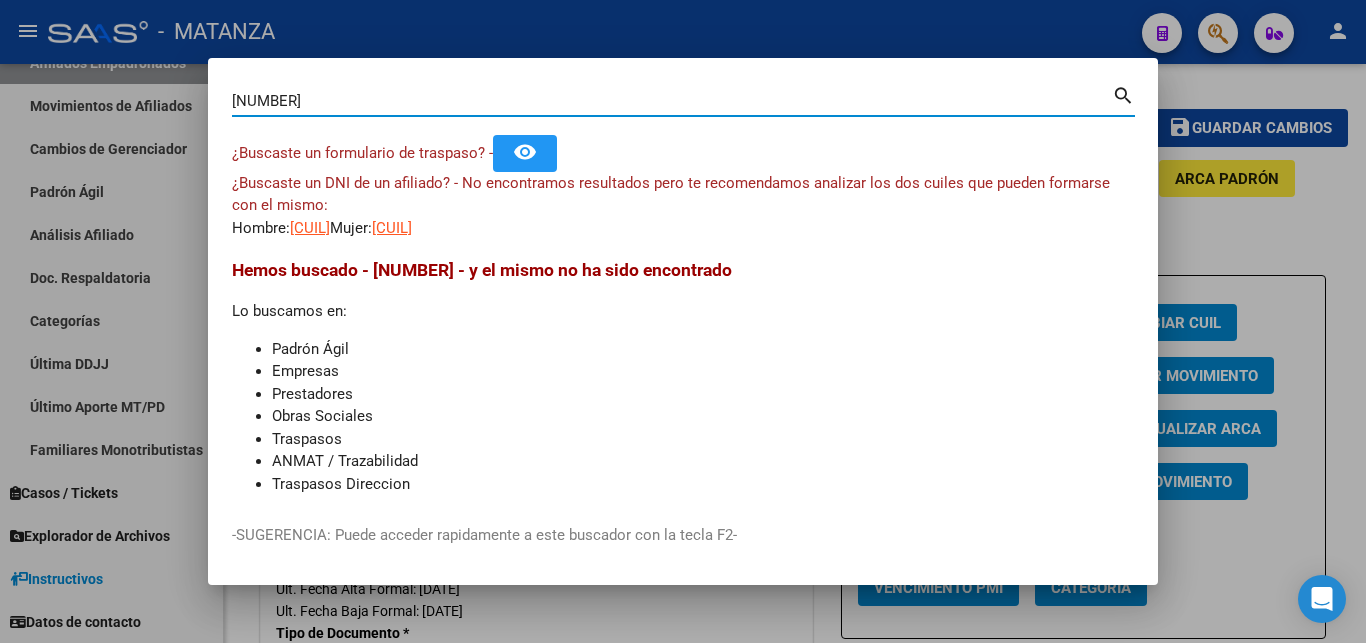 drag, startPoint x: 313, startPoint y: 99, endPoint x: 67, endPoint y: 97, distance: 246.00813 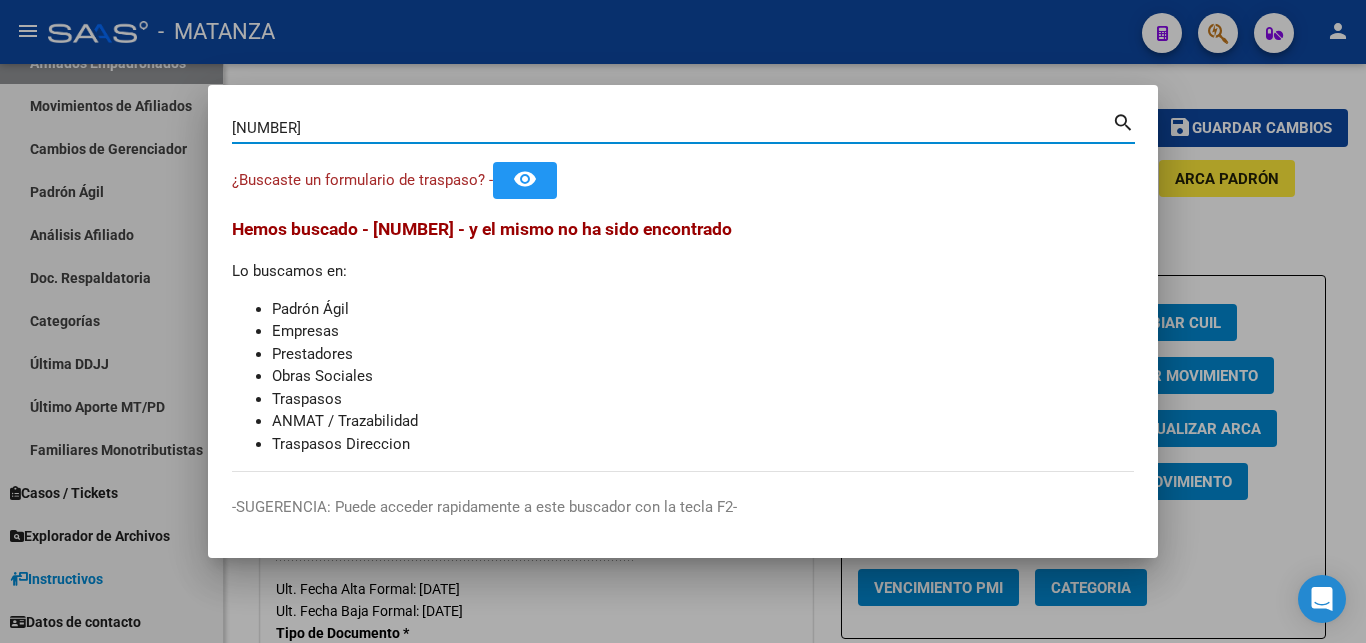 drag, startPoint x: 312, startPoint y: 120, endPoint x: 60, endPoint y: 142, distance: 252.9585 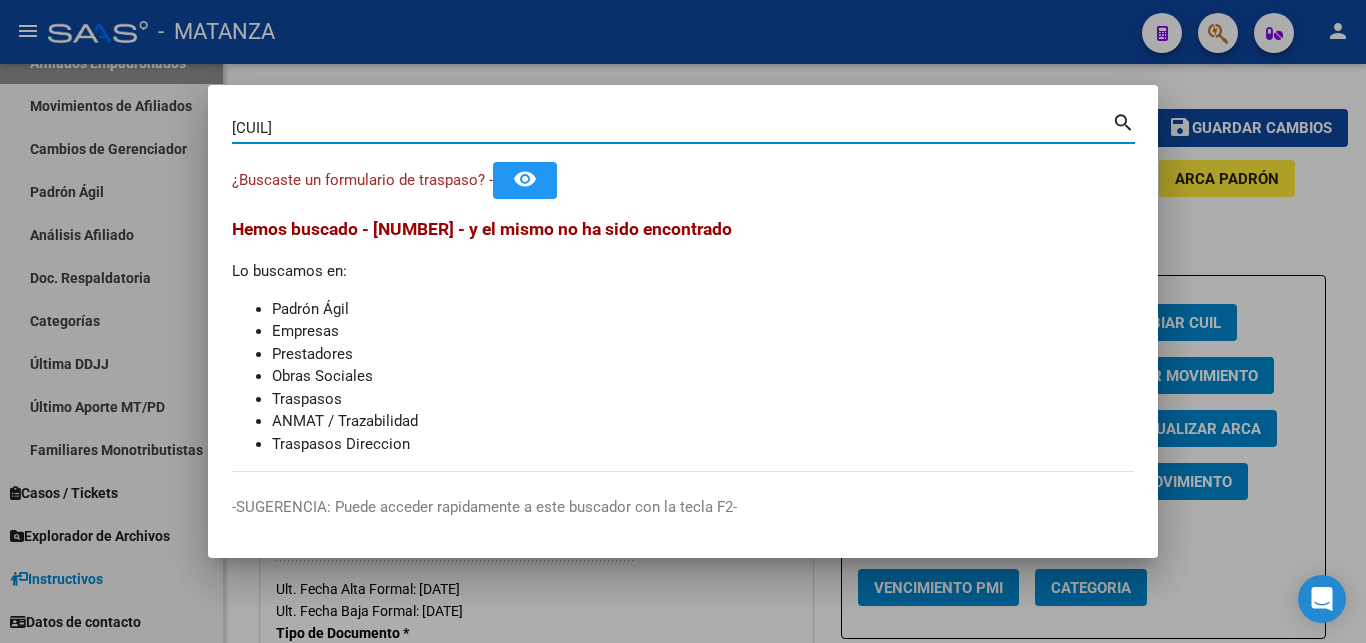 type on "[CUIL]" 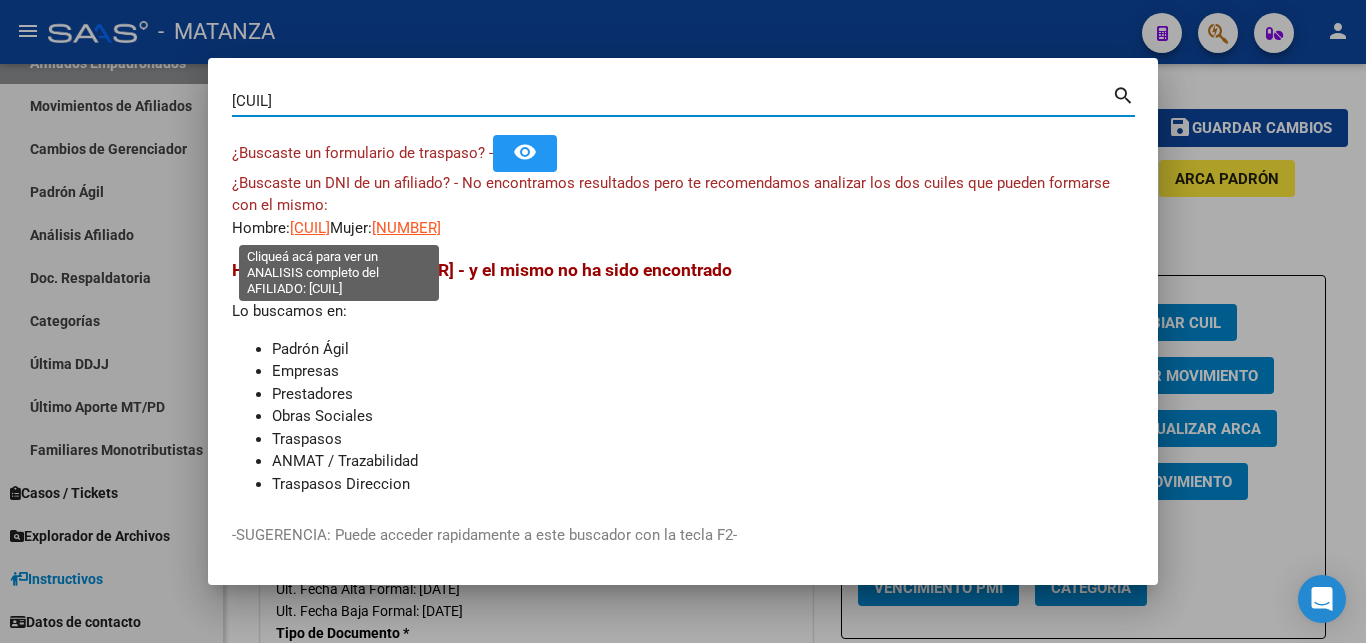 click on "[CUIL]" at bounding box center (310, 228) 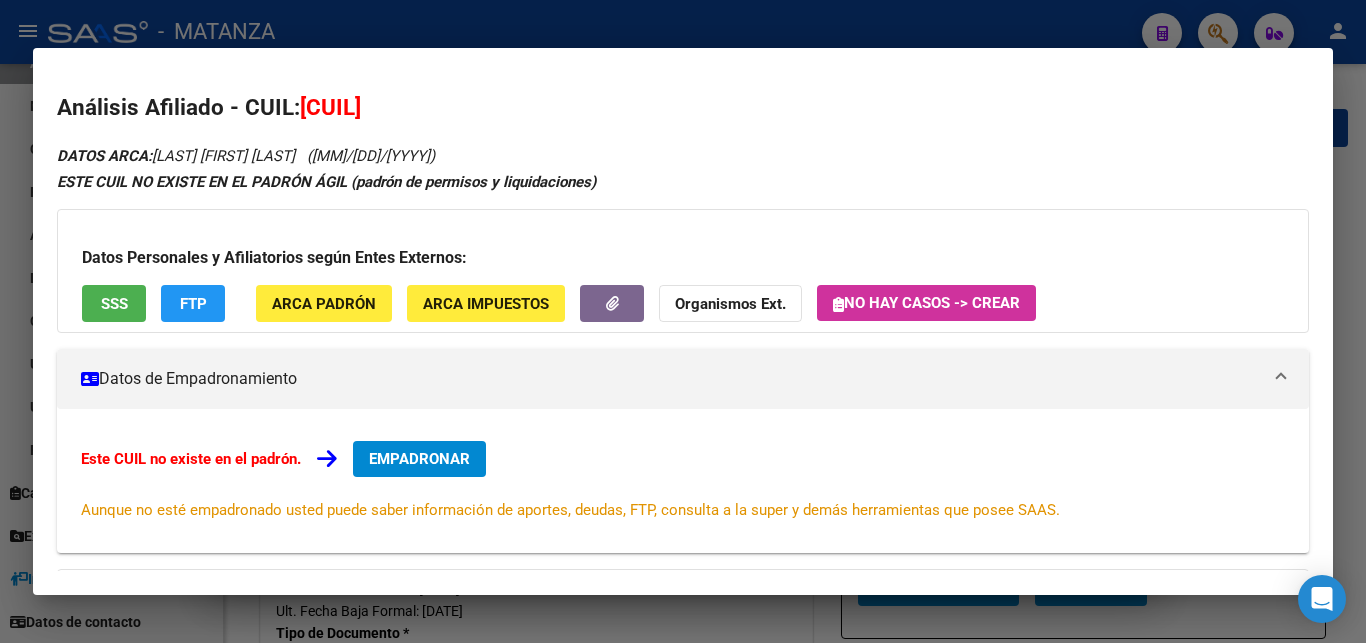 click at bounding box center [683, 321] 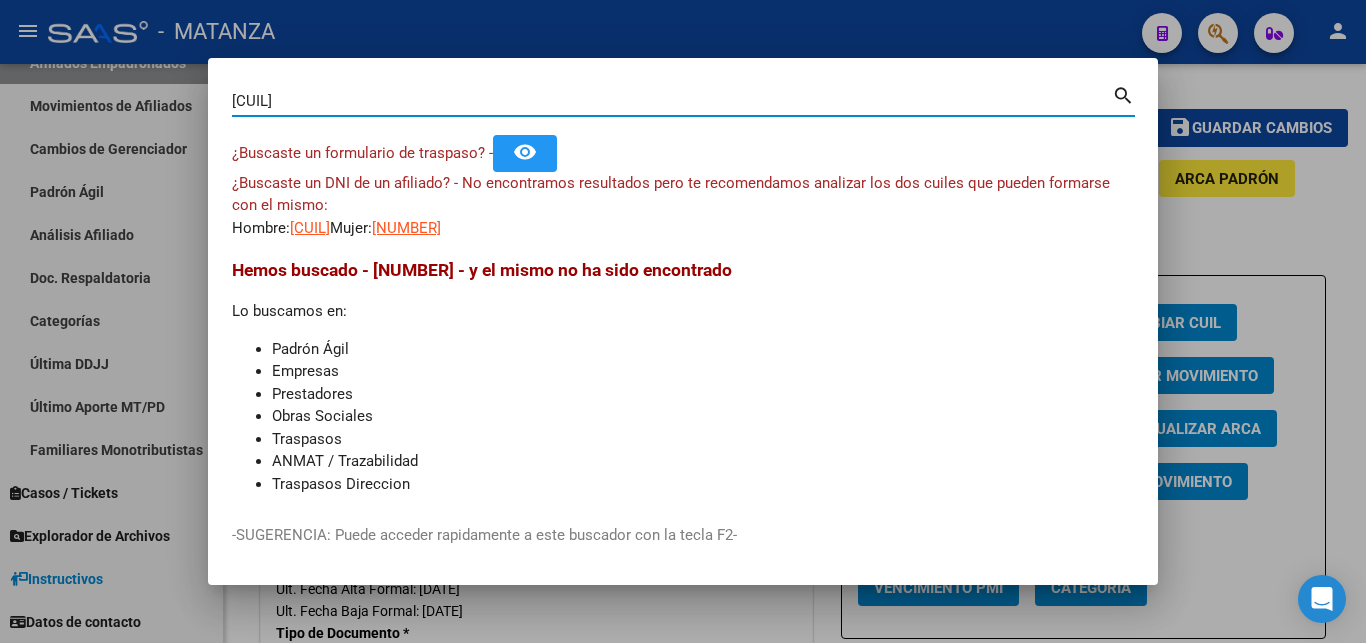 drag, startPoint x: 347, startPoint y: 98, endPoint x: 61, endPoint y: 109, distance: 286.21146 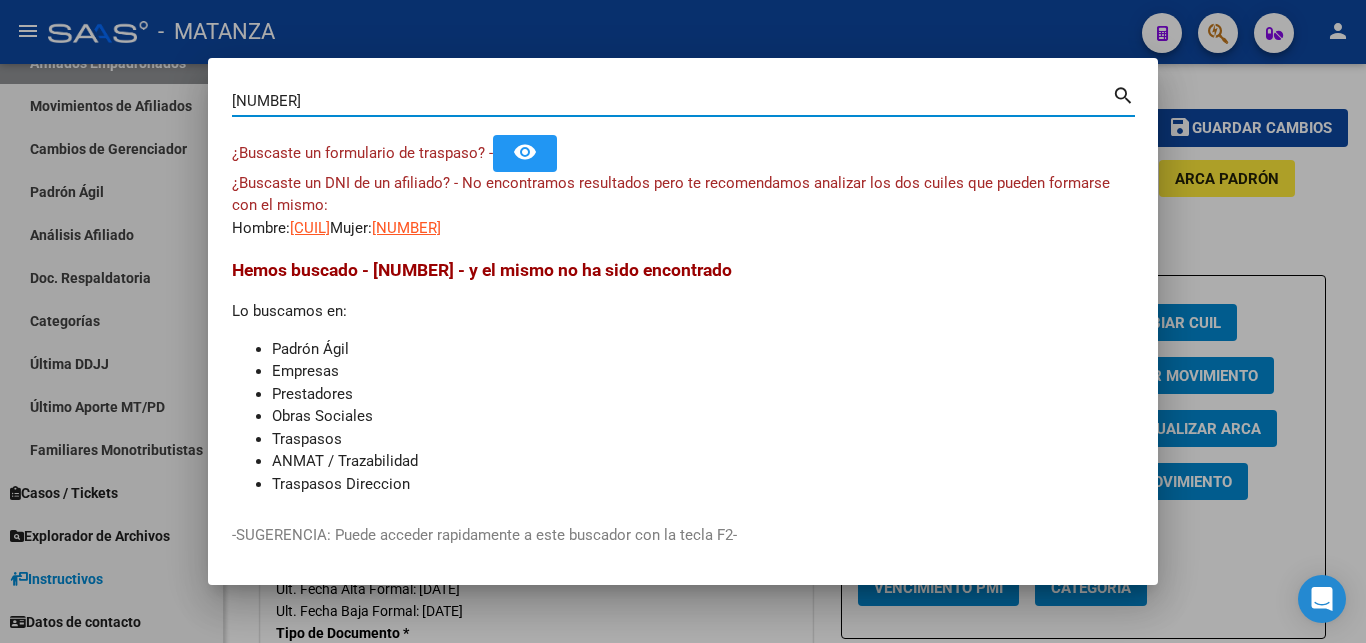 type on "[NUMBER]" 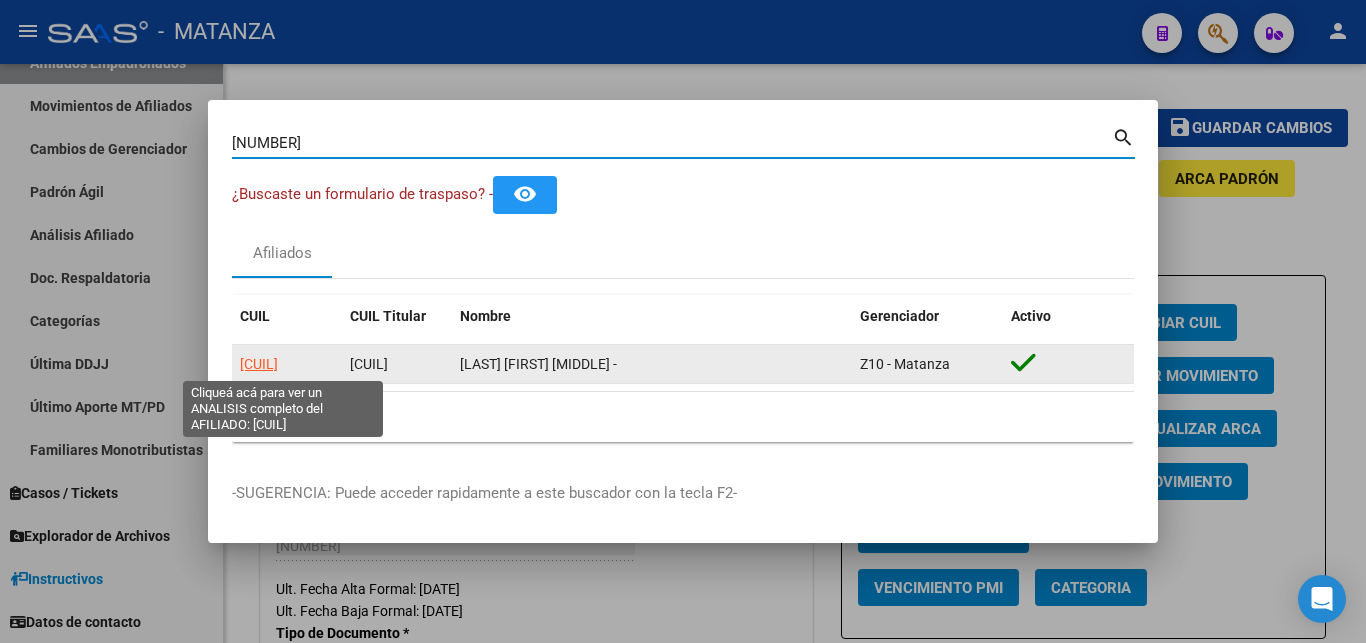 click on "[CUIL]" 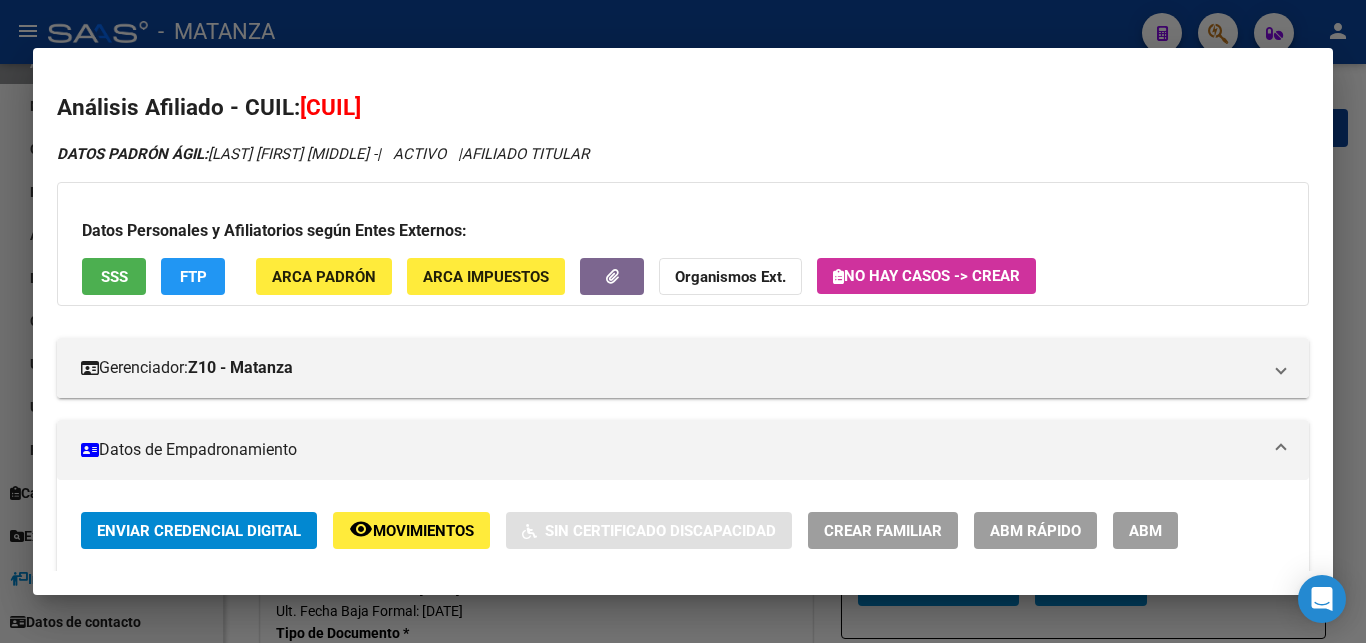 click on "ABM" at bounding box center (1145, 531) 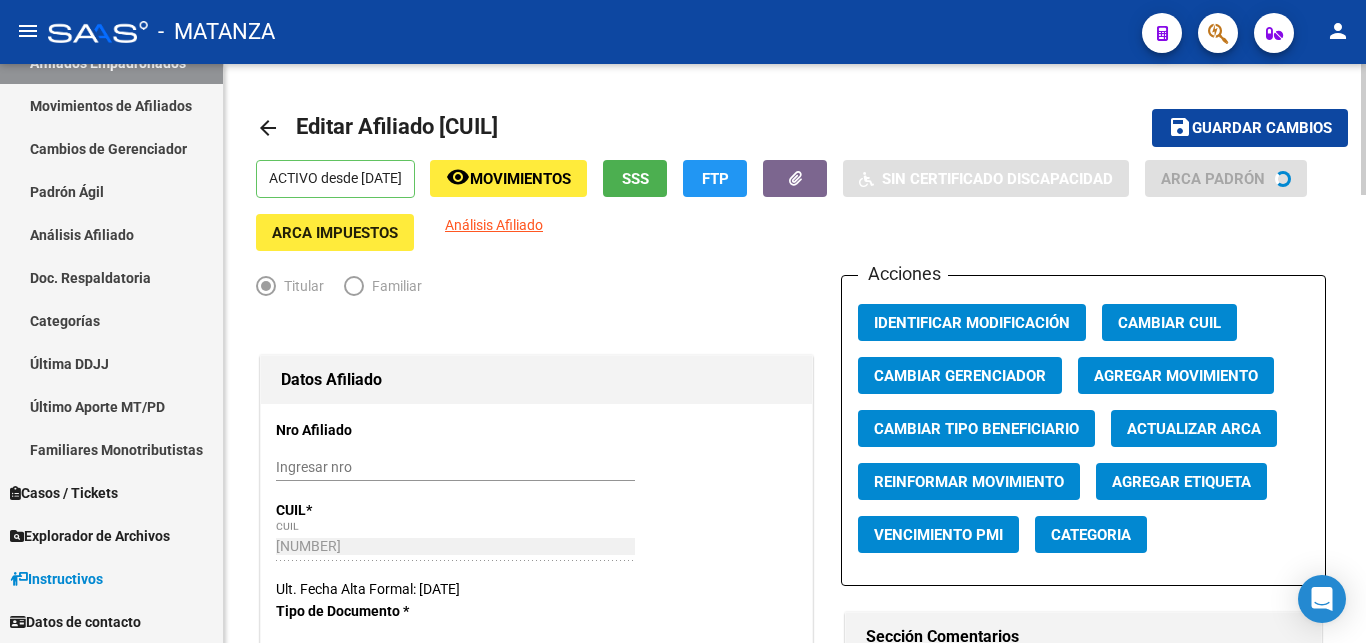 scroll, scrollTop: 408, scrollLeft: 0, axis: vertical 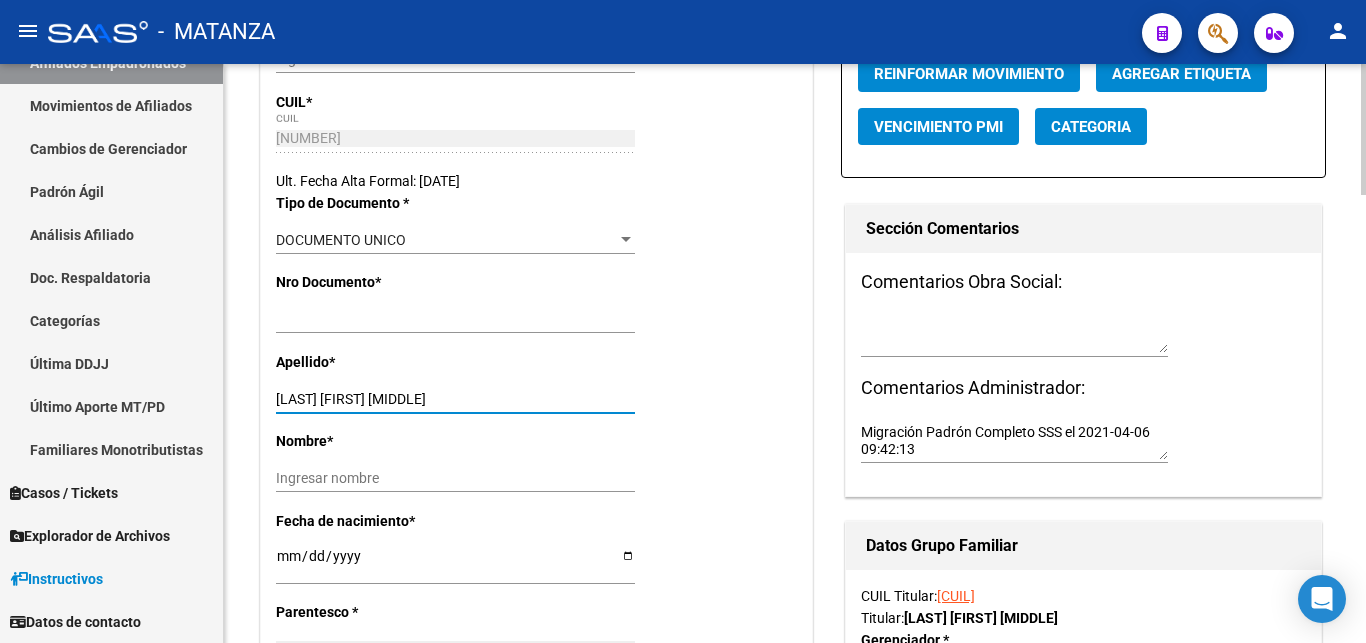 drag, startPoint x: 332, startPoint y: 399, endPoint x: 516, endPoint y: 403, distance: 184.04347 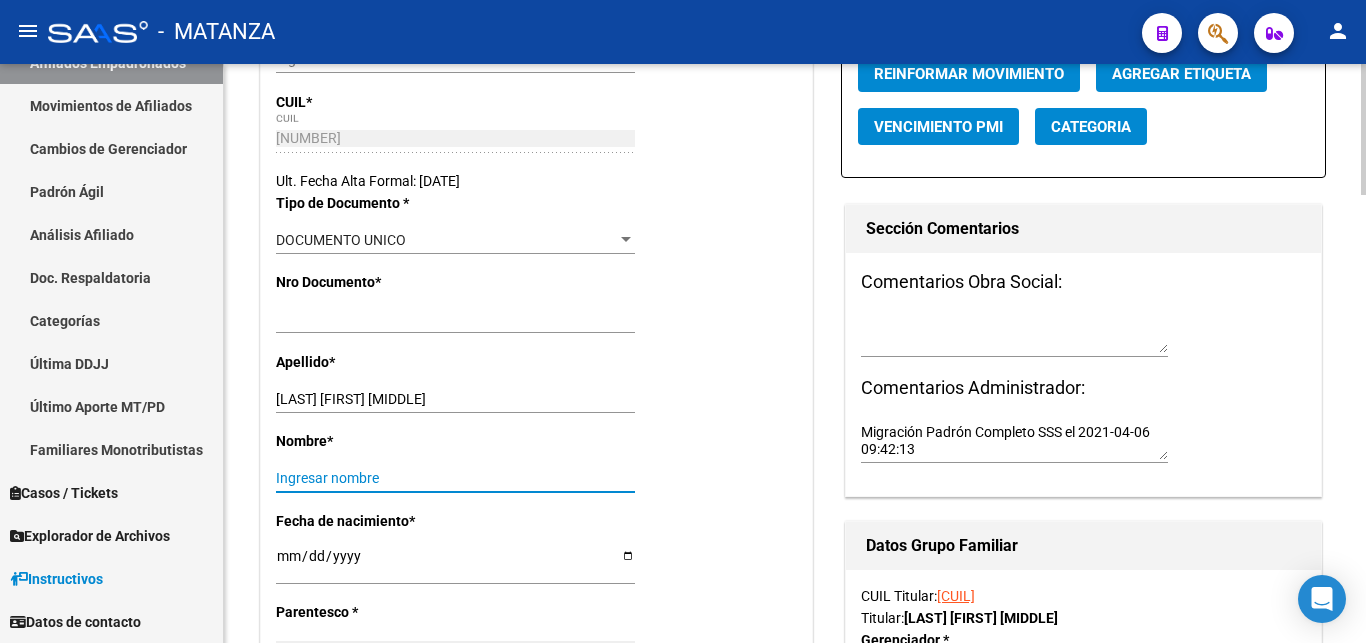 click on "Ingresar nombre" at bounding box center [455, 478] 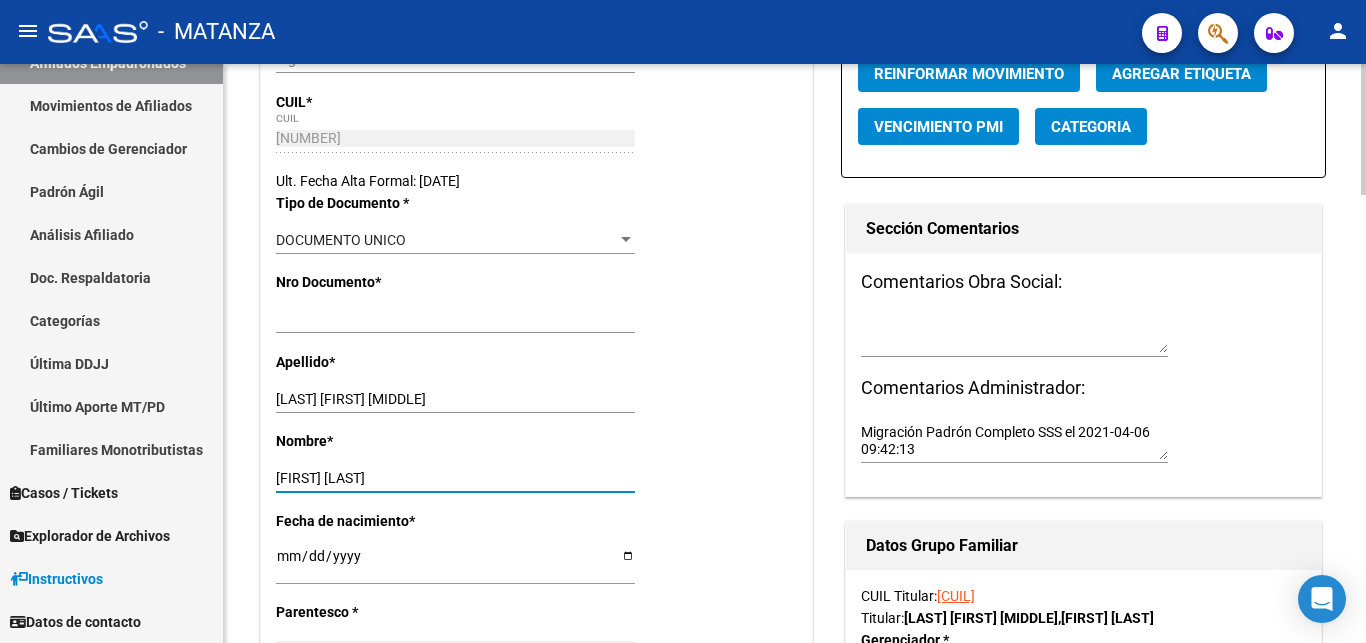 type on "[FIRST] [LAST]" 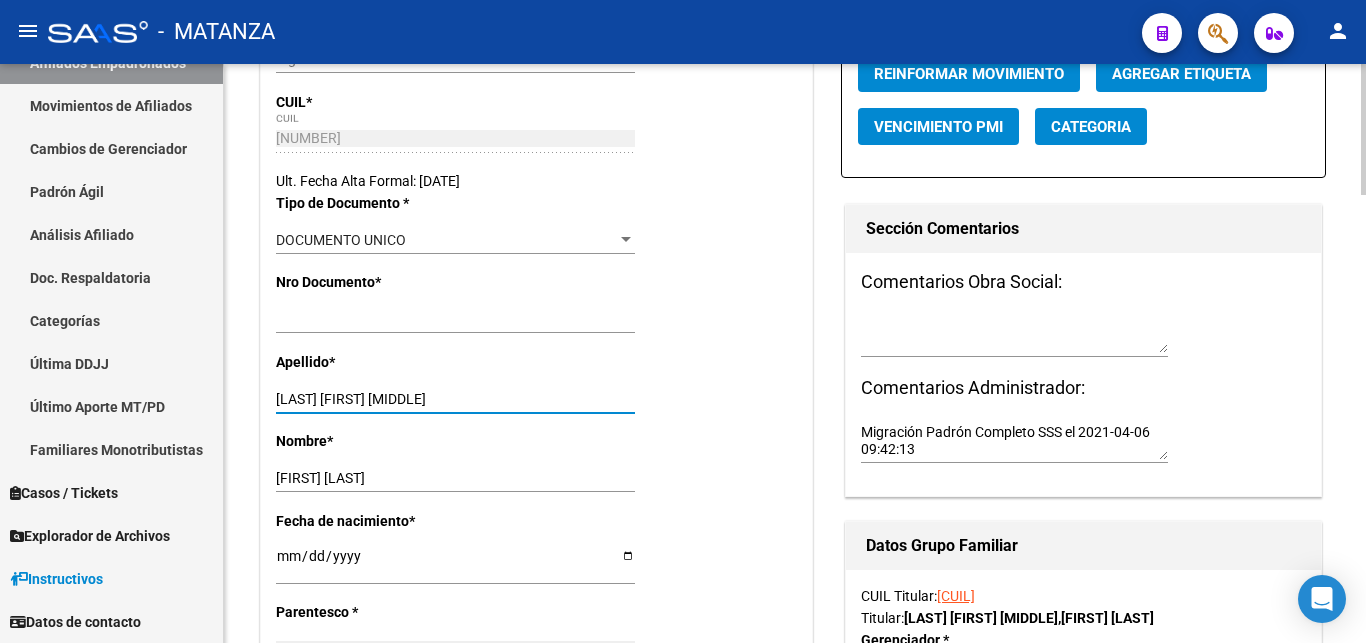drag, startPoint x: 333, startPoint y: 398, endPoint x: 548, endPoint y: 396, distance: 215.00931 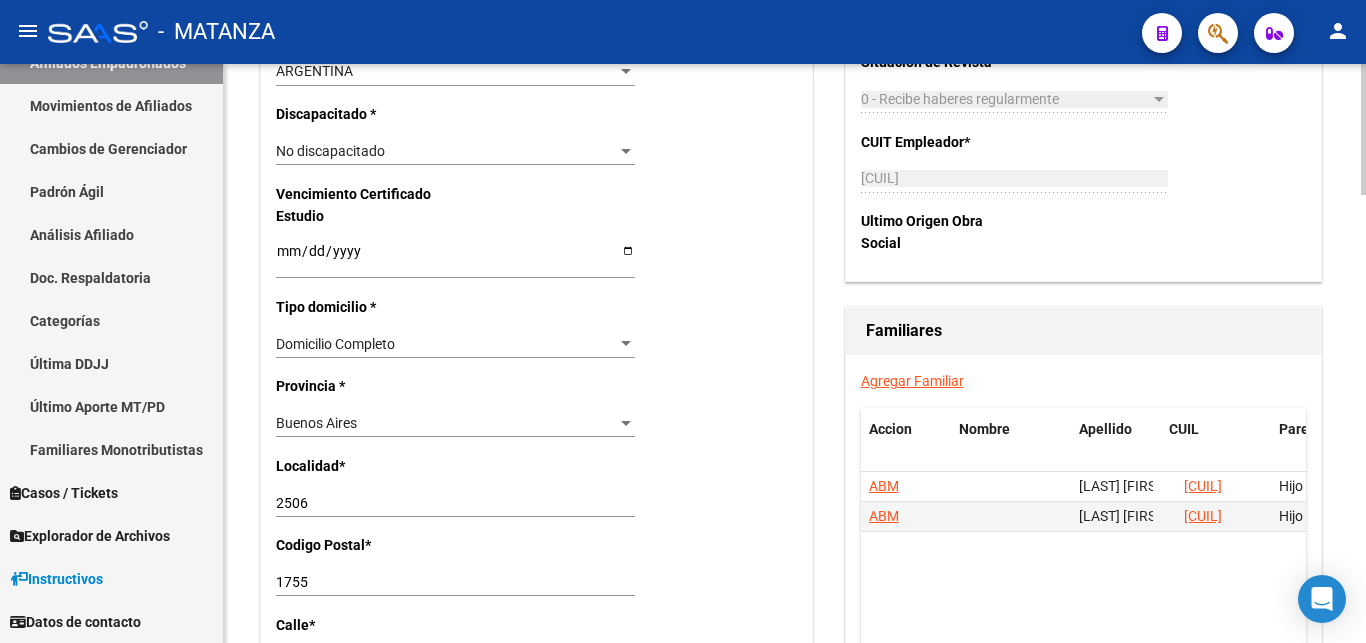 scroll, scrollTop: 1428, scrollLeft: 0, axis: vertical 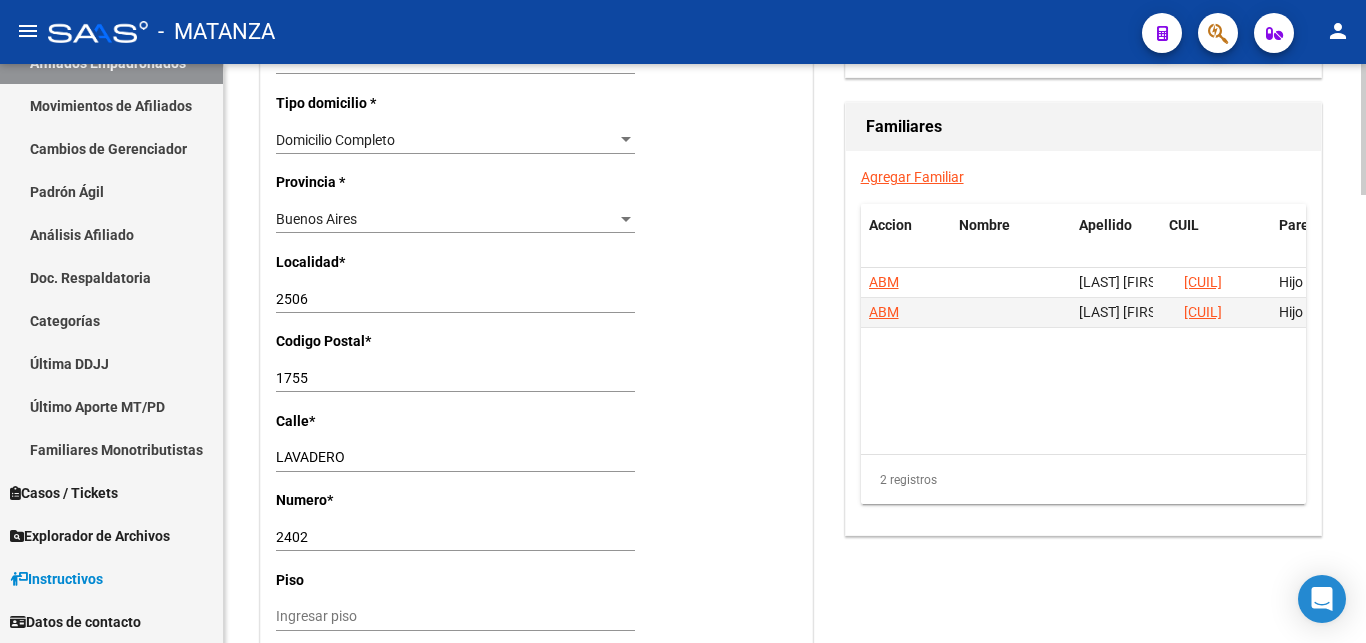 type on "[LAST]" 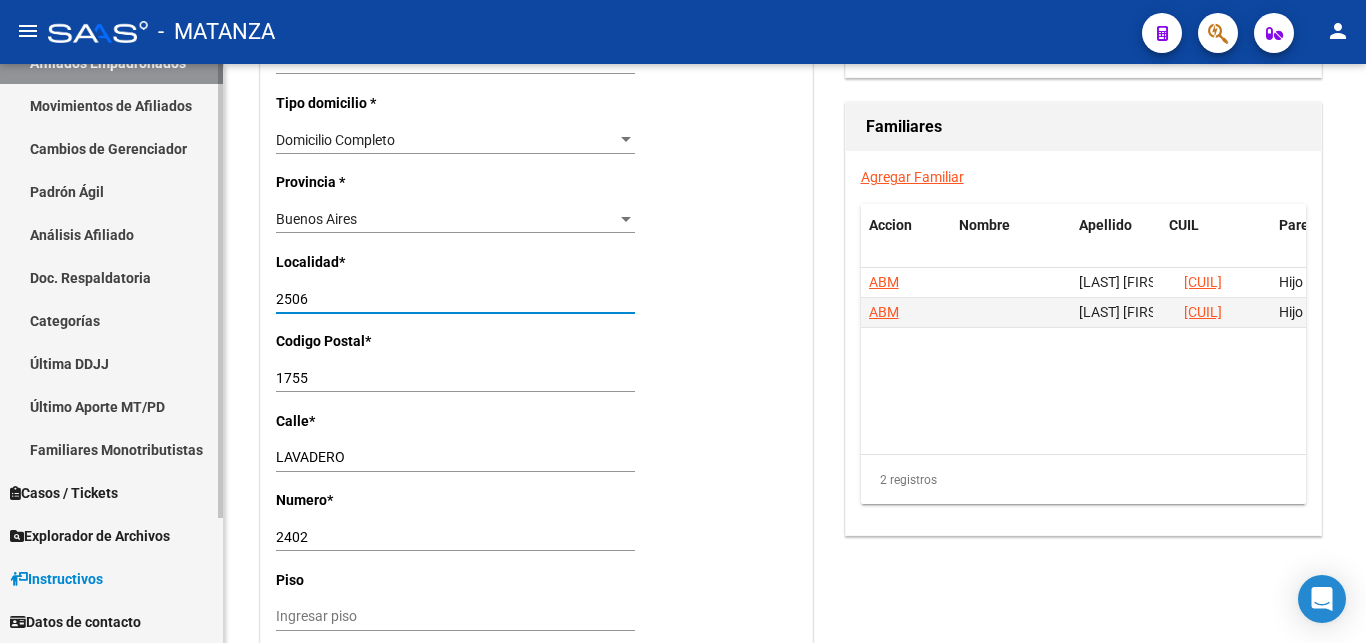 drag, startPoint x: 322, startPoint y: 280, endPoint x: 120, endPoint y: 227, distance: 208.83725 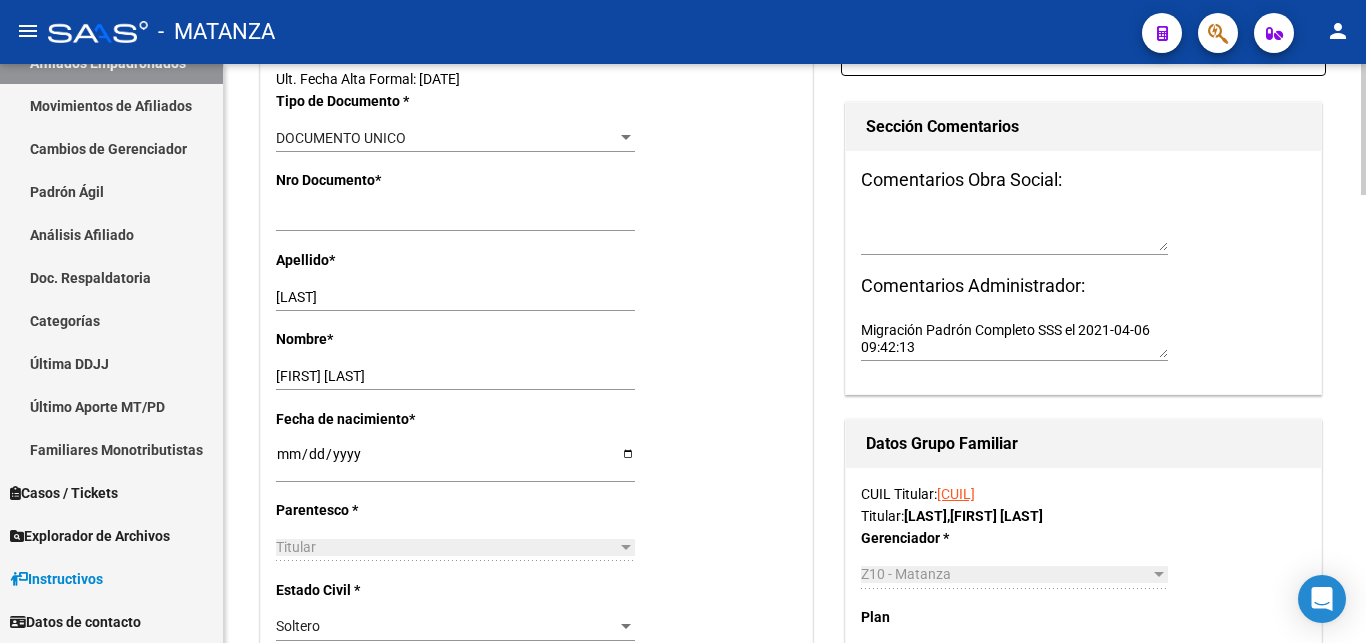 scroll, scrollTop: 102, scrollLeft: 0, axis: vertical 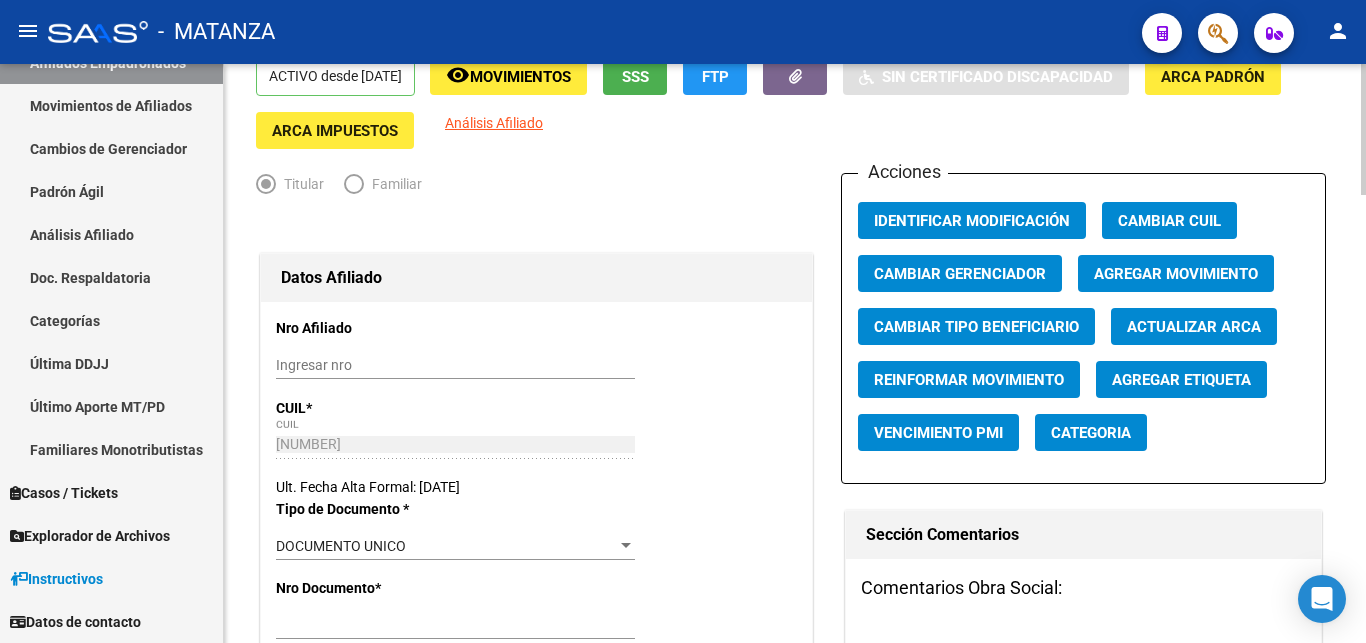 type on "CASANOVA" 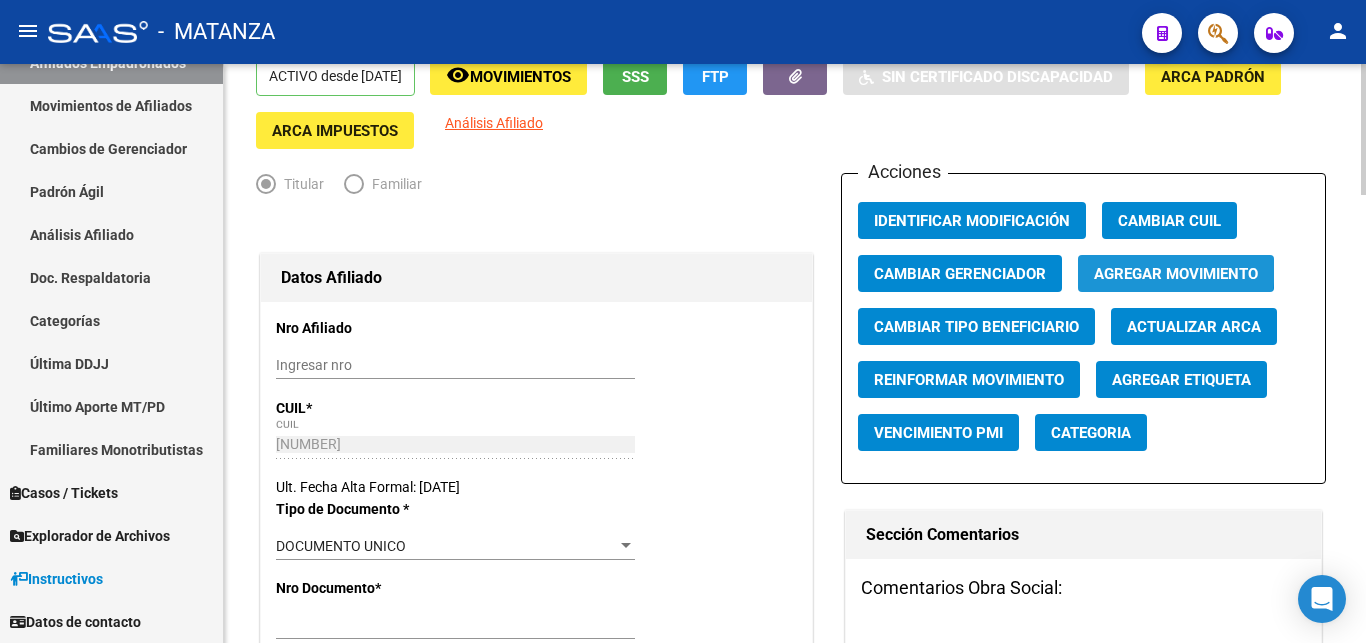 click on "Agregar Movimiento" 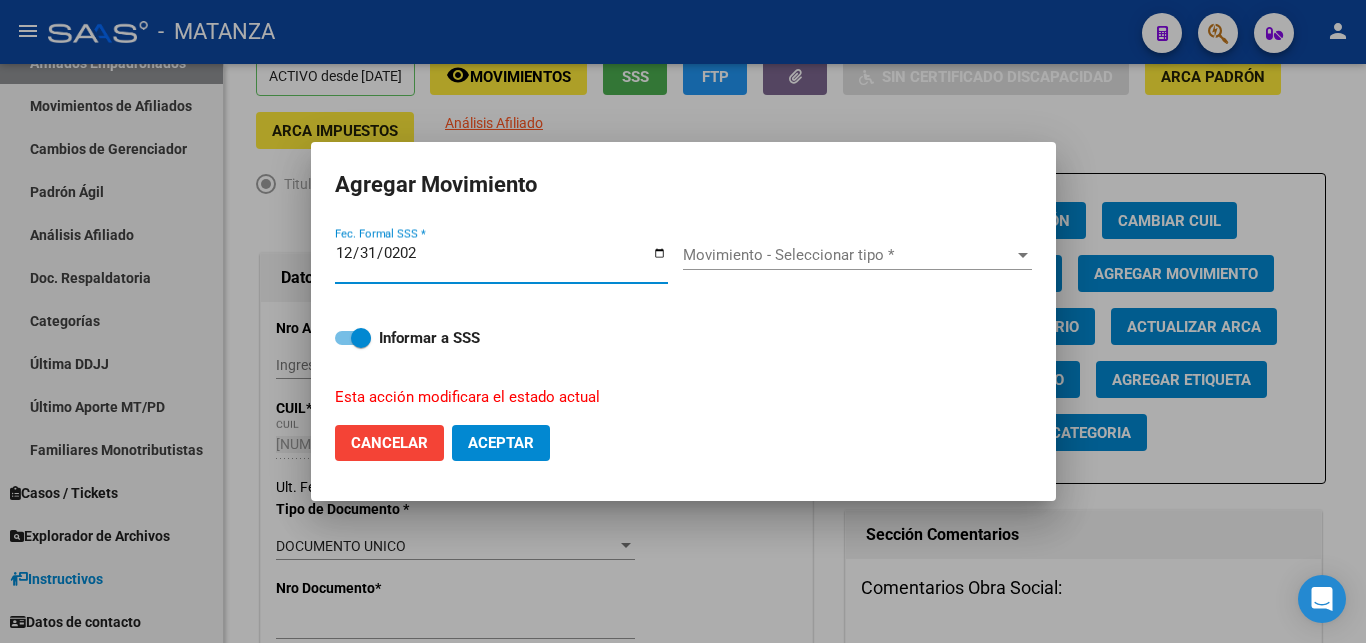 type on "2024-12-31" 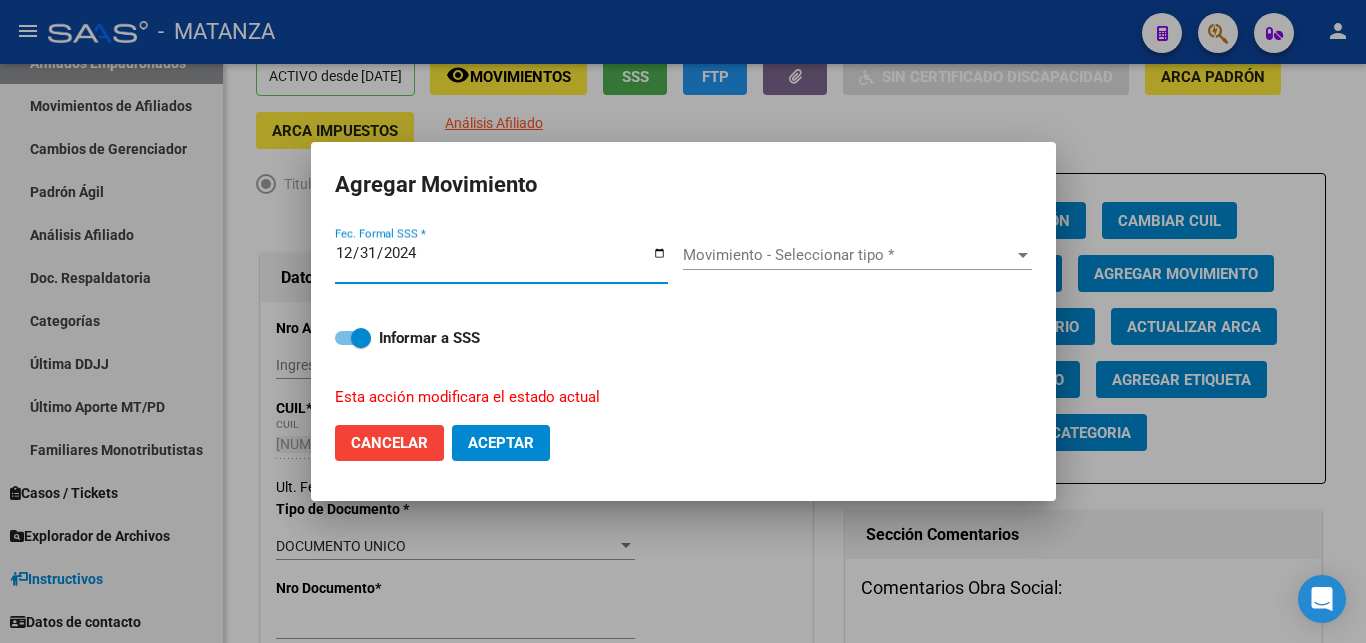 click on "Movimiento - Seleccionar tipo * Movimiento - Seleccionar tipo *" at bounding box center [857, 255] 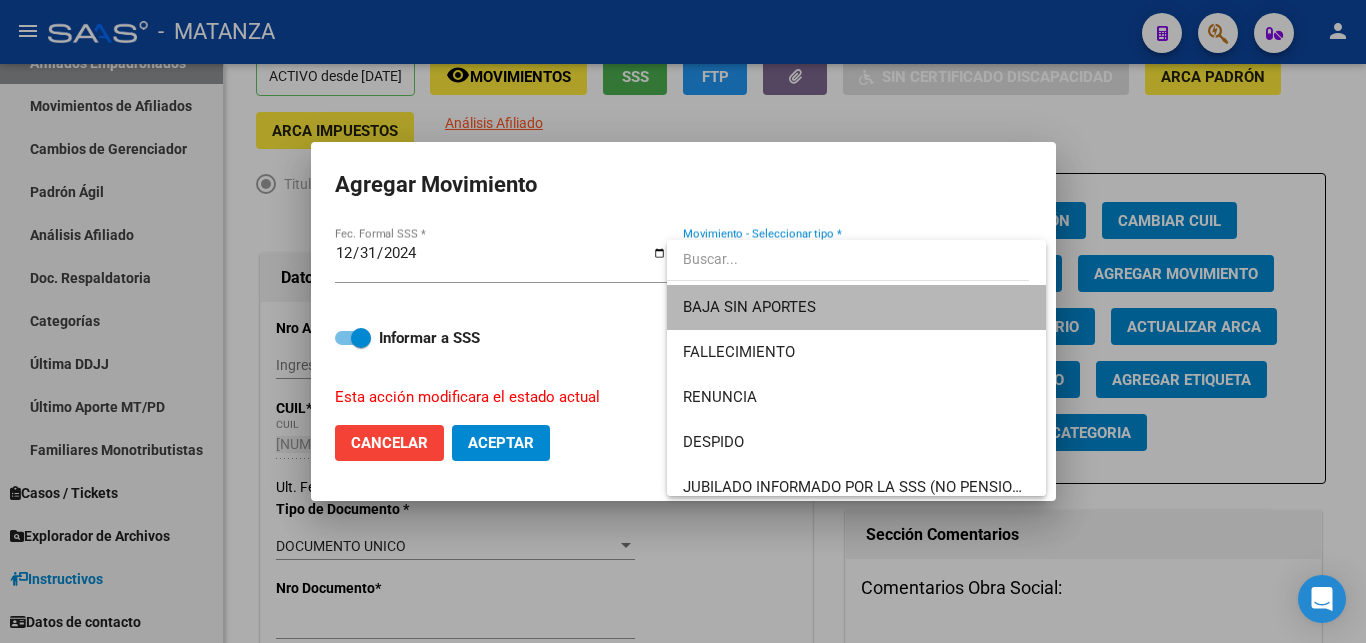 click on "BAJA SIN APORTES" at bounding box center [856, 307] 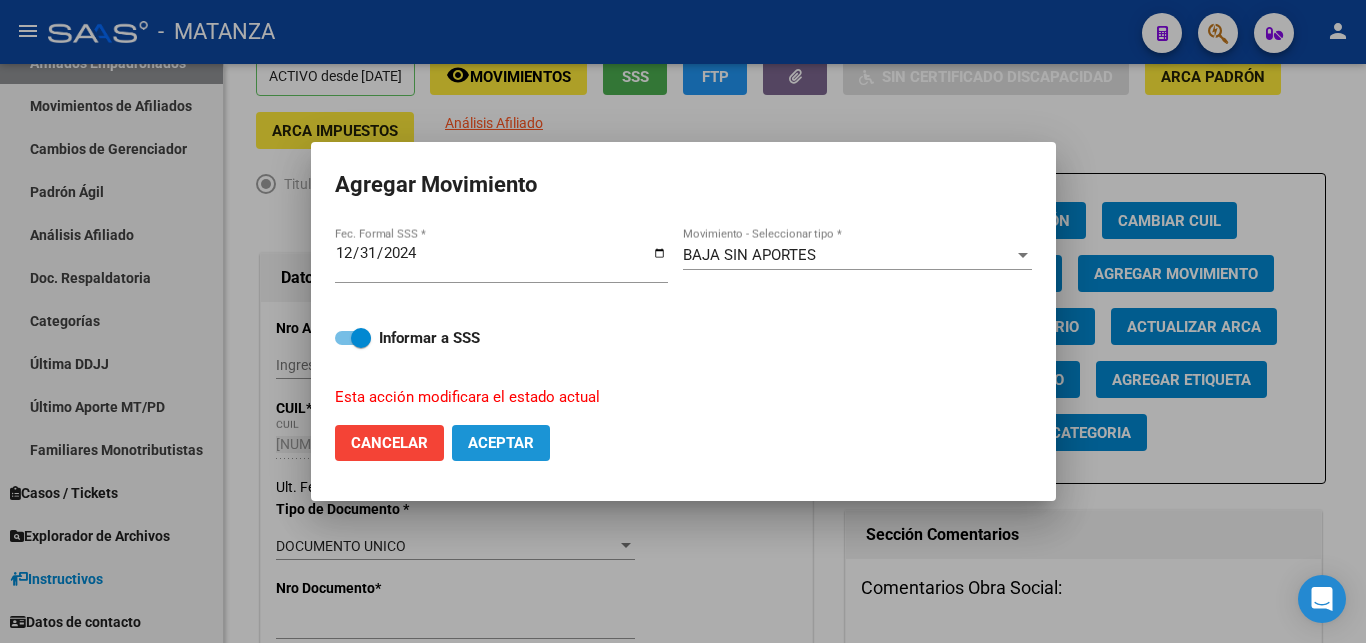 click on "Aceptar" 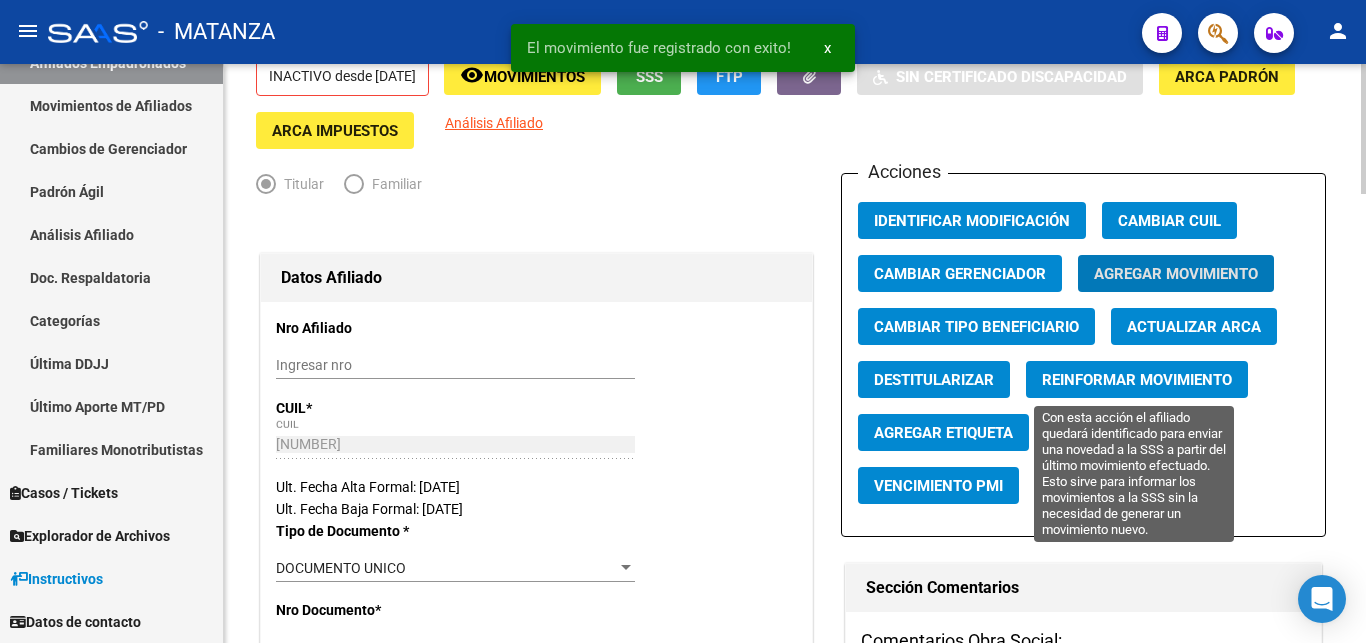 click on "Reinformar Movimiento" 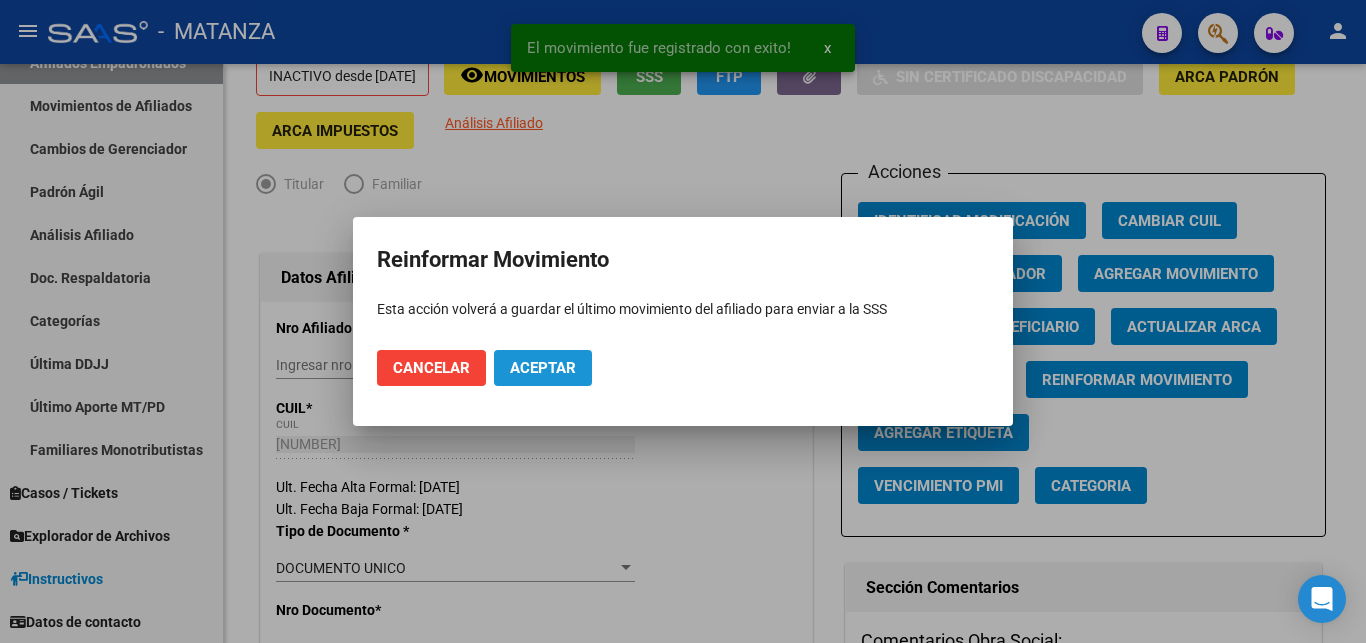 click on "Aceptar" at bounding box center [543, 368] 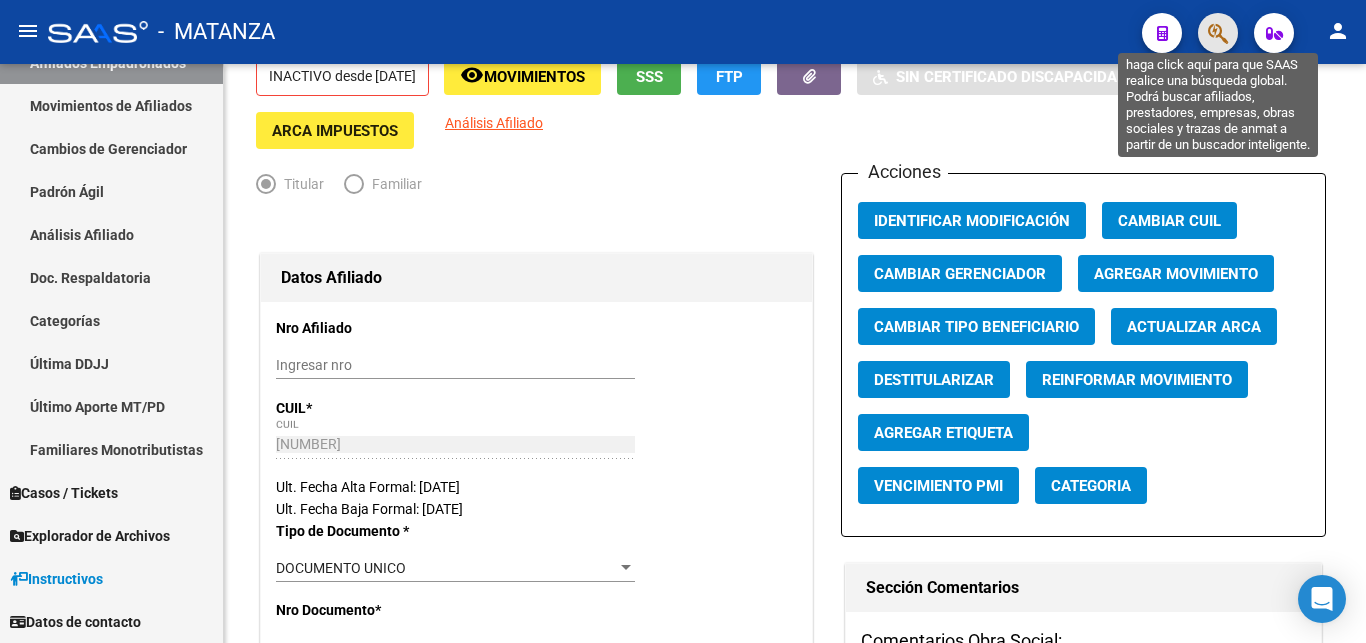 click 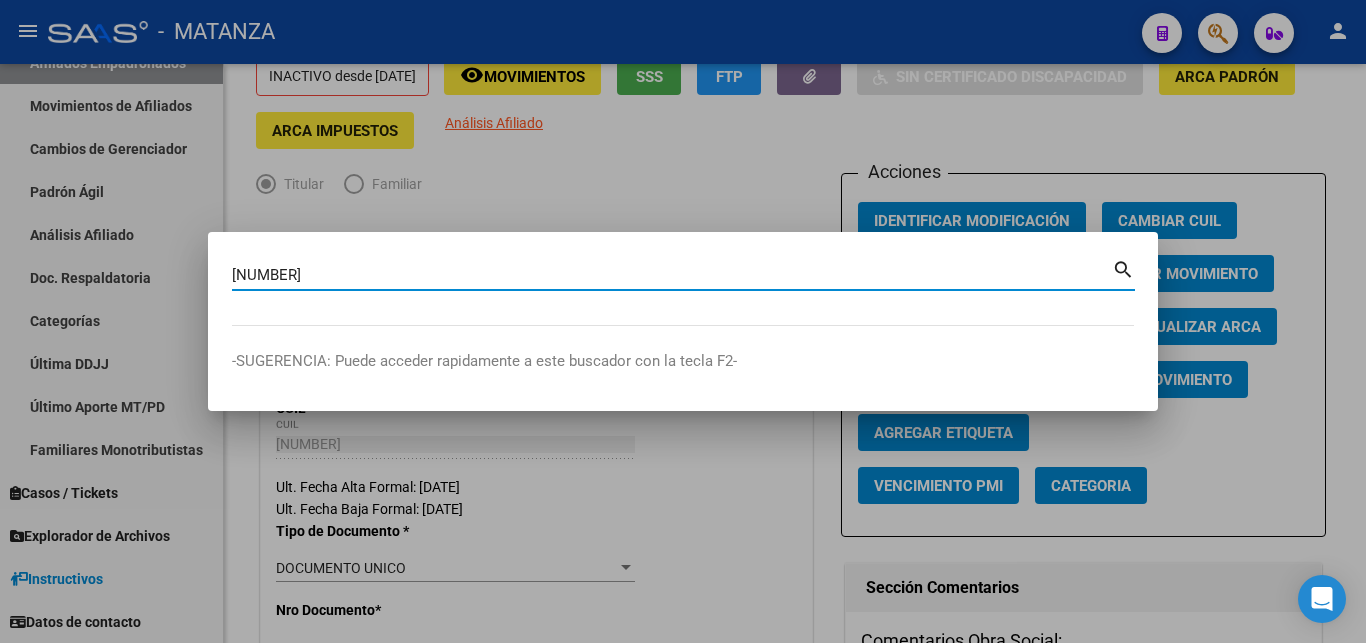 type on "[NUMBER]" 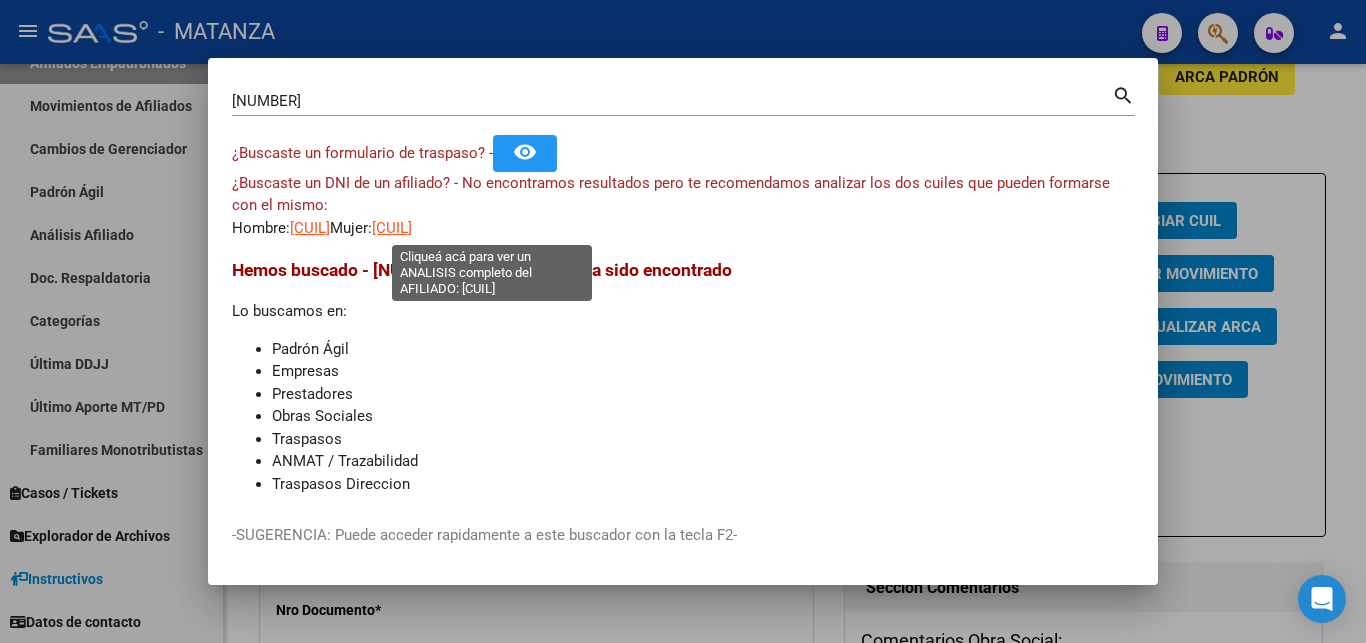 click on "[CUIL]" at bounding box center (392, 228) 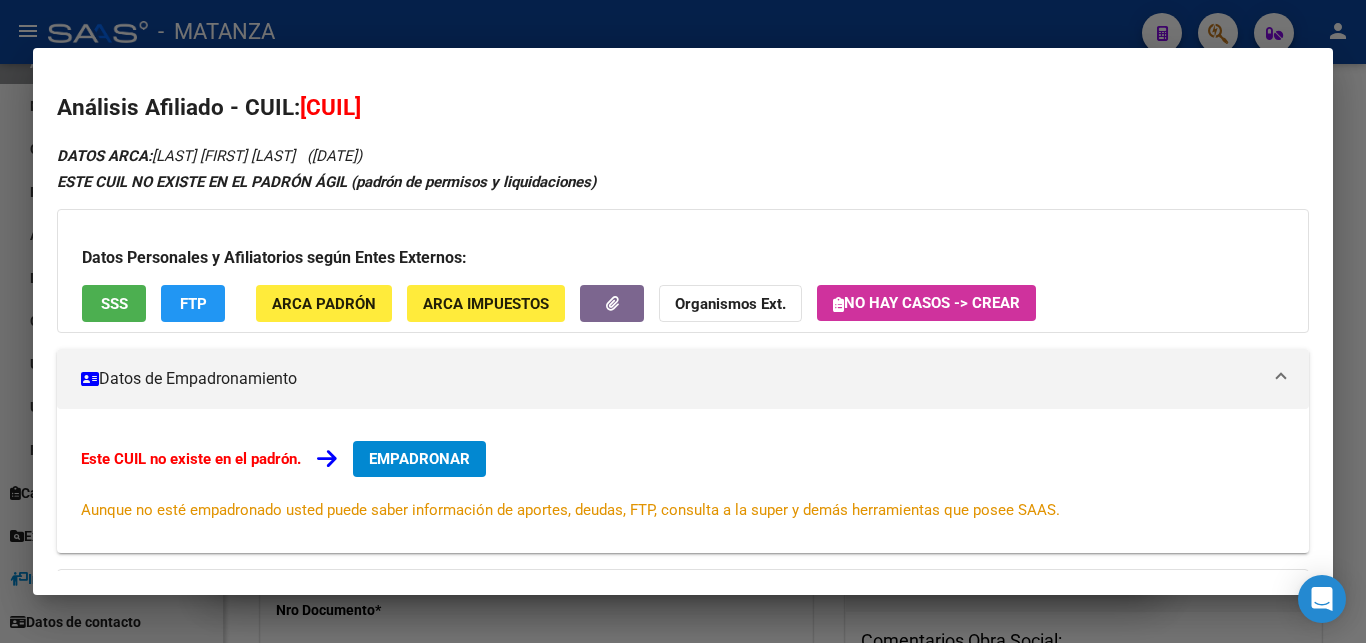 drag, startPoint x: 393, startPoint y: 24, endPoint x: 457, endPoint y: 32, distance: 64.49806 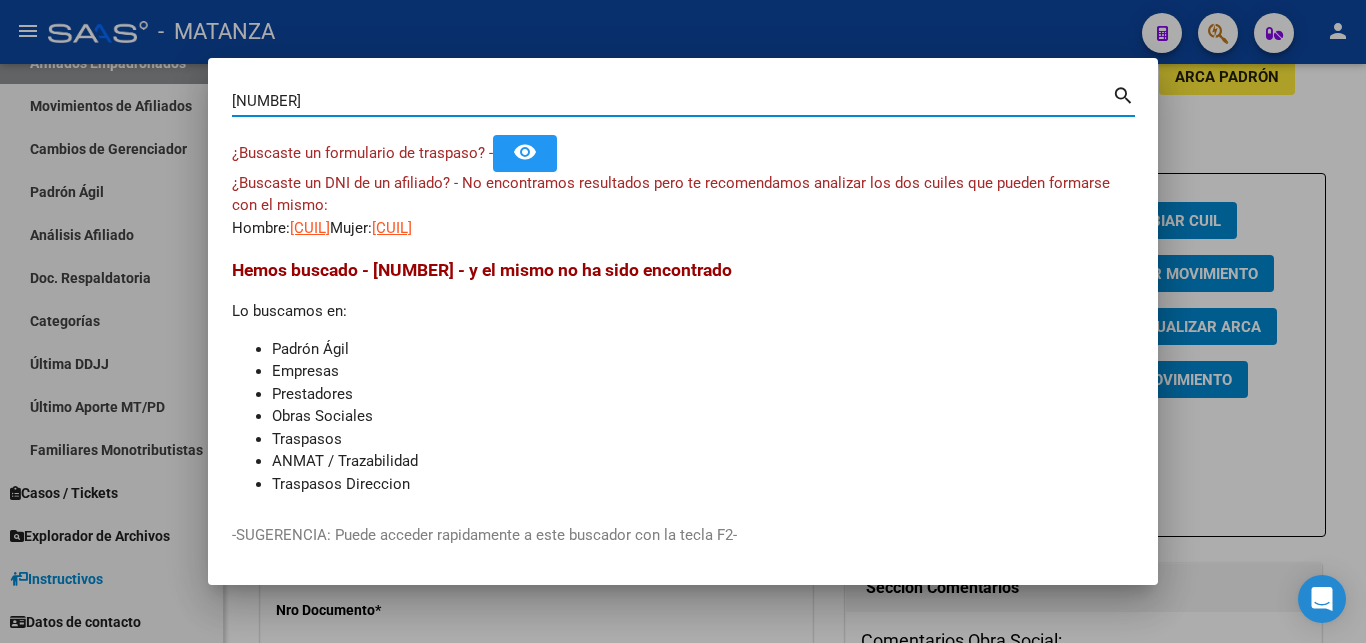 drag, startPoint x: 251, startPoint y: 98, endPoint x: 67, endPoint y: 104, distance: 184.0978 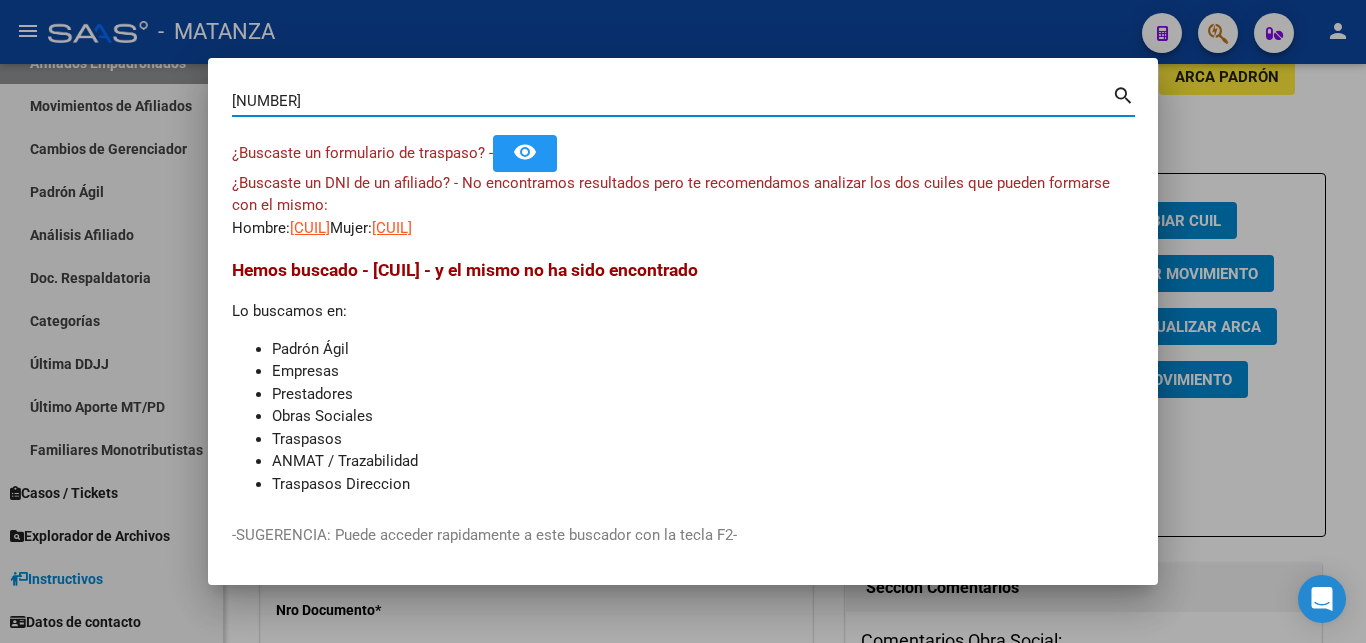 type on "[NUMBER]" 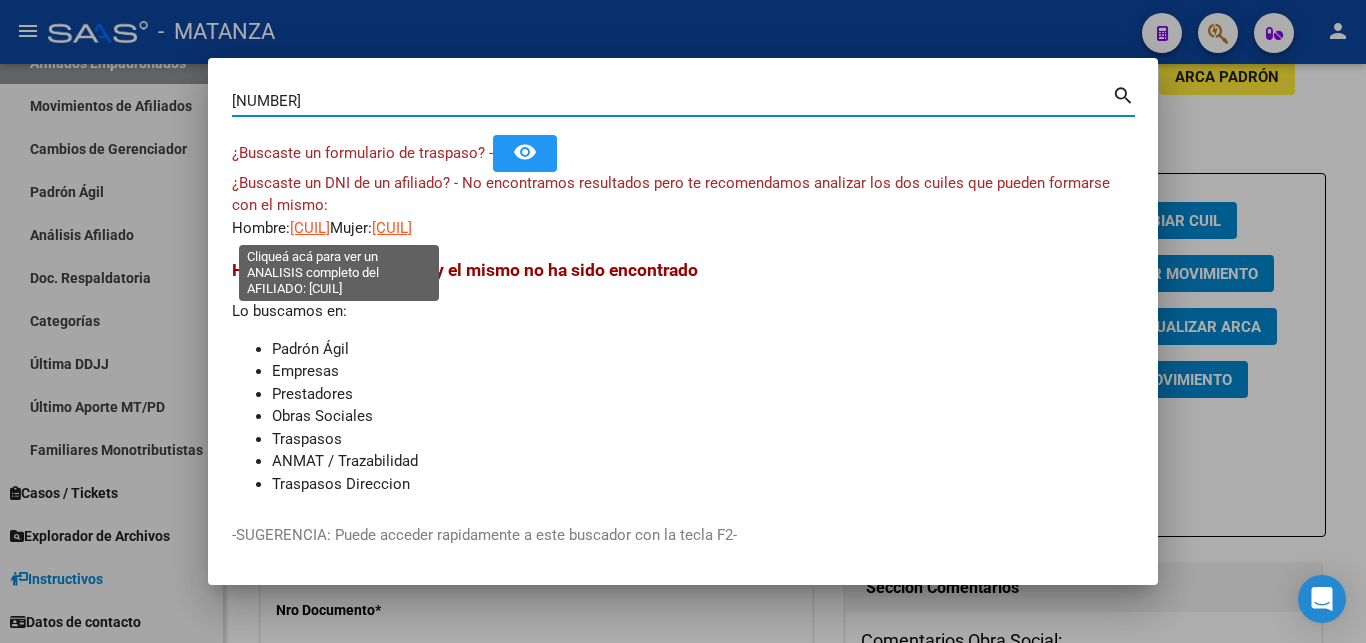 click on "[CUIL]" at bounding box center (310, 228) 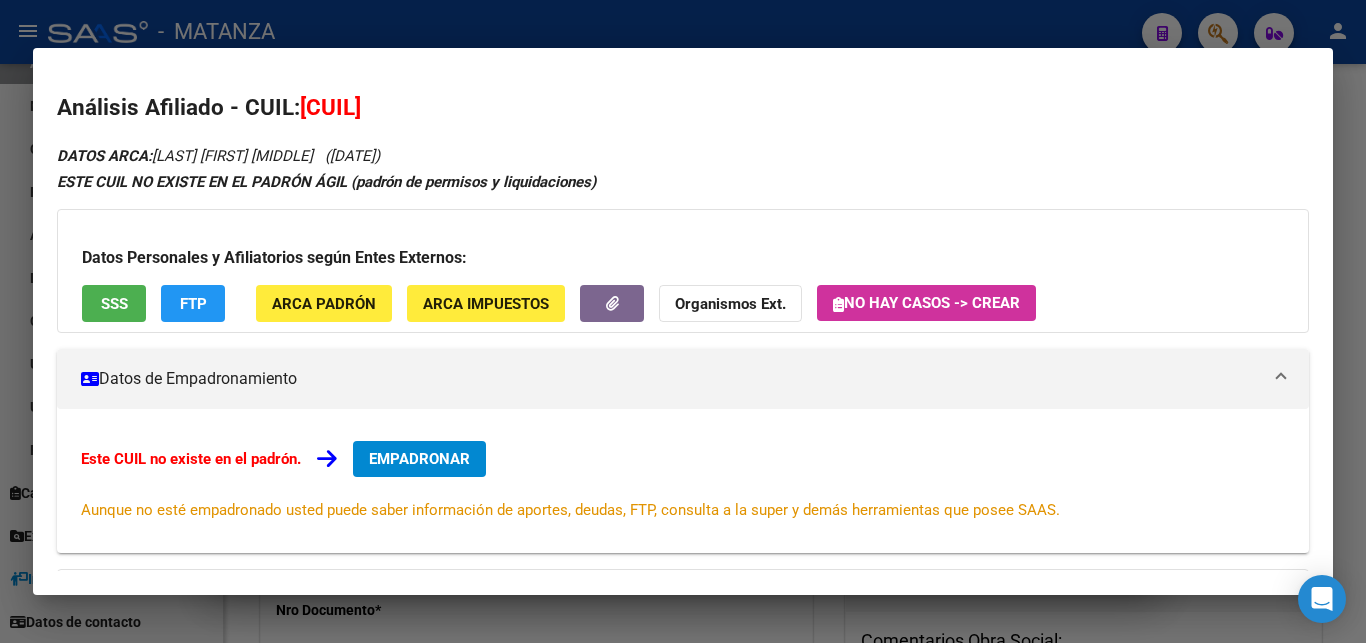 drag, startPoint x: 491, startPoint y: 18, endPoint x: 486, endPoint y: 73, distance: 55.226807 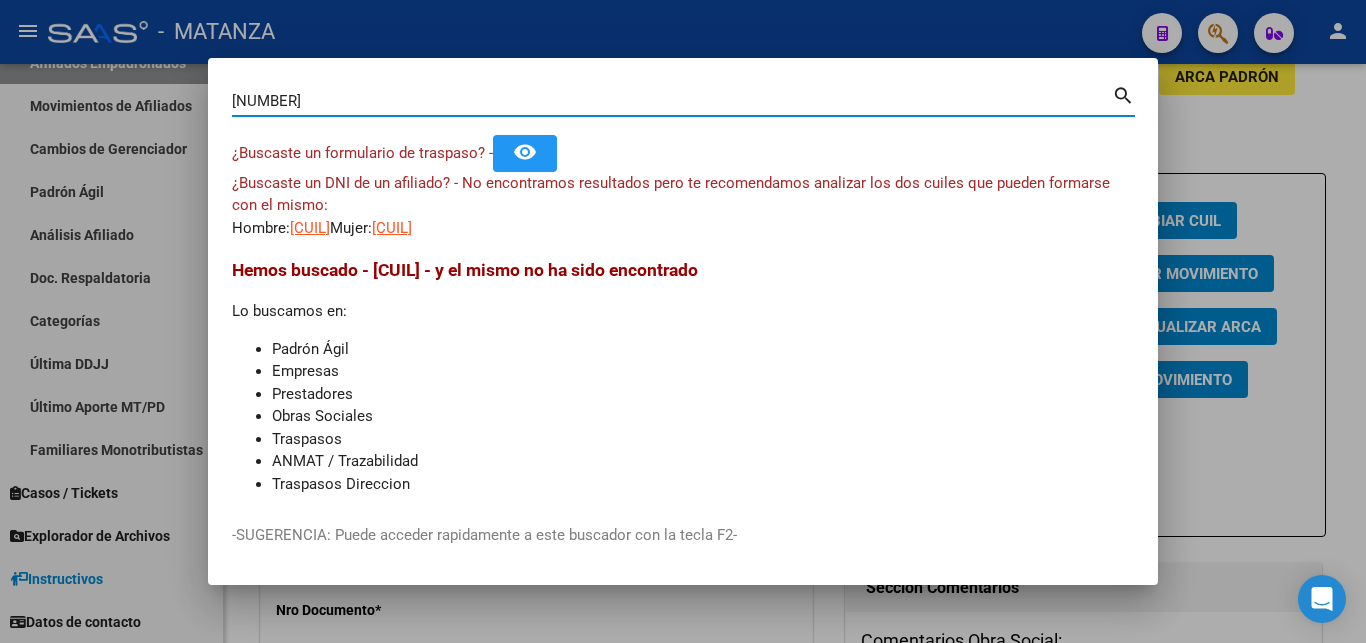 drag, startPoint x: 340, startPoint y: 102, endPoint x: 106, endPoint y: 89, distance: 234.36084 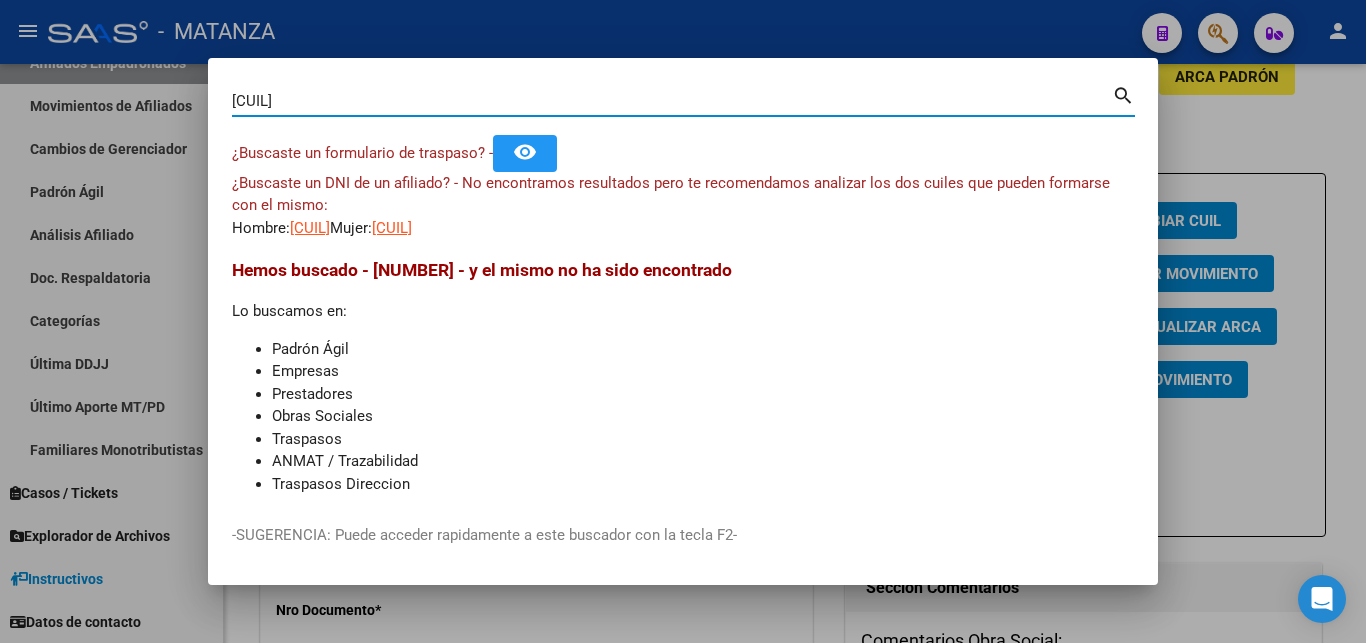 type on "[CUIL]" 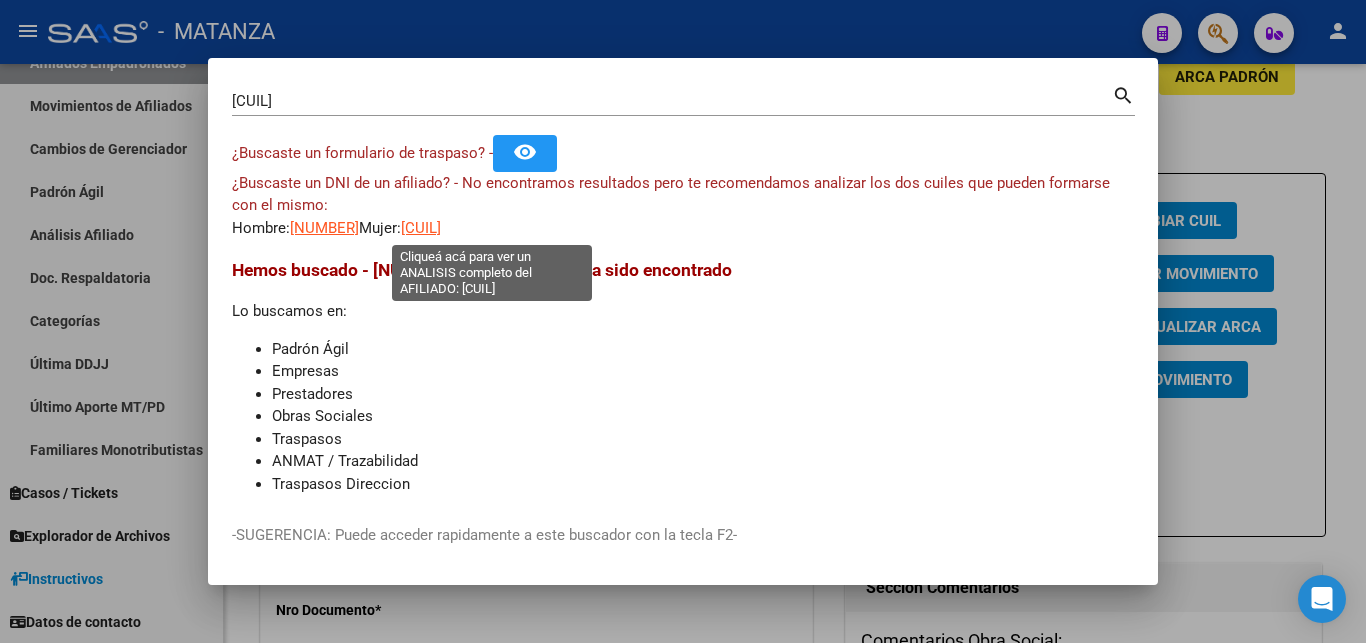 click on "[CUIL]" at bounding box center [421, 228] 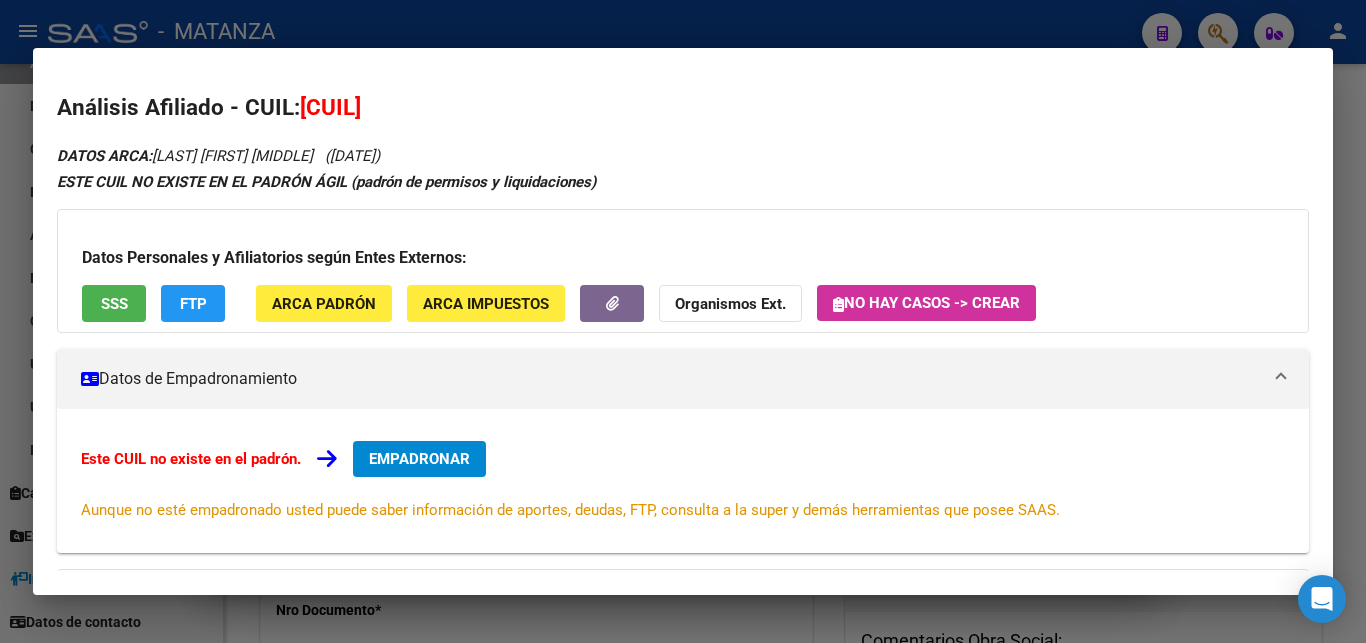 drag, startPoint x: 497, startPoint y: 9, endPoint x: 489, endPoint y: 25, distance: 17.888544 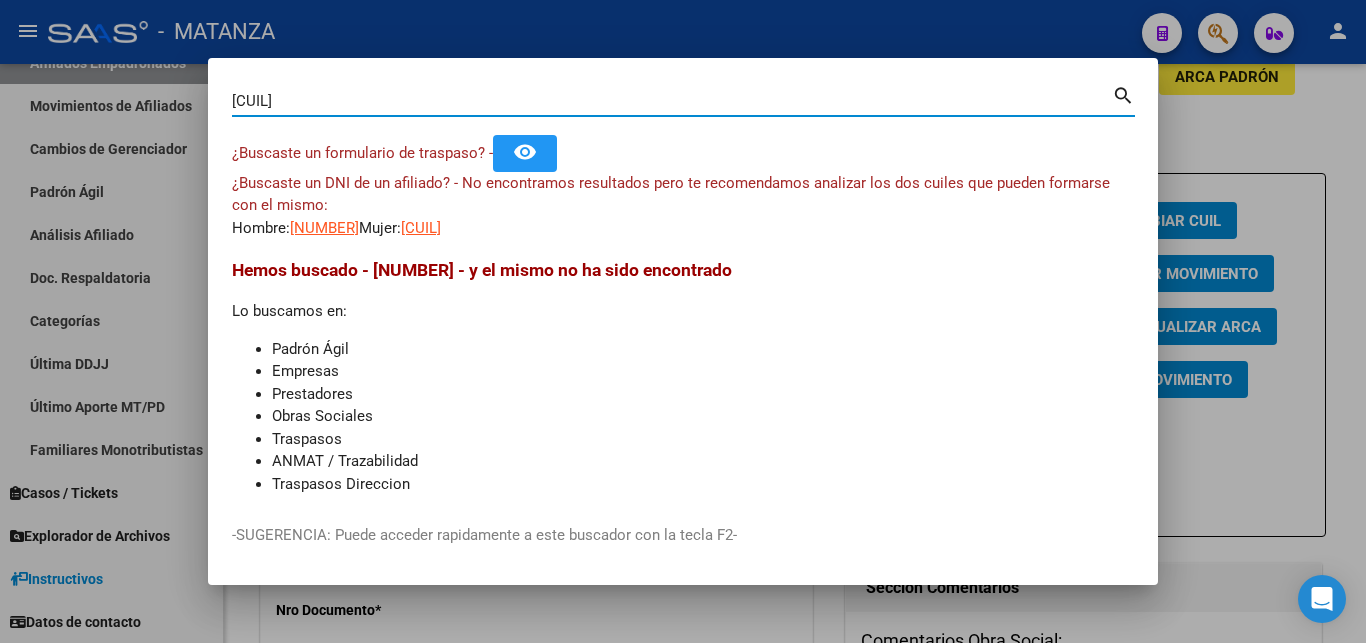 drag, startPoint x: 327, startPoint y: 106, endPoint x: 93, endPoint y: 105, distance: 234.00214 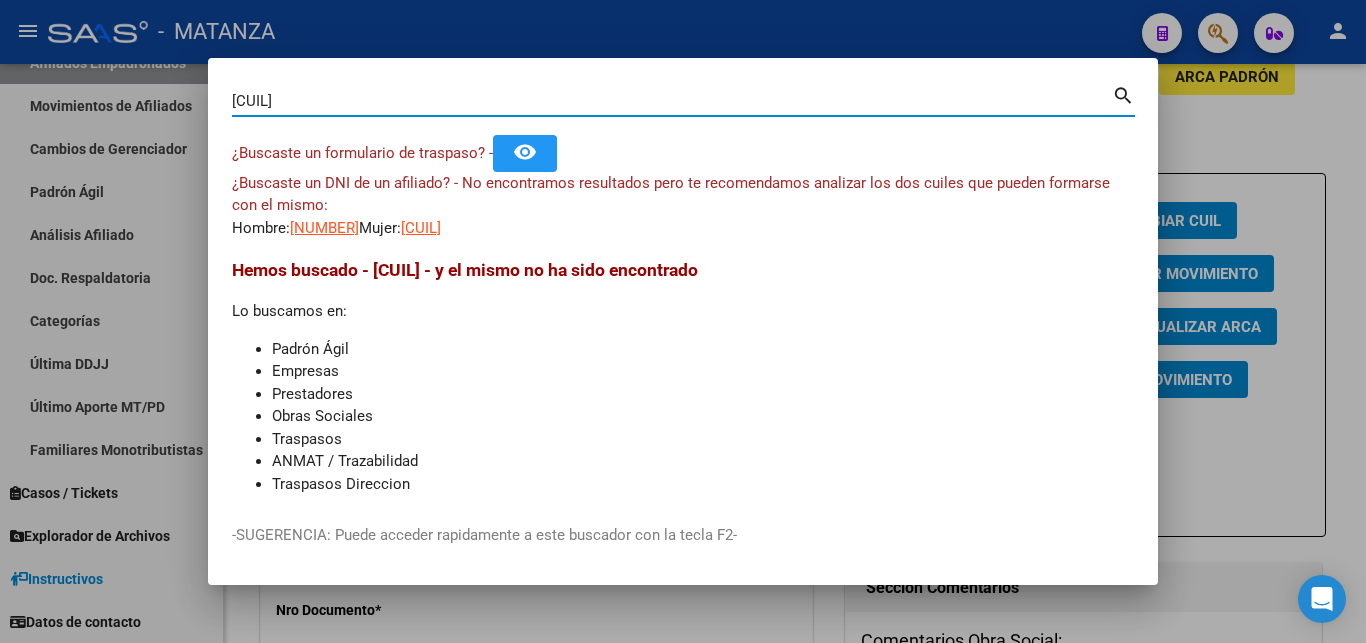 type on "[CUIL]" 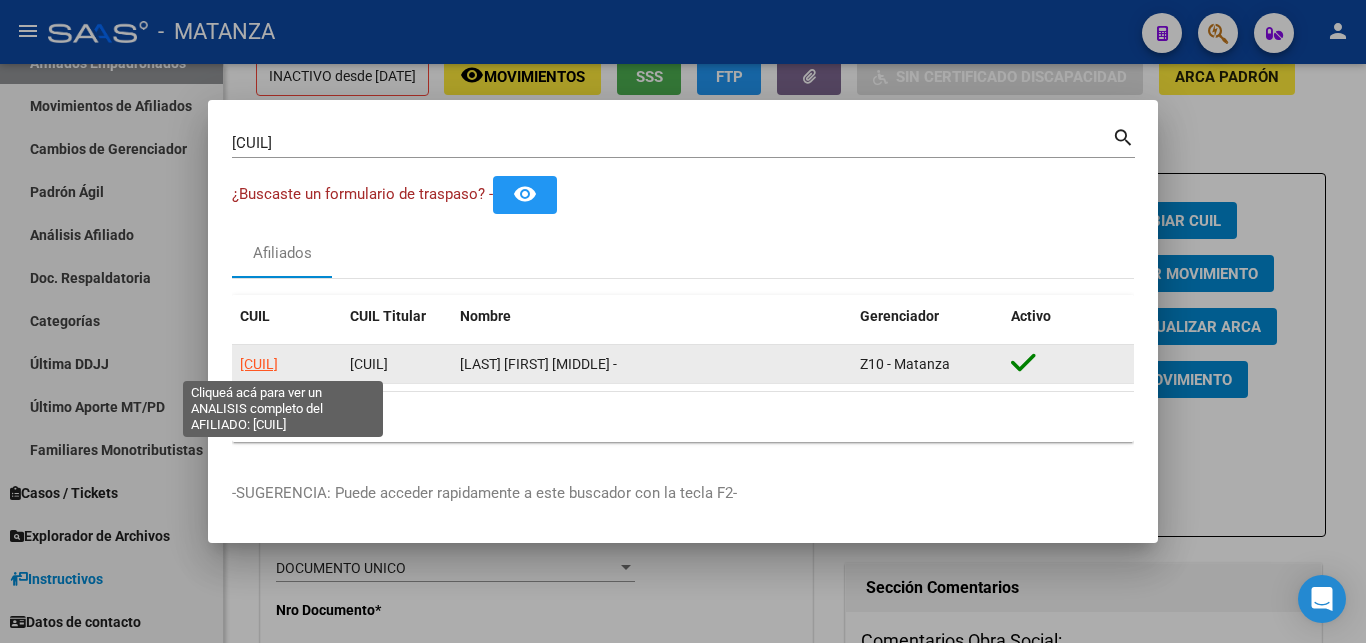 click on "[CUIL]" 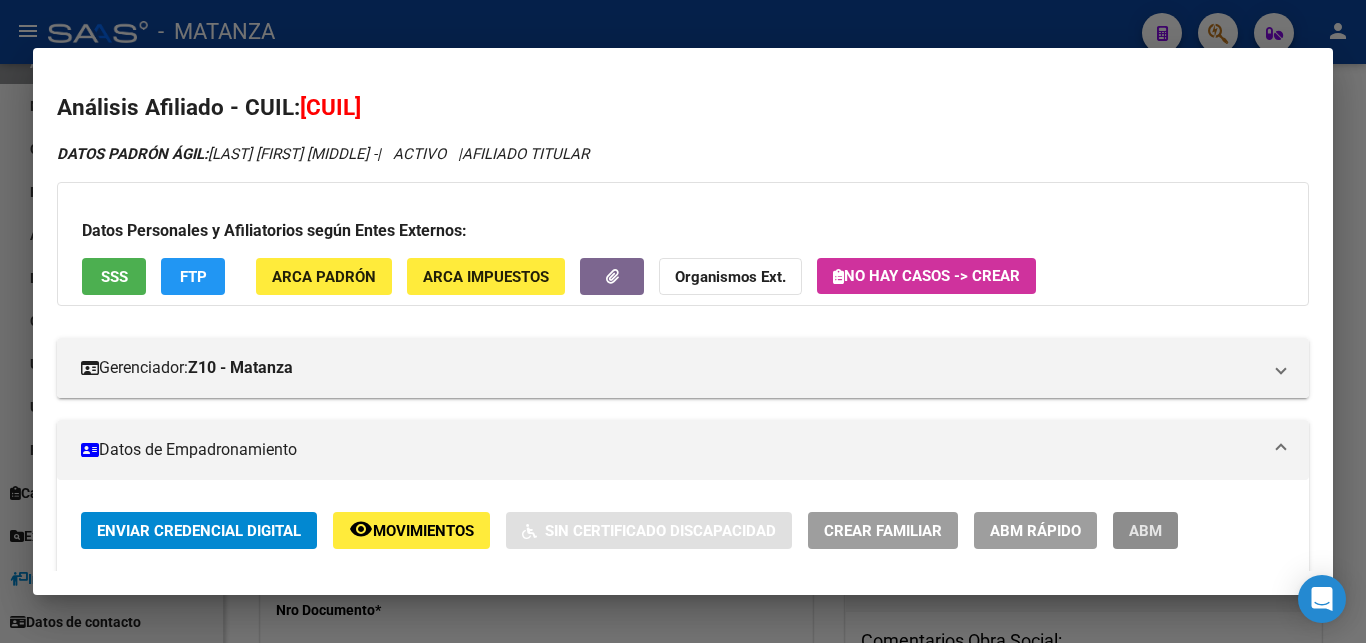 click on "ABM" at bounding box center [1145, 531] 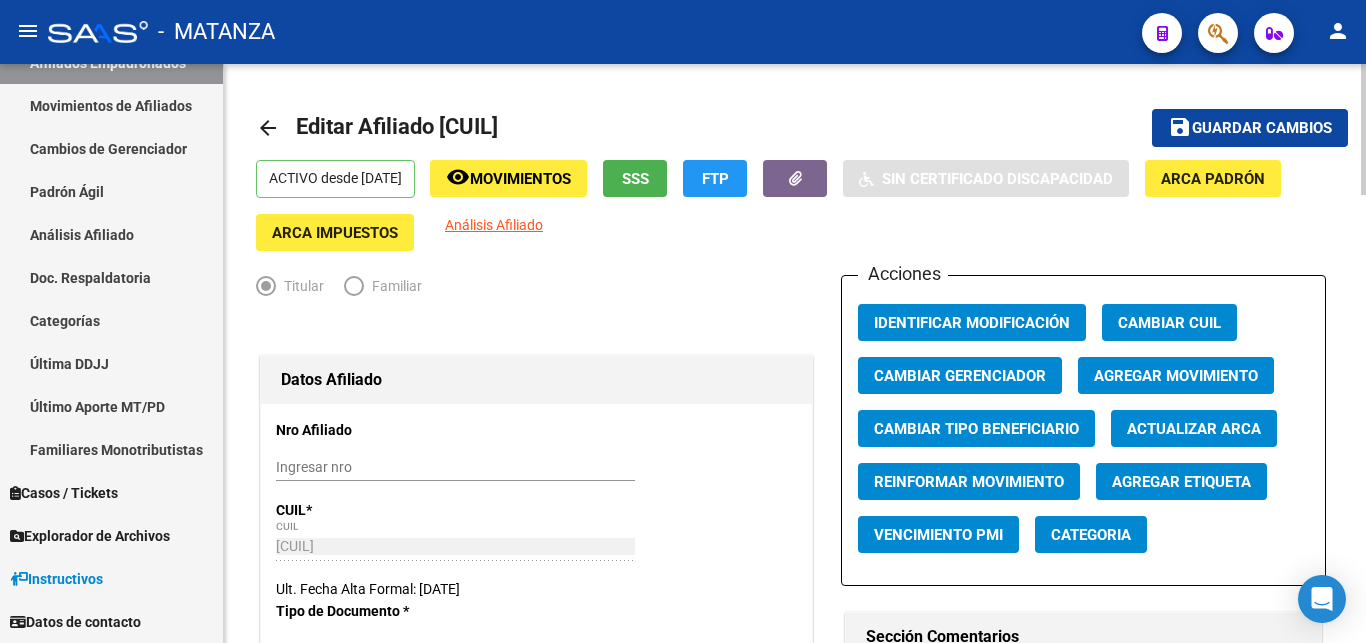 scroll, scrollTop: 408, scrollLeft: 0, axis: vertical 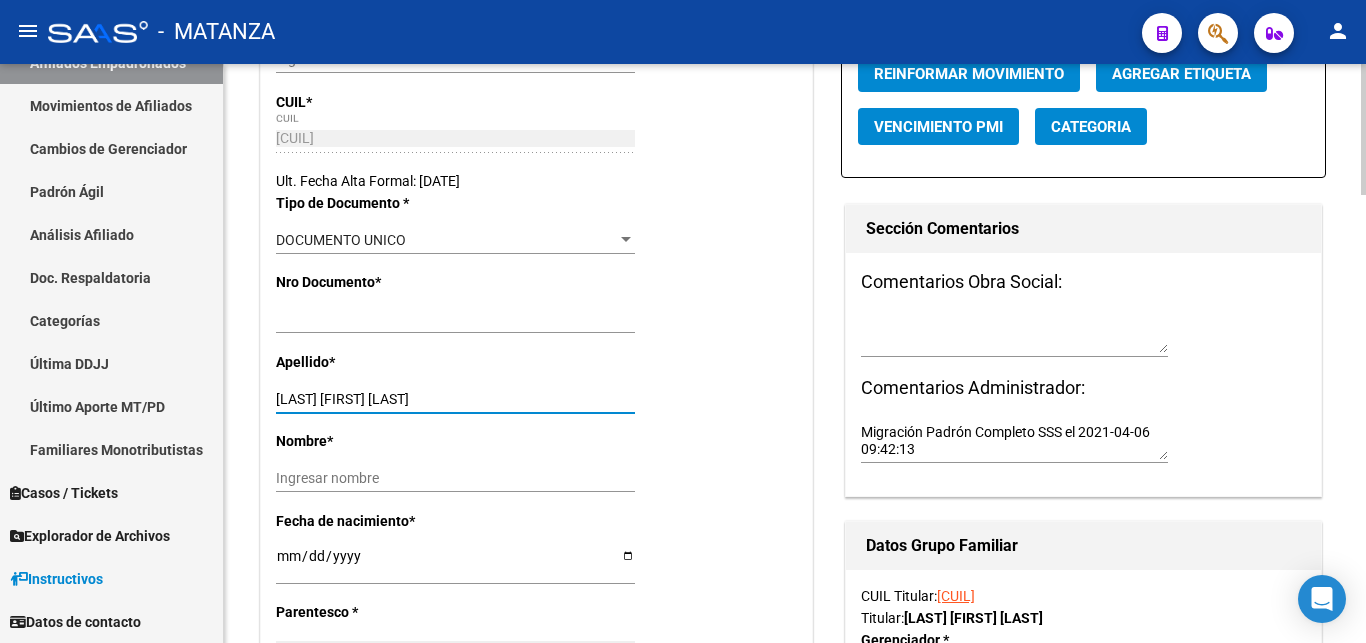 drag, startPoint x: 327, startPoint y: 394, endPoint x: 517, endPoint y: 414, distance: 191.04973 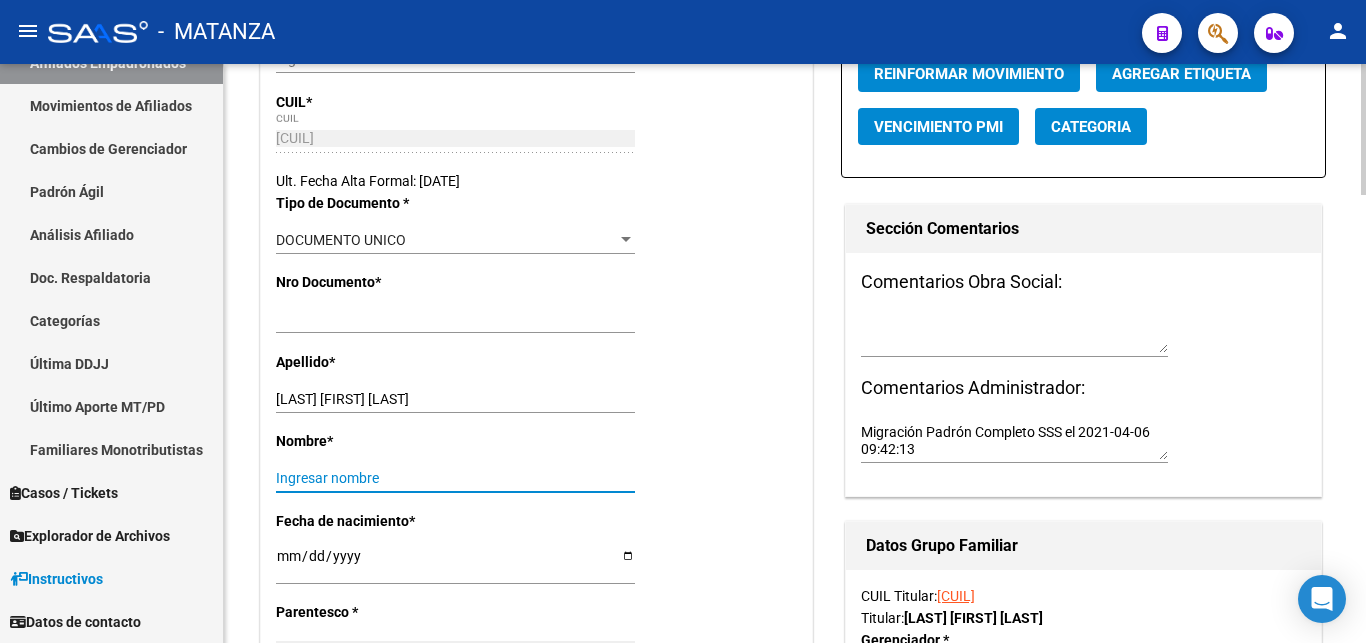 drag, startPoint x: 314, startPoint y: 473, endPoint x: 328, endPoint y: 472, distance: 14.035668 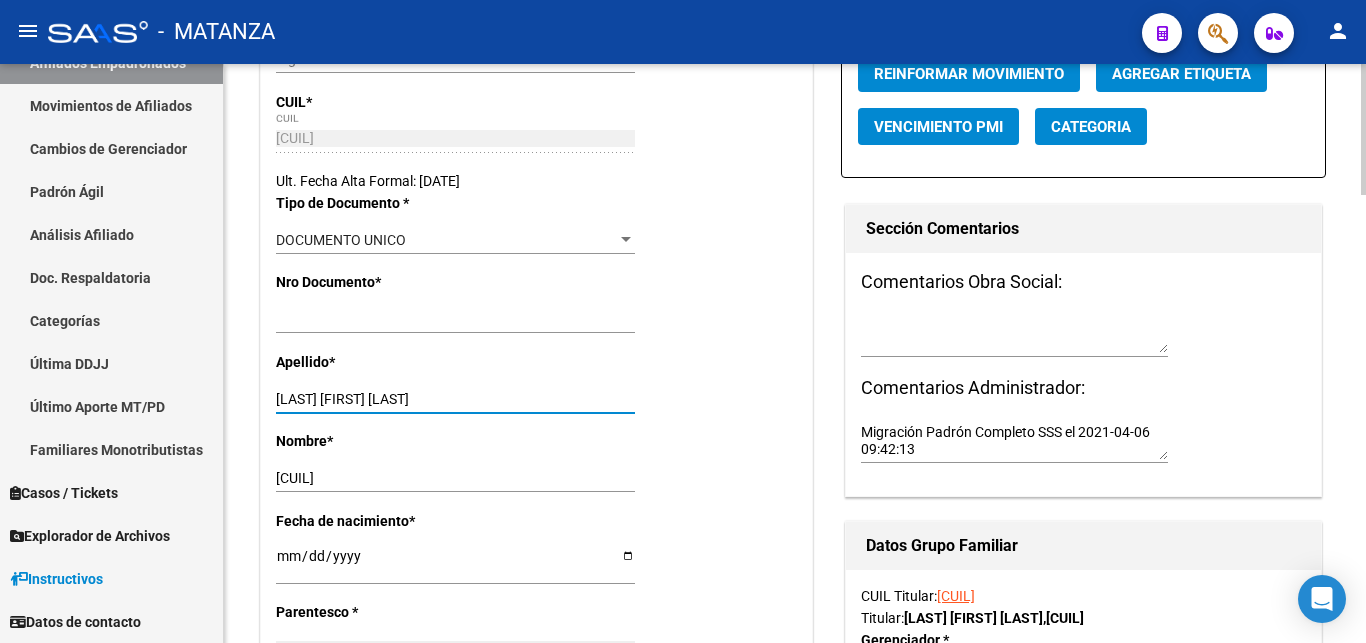 drag, startPoint x: 327, startPoint y: 395, endPoint x: 423, endPoint y: 397, distance: 96.02083 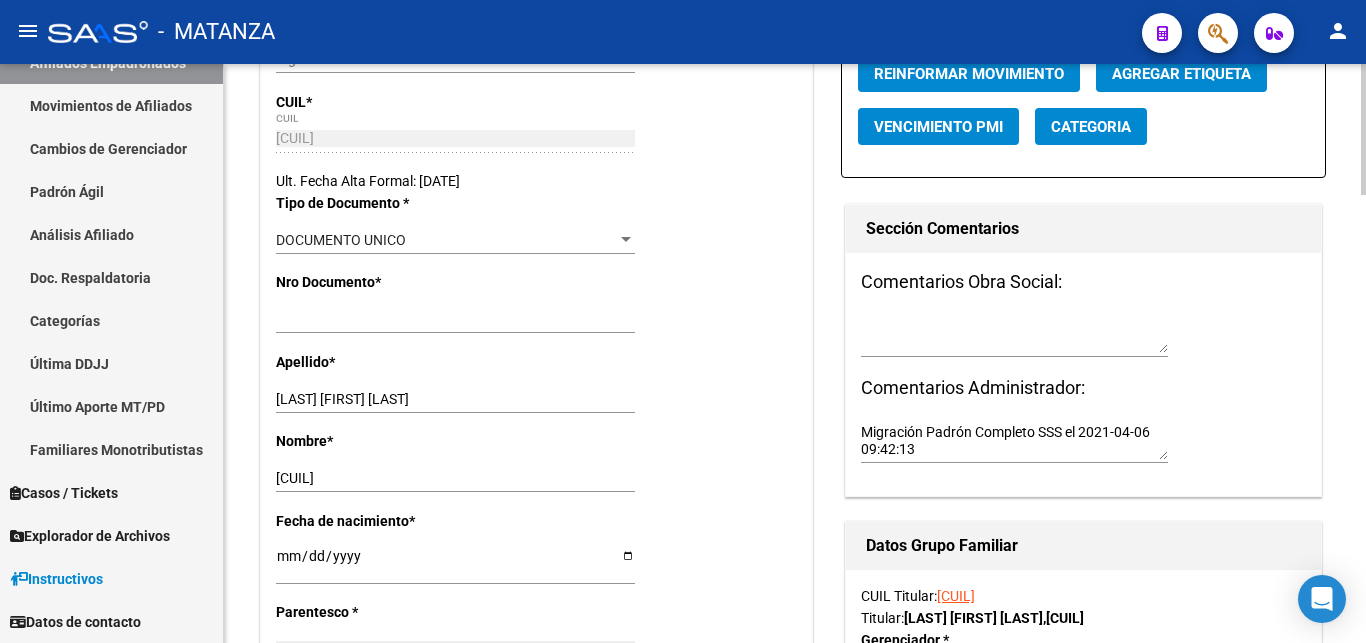 drag, startPoint x: 269, startPoint y: 472, endPoint x: 299, endPoint y: 482, distance: 31.622776 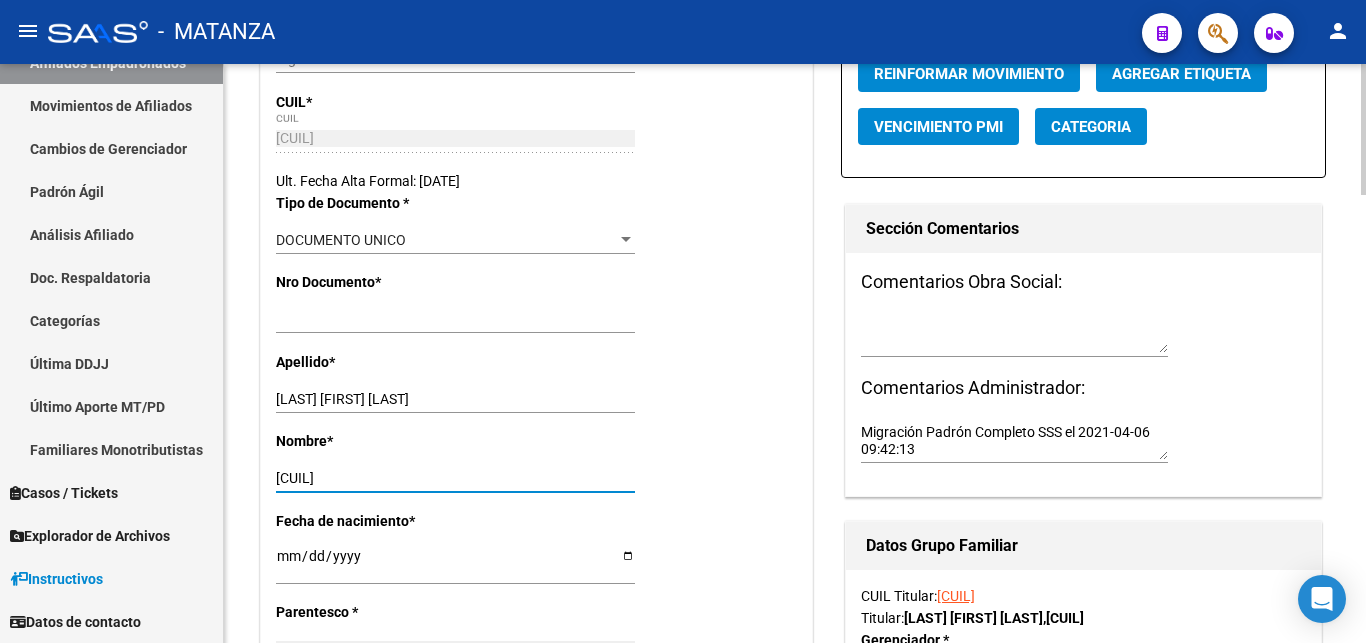 drag, startPoint x: 278, startPoint y: 476, endPoint x: 369, endPoint y: 481, distance: 91.13726 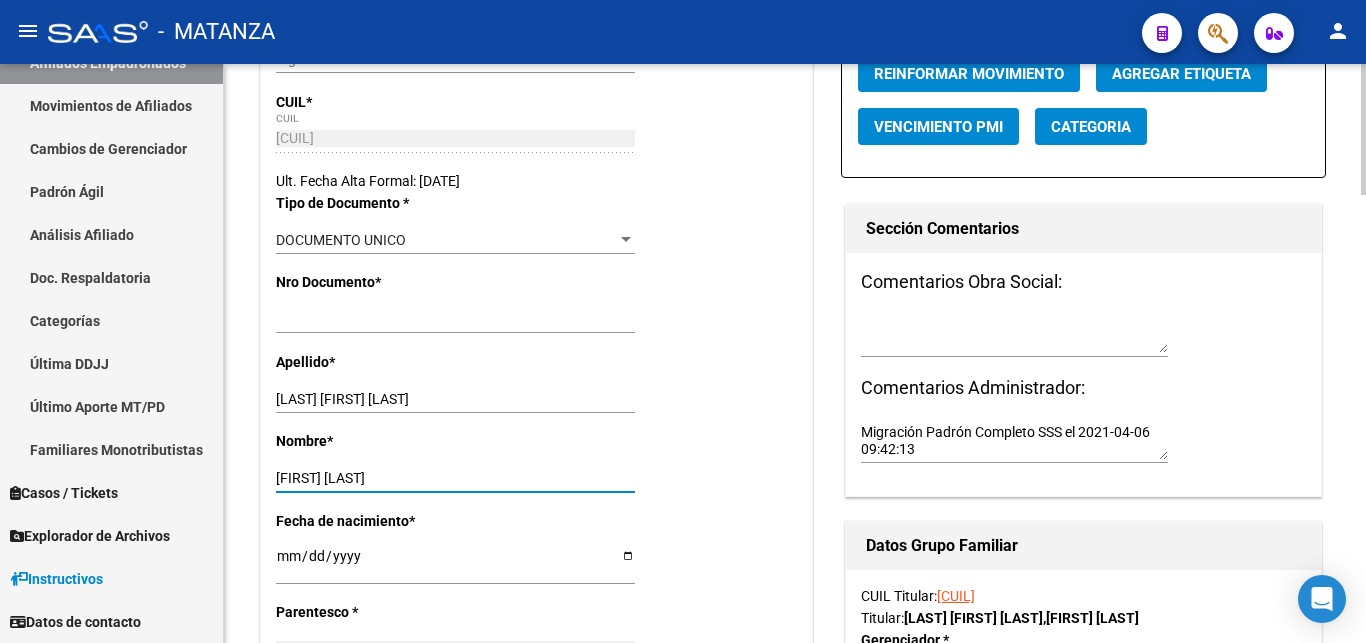 type on "[FIRST] [LAST]" 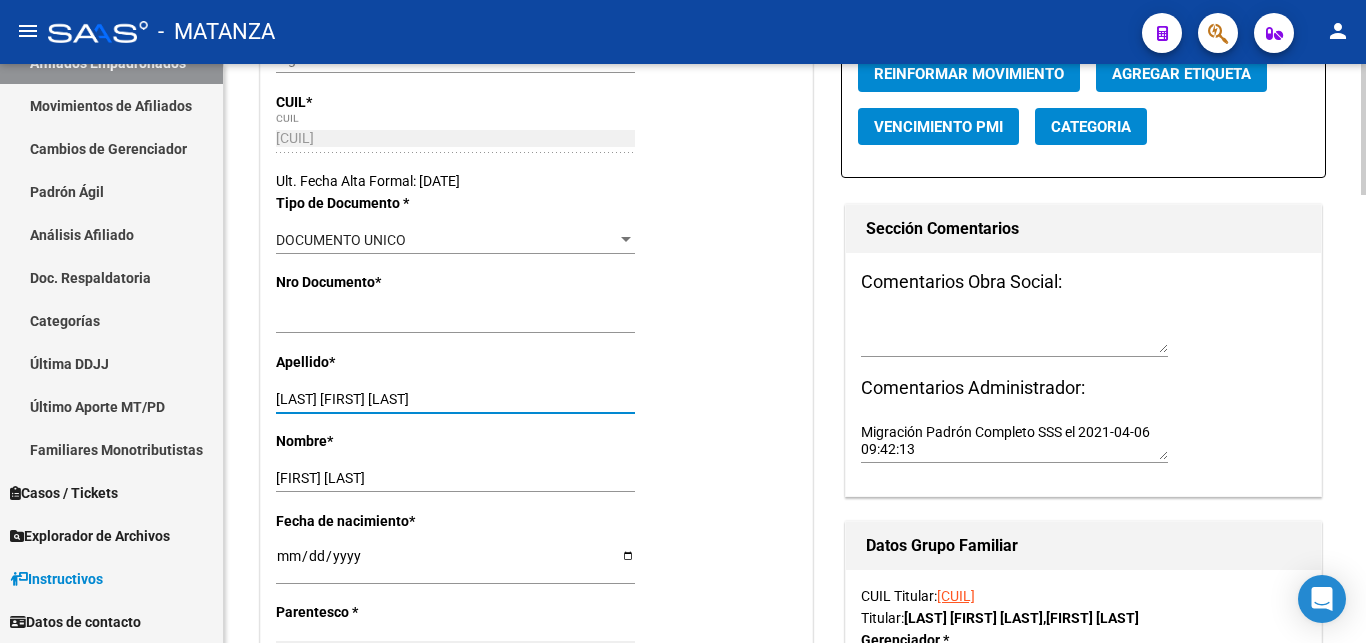 drag, startPoint x: 327, startPoint y: 395, endPoint x: 461, endPoint y: 394, distance: 134.00374 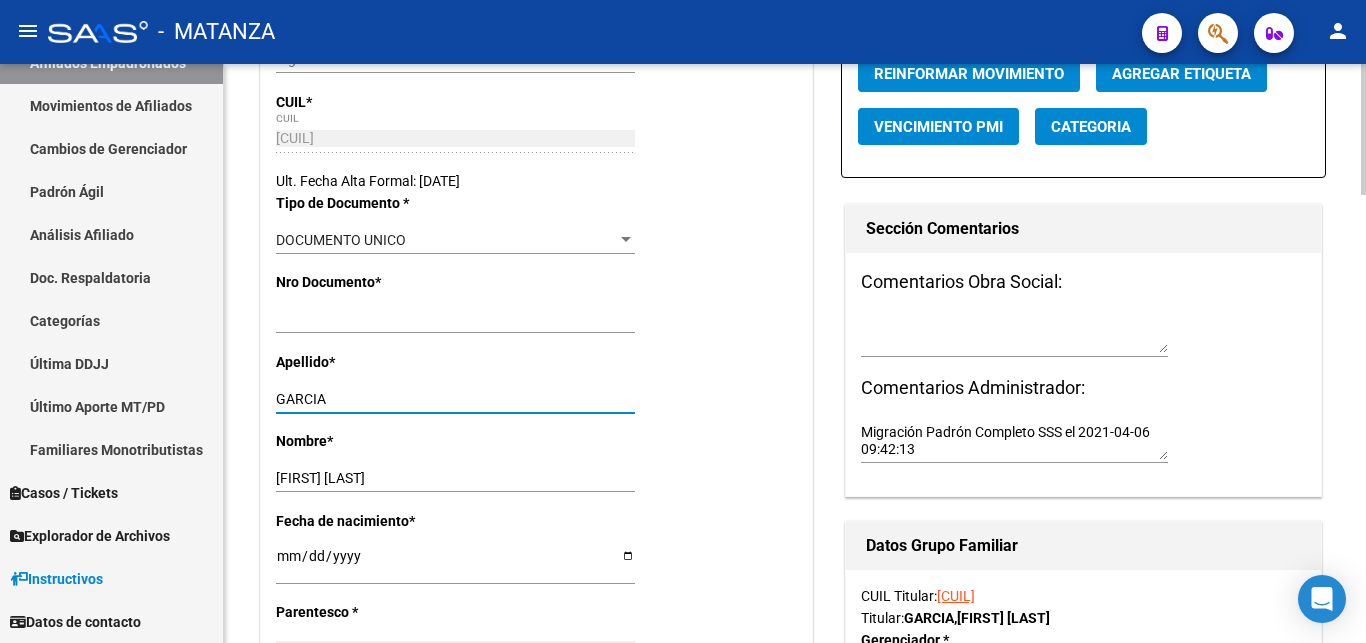 type on "GARCIA" 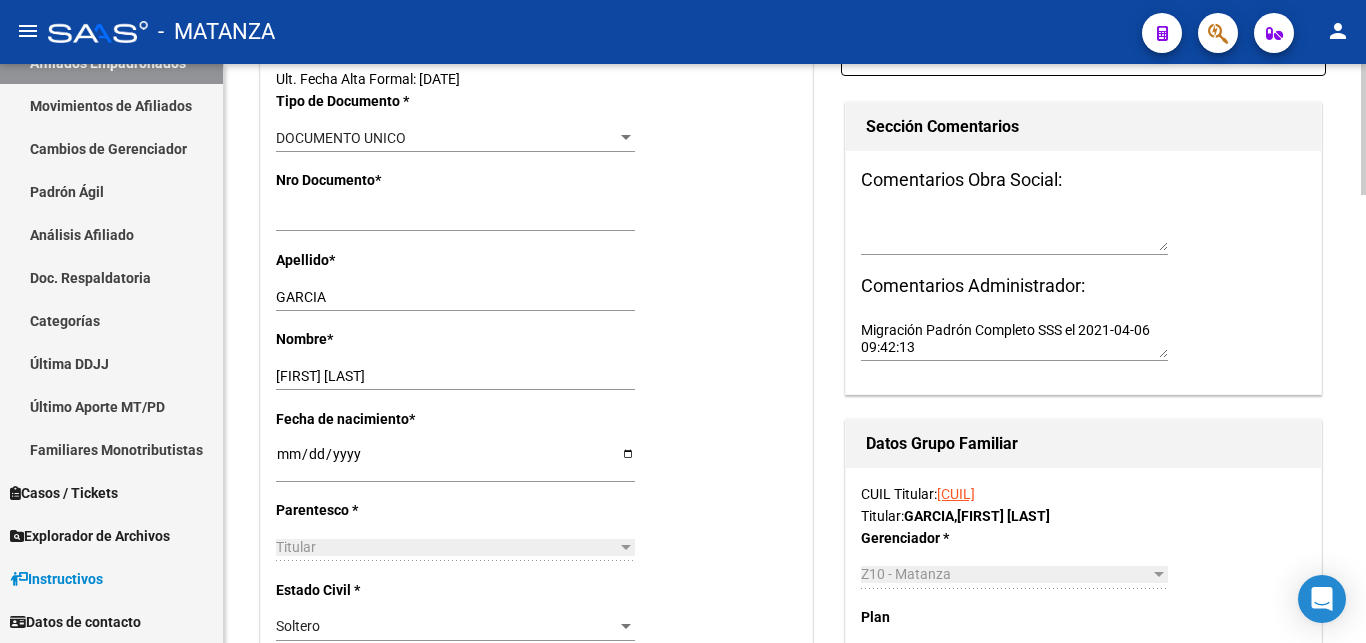 scroll, scrollTop: 102, scrollLeft: 0, axis: vertical 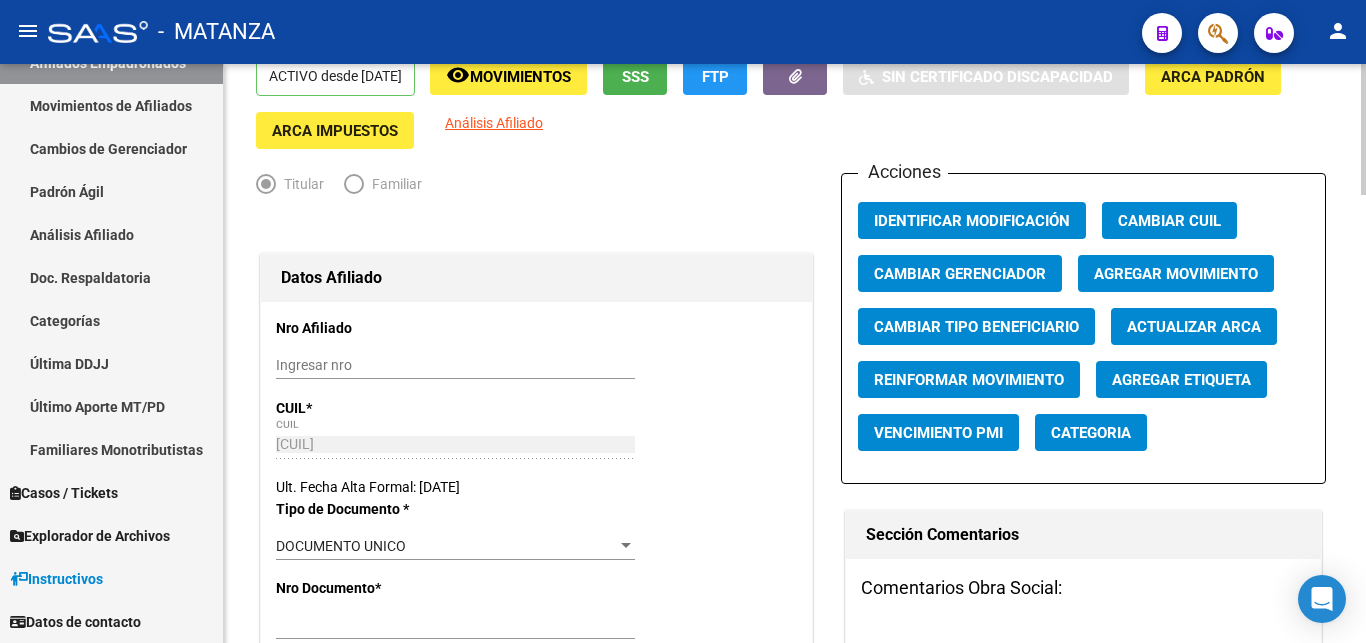 click on "Agregar Movimiento" 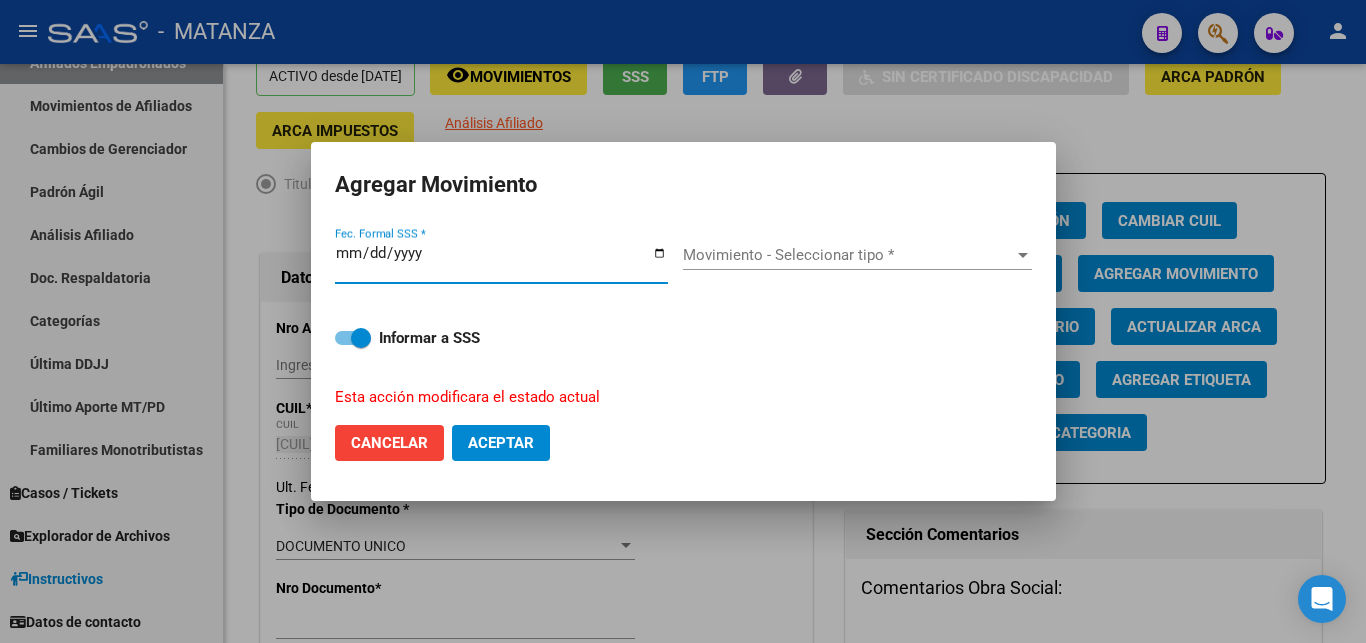 type on "[DATE]" 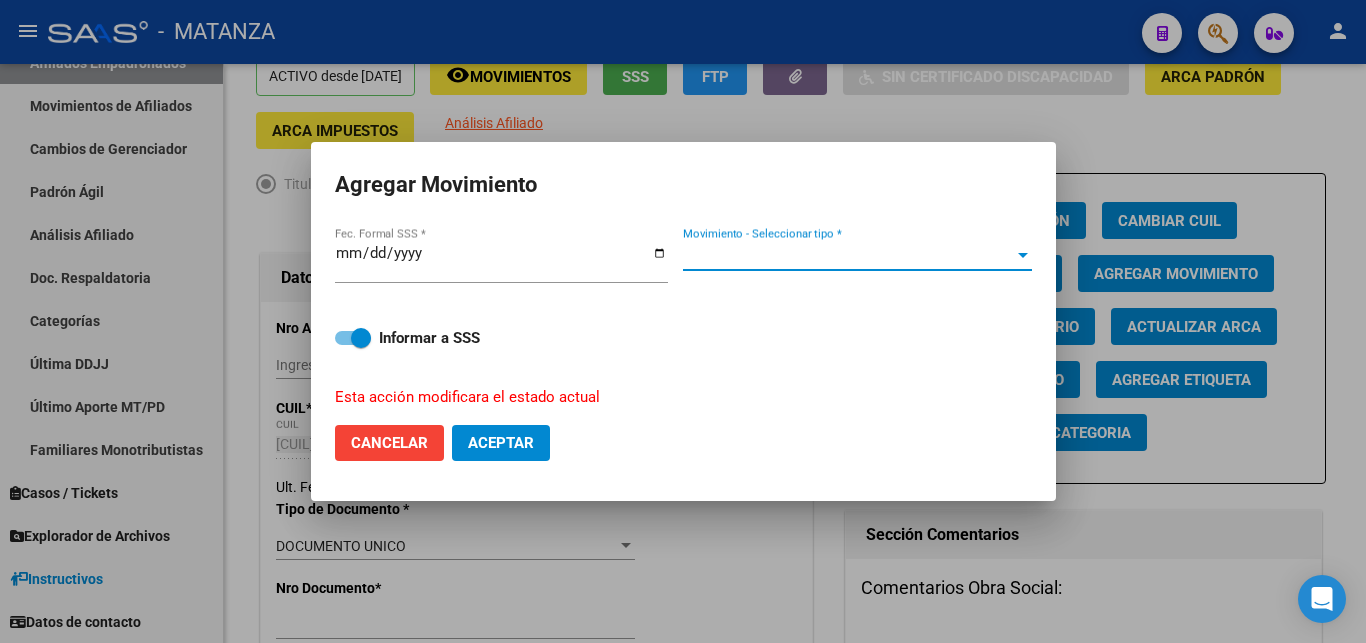 click on "Movimiento - Seleccionar tipo *" at bounding box center [857, 255] 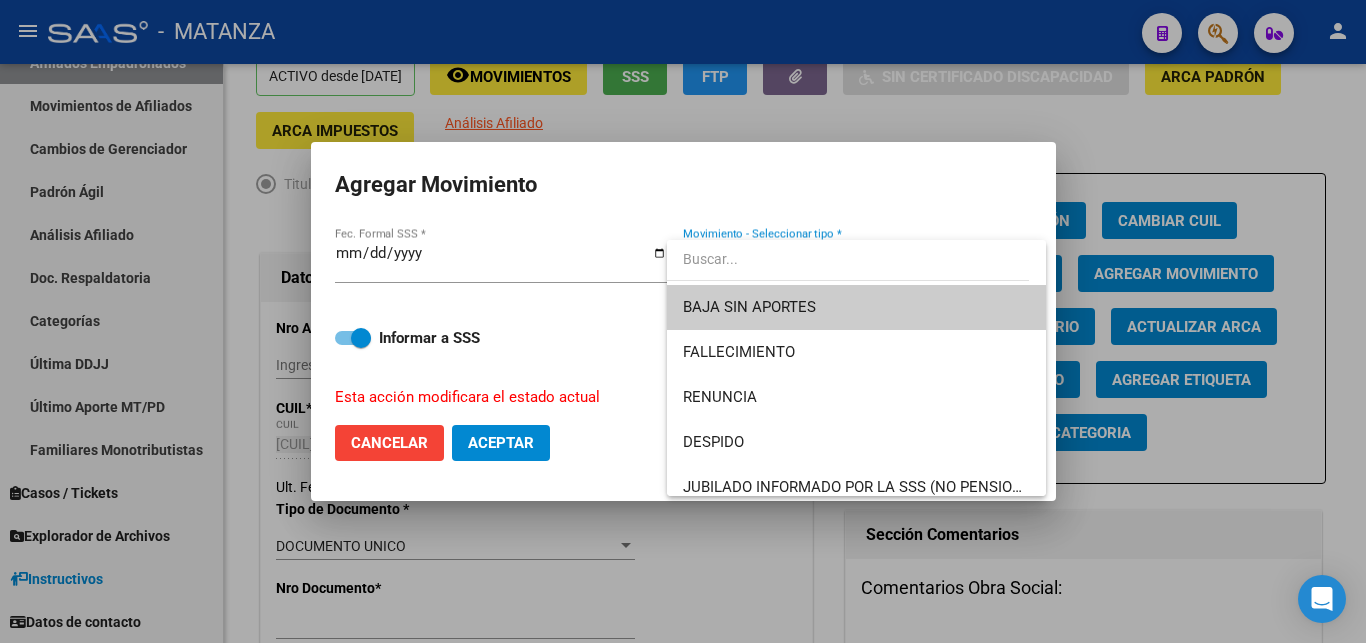 click on "BAJA SIN APORTES" at bounding box center (856, 307) 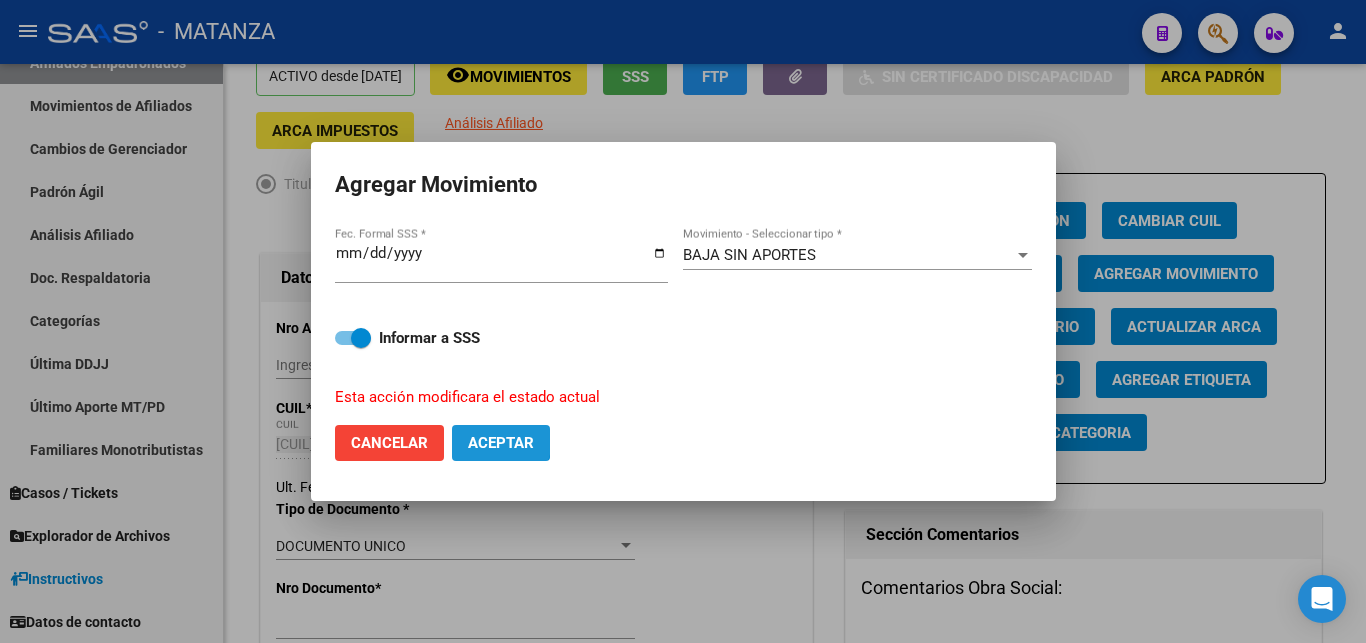 click on "Aceptar" 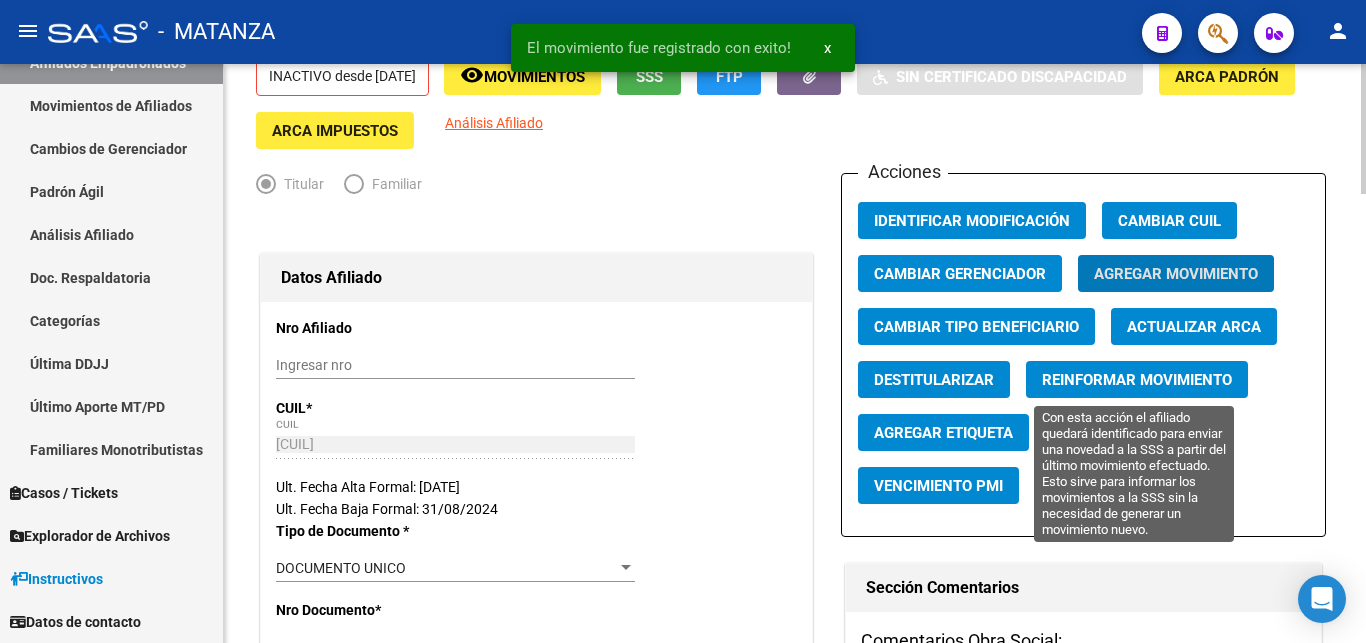 click on "Reinformar Movimiento" 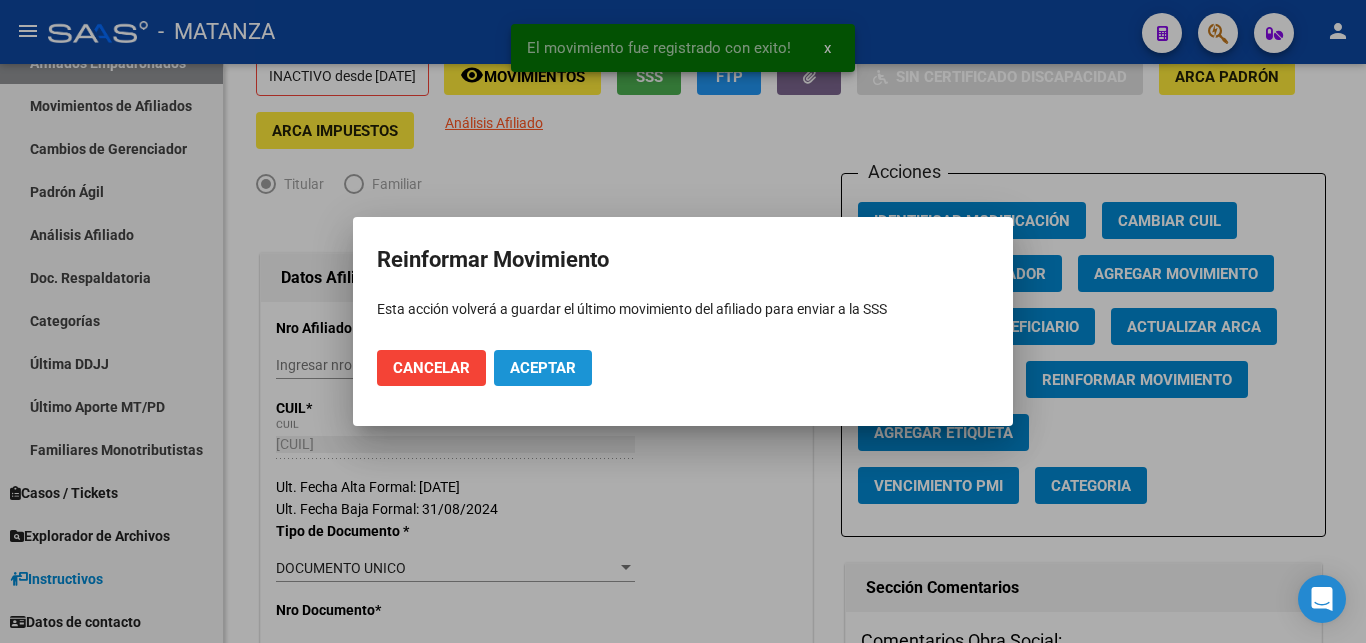 click on "Aceptar" at bounding box center (543, 368) 